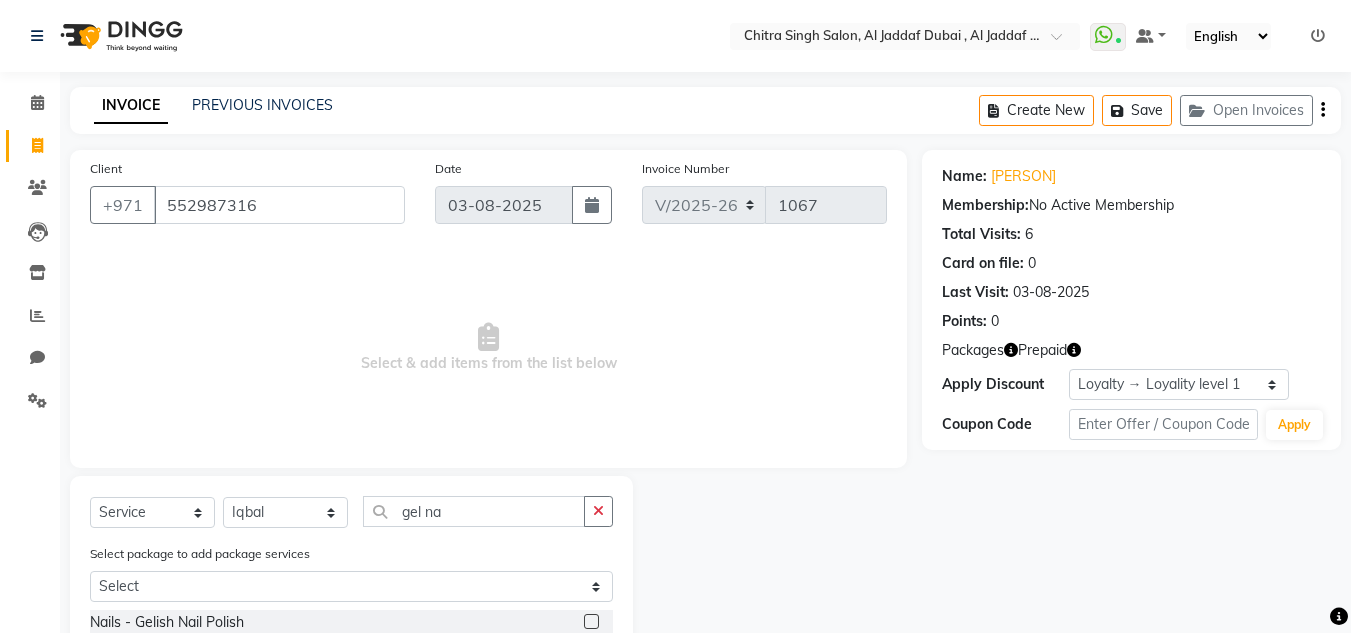 select on "4069" 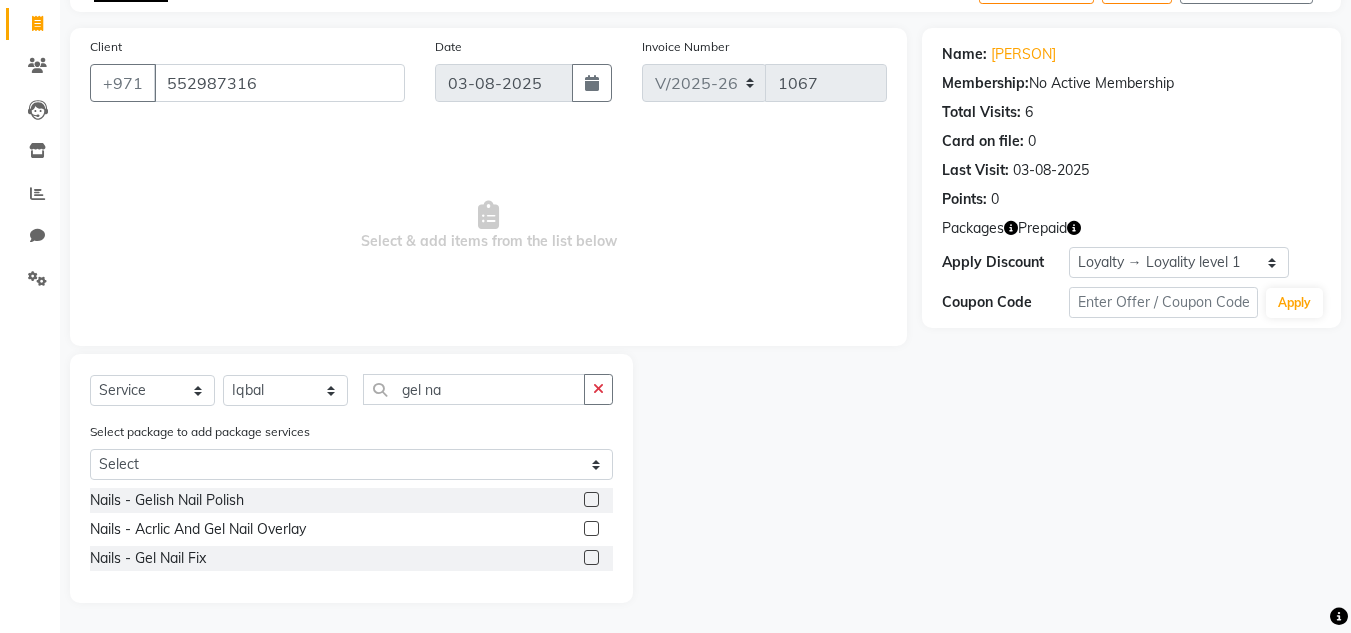 scroll, scrollTop: 0, scrollLeft: 0, axis: both 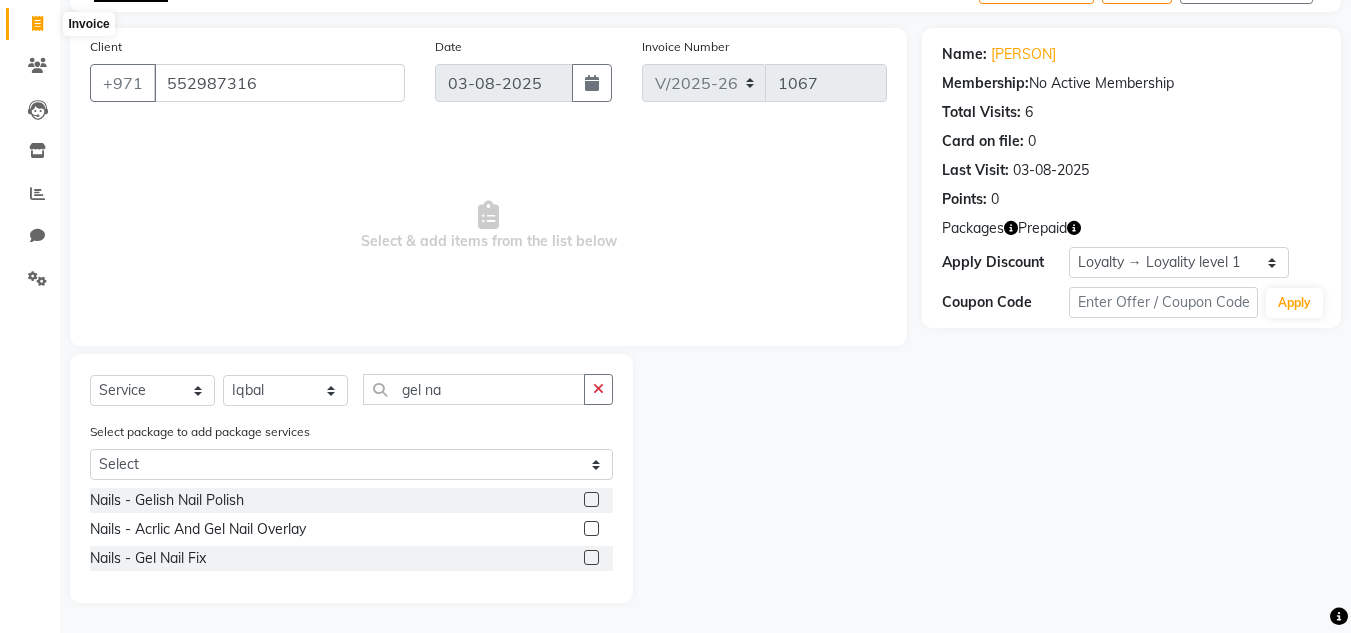 type on "gel na" 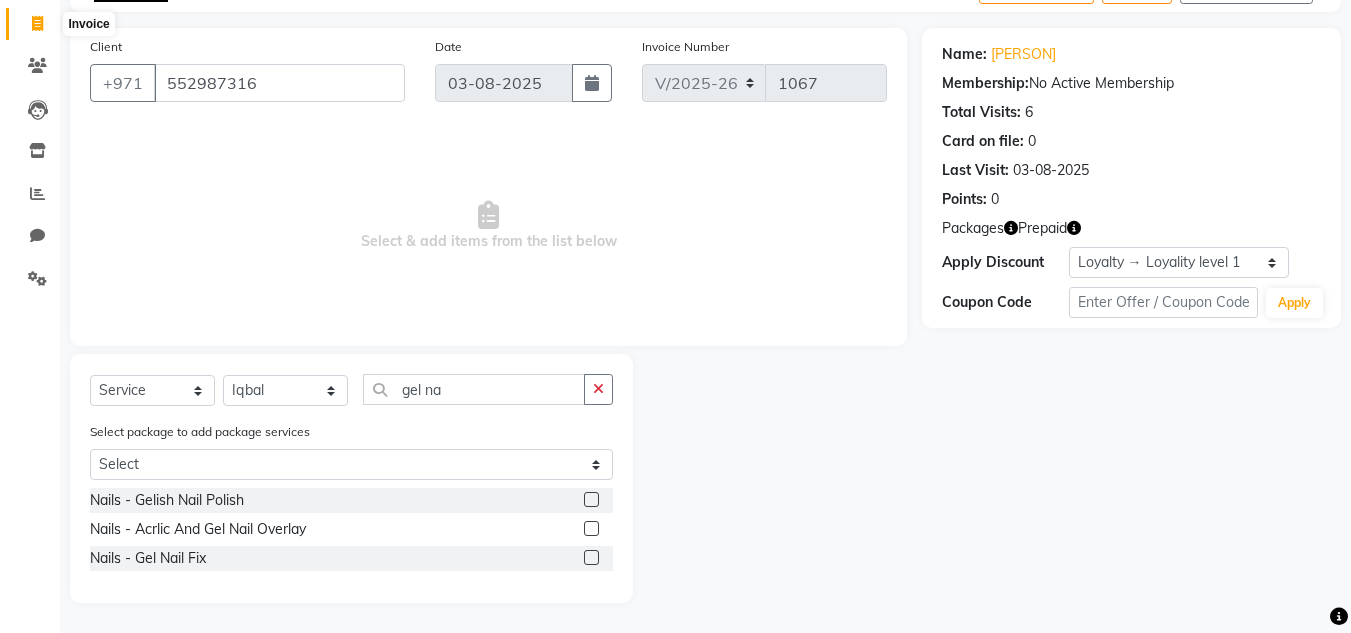 select on "service" 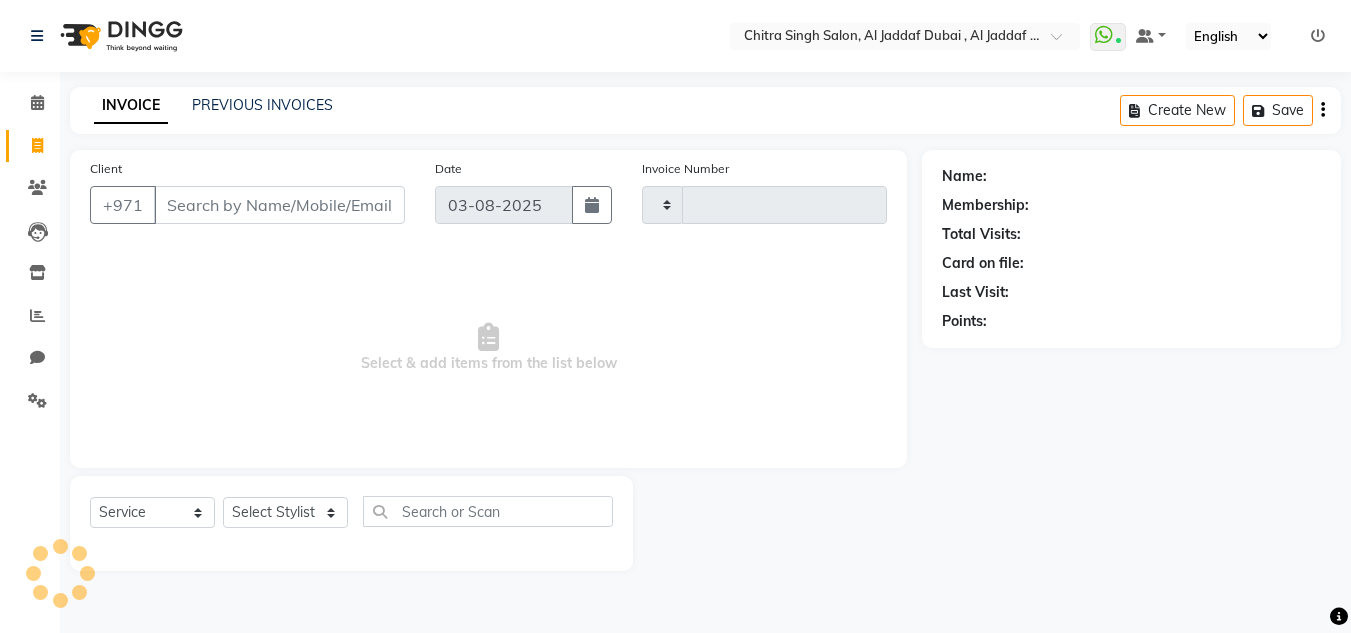 scroll, scrollTop: 0, scrollLeft: 0, axis: both 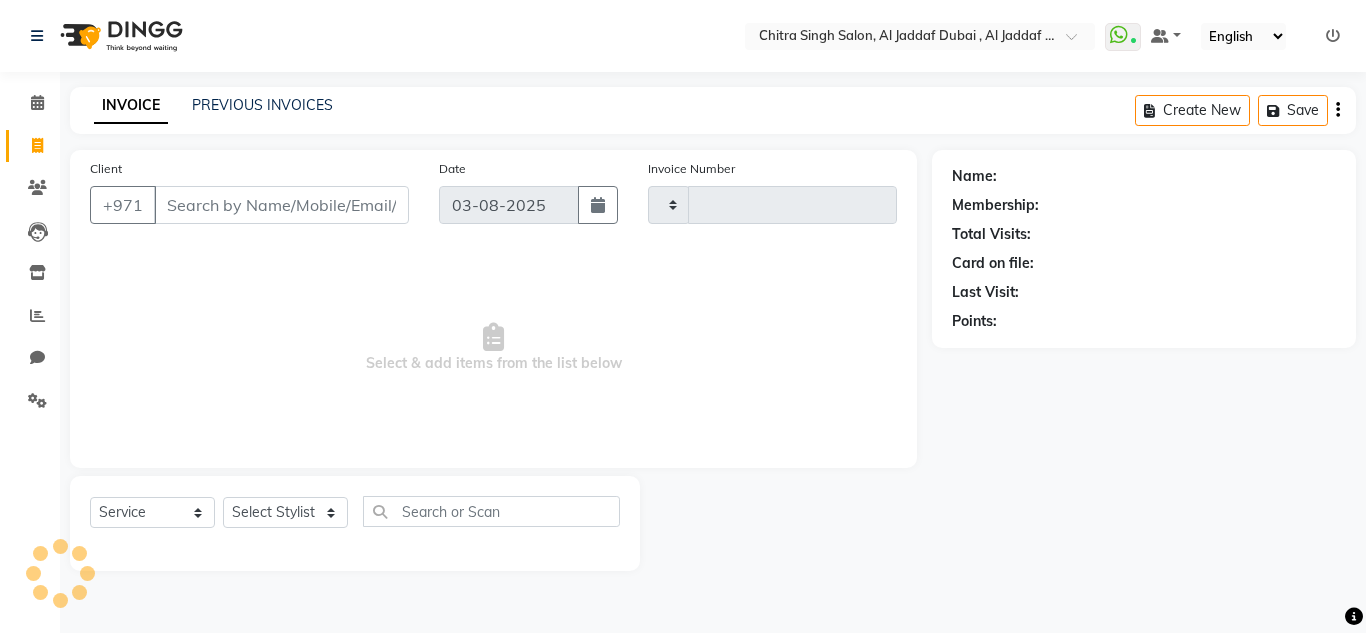 type on "1067" 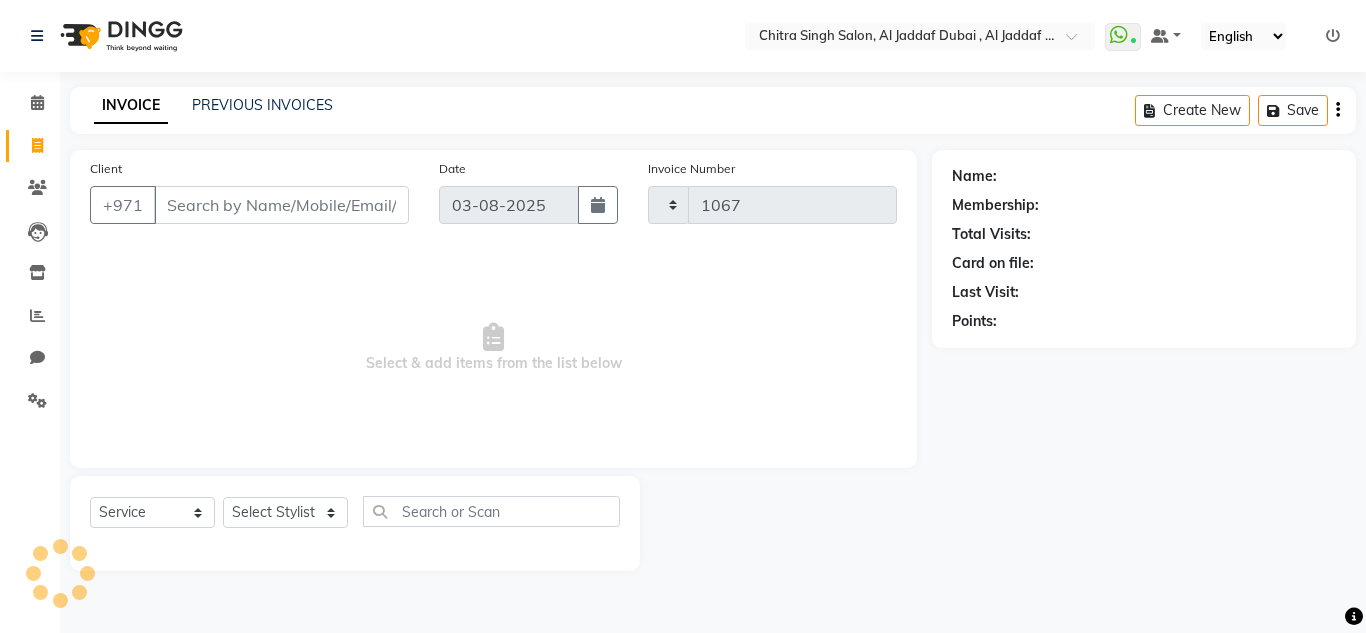 select on "4069" 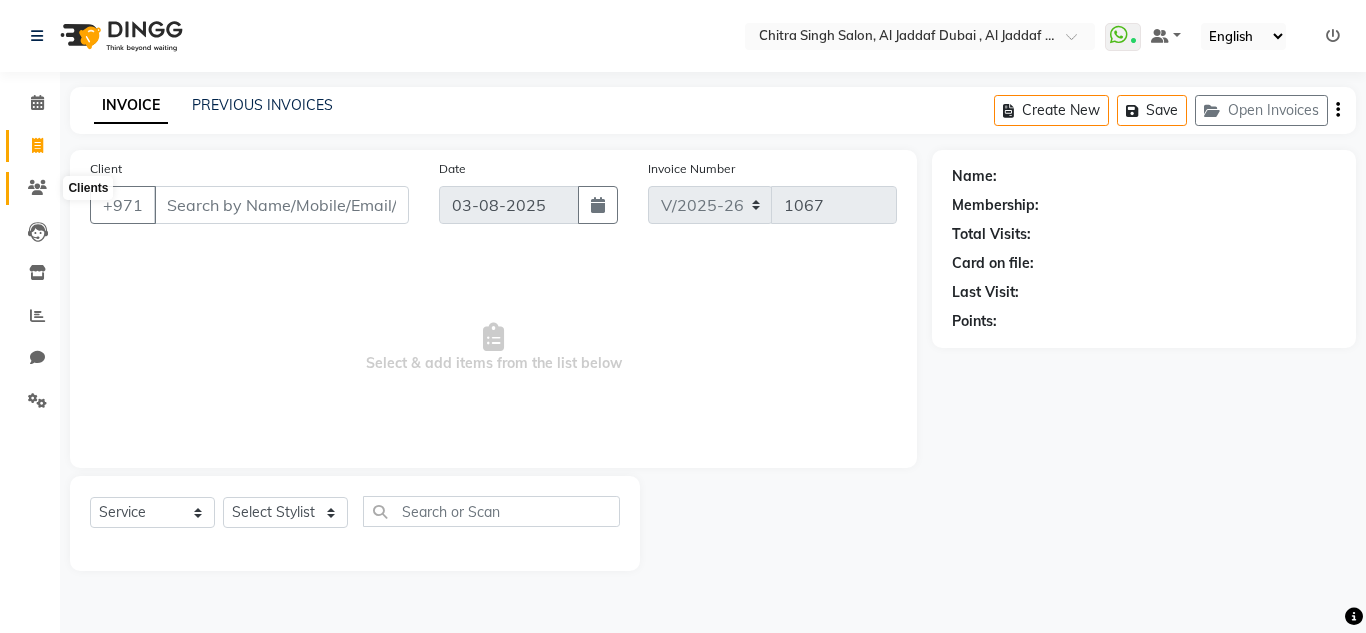 click 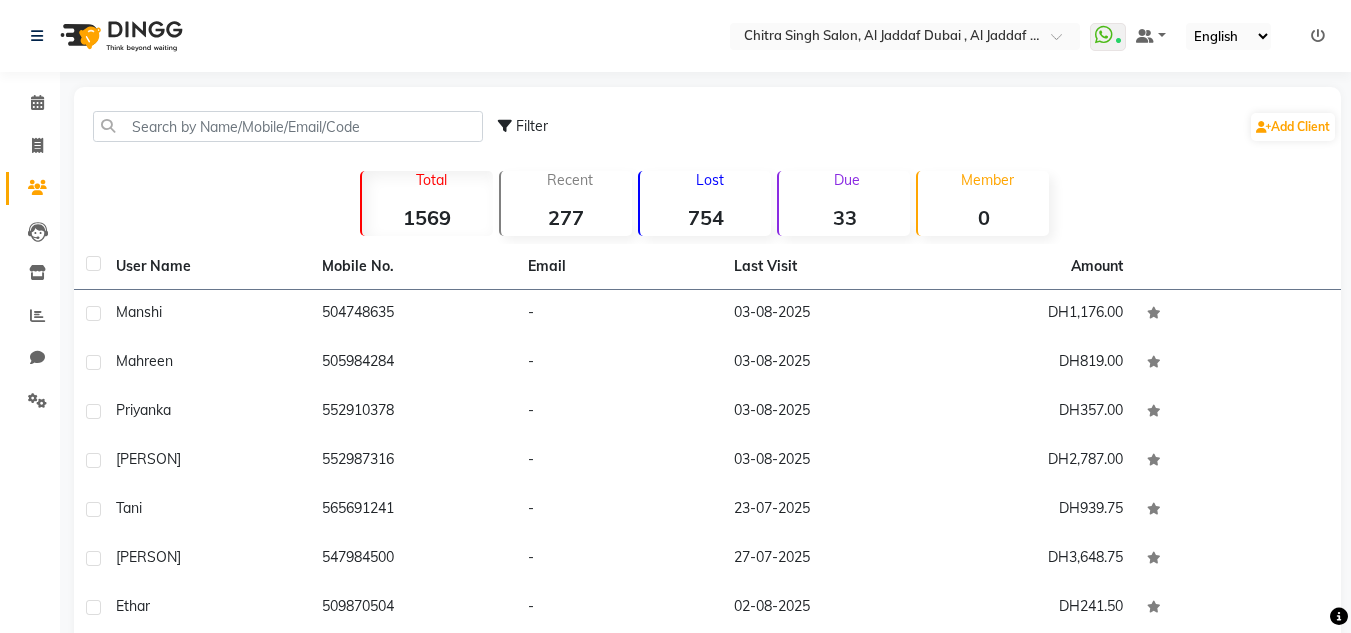 click on "Filter  Add Client" 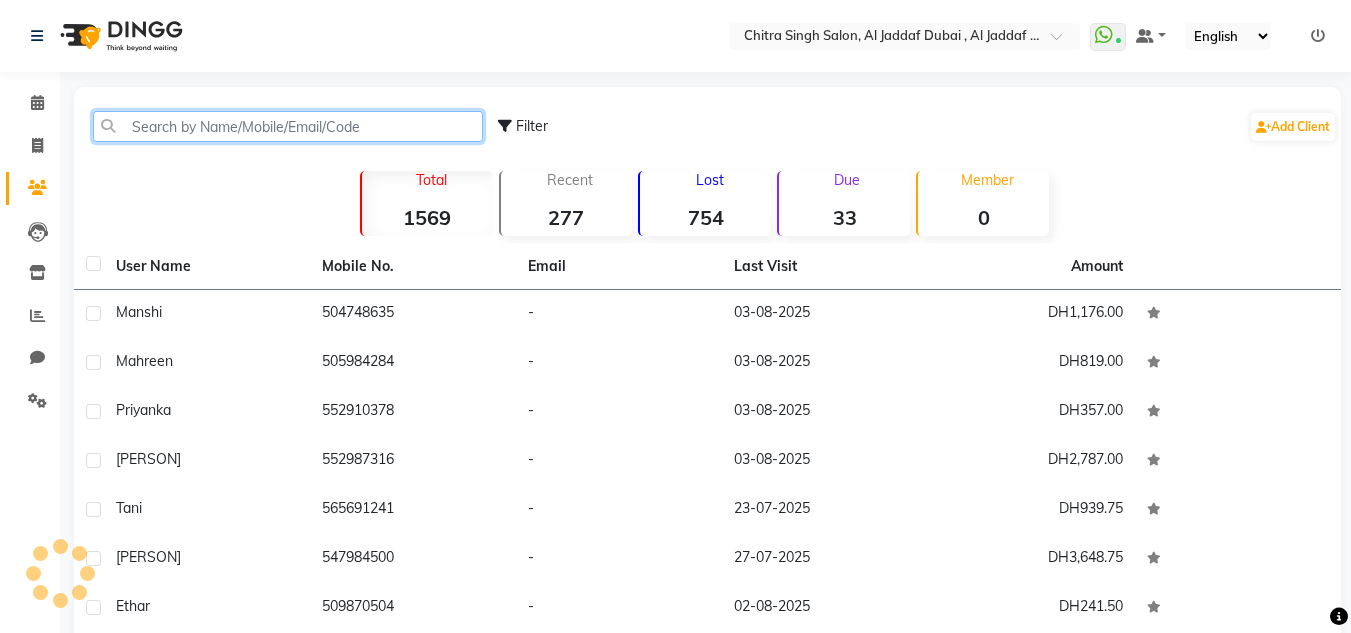 click 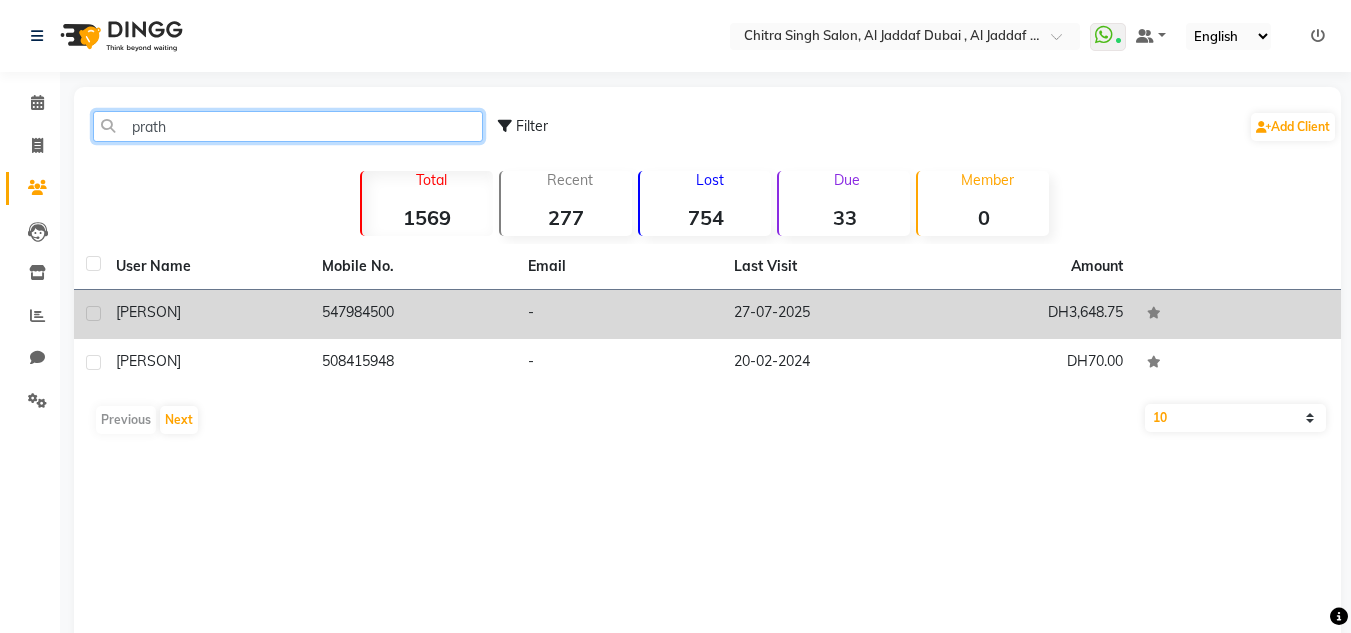 type on "prath" 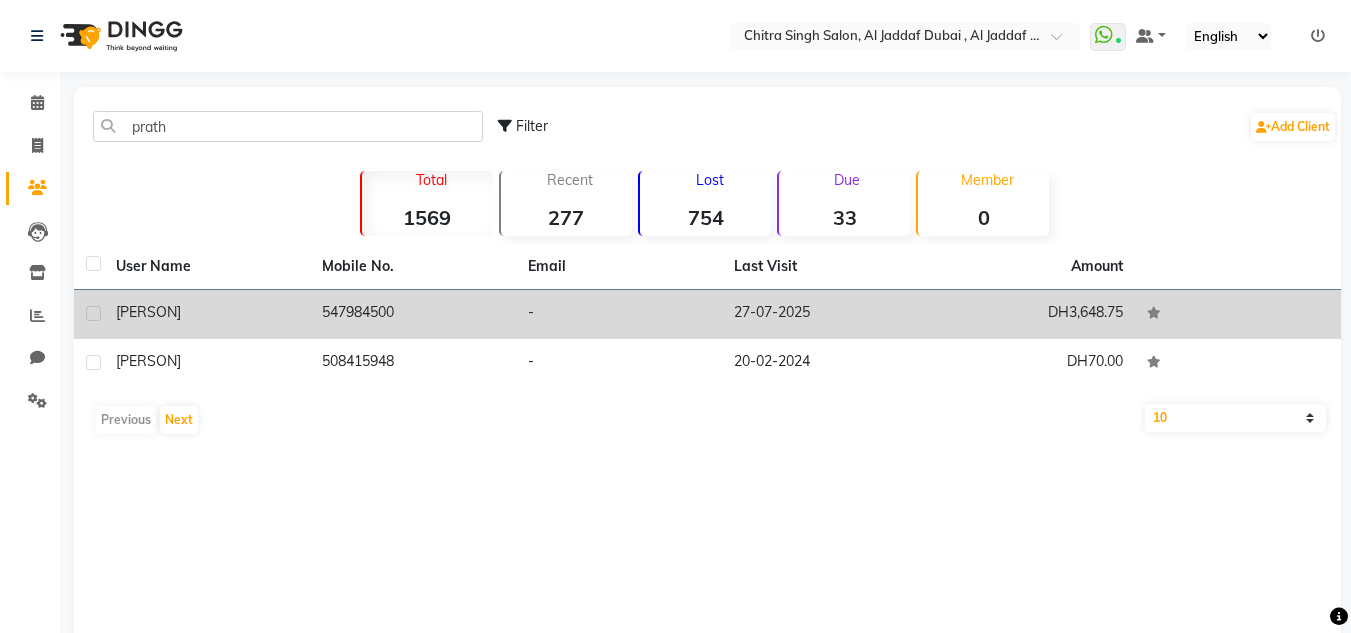 click on "-" 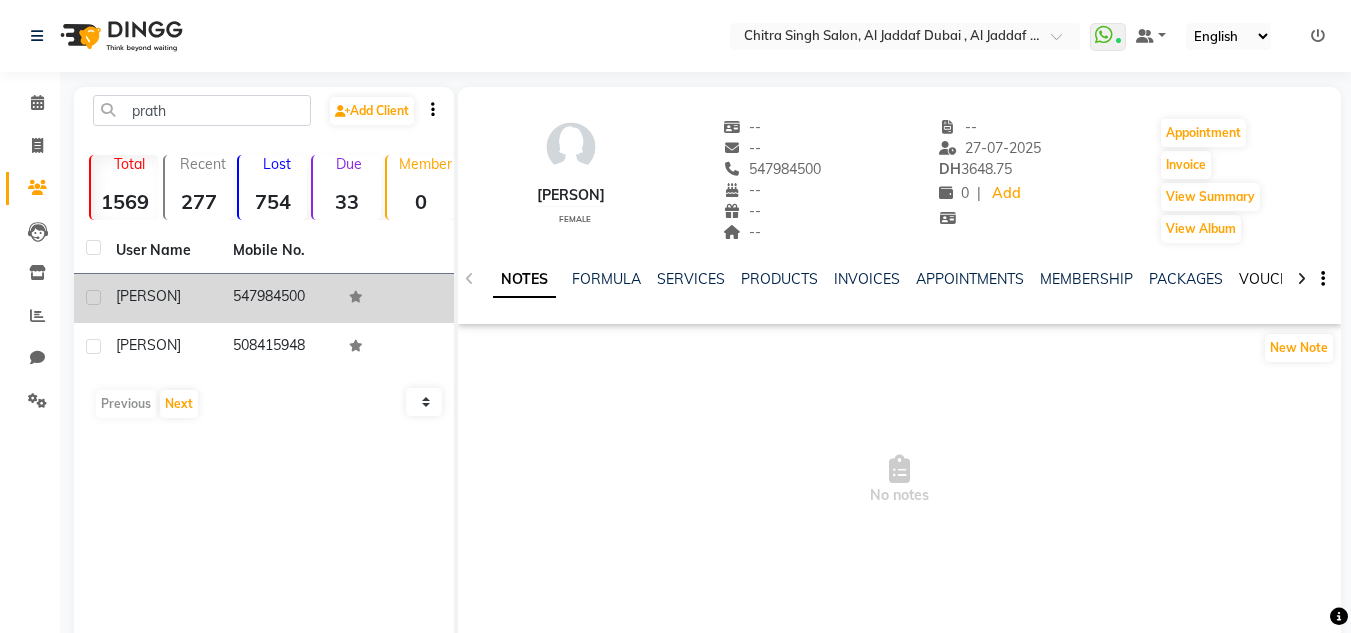 click on "VOUCHERS" 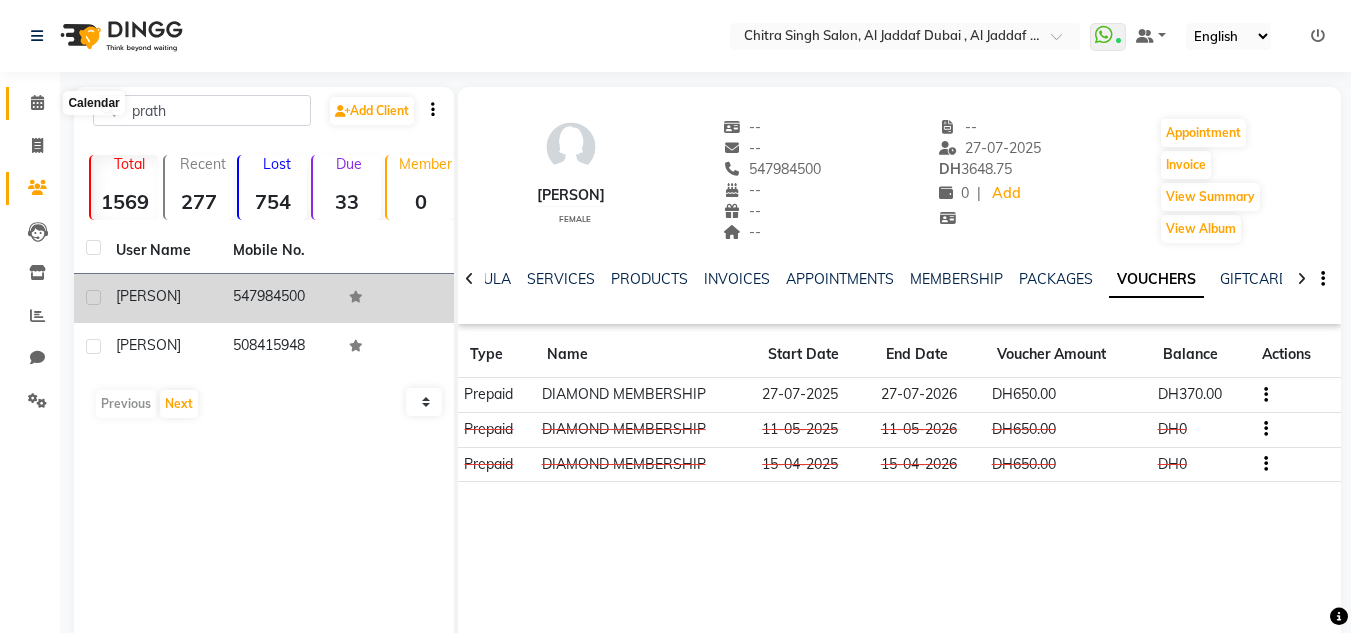 click 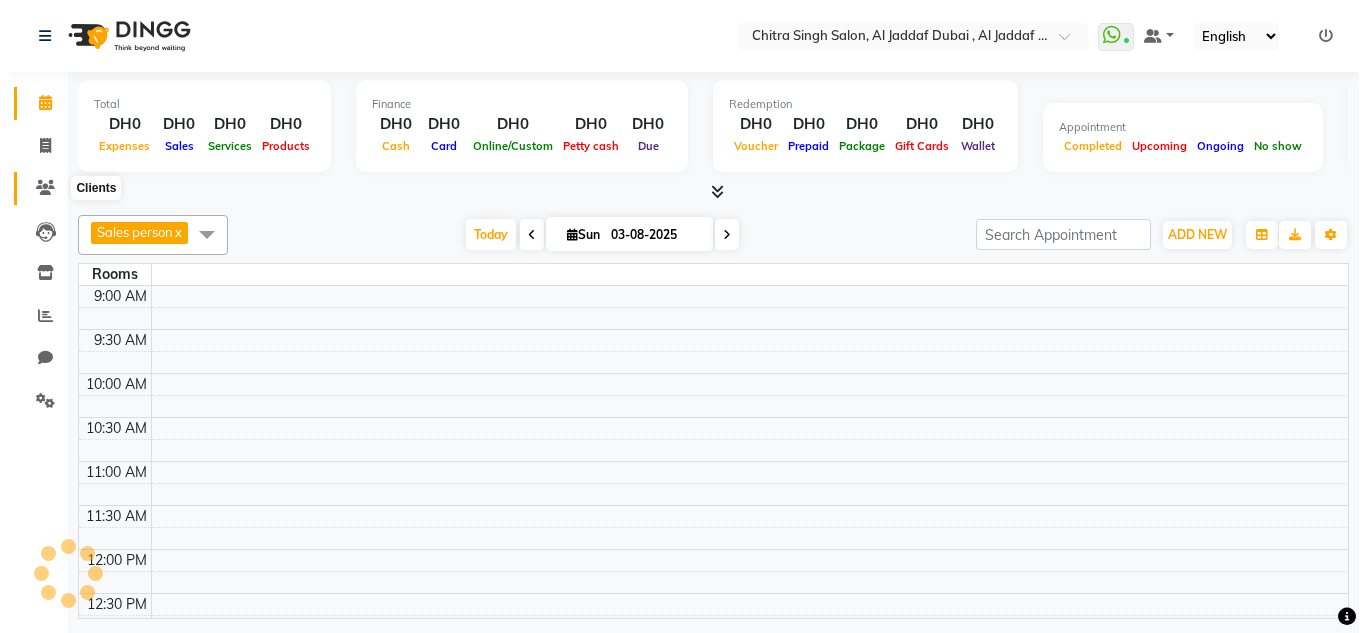 scroll, scrollTop: 0, scrollLeft: 0, axis: both 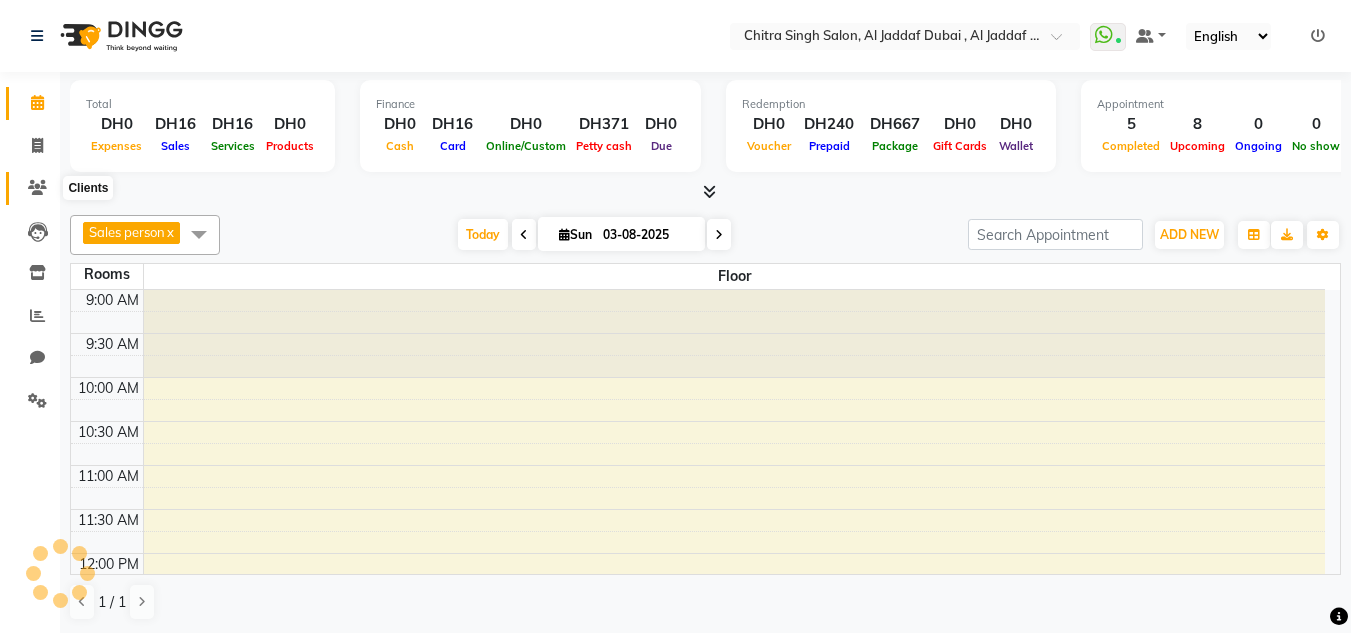 click 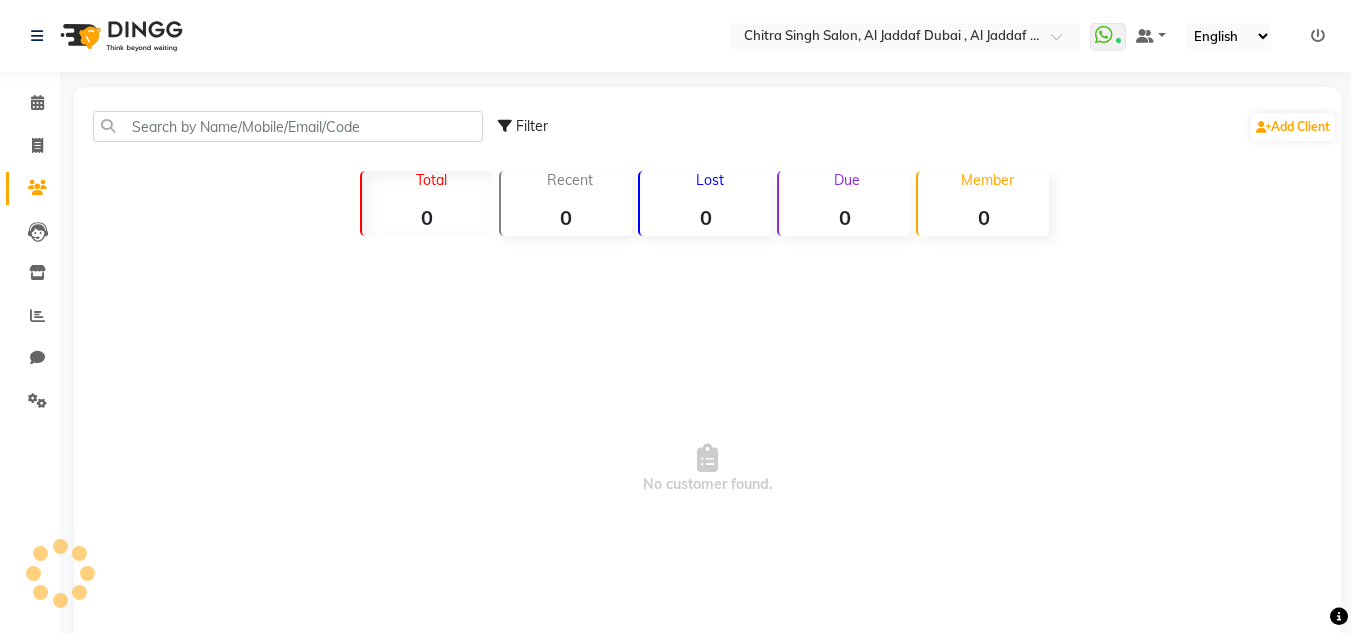 click on "Filter  Add Client" 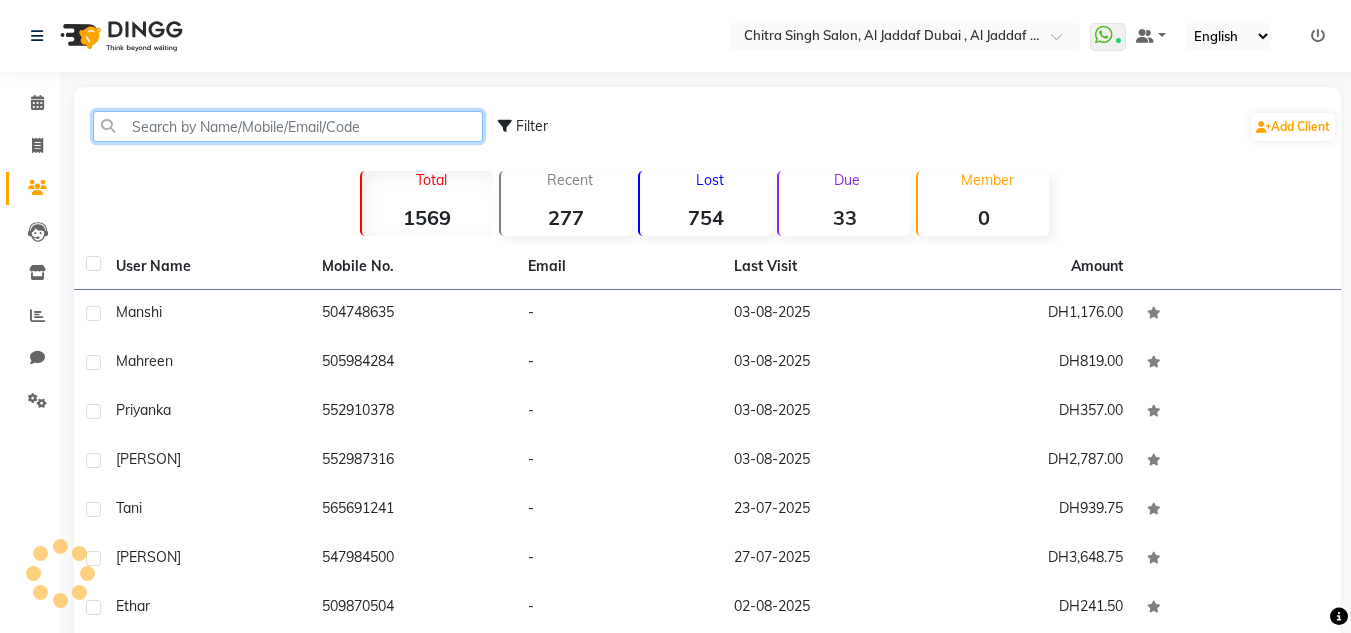 click 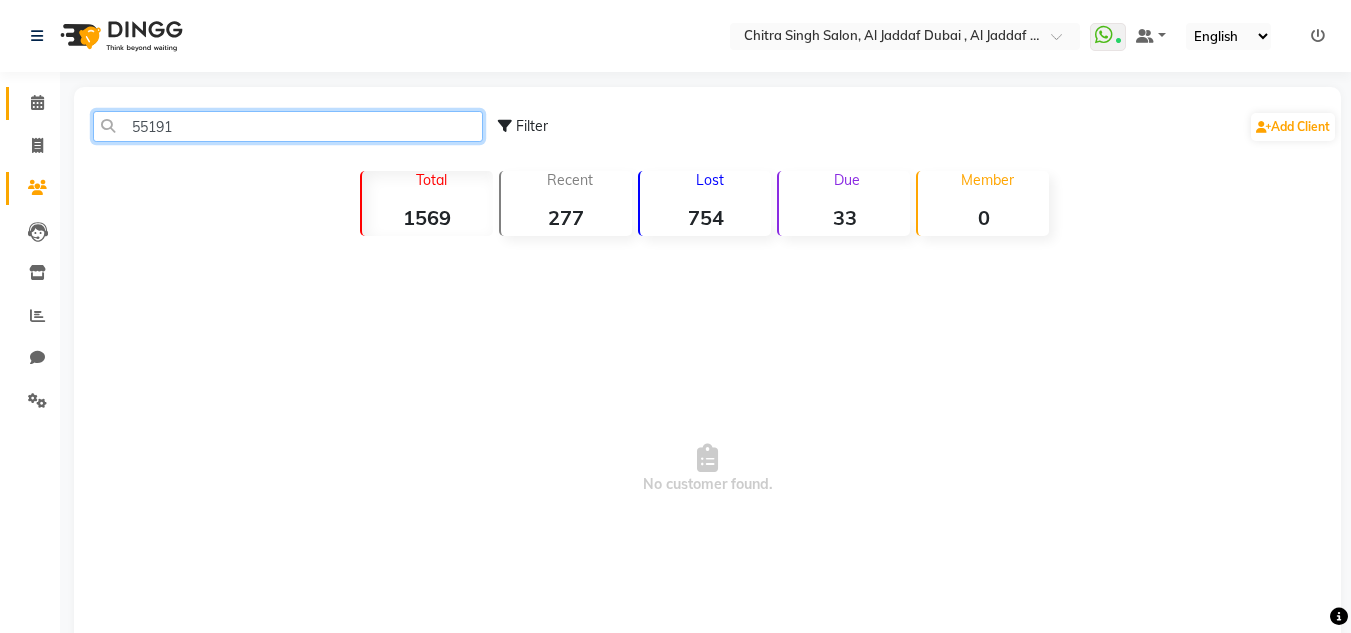 type on "55191" 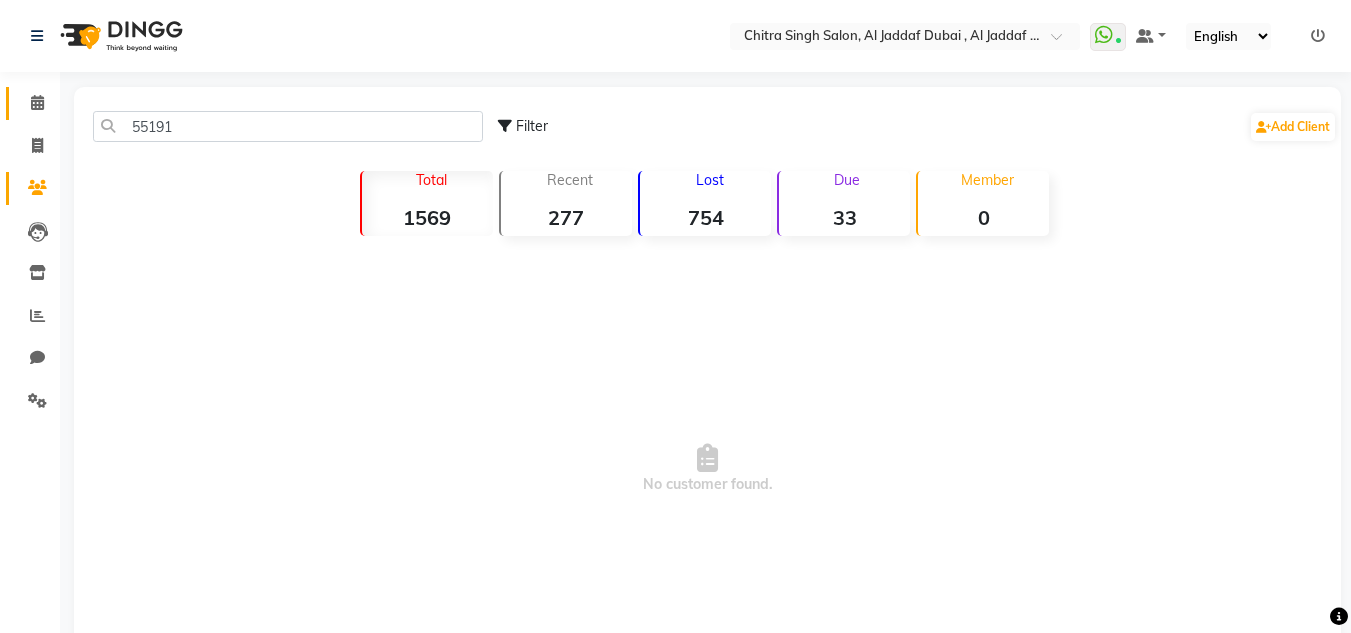 click 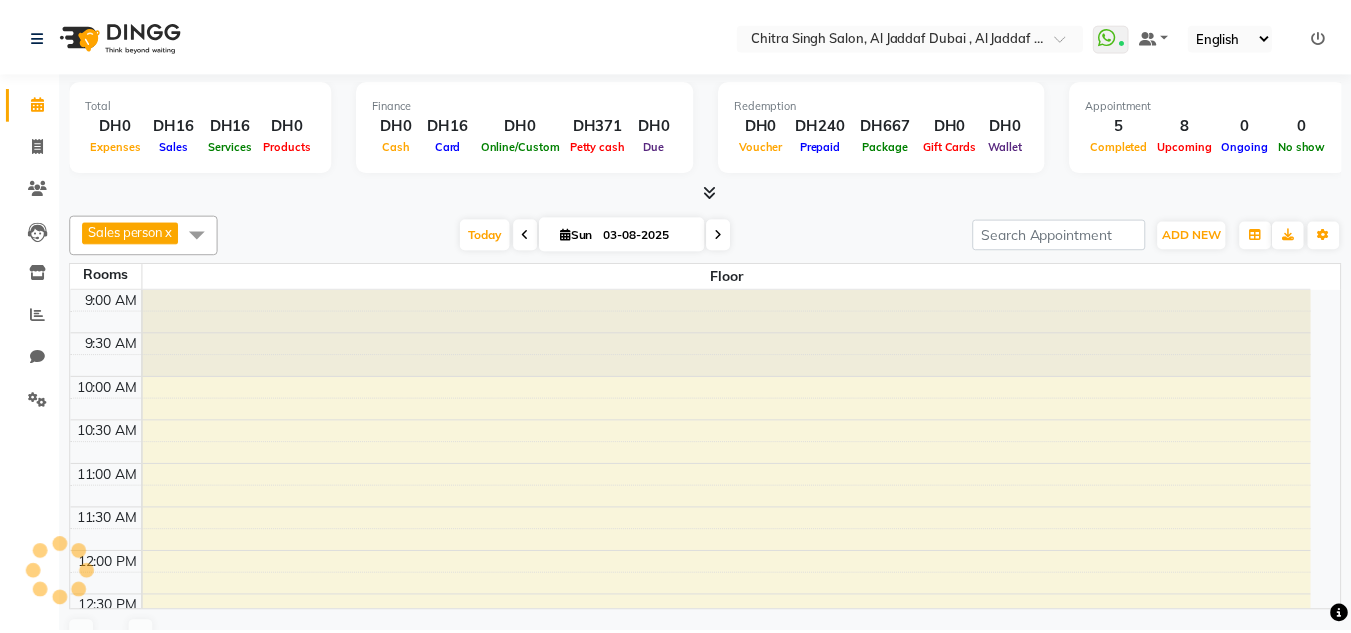 scroll, scrollTop: 0, scrollLeft: 0, axis: both 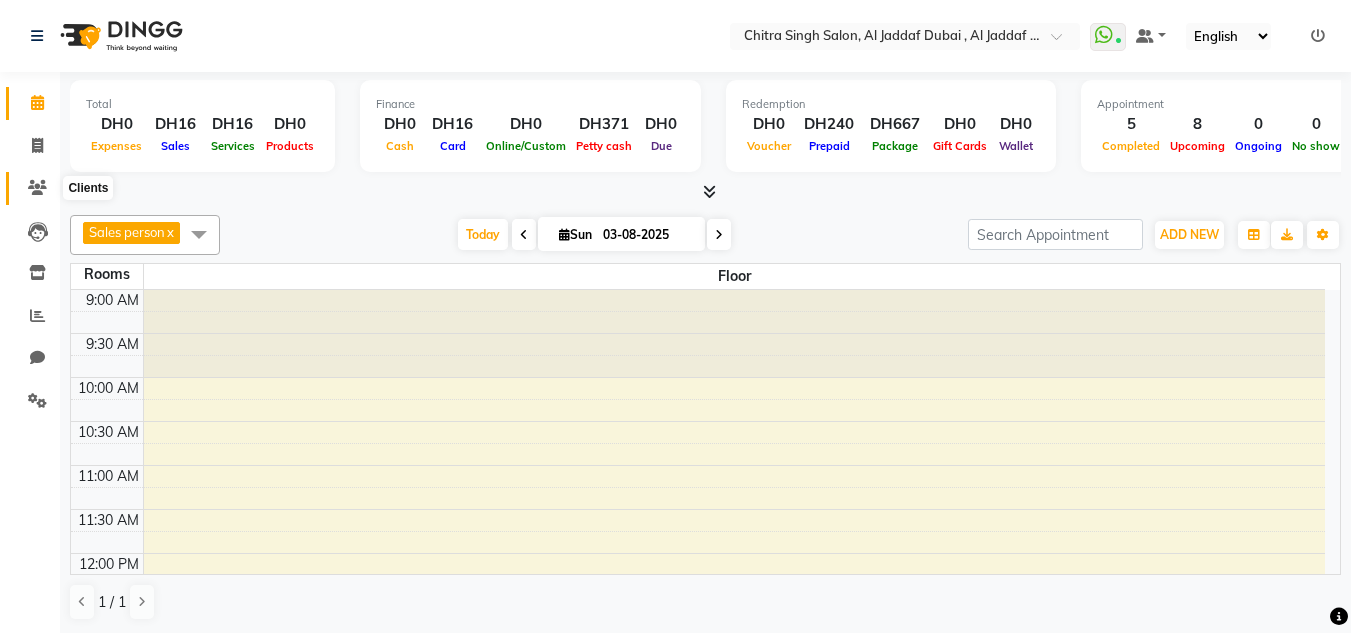 click 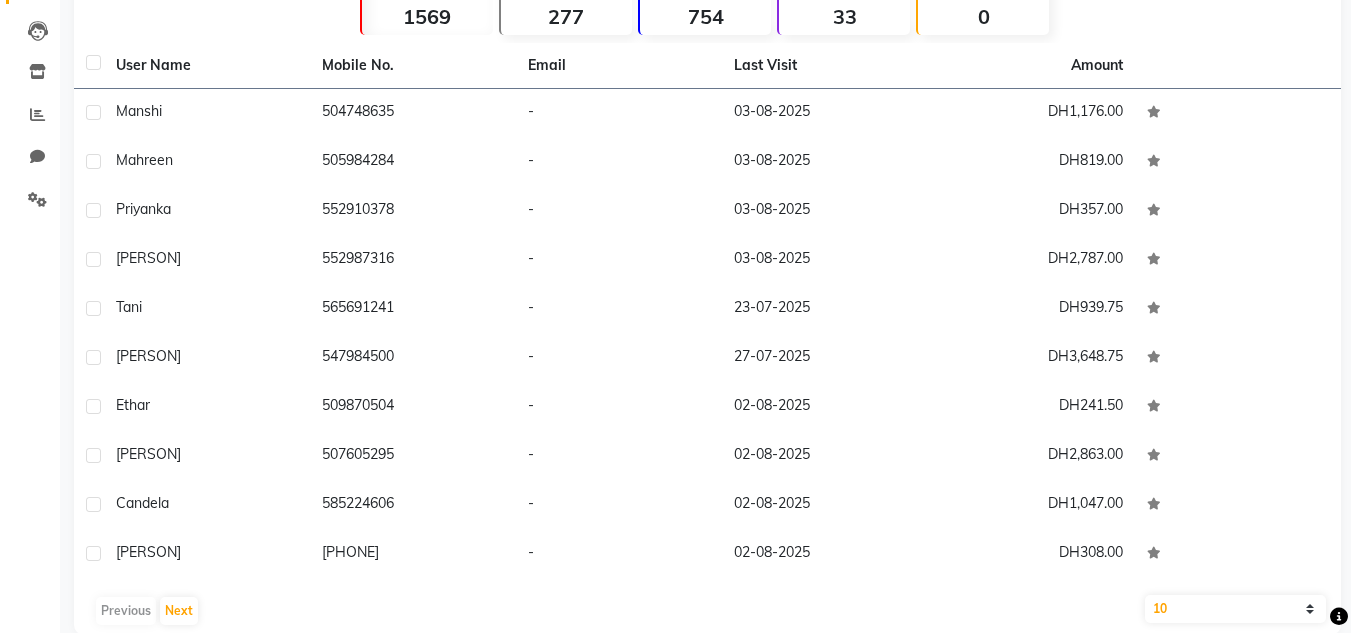 scroll, scrollTop: 171, scrollLeft: 0, axis: vertical 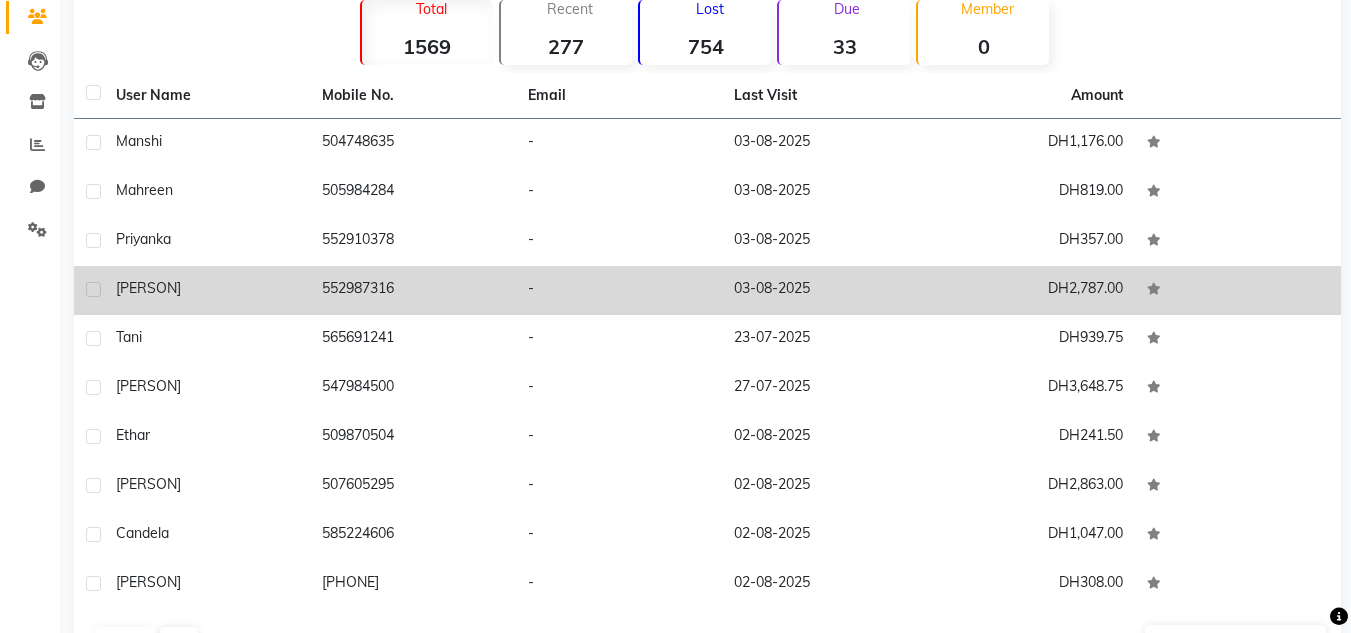 click on "-" 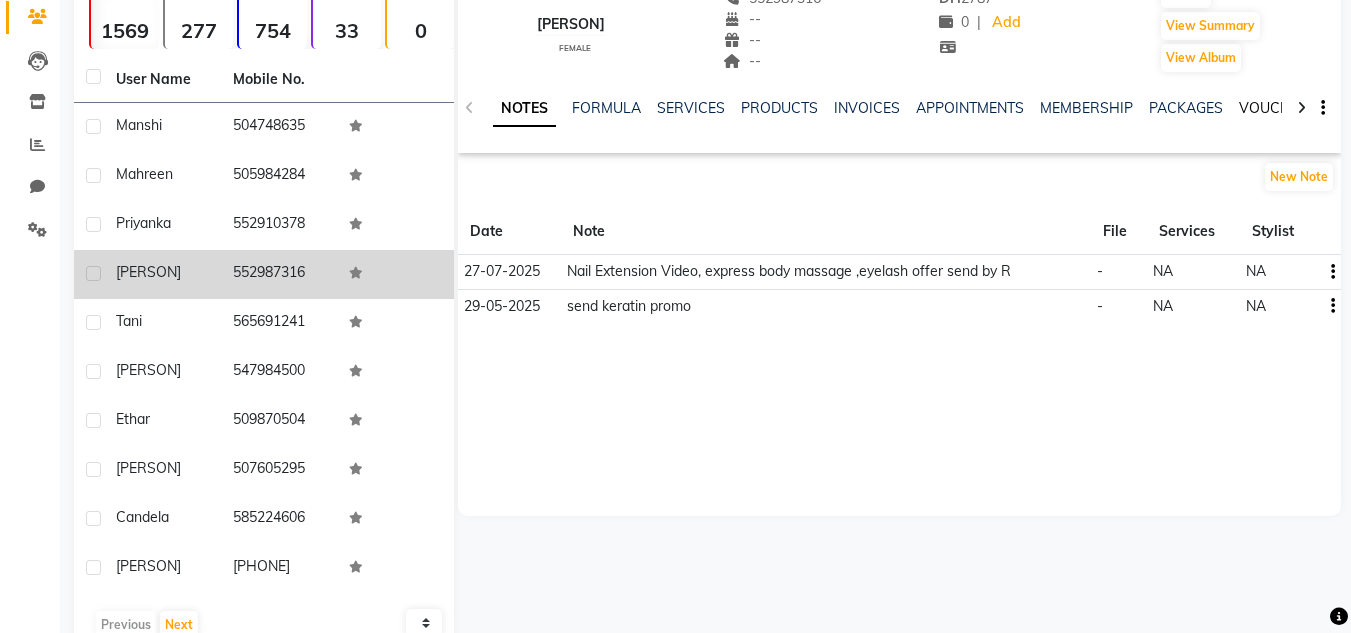 click on "VOUCHERS" 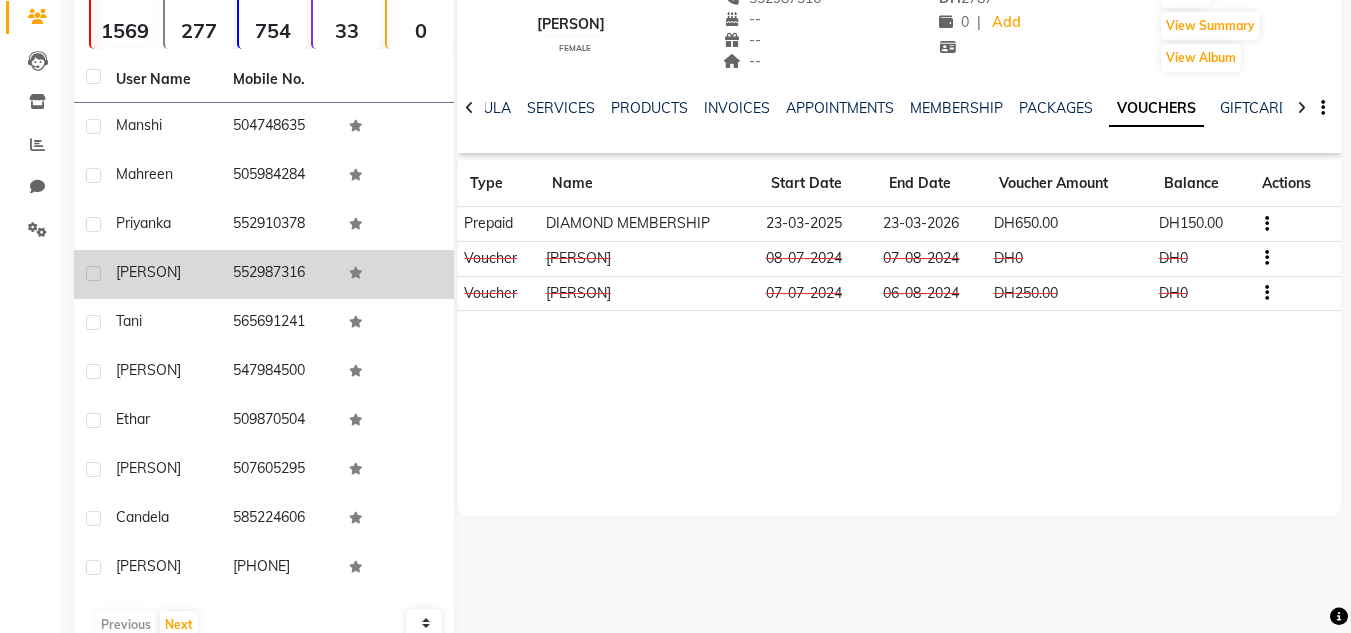 scroll, scrollTop: 0, scrollLeft: 0, axis: both 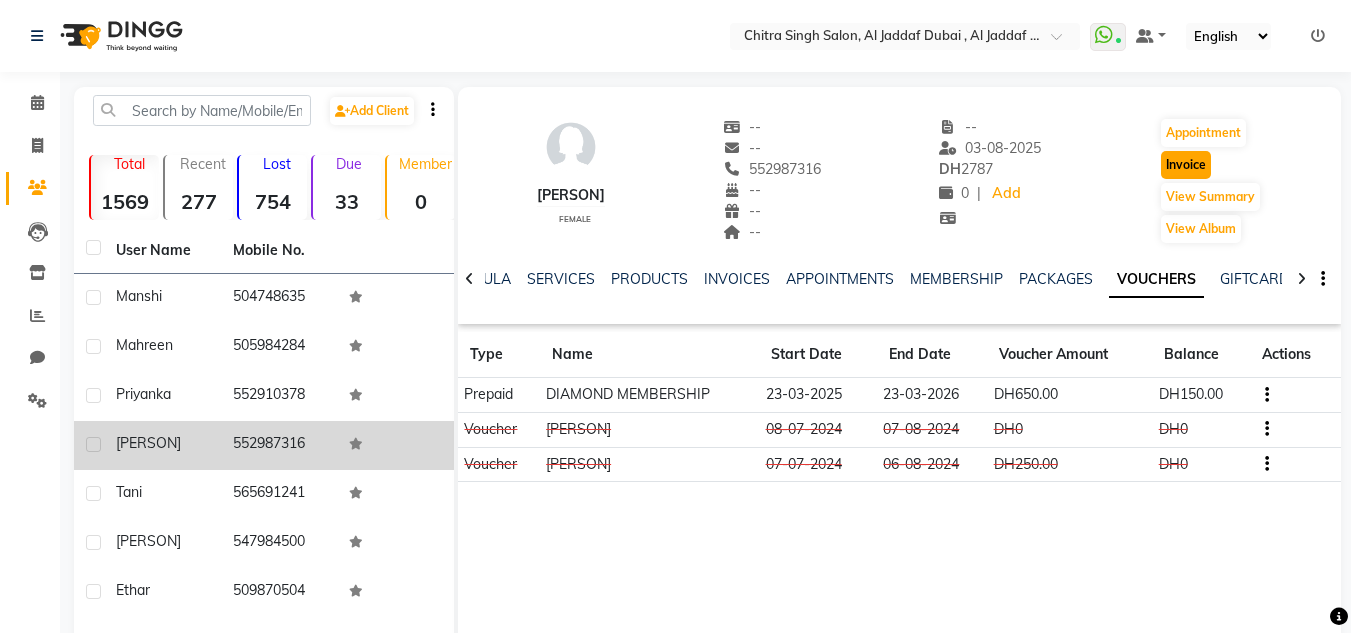 click on "Invoice" 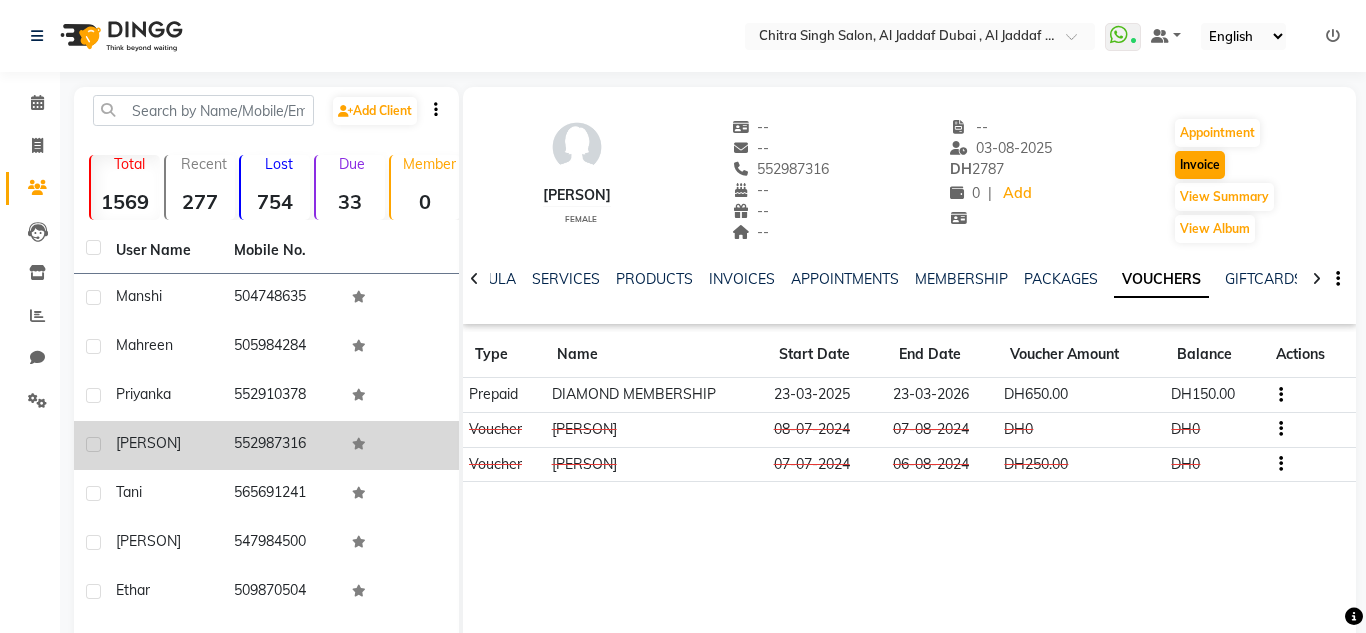 select on "service" 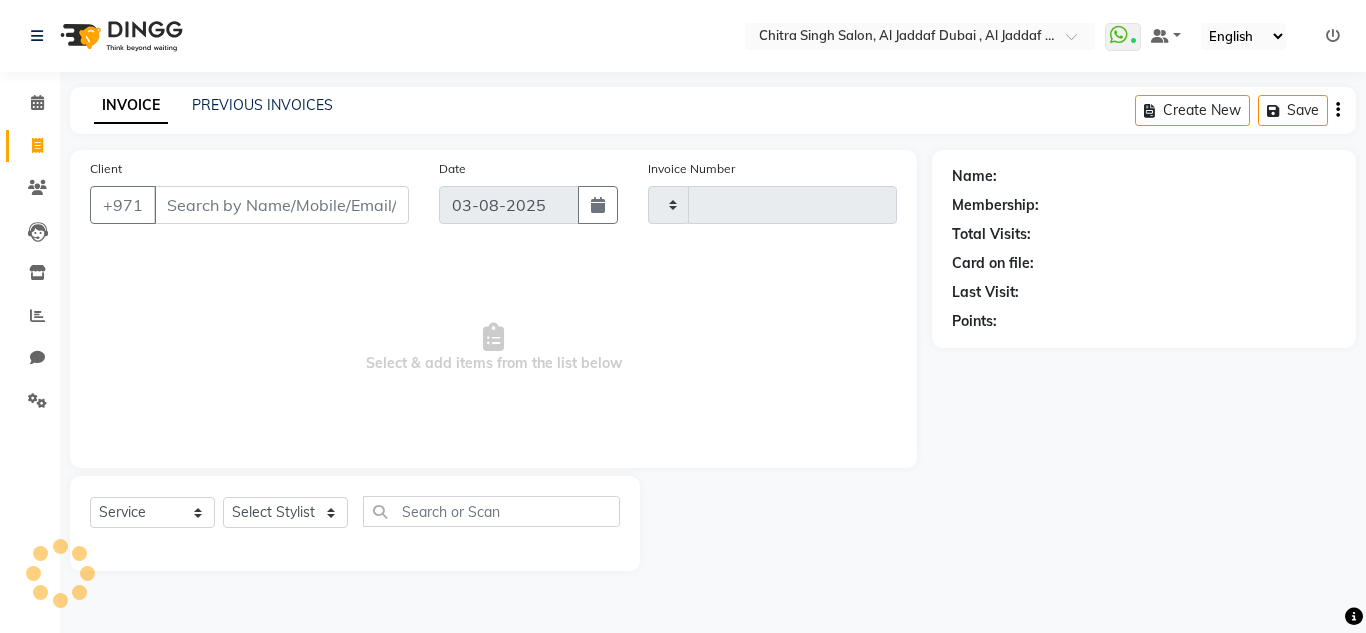 type on "1067" 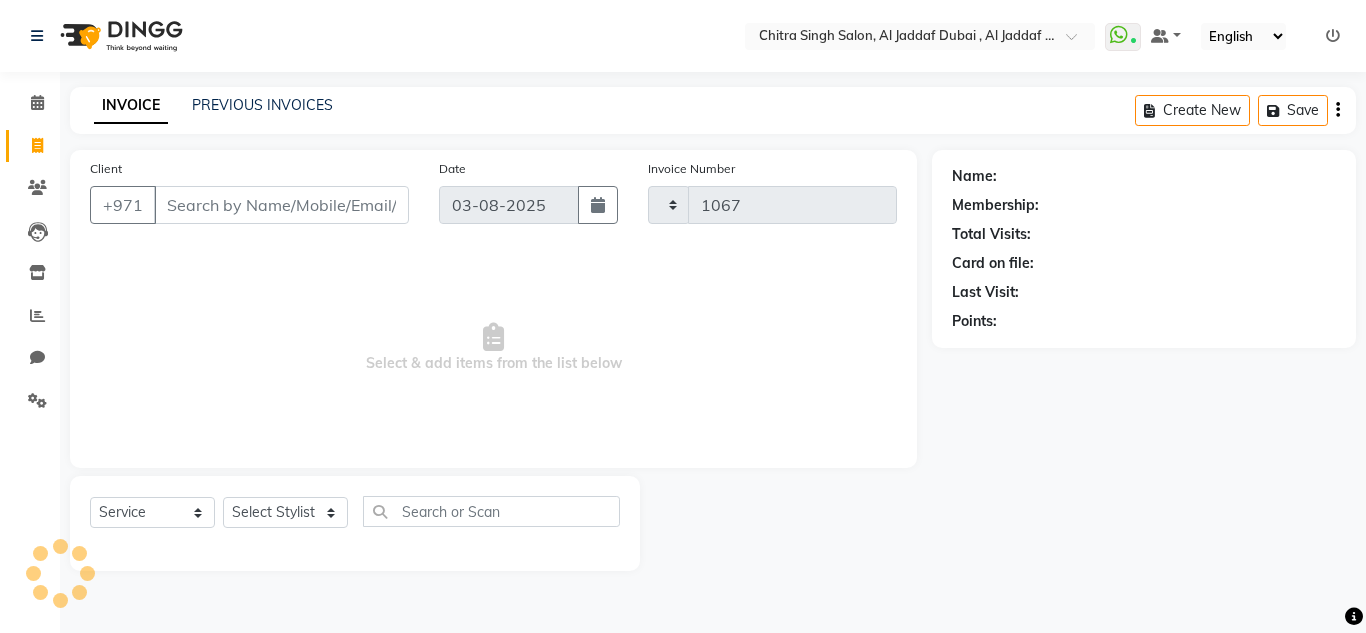 select on "4069" 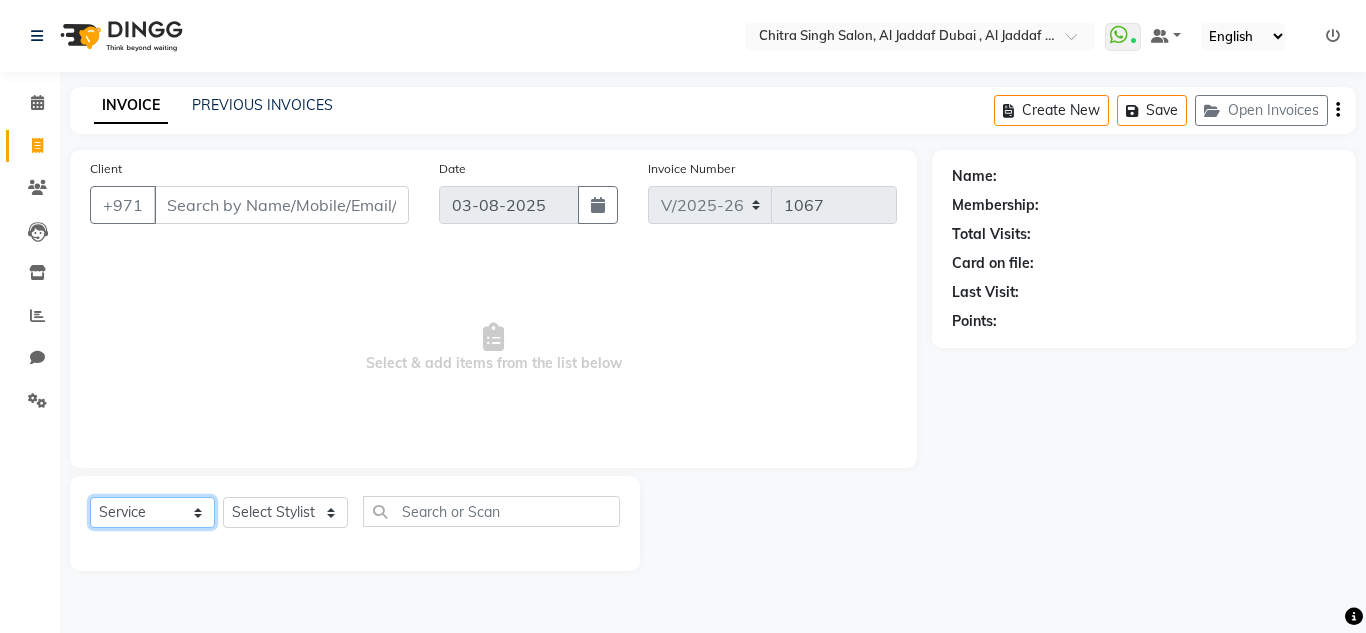drag, startPoint x: 178, startPoint y: 523, endPoint x: 175, endPoint y: 501, distance: 22.203604 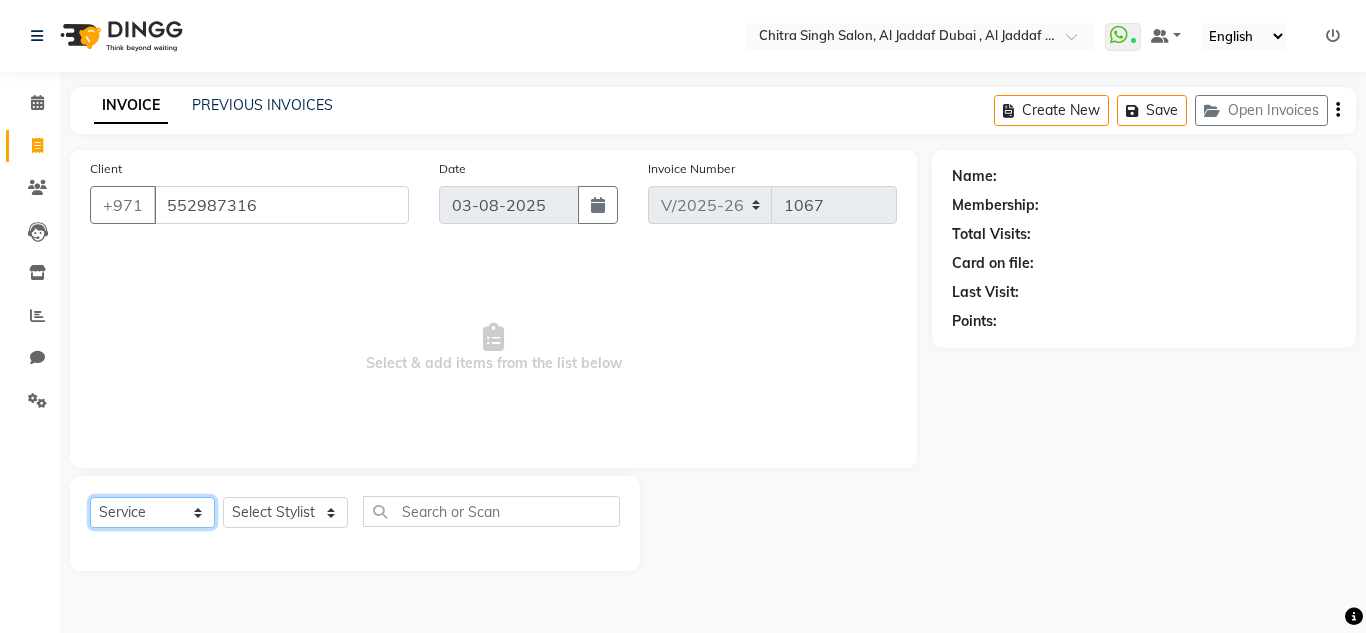 click on "Select  Service  Product  Membership  Package Voucher Prepaid Gift Card" 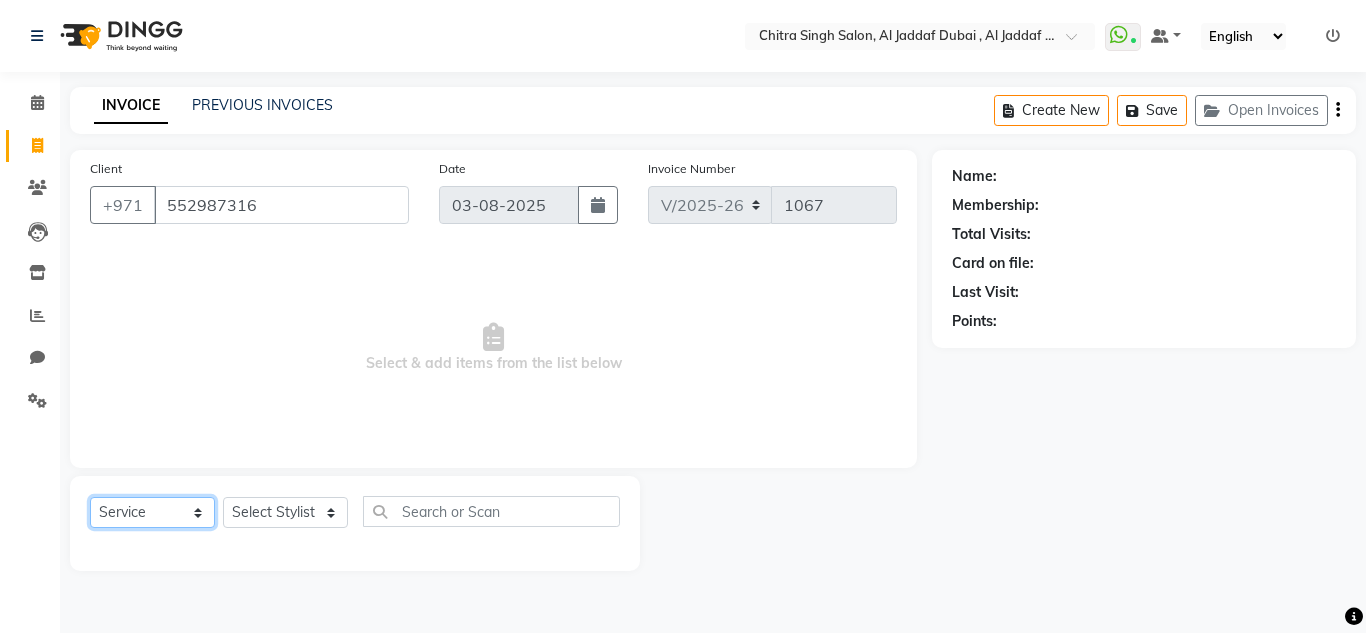 select on "1: Object" 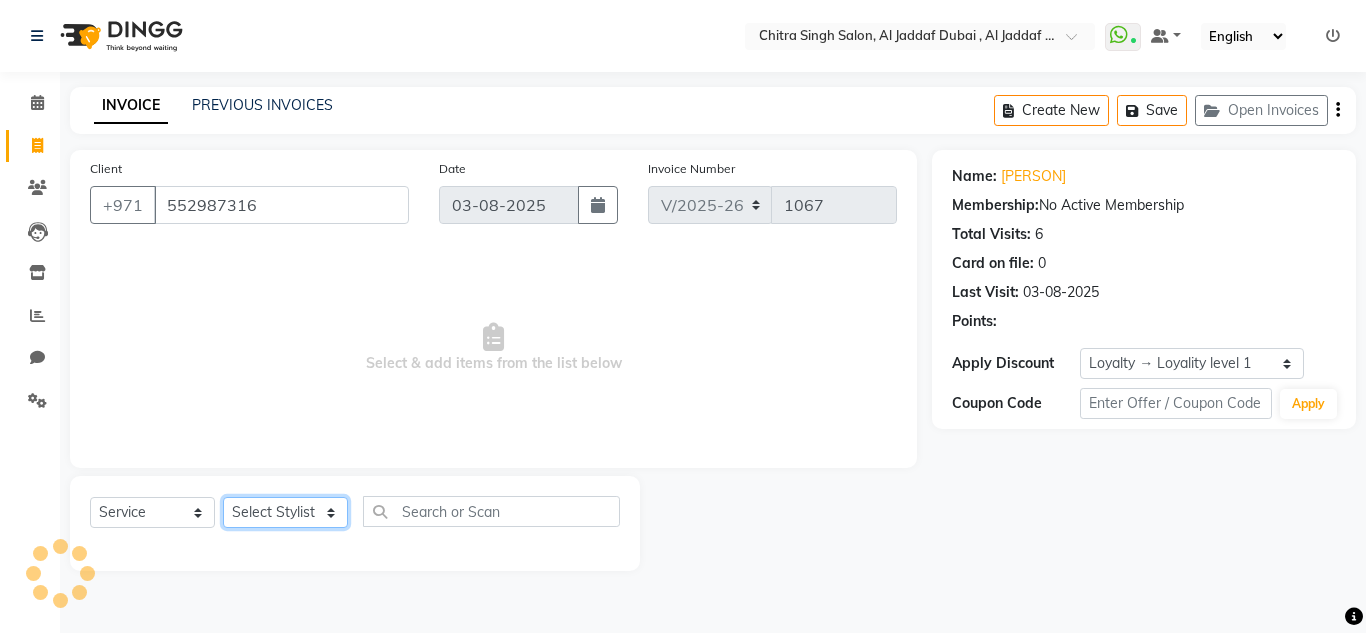 click on "Select Stylist Huma Iqbal Kabita Management Riba Sales person Srijana trial lady" 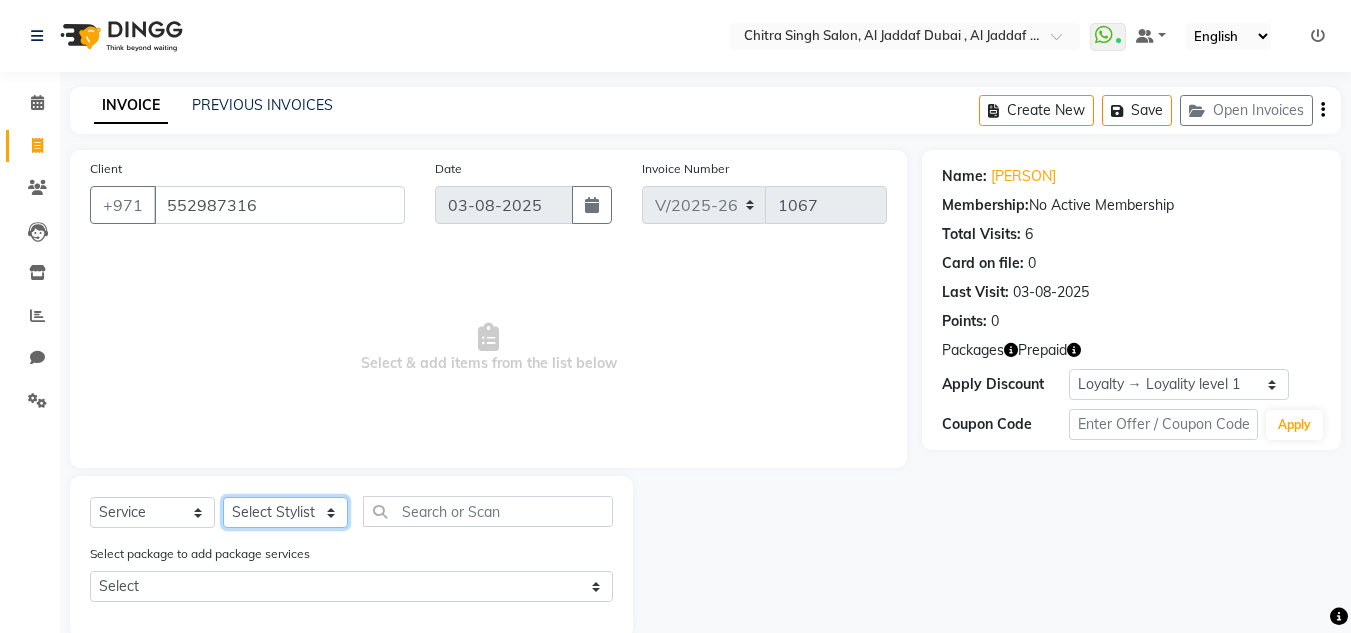 select on "45056" 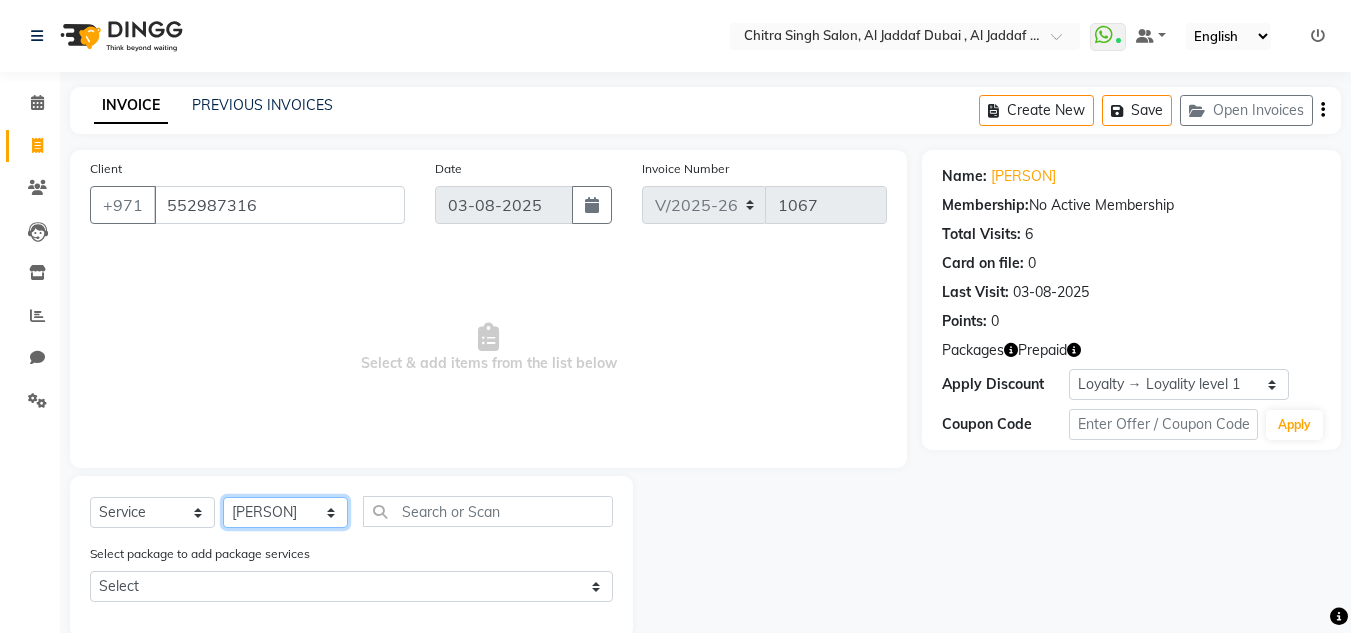 click on "Select Stylist Huma Iqbal Kabita Management Riba Sales person Srijana trial lady" 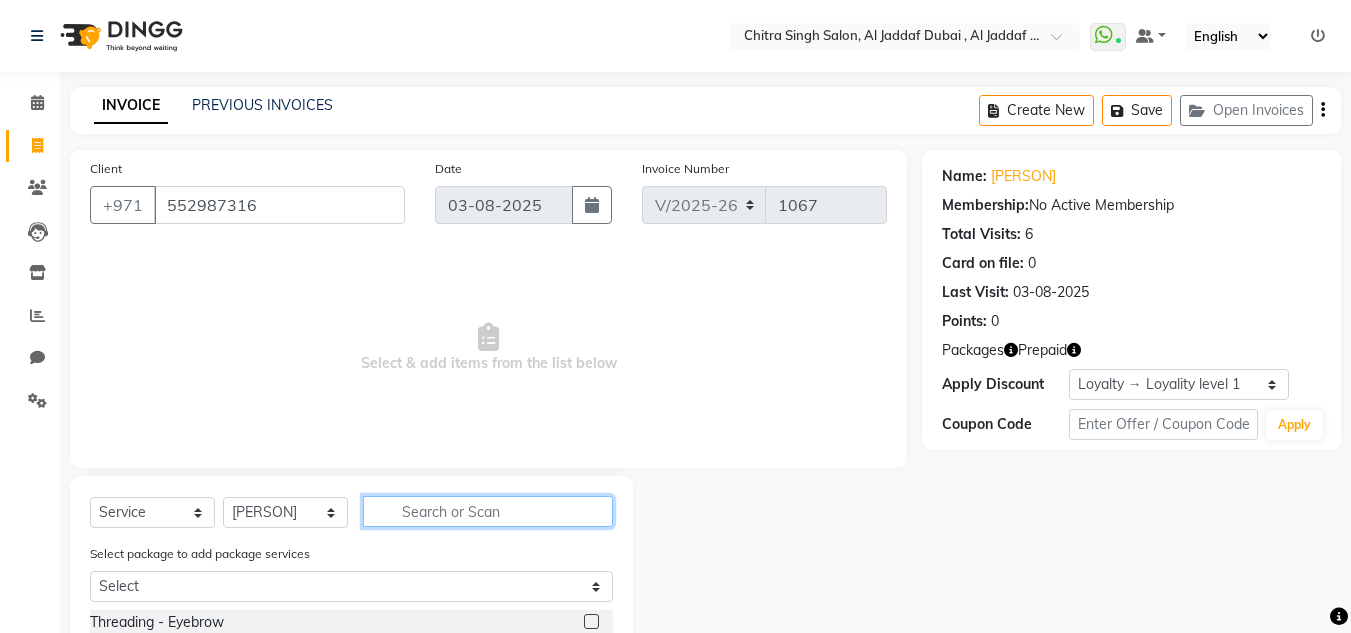 drag, startPoint x: 534, startPoint y: 510, endPoint x: 444, endPoint y: 553, distance: 99.744675 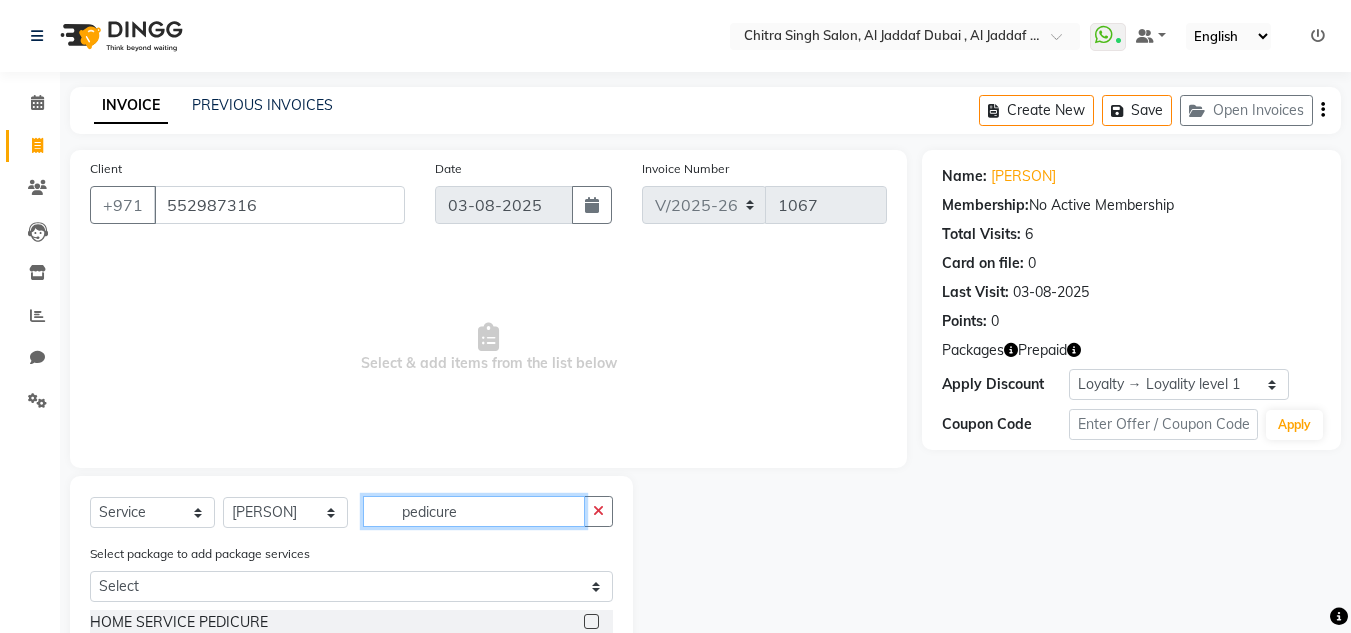 type on "pedicure" 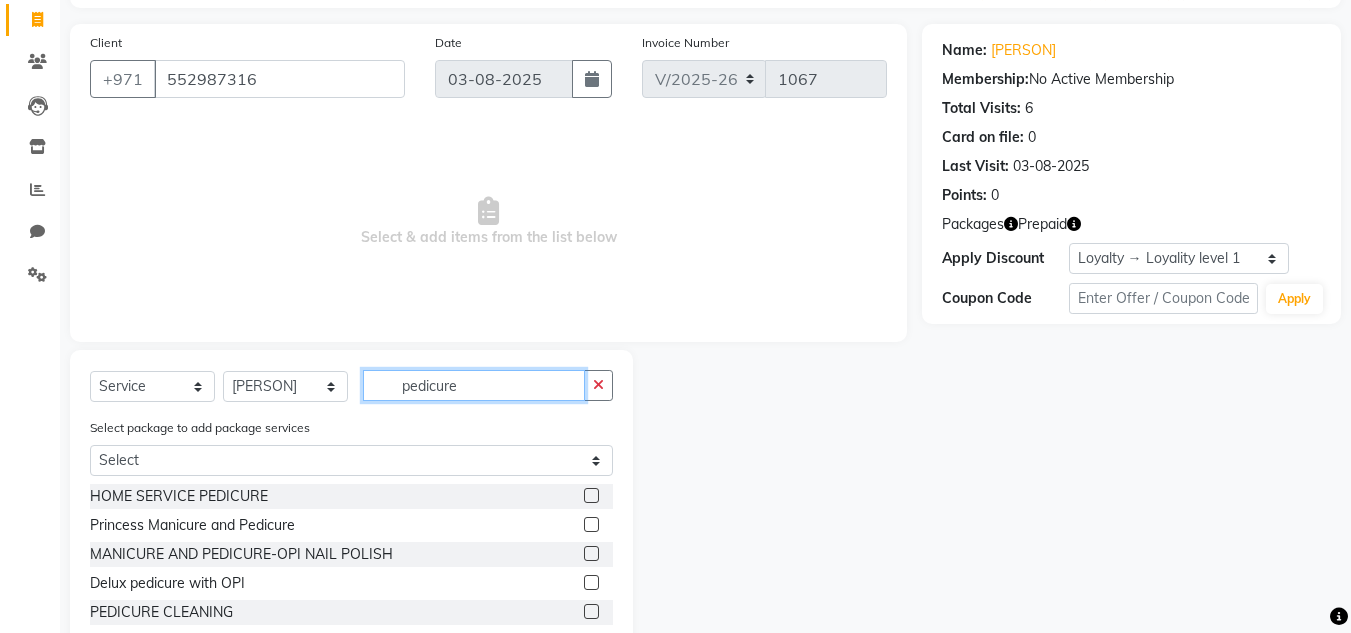 scroll, scrollTop: 235, scrollLeft: 0, axis: vertical 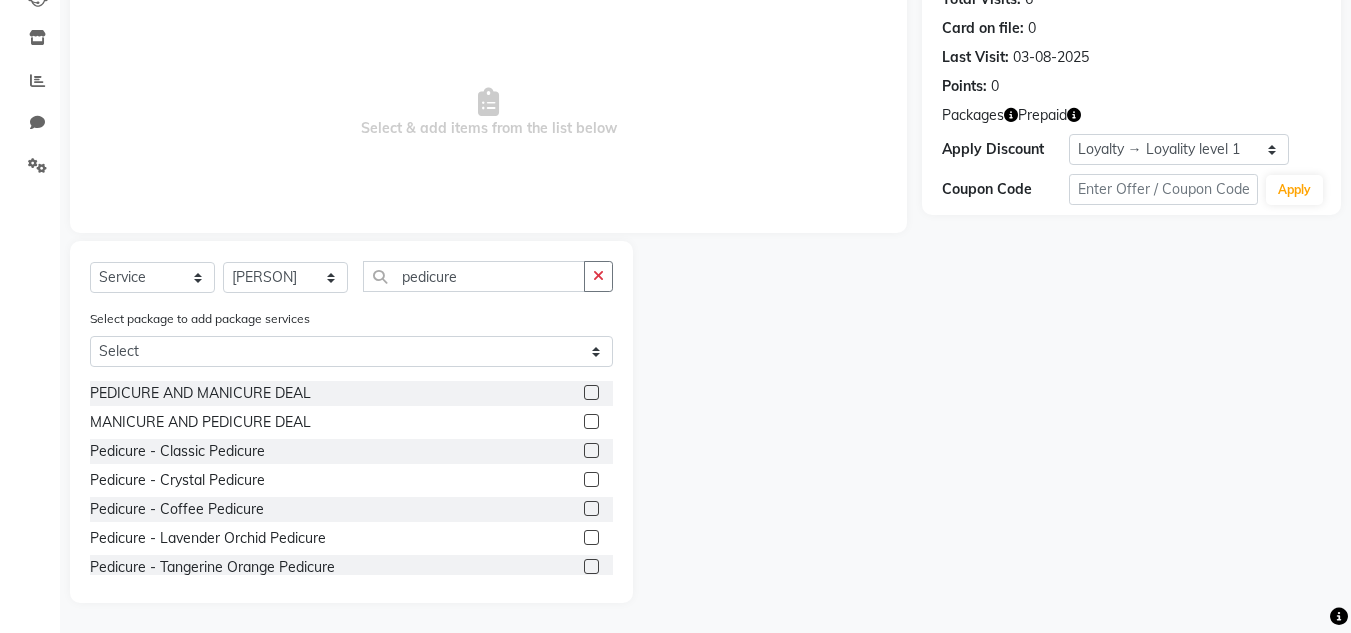 click 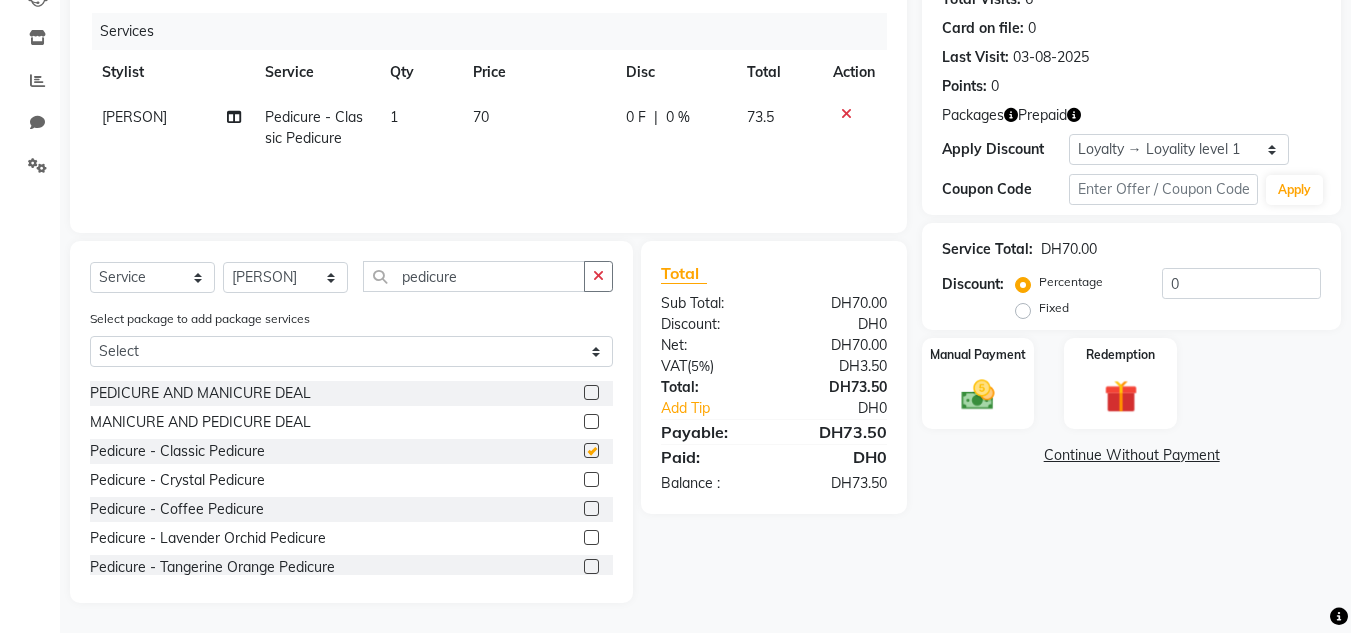click 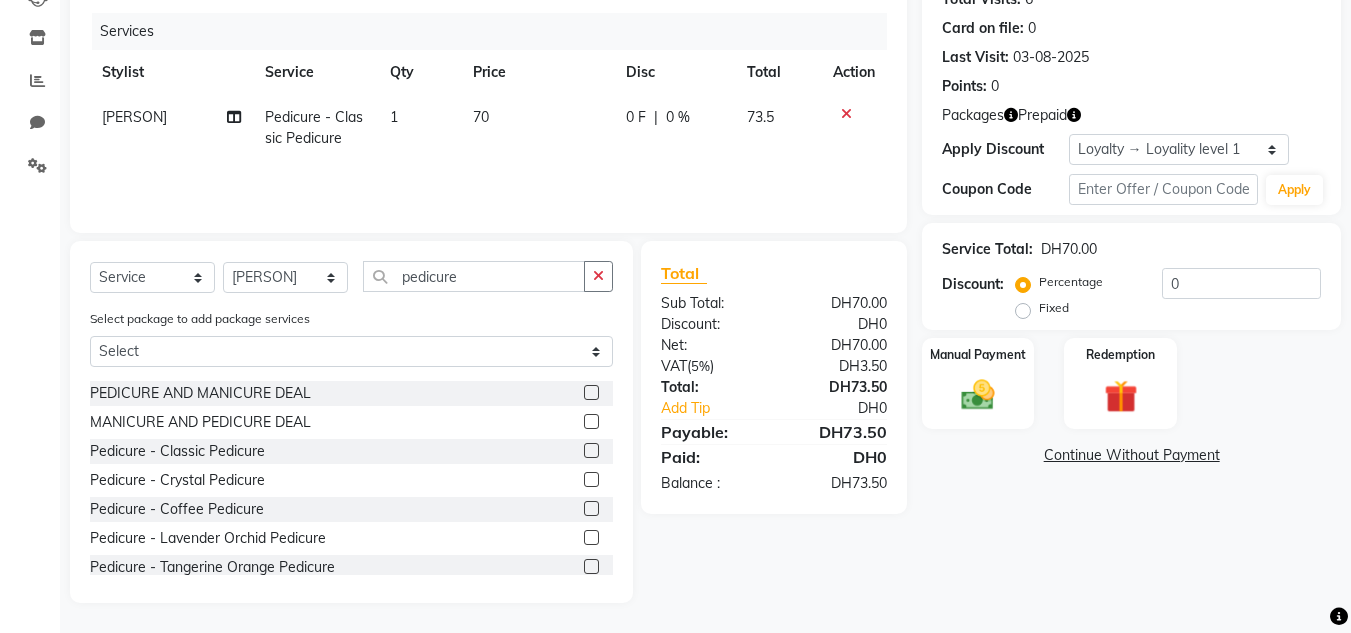 drag, startPoint x: 486, startPoint y: 252, endPoint x: 299, endPoint y: 256, distance: 187.04277 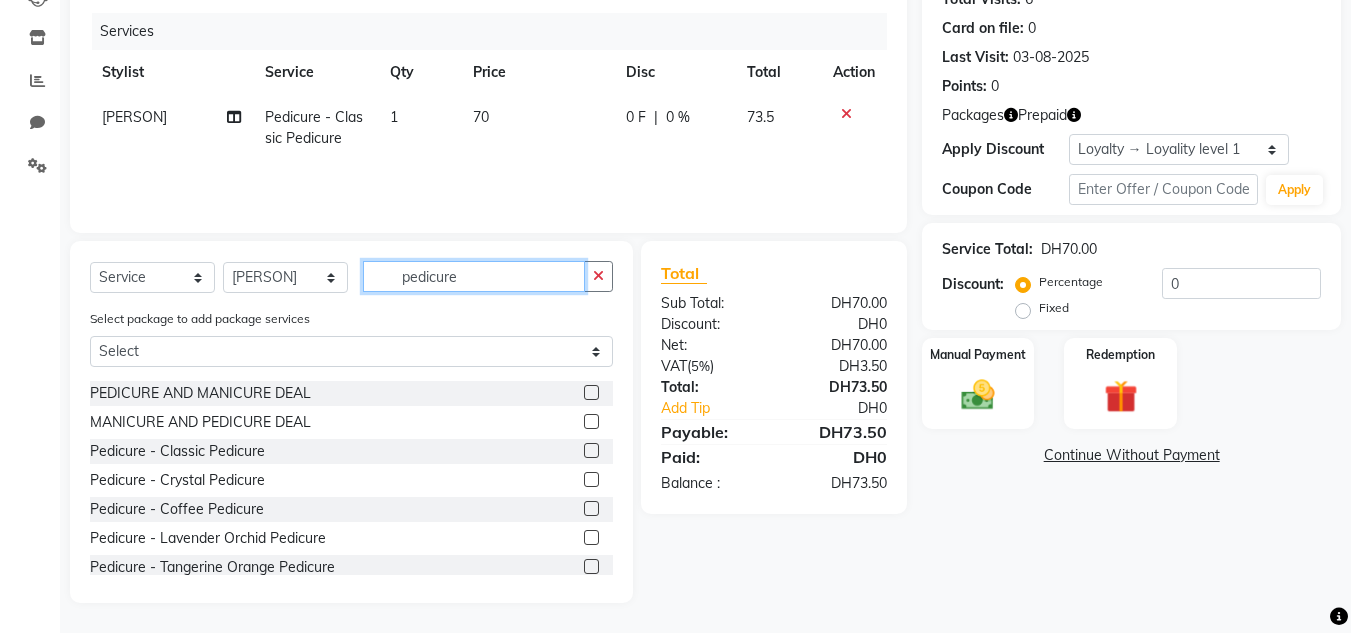 click on "pedicure" 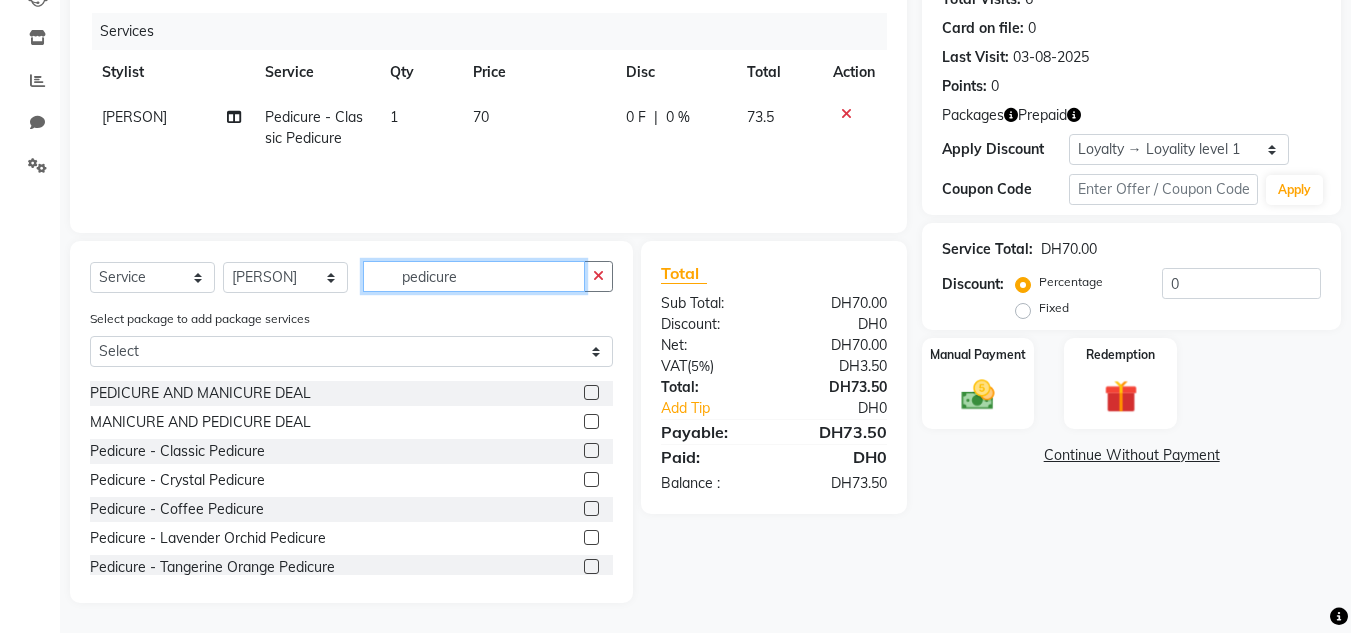drag, startPoint x: 512, startPoint y: 279, endPoint x: 294, endPoint y: 279, distance: 218 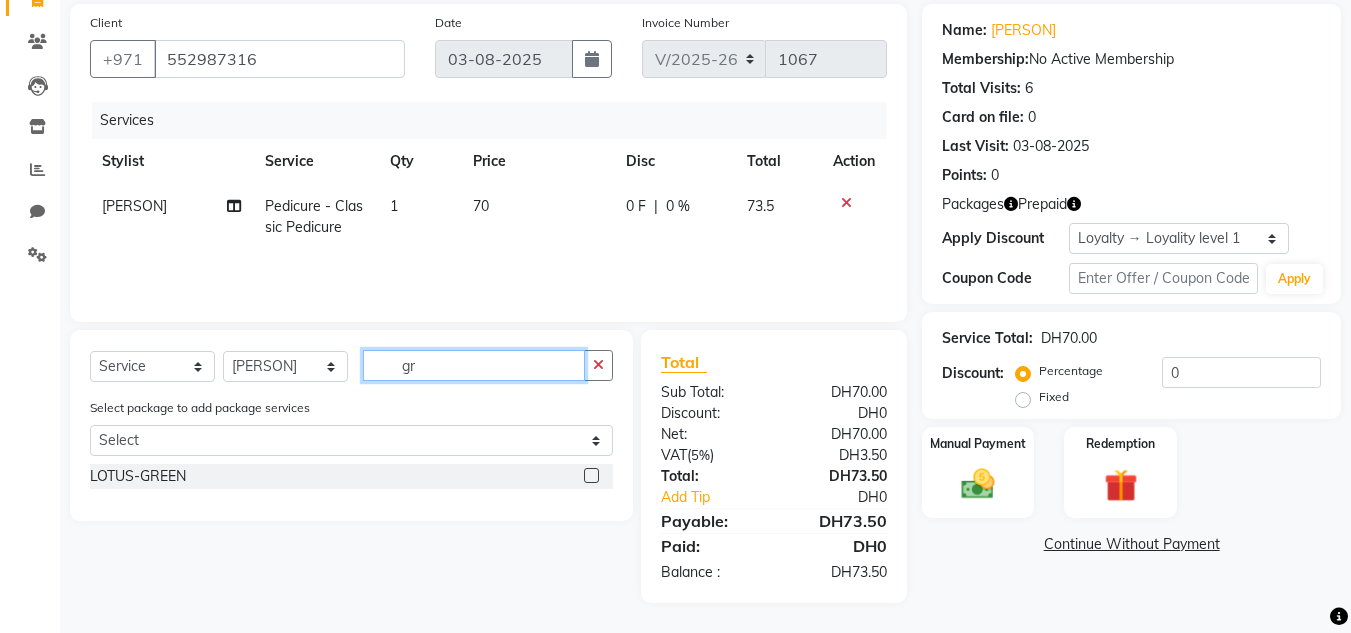 scroll, scrollTop: 146, scrollLeft: 0, axis: vertical 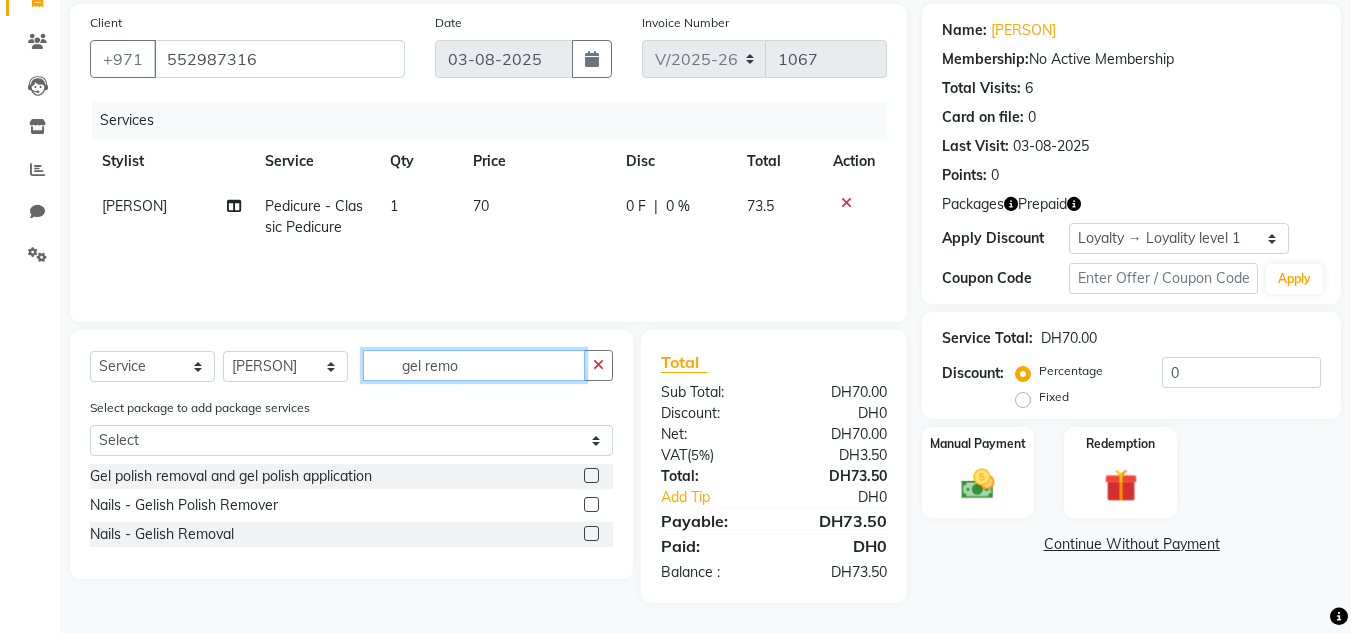 type on "gel remo" 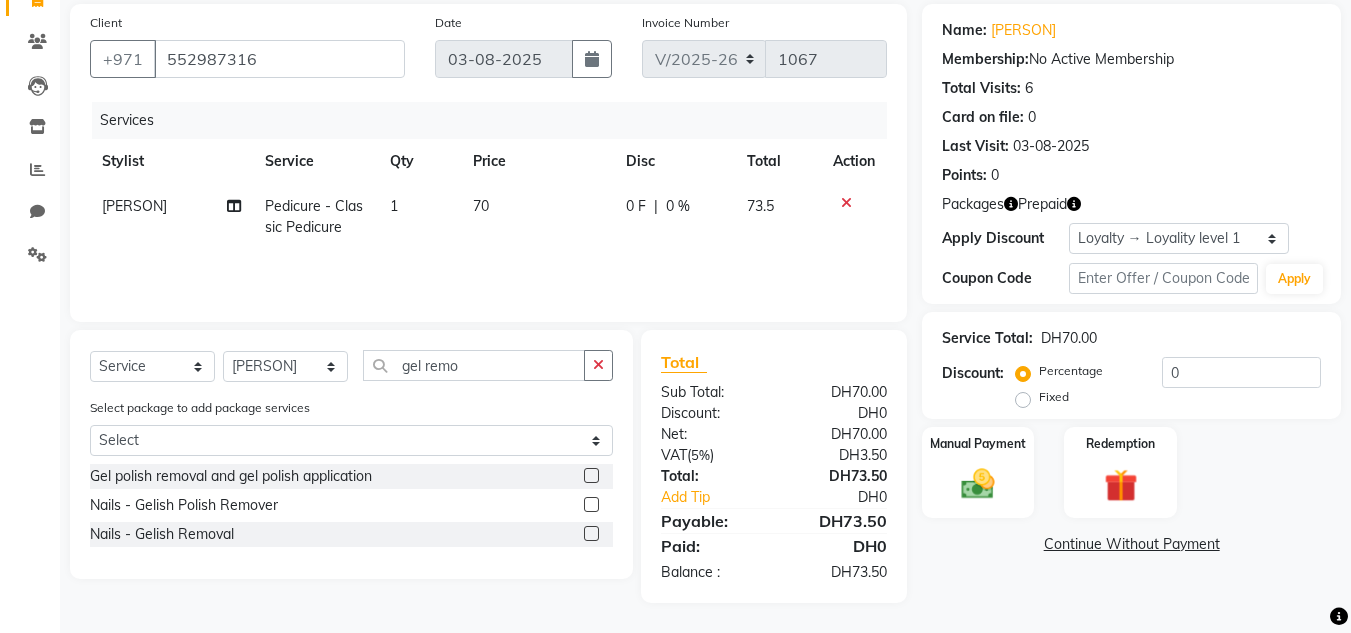 click 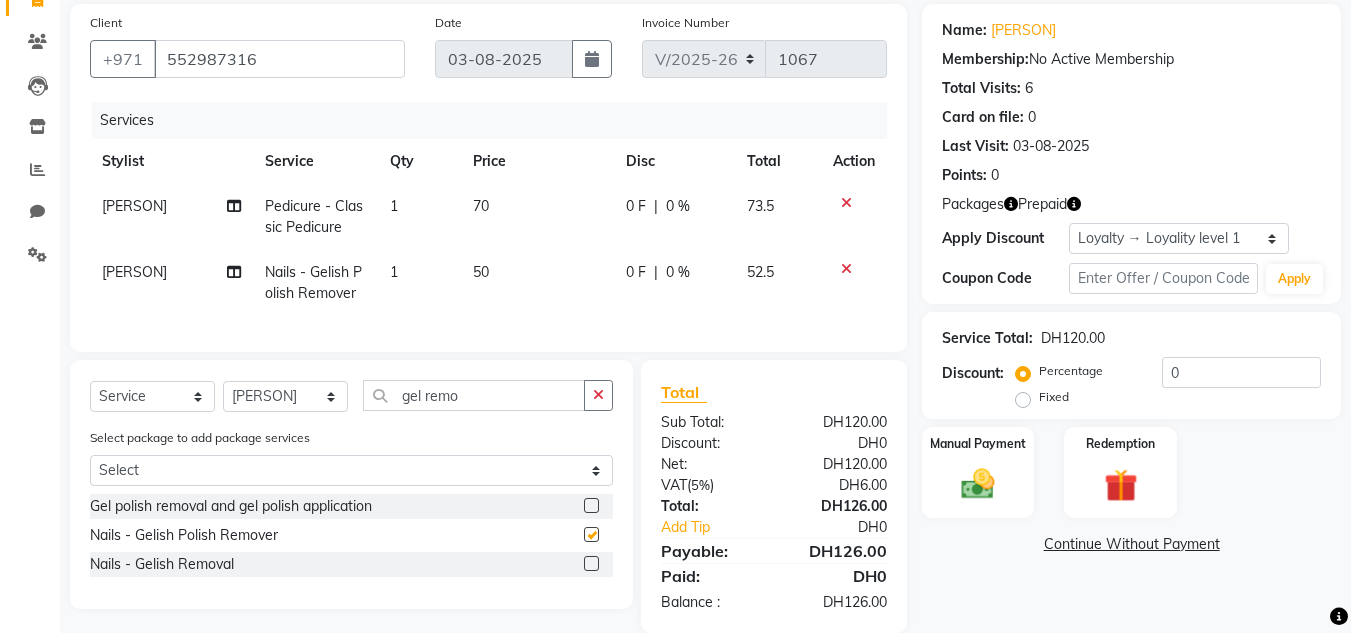 checkbox on "false" 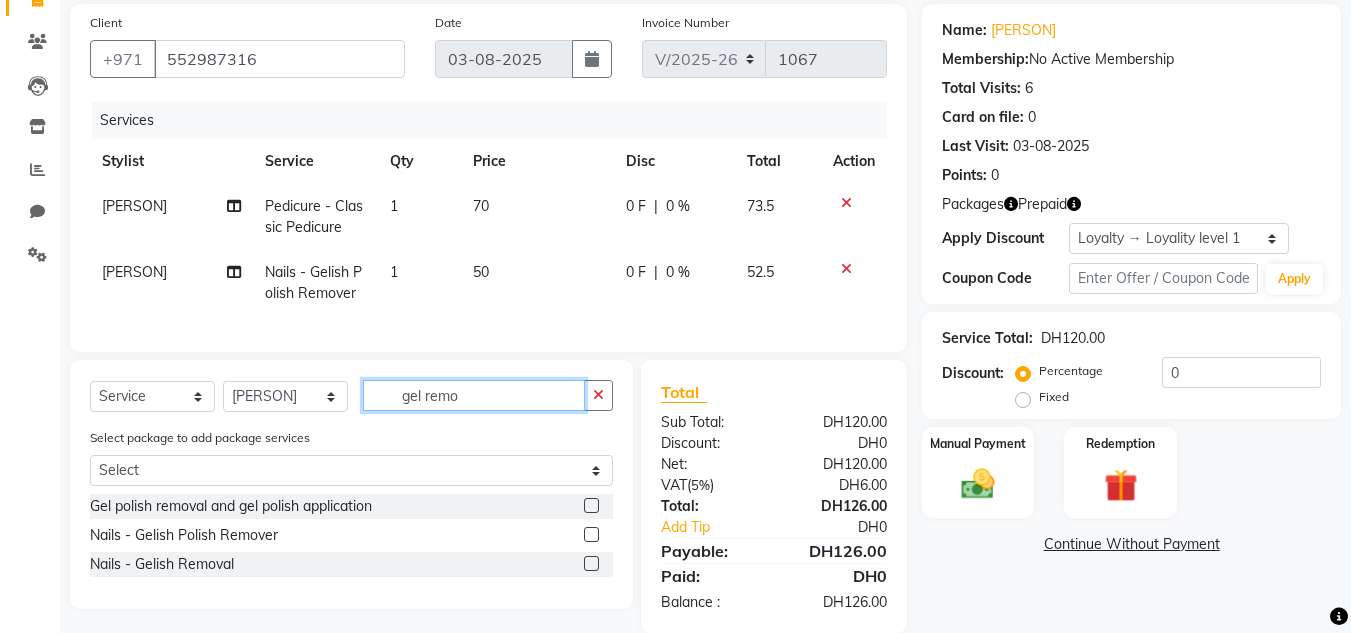 drag, startPoint x: 448, startPoint y: 405, endPoint x: 320, endPoint y: 406, distance: 128.0039 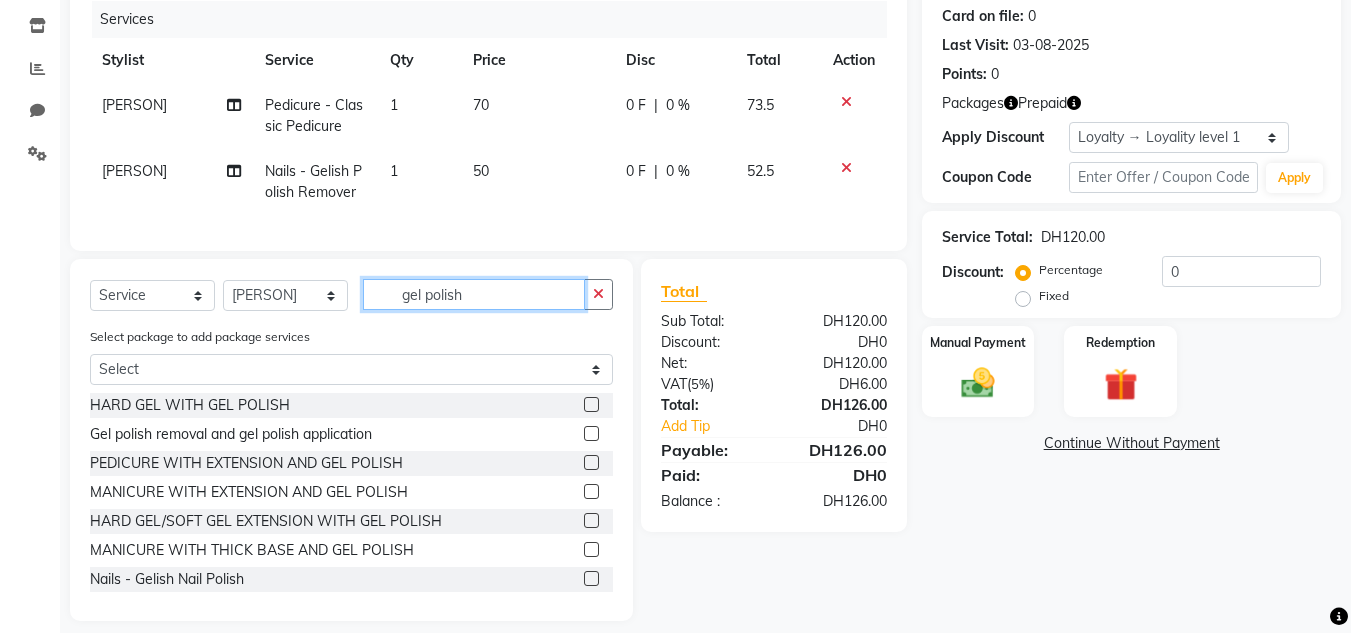 scroll, scrollTop: 280, scrollLeft: 0, axis: vertical 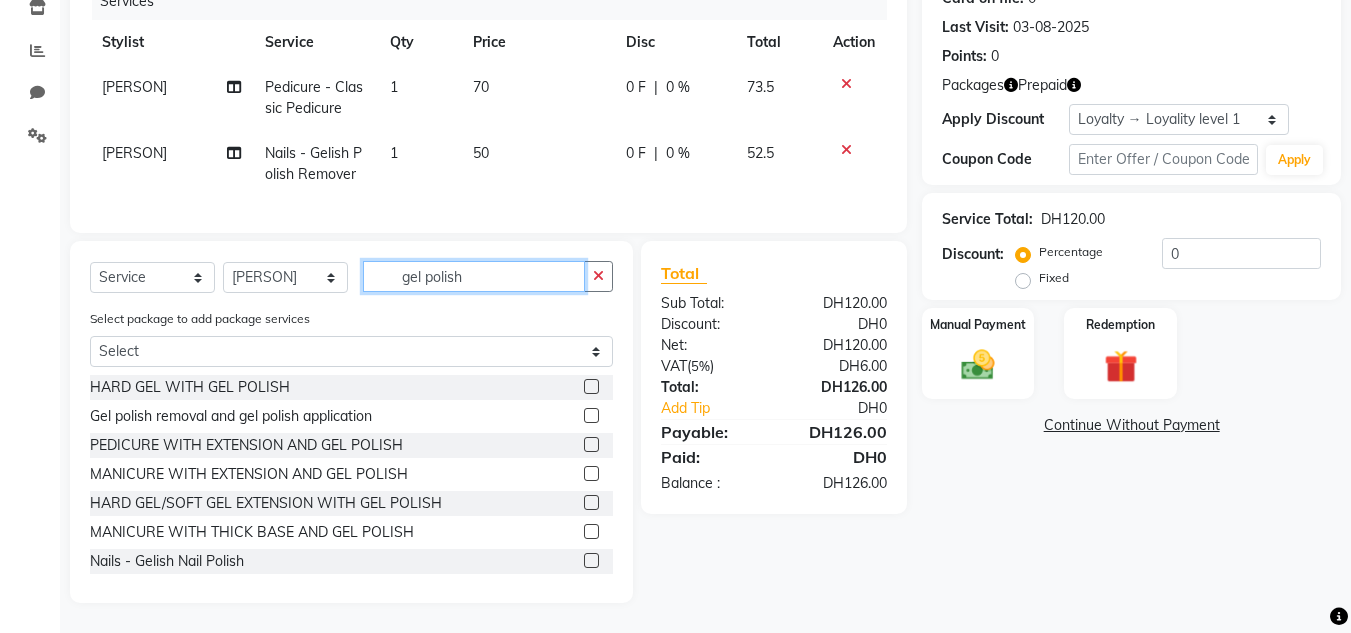 type on "gel polish" 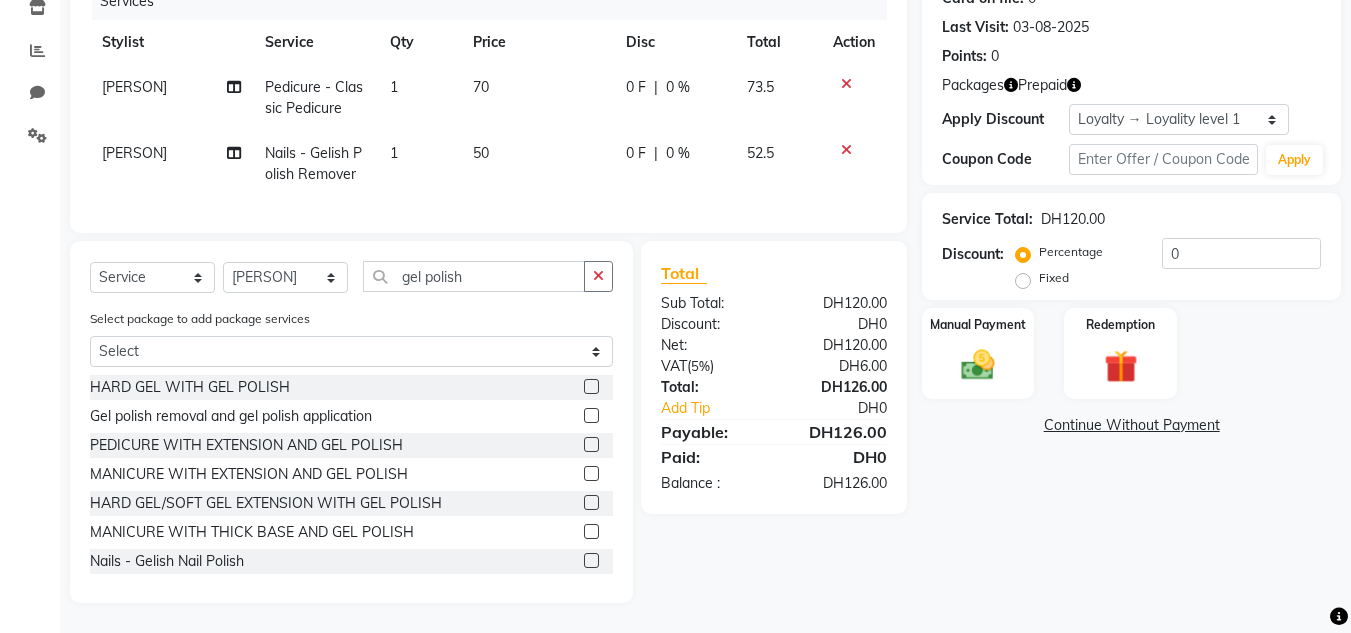 click 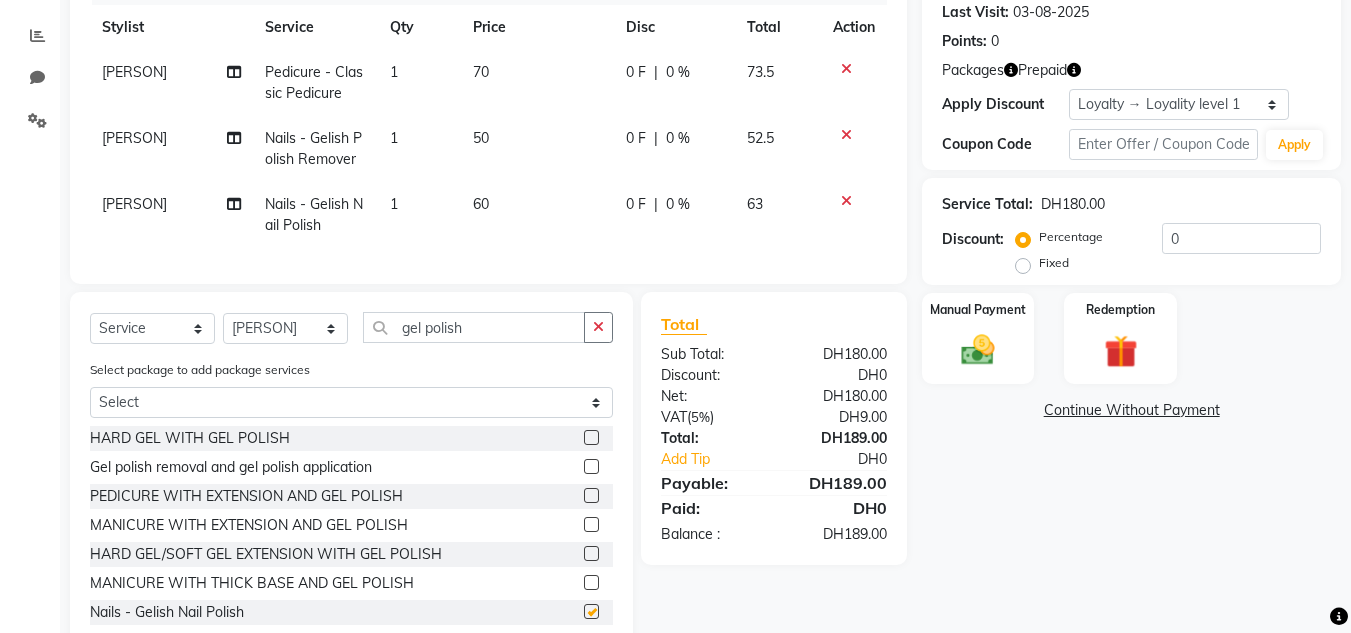 checkbox on "false" 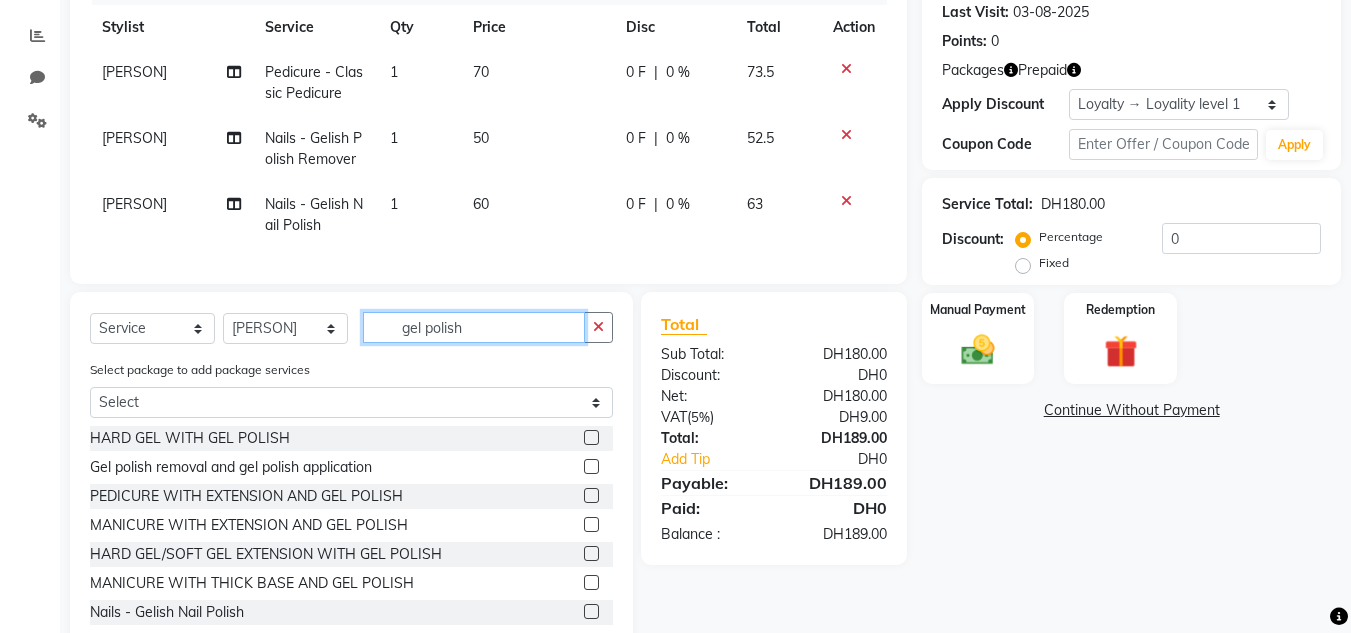 drag, startPoint x: 464, startPoint y: 350, endPoint x: 314, endPoint y: 330, distance: 151.32745 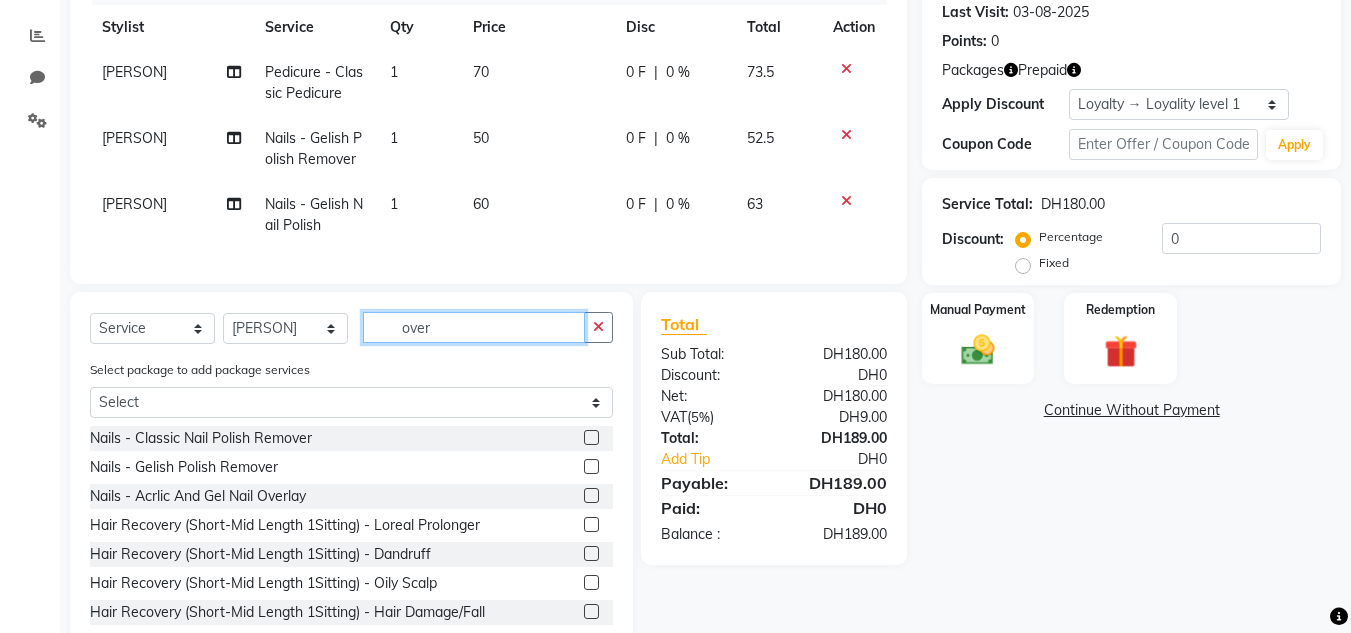 type on "overl" 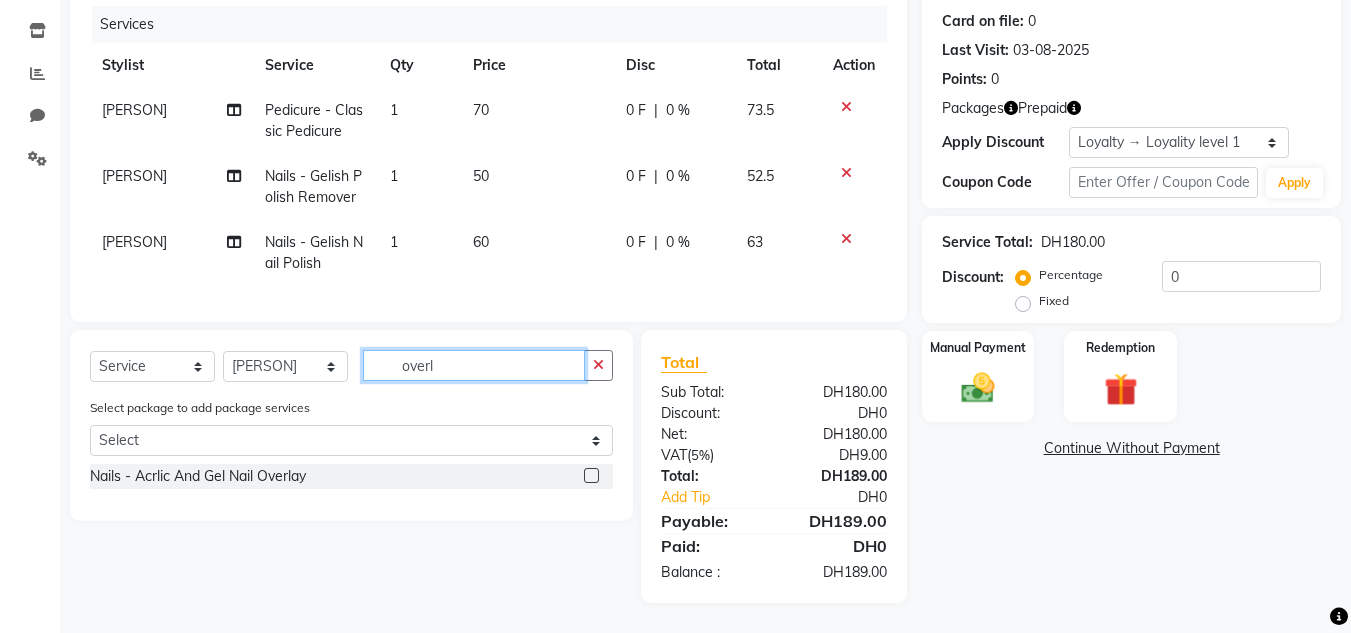 scroll, scrollTop: 257, scrollLeft: 0, axis: vertical 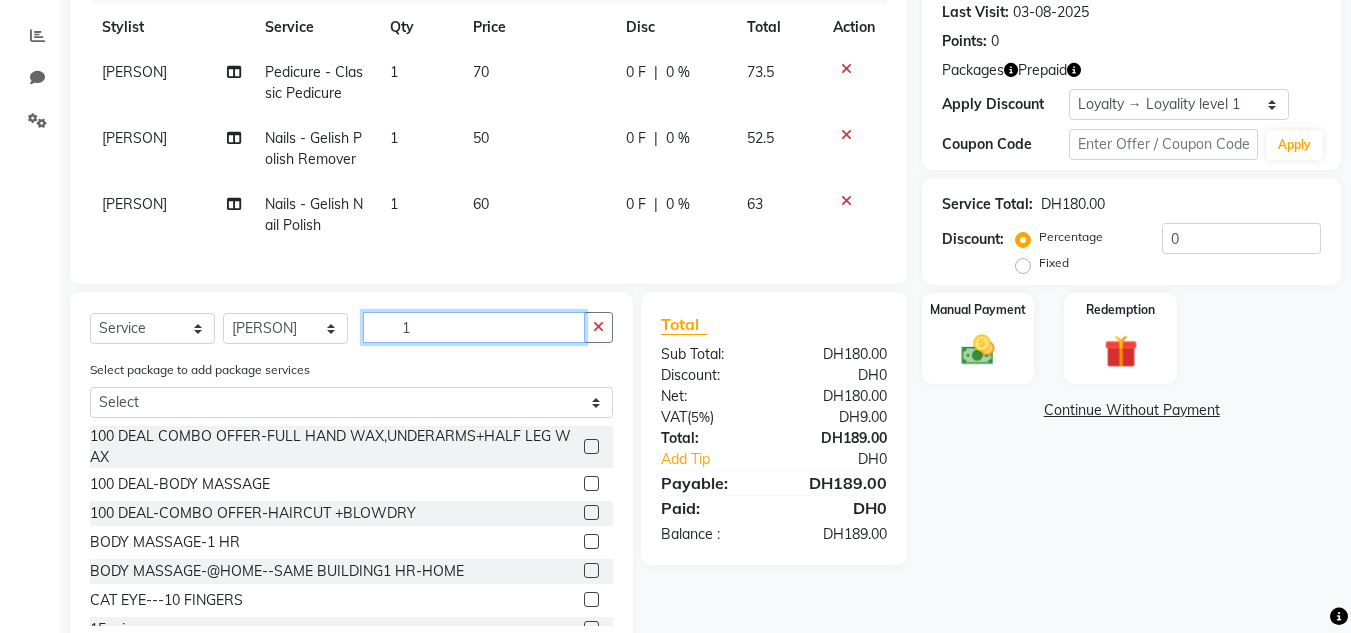 type on "1" 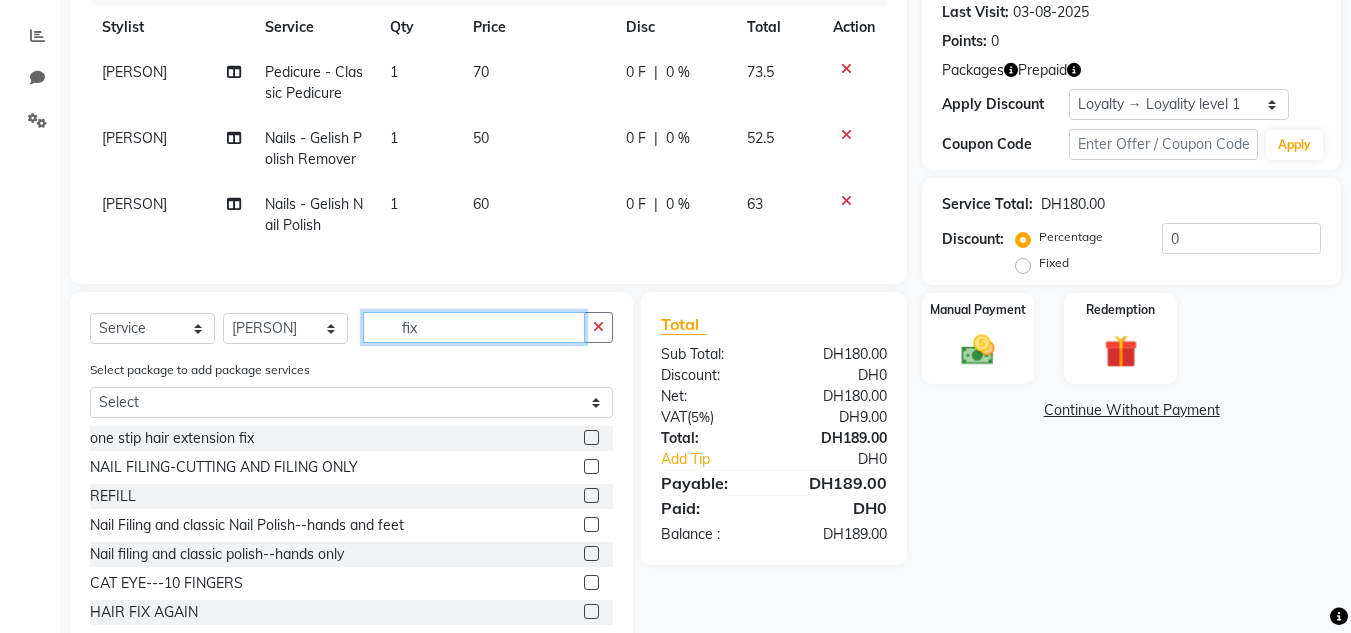 scroll, scrollTop: 262, scrollLeft: 0, axis: vertical 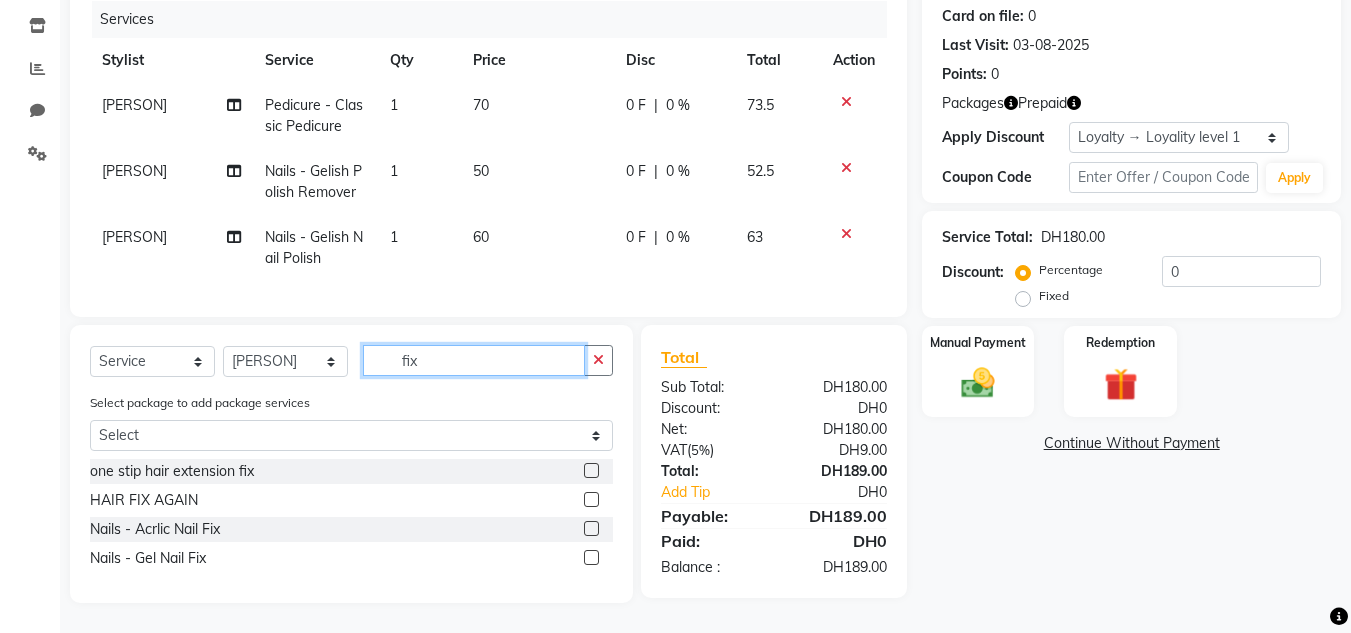 drag, startPoint x: 411, startPoint y: 359, endPoint x: 431, endPoint y: 359, distance: 20 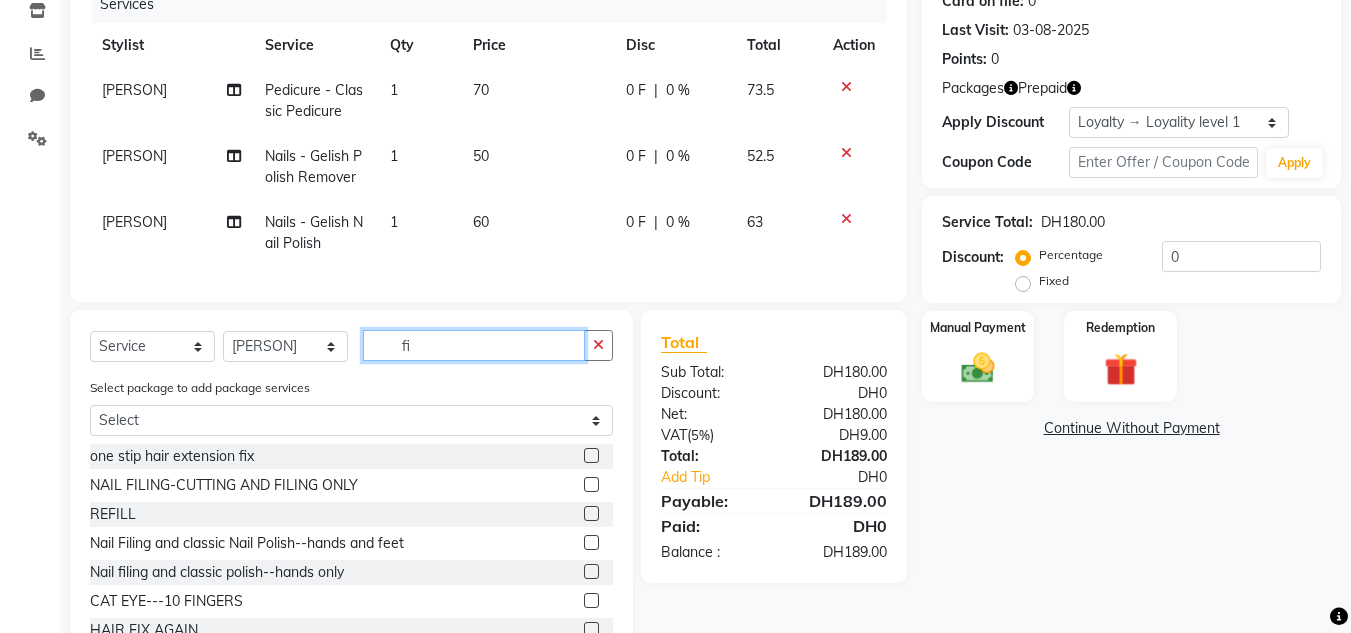 type on "f" 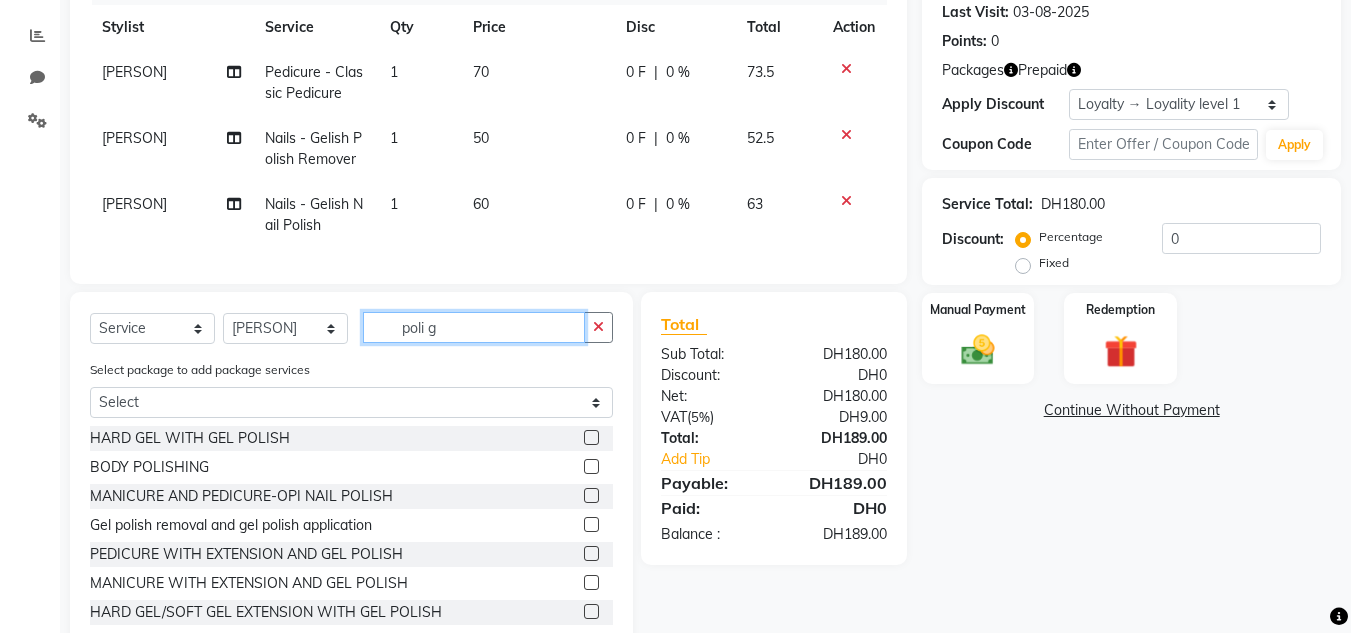 scroll, scrollTop: 257, scrollLeft: 0, axis: vertical 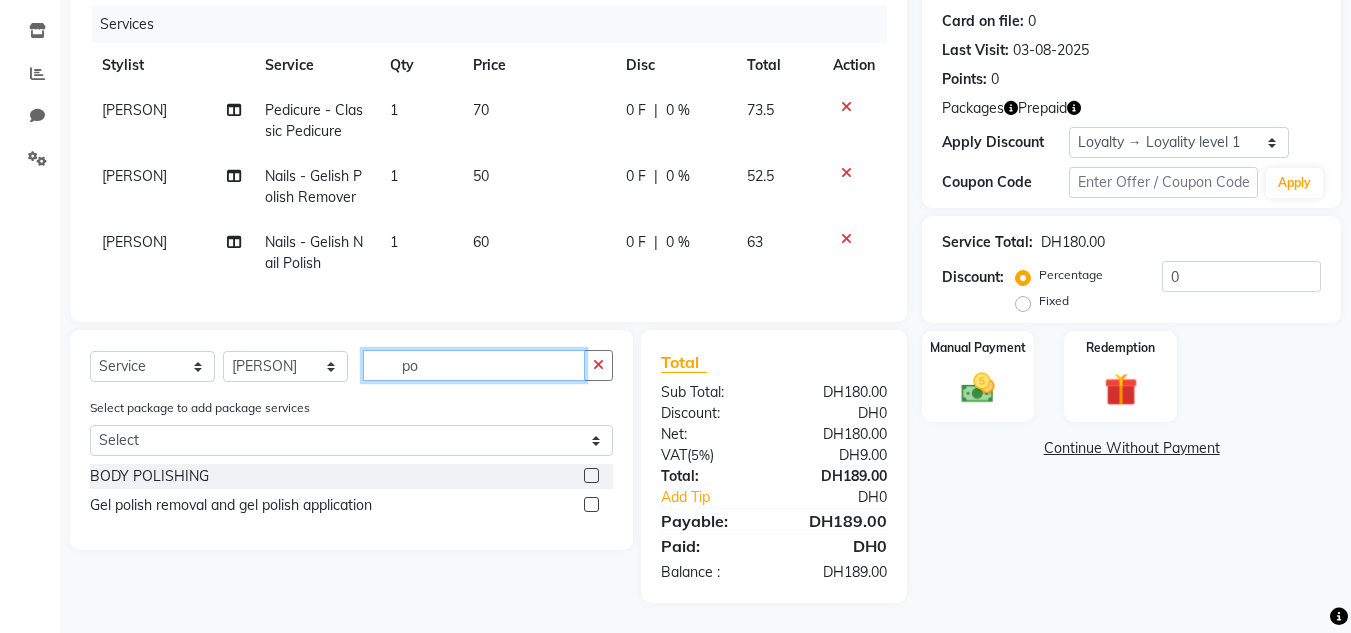type on "p" 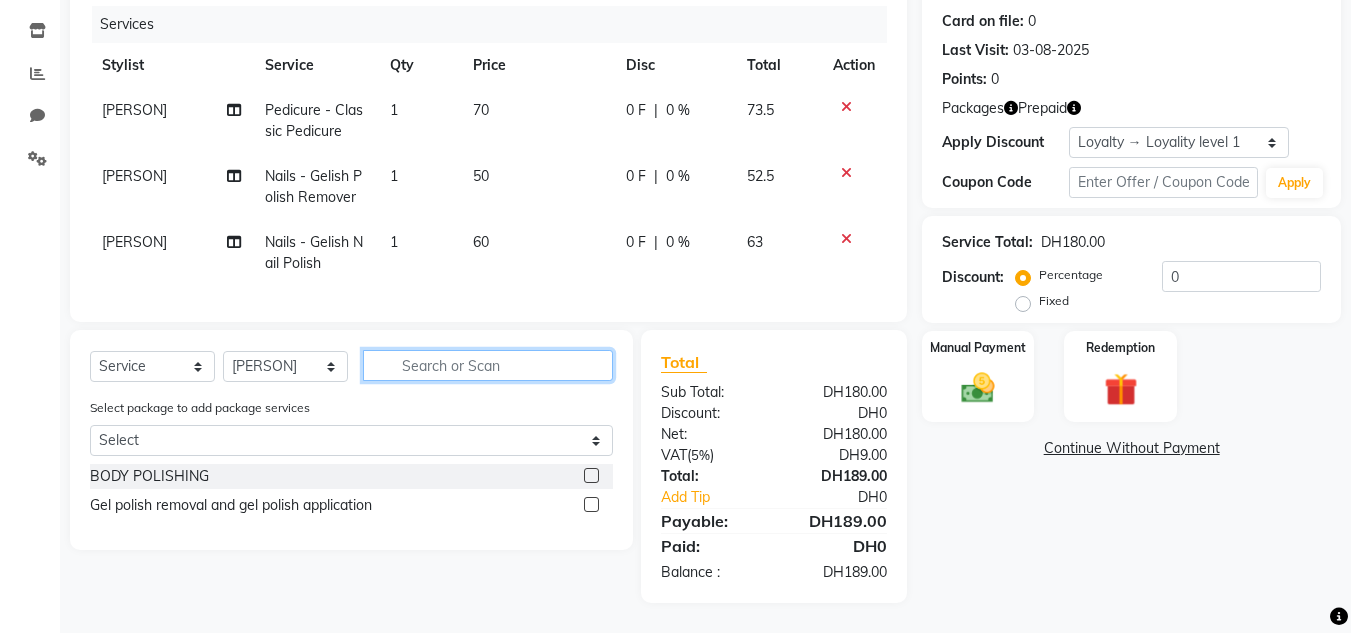 scroll, scrollTop: 280, scrollLeft: 0, axis: vertical 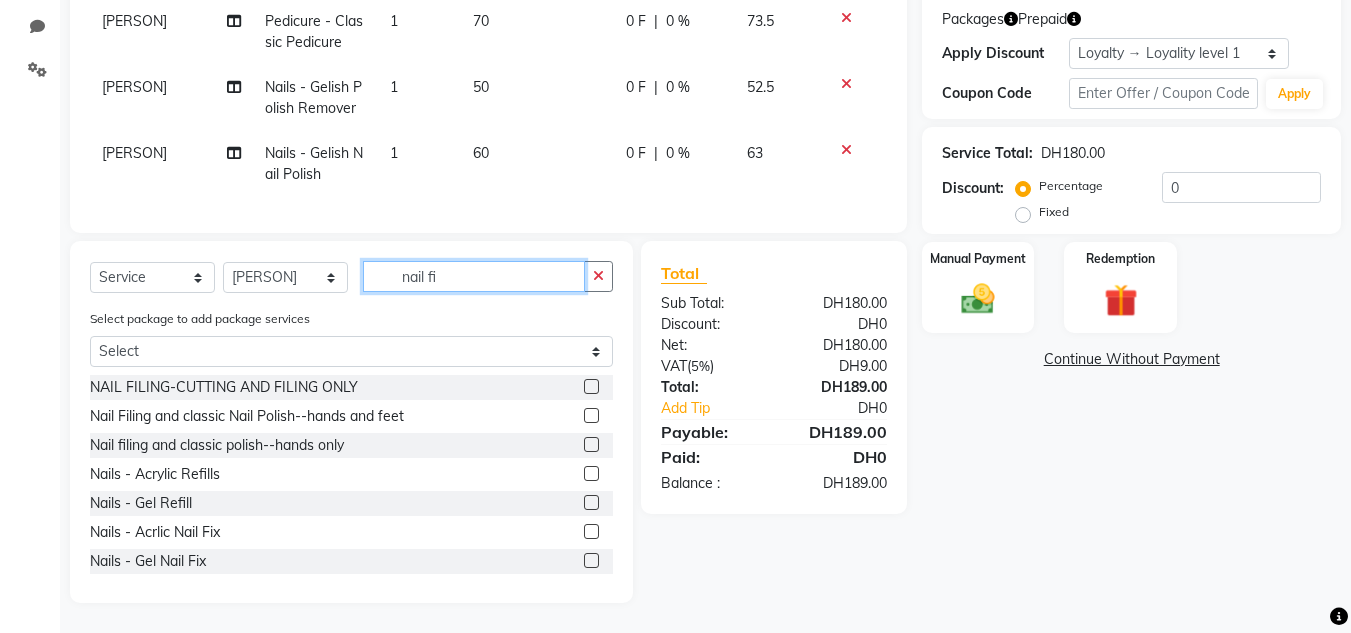 type on "nail fi" 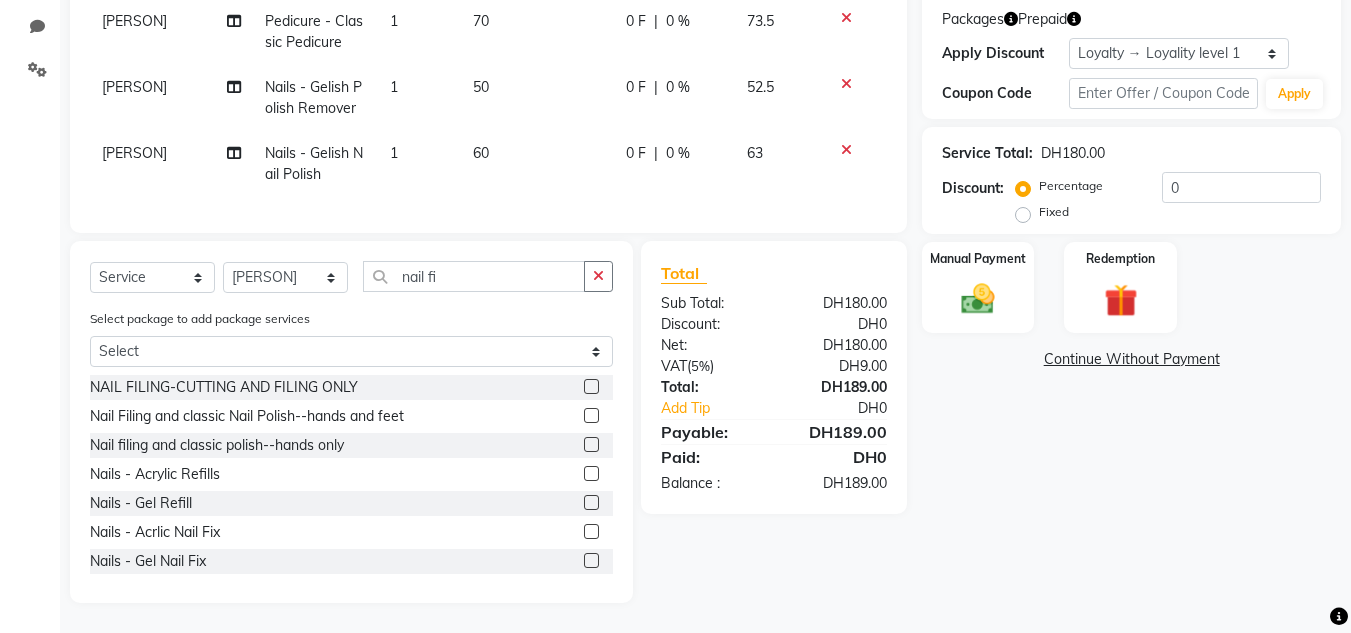 click 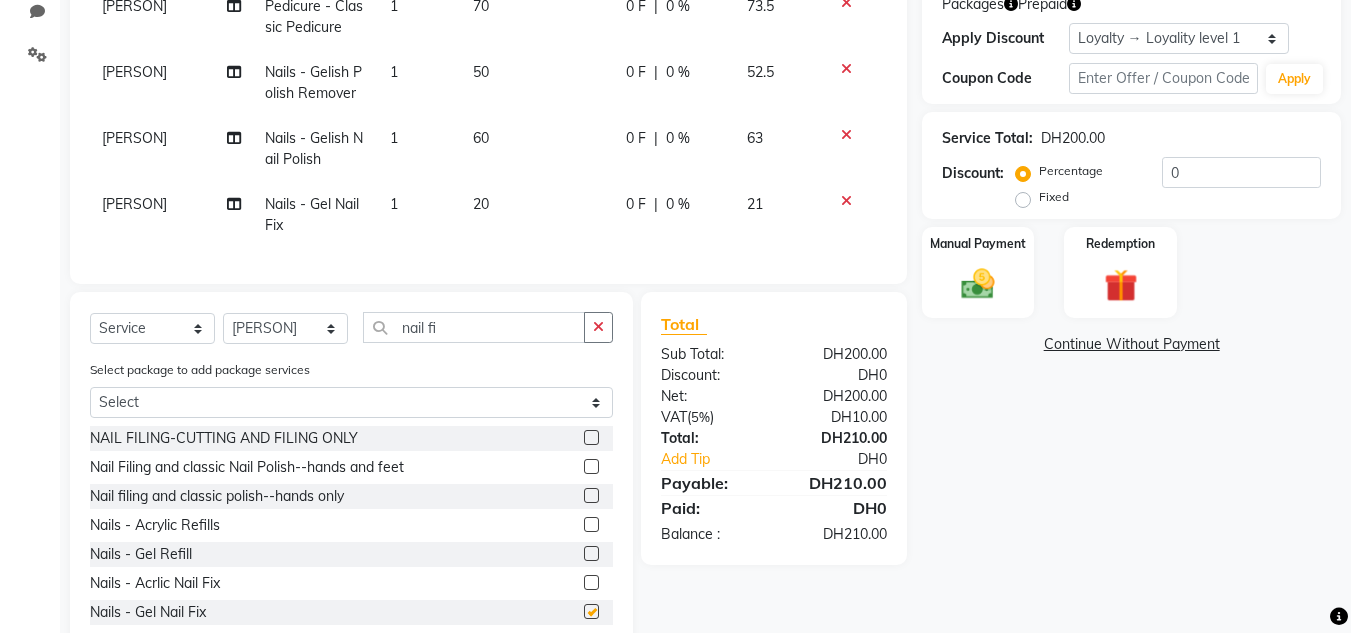 checkbox on "false" 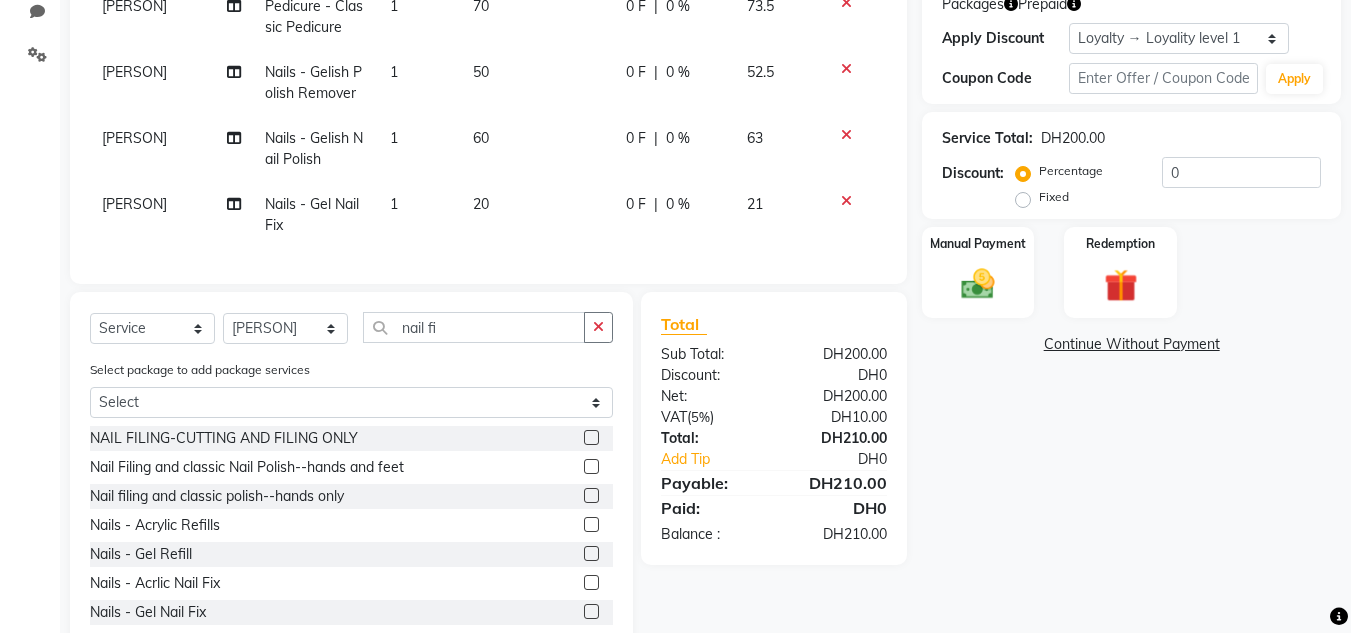 click on "1" 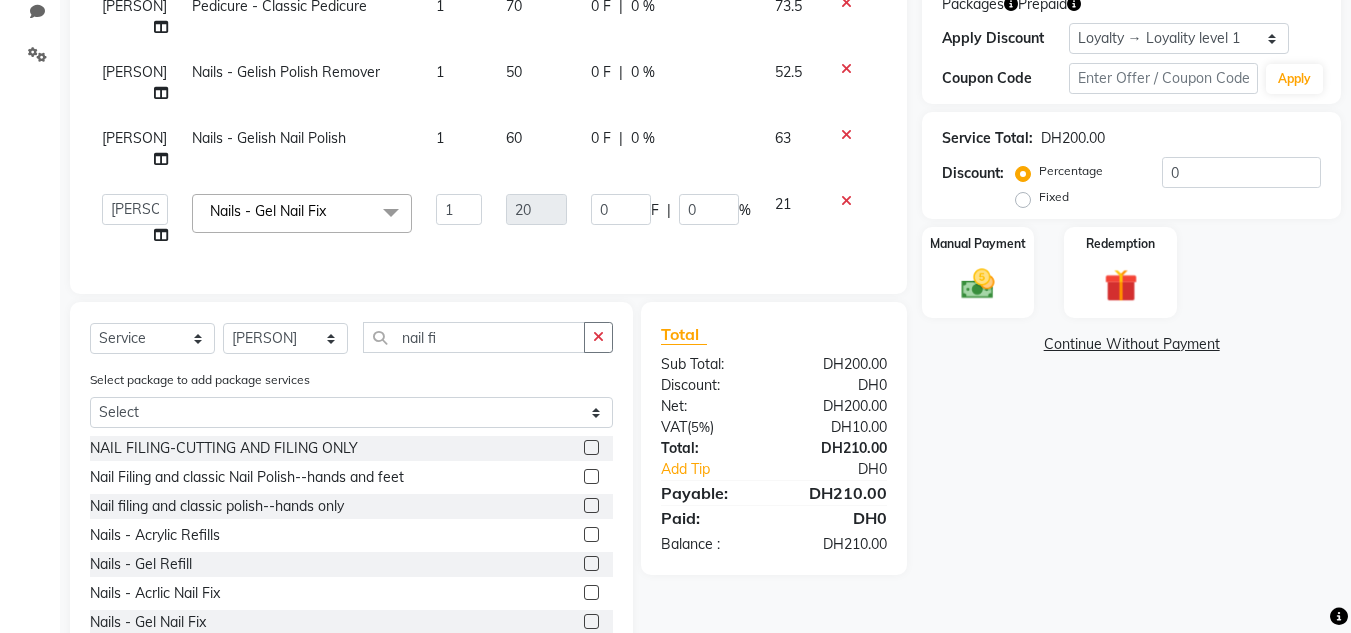 click on "1" 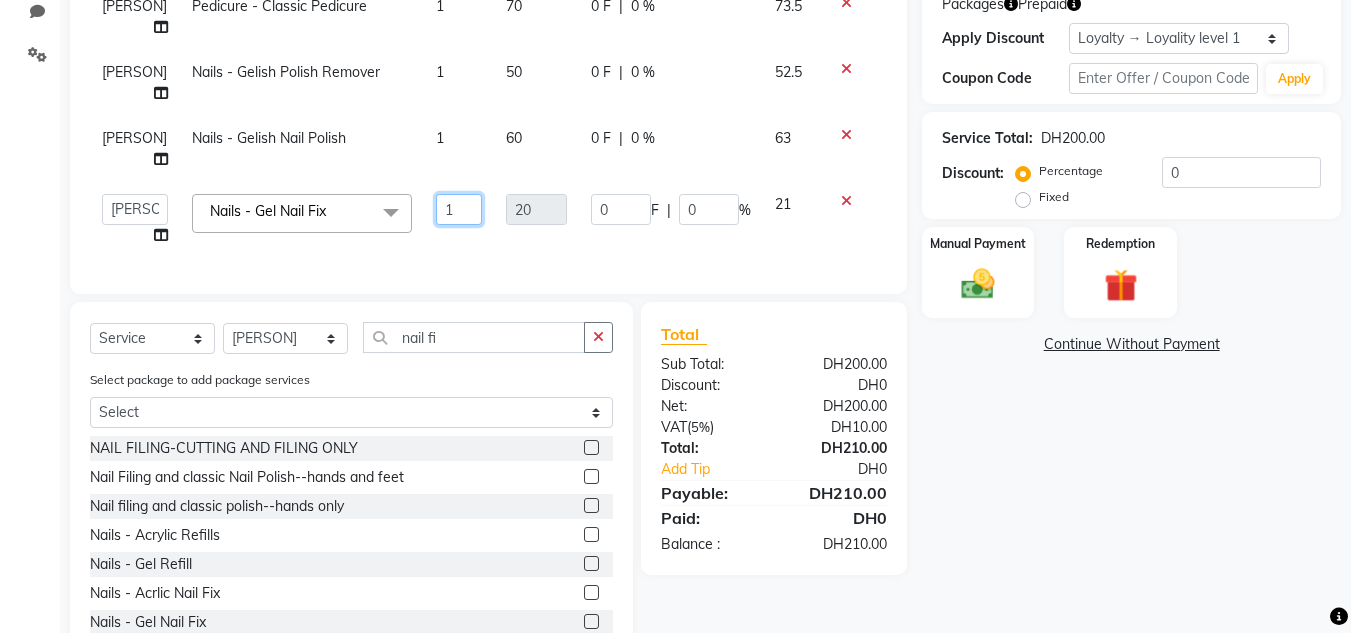 click on "1" 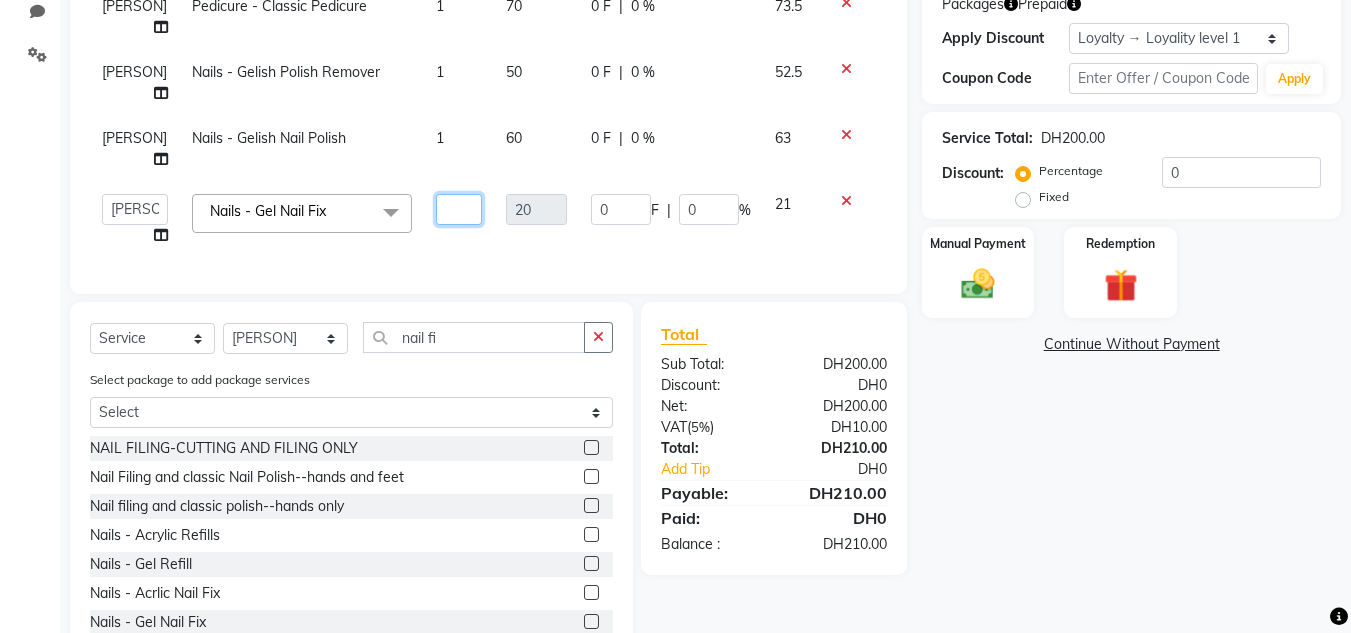 type on "1" 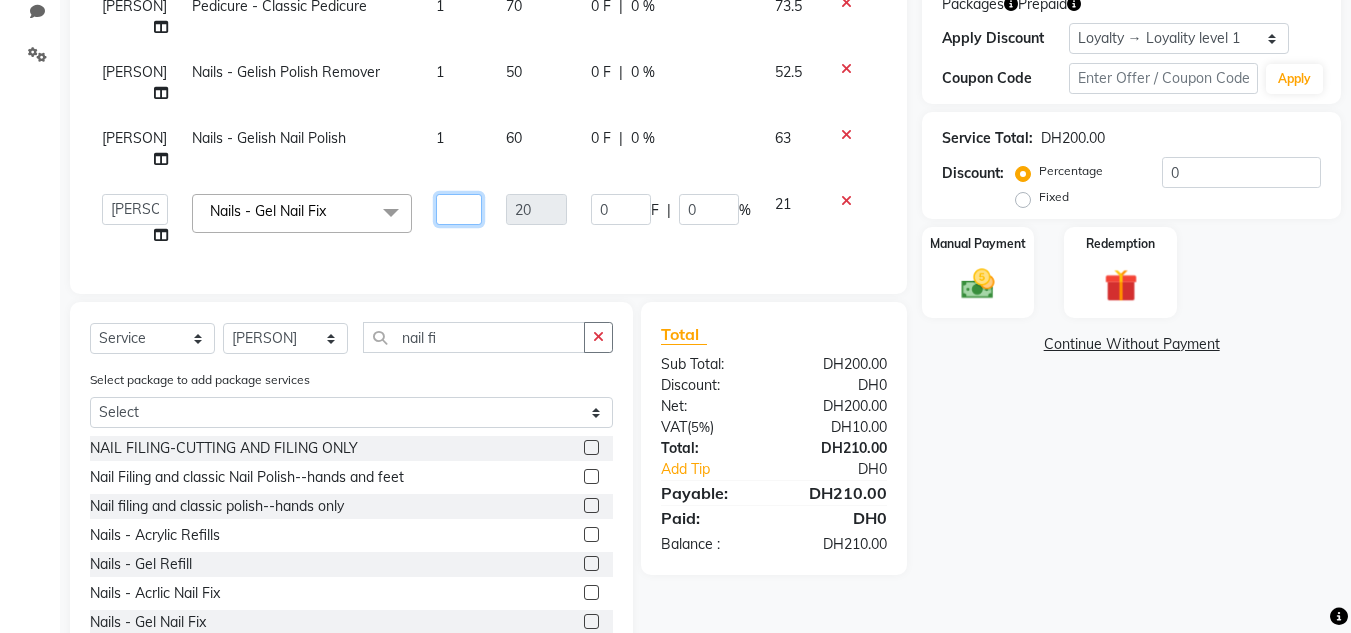type on "2" 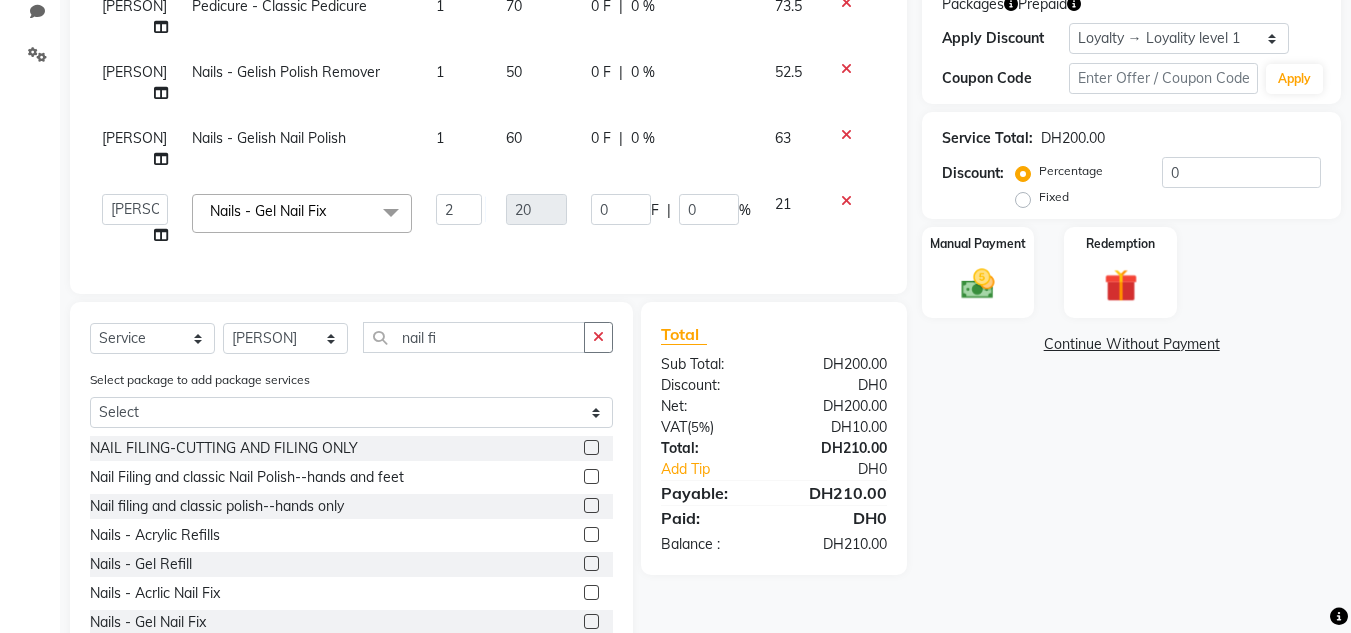 click on "Name: [PERSON]  Membership:  No Active Membership  Total Visits:  6 Card on file:  0 Last Visit:   03-08-[YEAR]  Points:   0  Packages Prepaid Apply Discount Select  Loyalty → Loyality level 1  Coupon Code Apply Service Total:  DH200.00  Discount:  Percentage   Fixed  0 Manual Payment Redemption  Continue Without Payment" 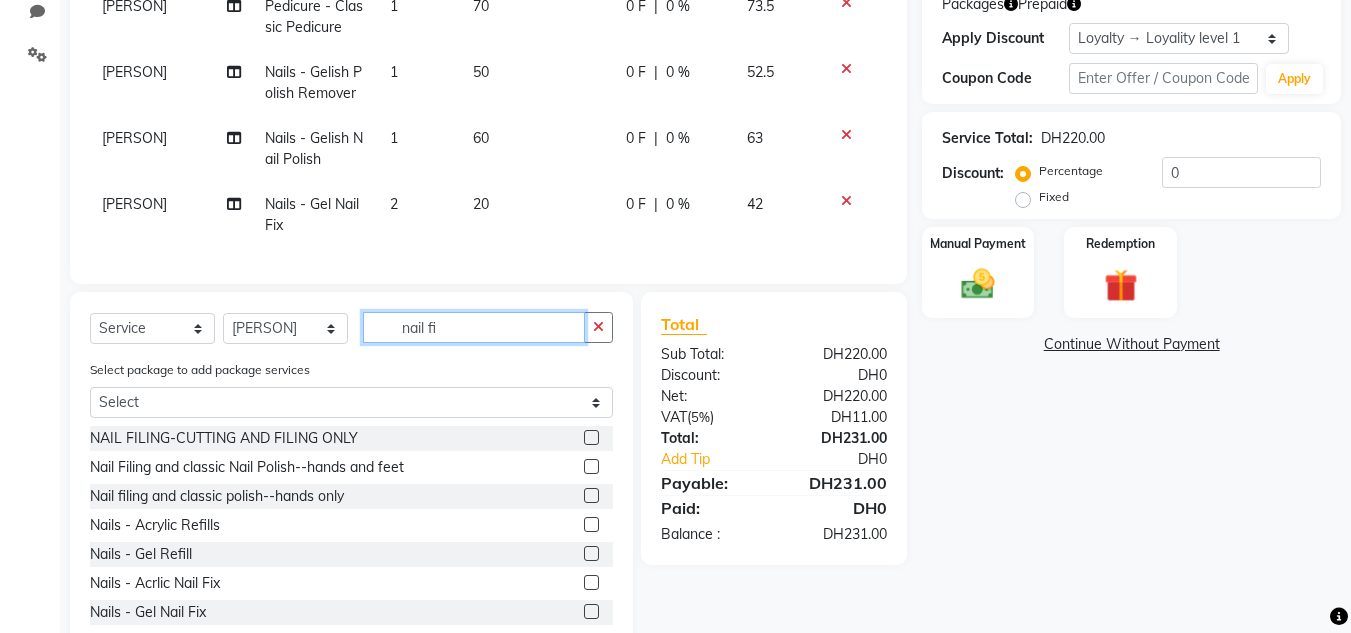 drag, startPoint x: 517, startPoint y: 317, endPoint x: 372, endPoint y: 340, distance: 146.8128 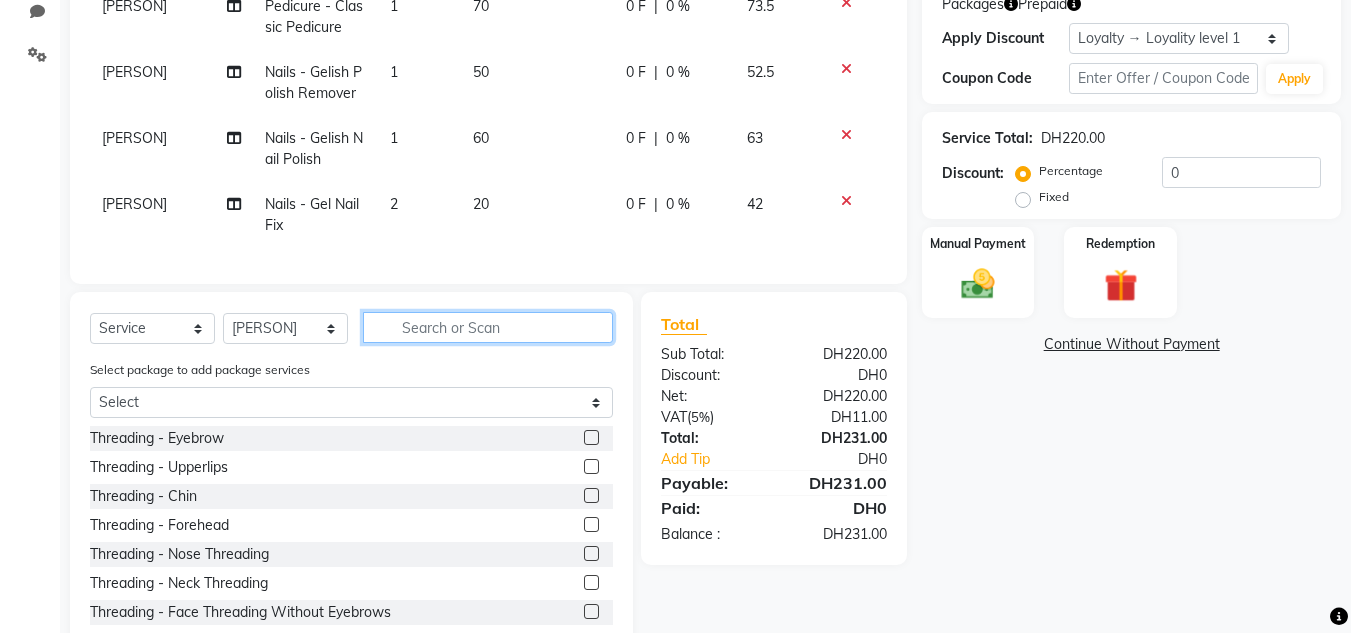 type 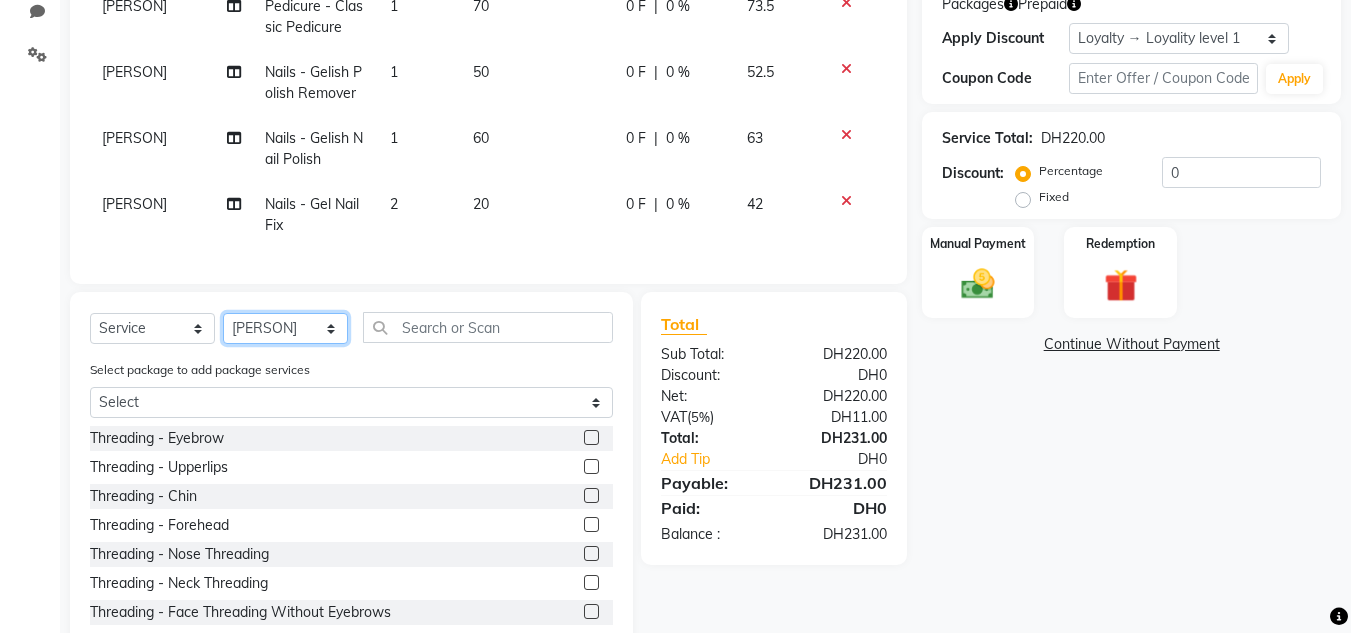 click on "Select Stylist Huma Iqbal Kabita Management Riba Sales person Srijana trial lady" 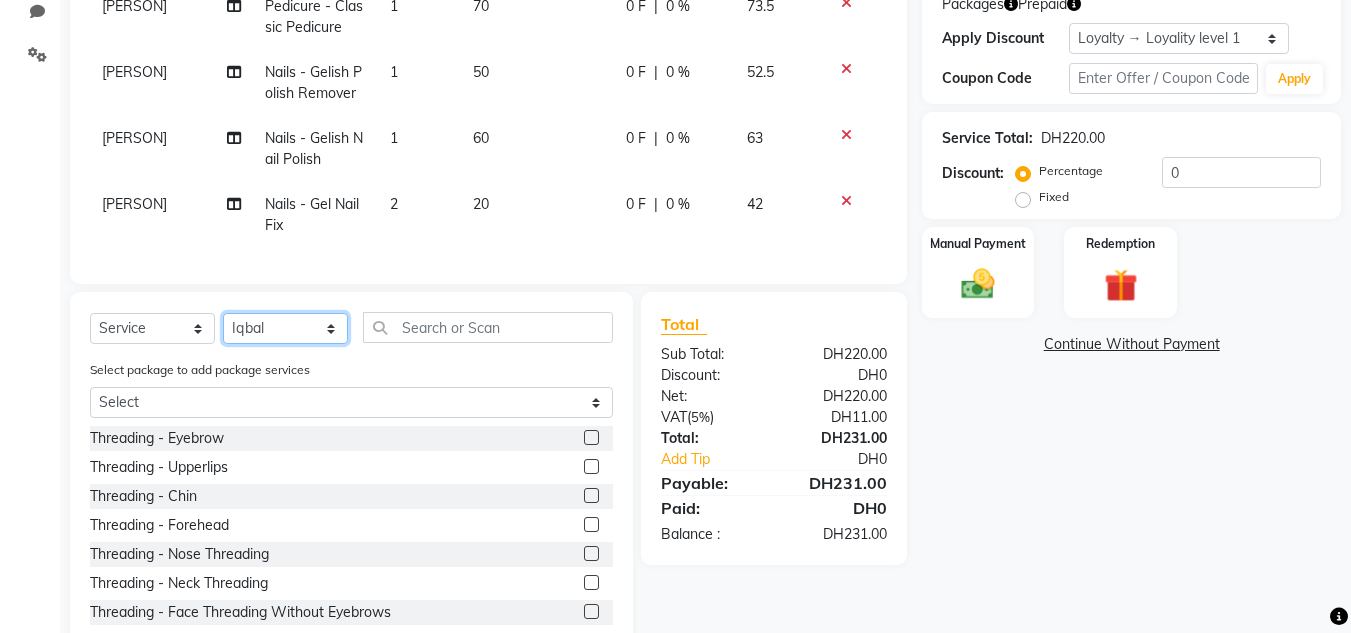 click on "Select Stylist Huma Iqbal Kabita Management Riba Sales person Srijana trial lady" 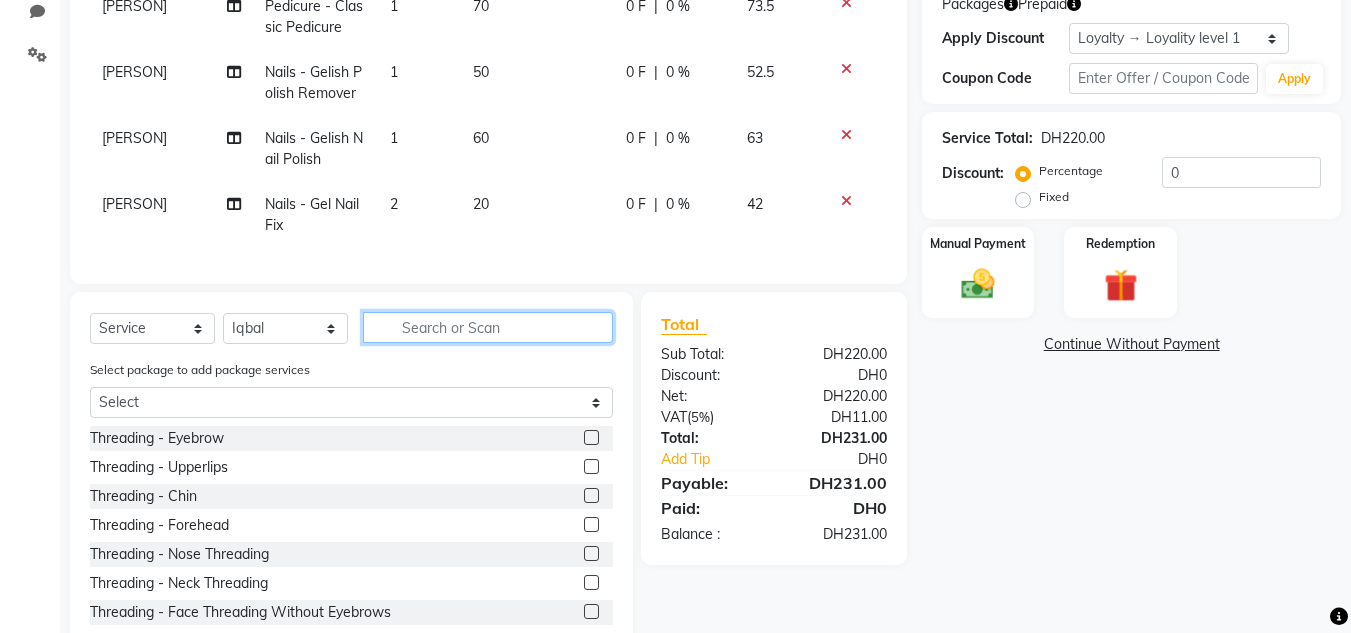 click 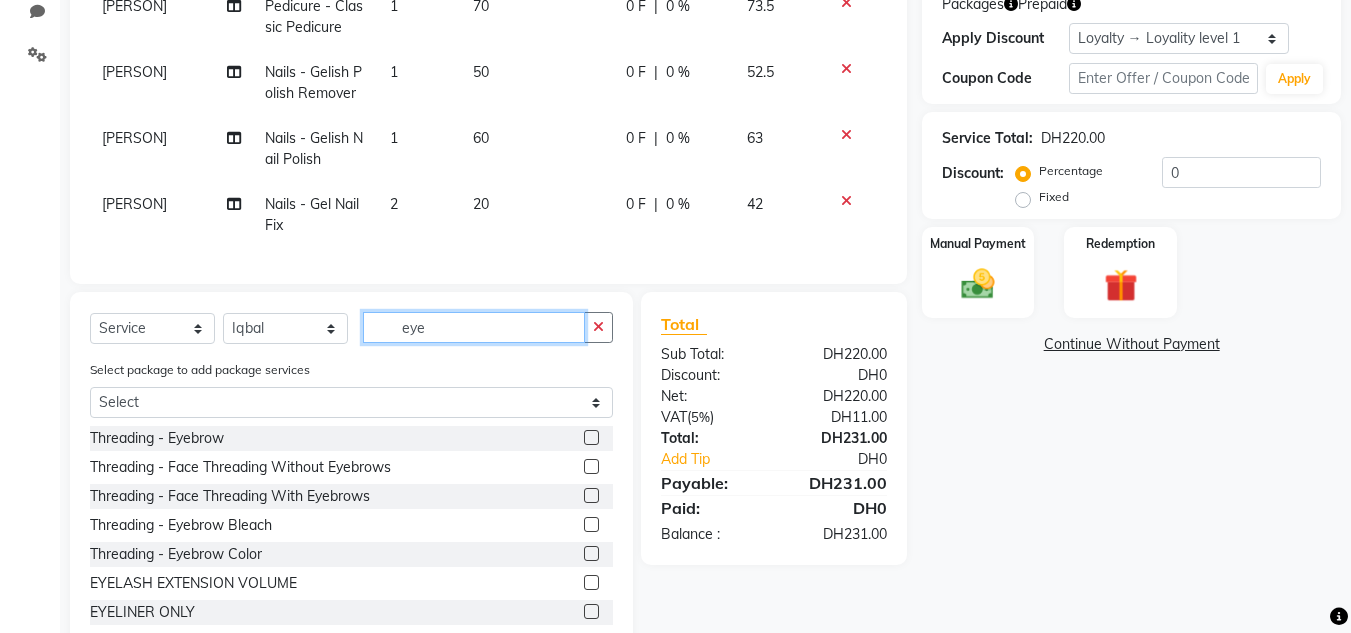 type on "eye" 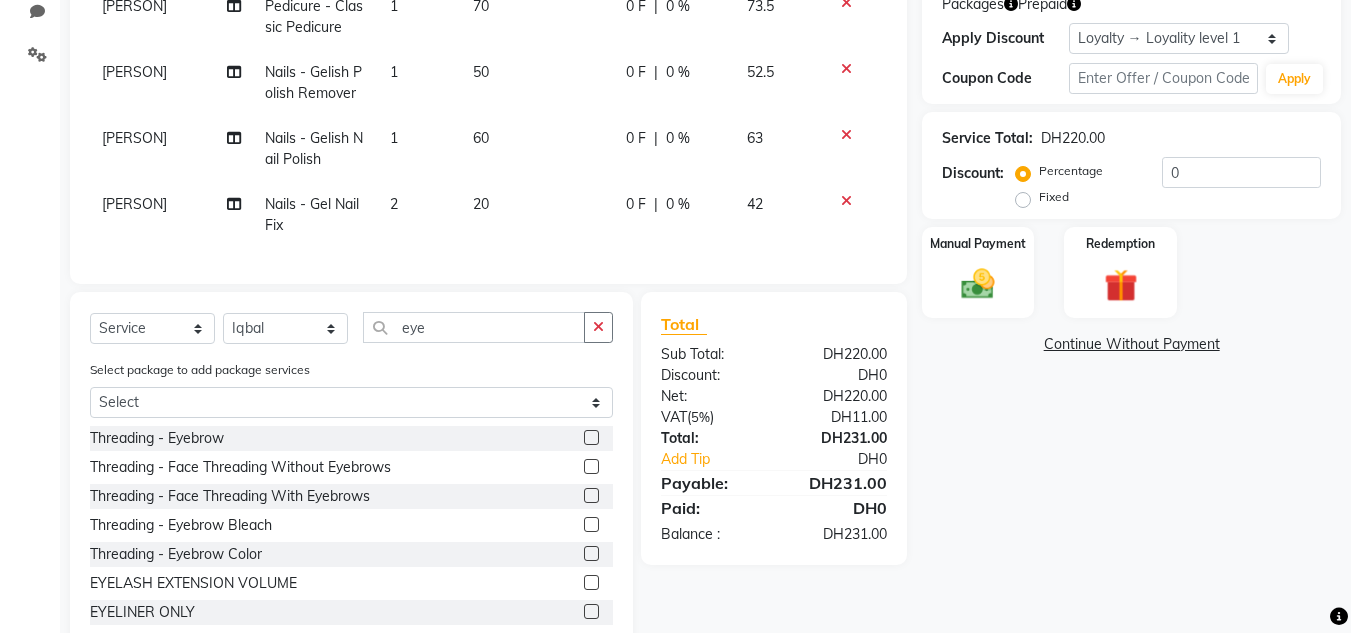drag, startPoint x: 580, startPoint y: 448, endPoint x: 541, endPoint y: 412, distance: 53.075417 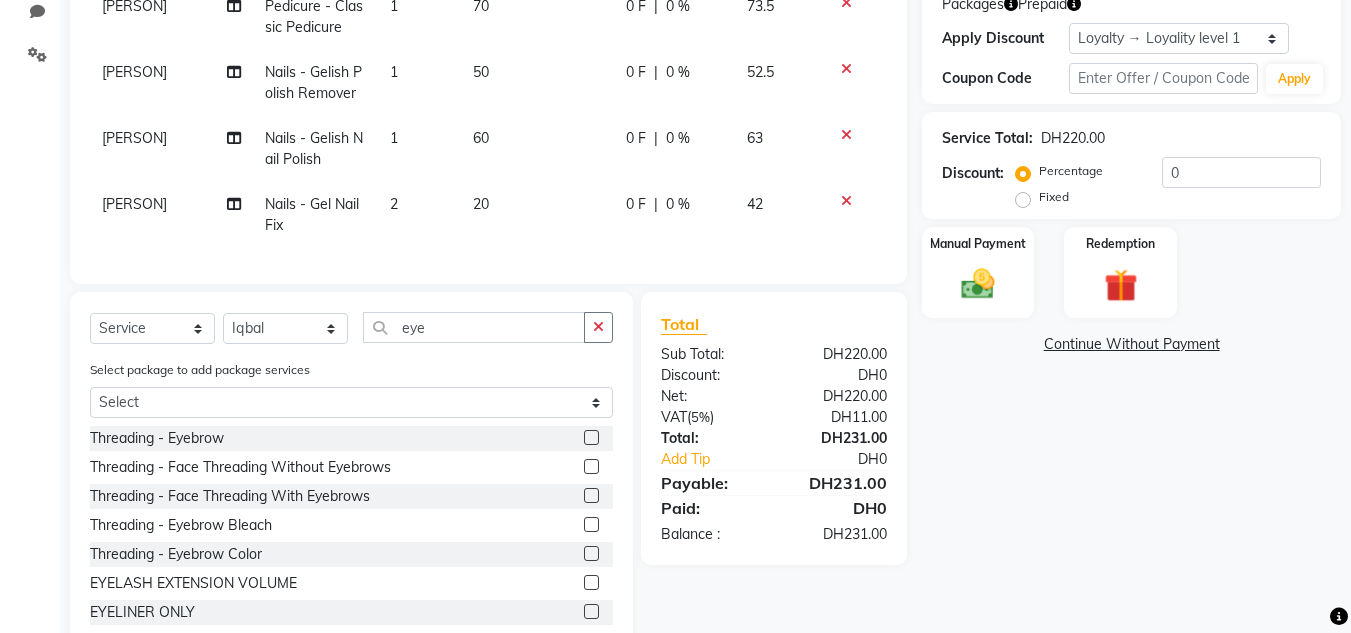 click 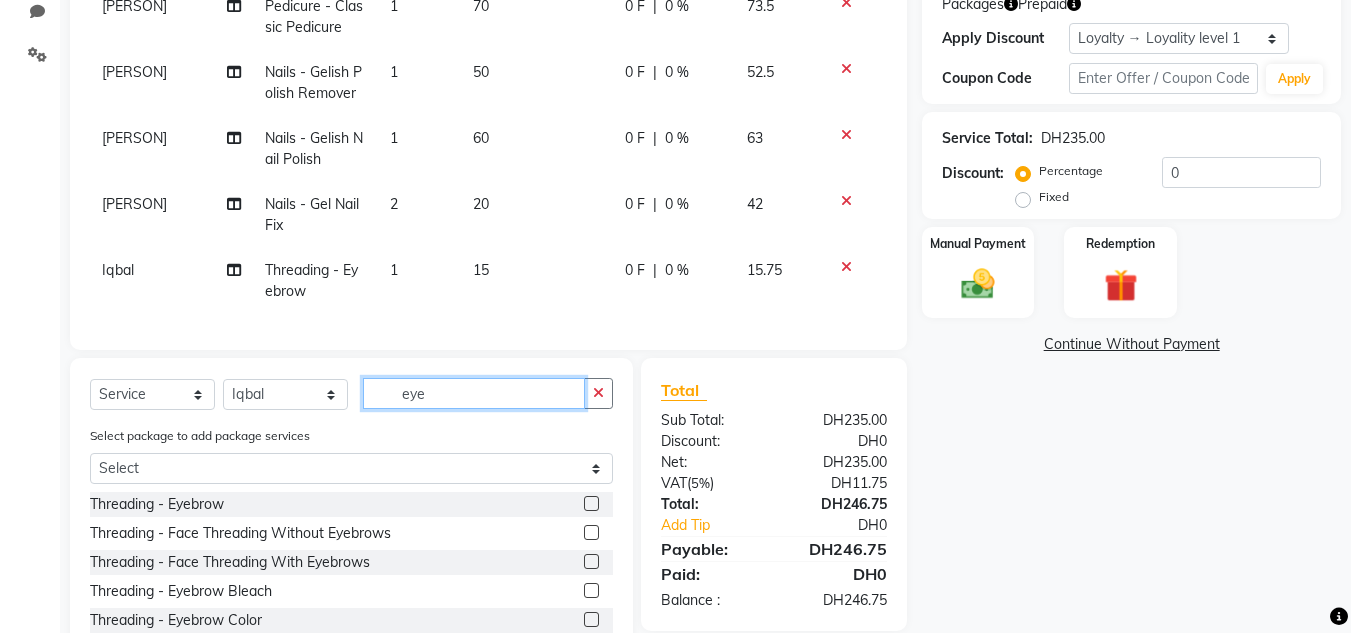 checkbox on "false" 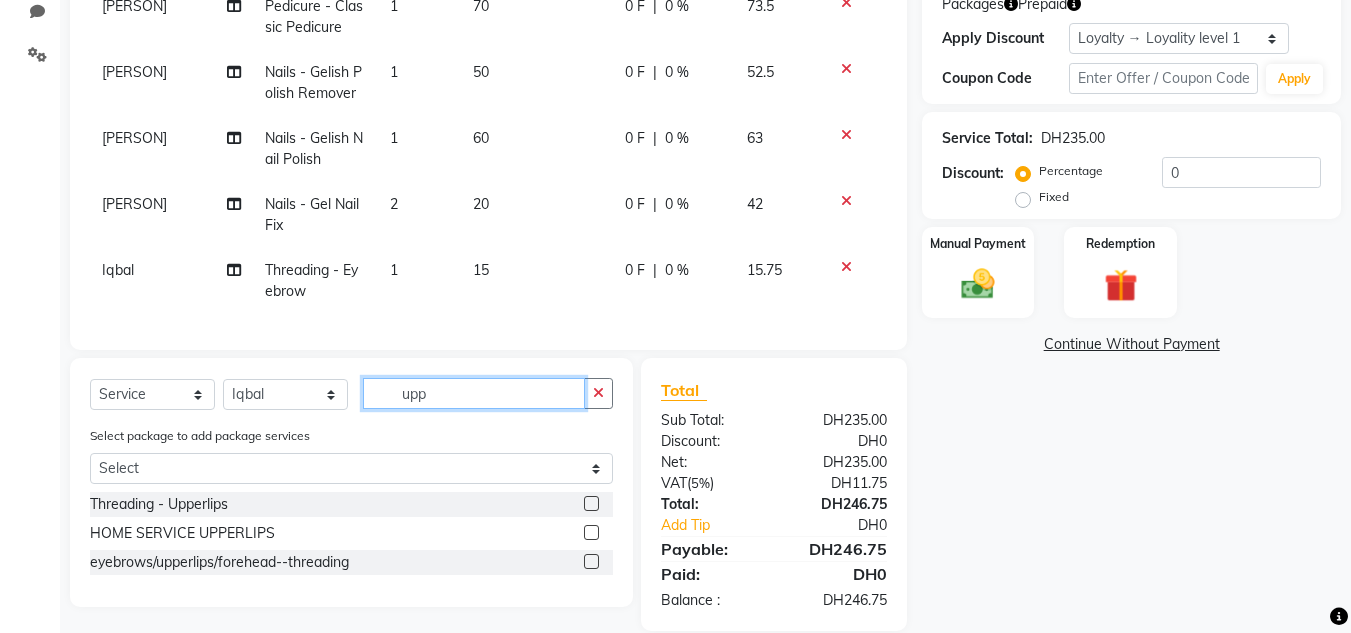 type on "upp" 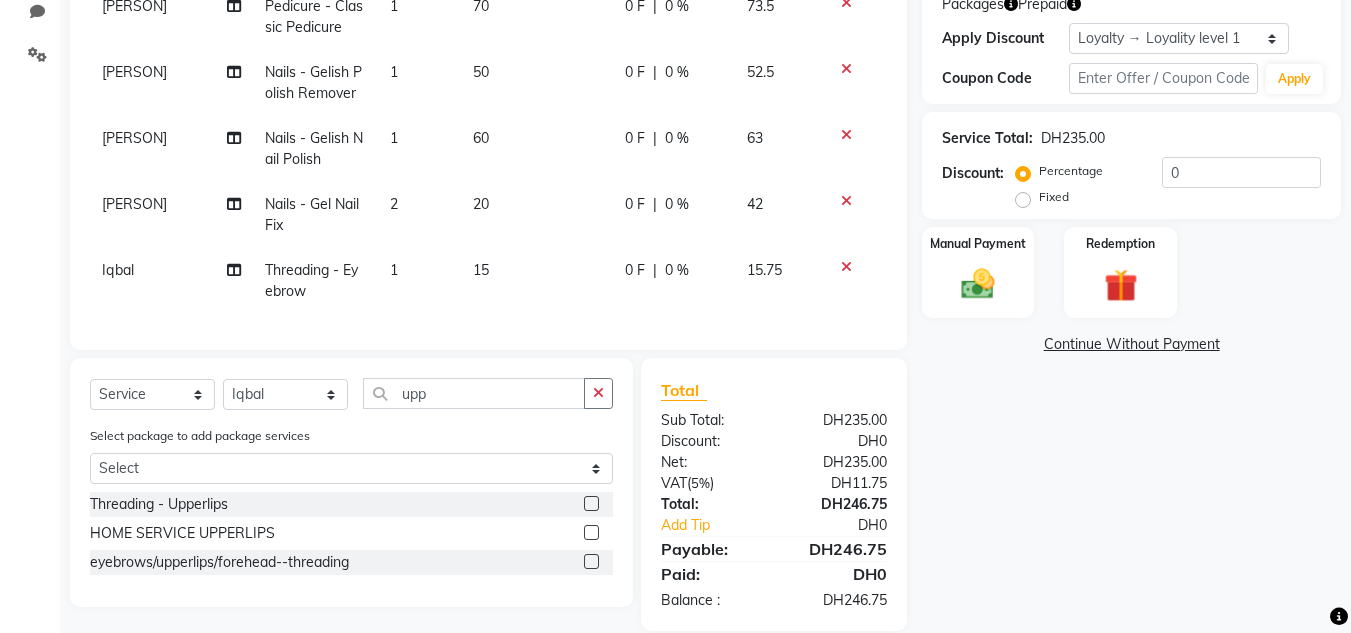 click 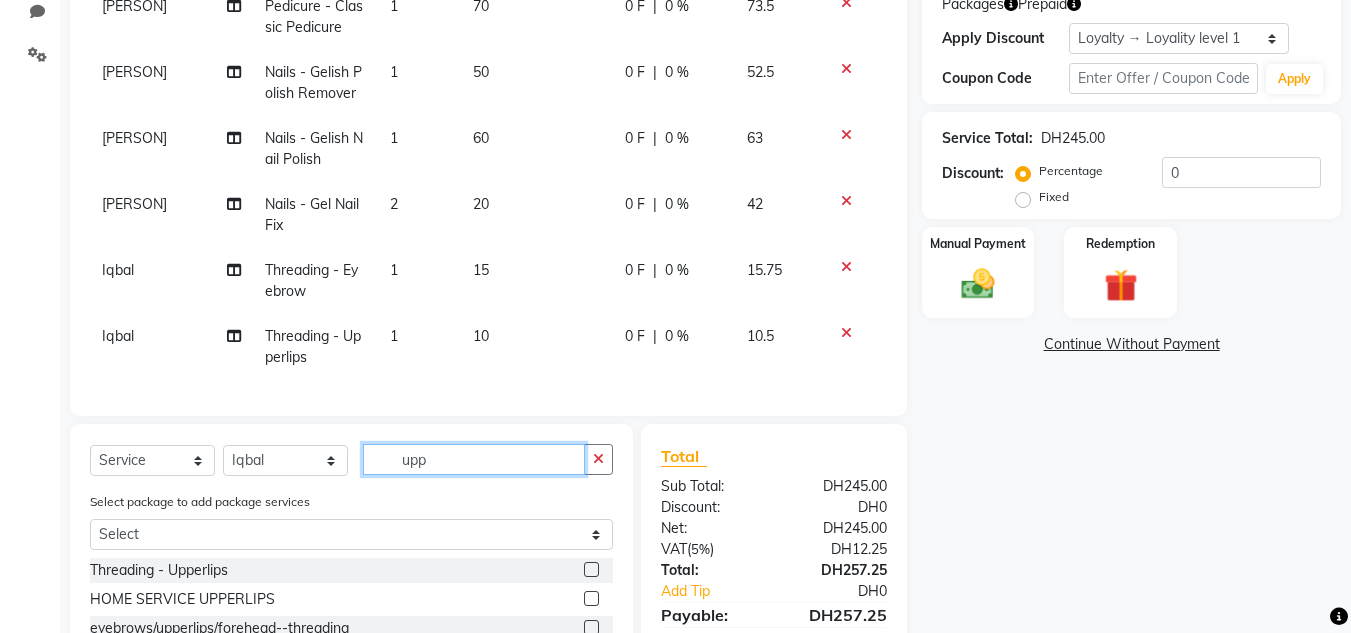 checkbox on "false" 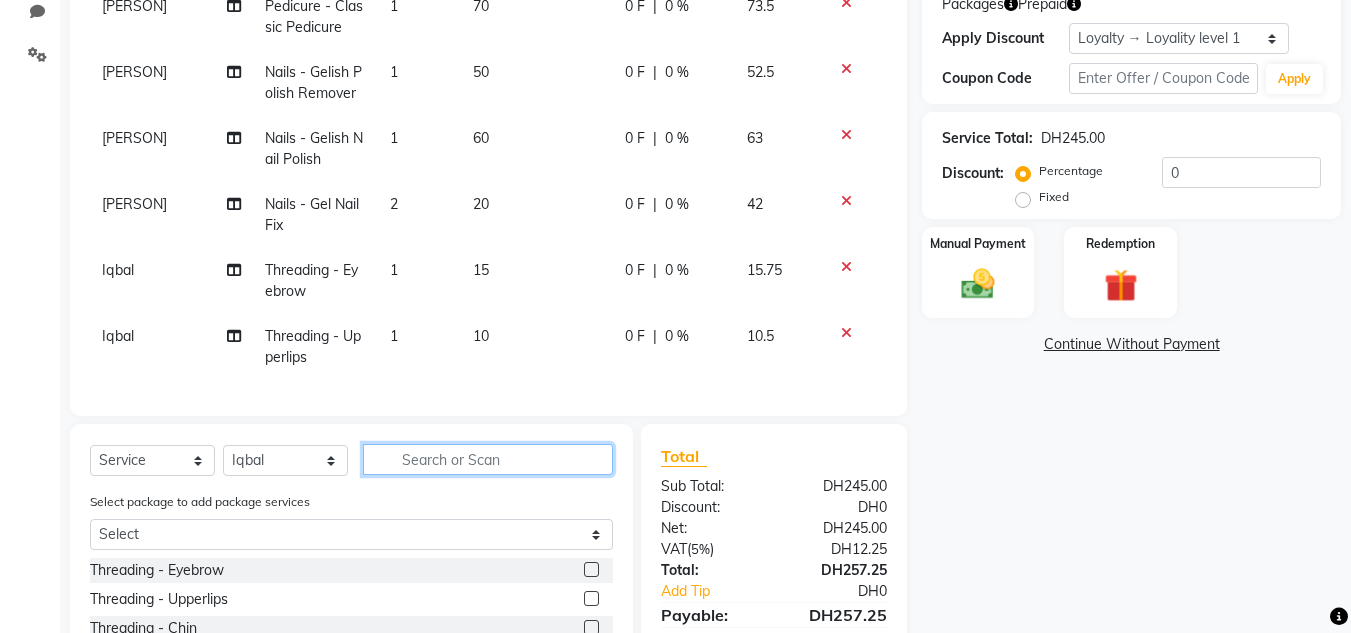 type on "f" 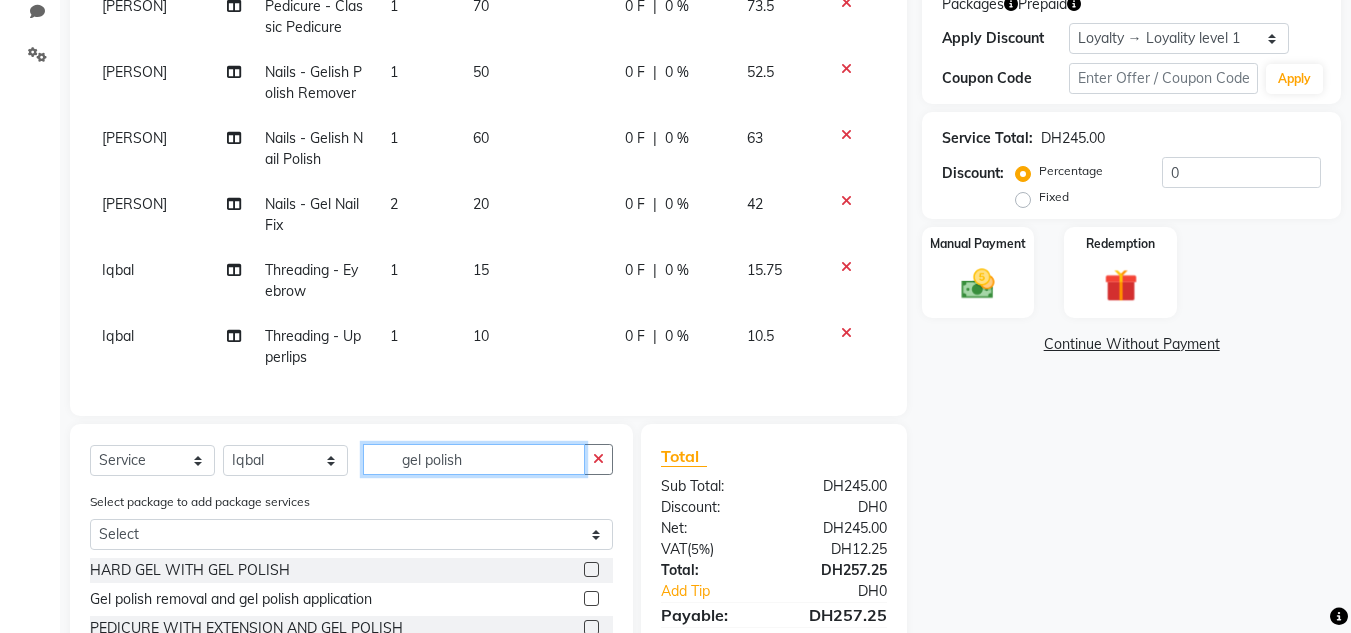 scroll, scrollTop: 0, scrollLeft: 0, axis: both 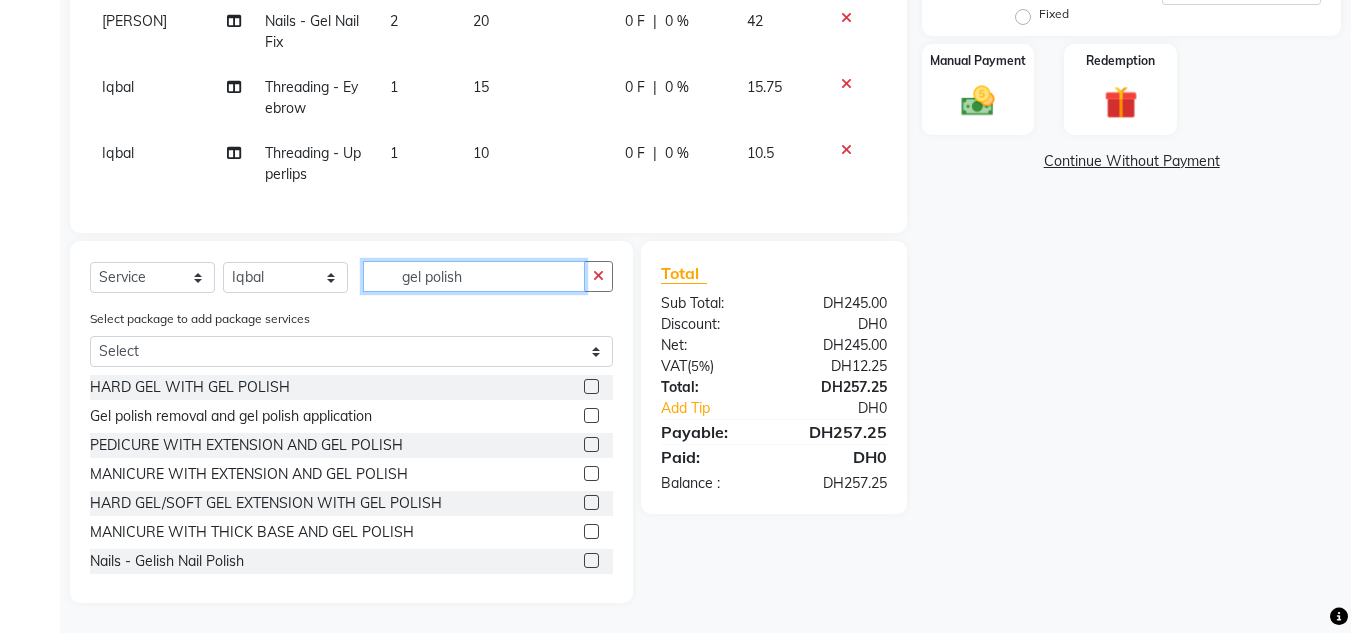 type on "gel polish" 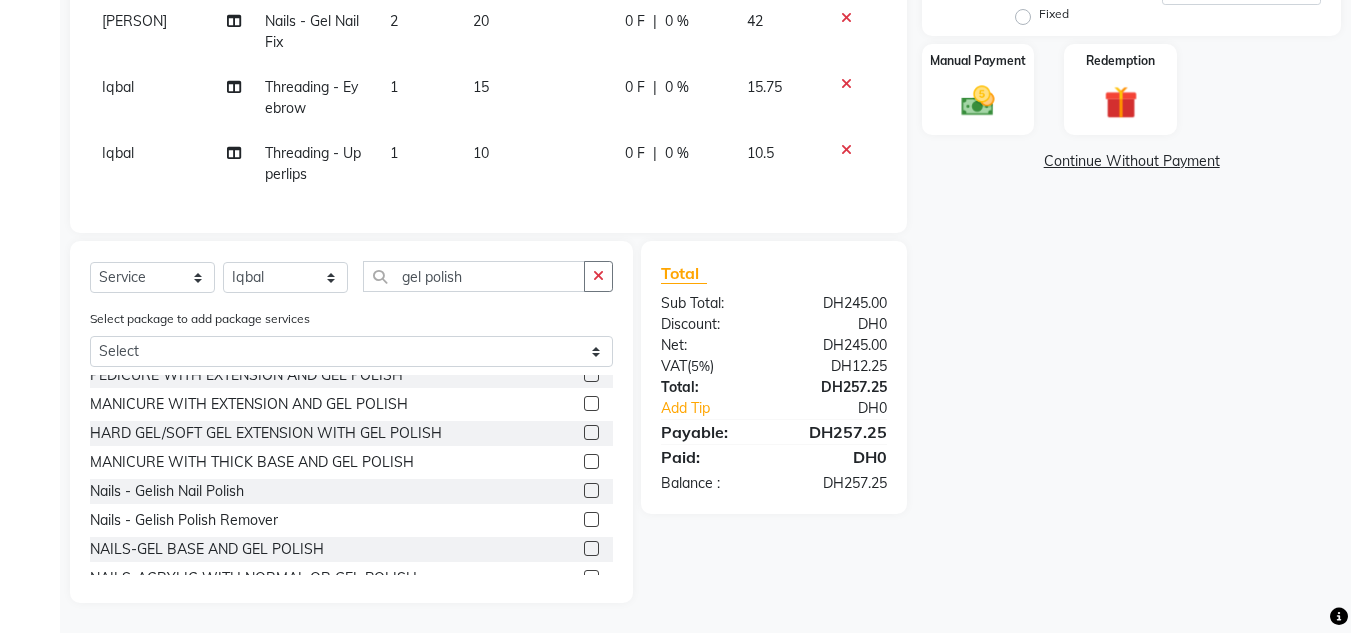 scroll, scrollTop: 90, scrollLeft: 0, axis: vertical 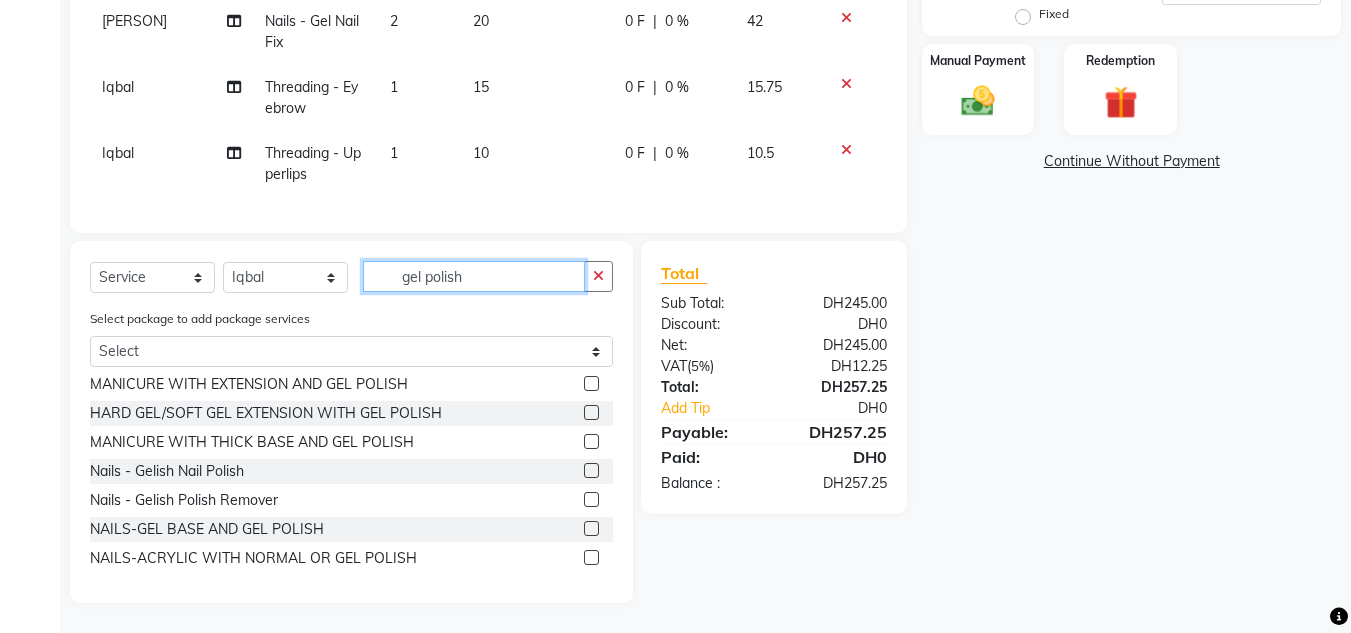 drag, startPoint x: 512, startPoint y: 267, endPoint x: 400, endPoint y: 273, distance: 112.1606 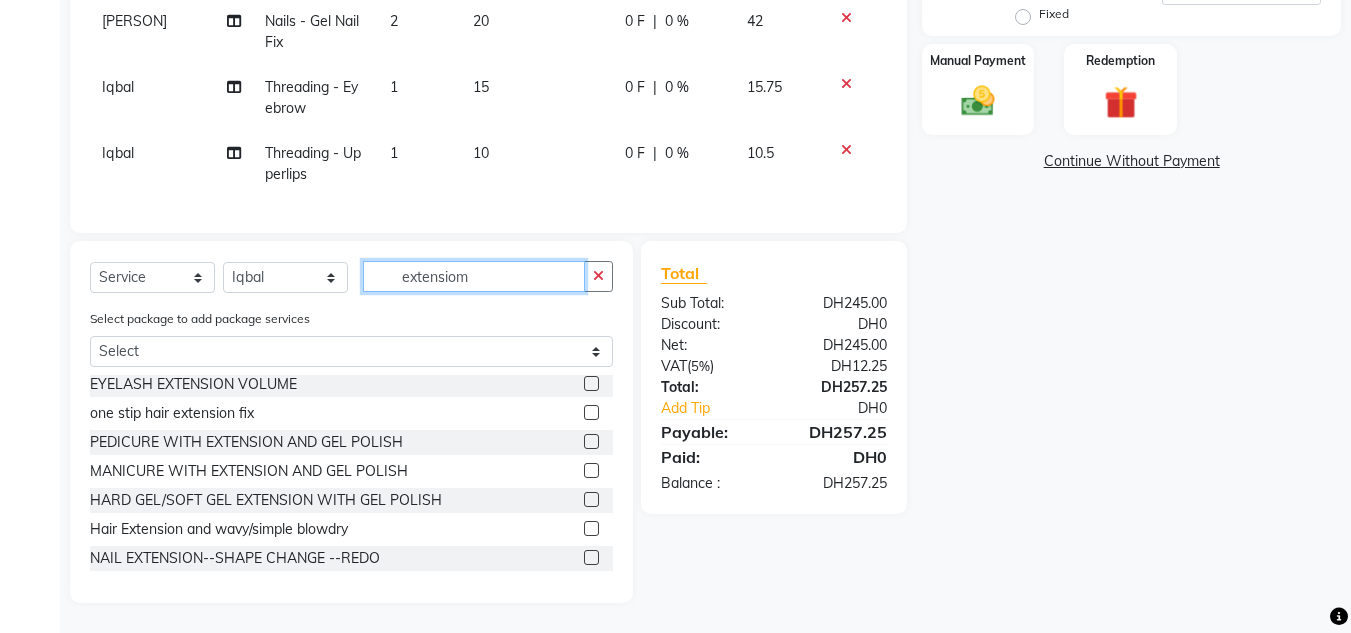 scroll, scrollTop: 0, scrollLeft: 0, axis: both 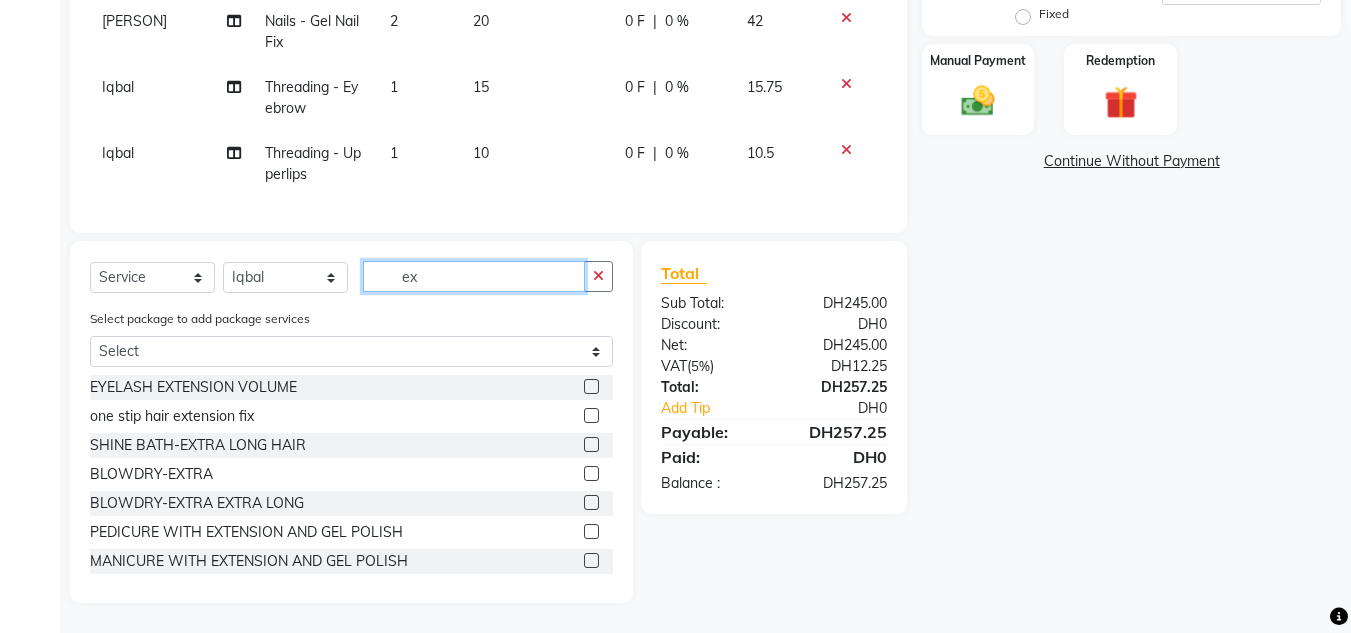 type on "e" 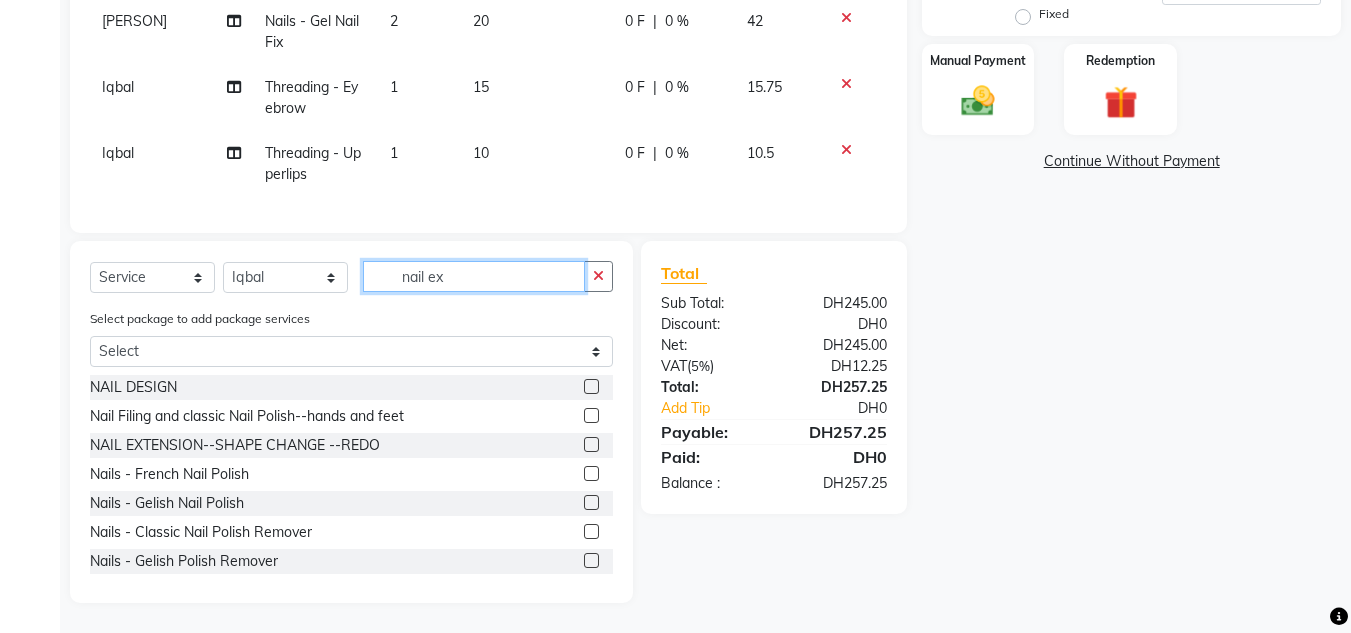 scroll, scrollTop: 446, scrollLeft: 0, axis: vertical 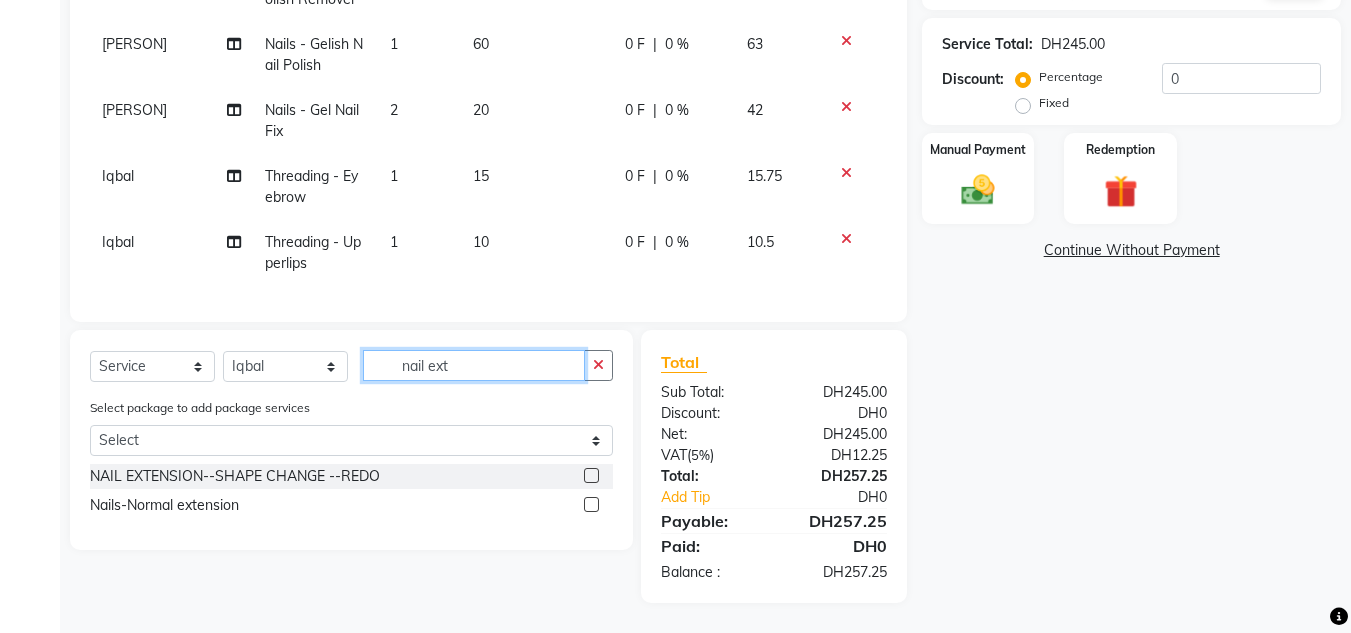 type on "nail ext" 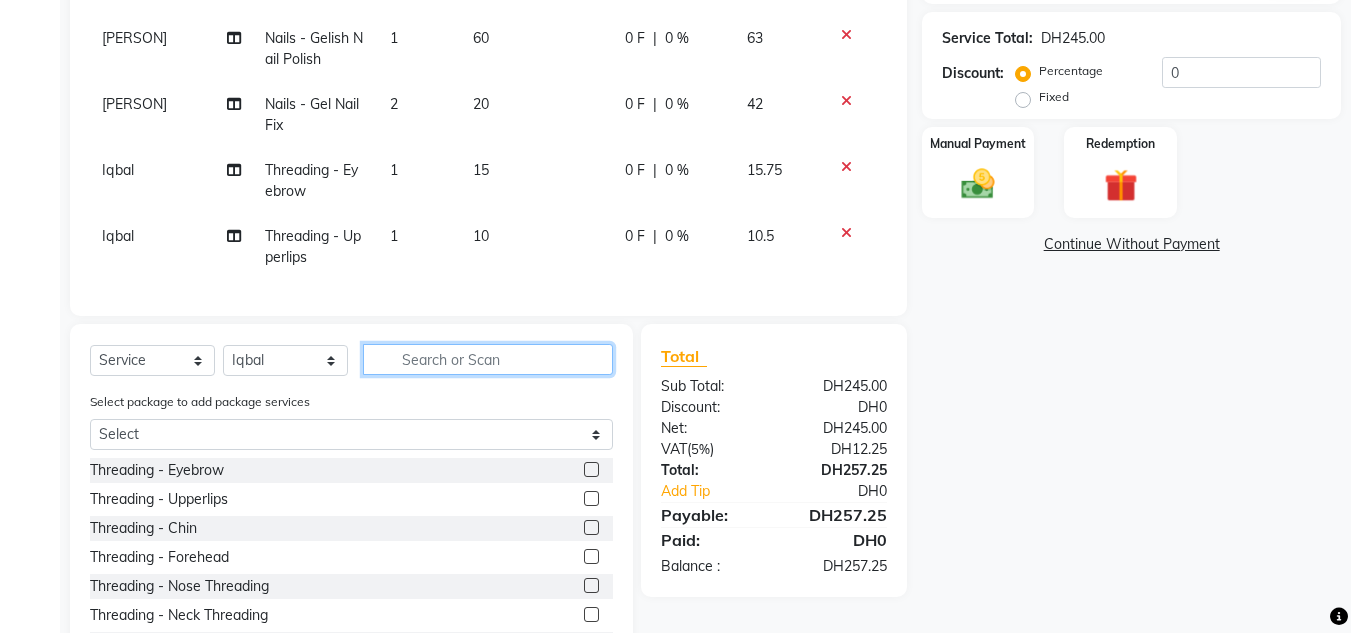scroll, scrollTop: 535, scrollLeft: 0, axis: vertical 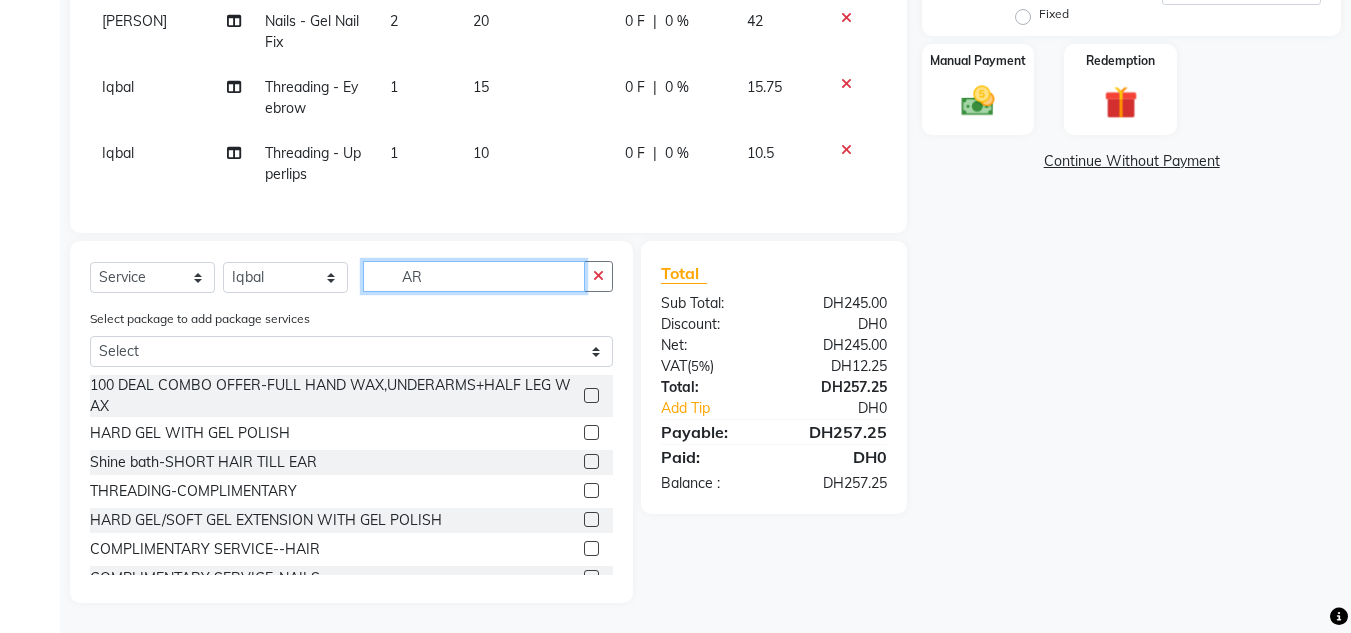type on "ART" 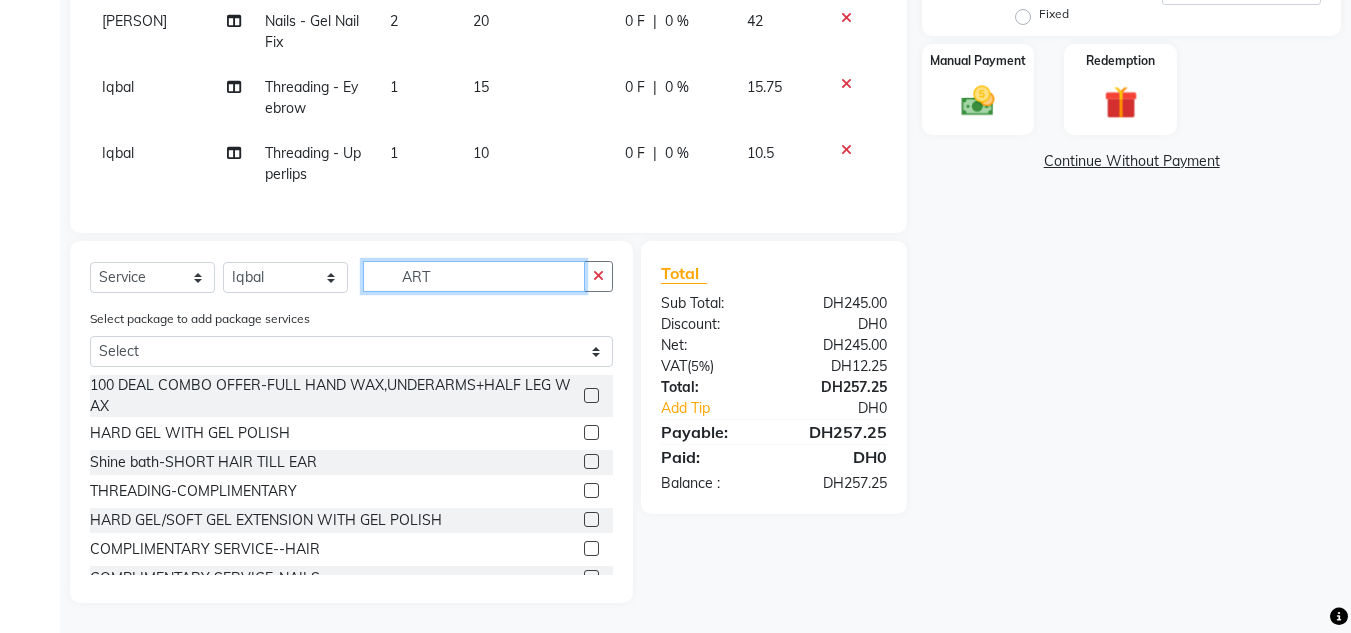 scroll, scrollTop: 446, scrollLeft: 0, axis: vertical 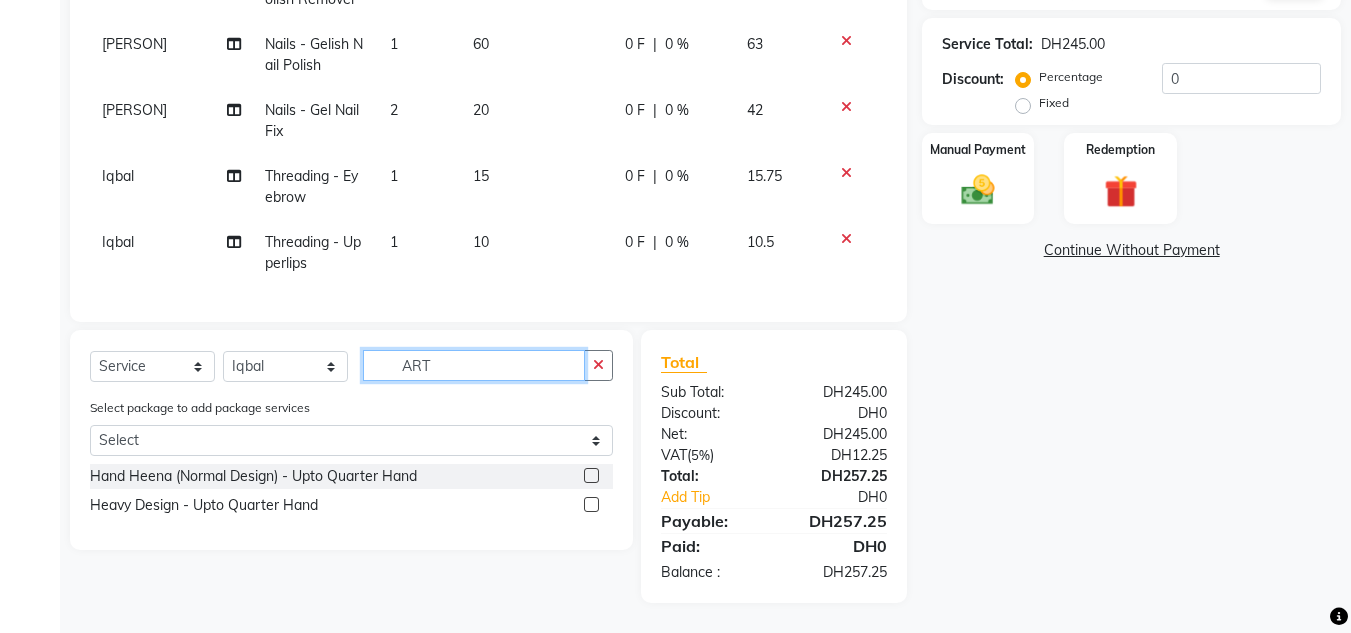 drag, startPoint x: 449, startPoint y: 360, endPoint x: 118, endPoint y: 372, distance: 331.21744 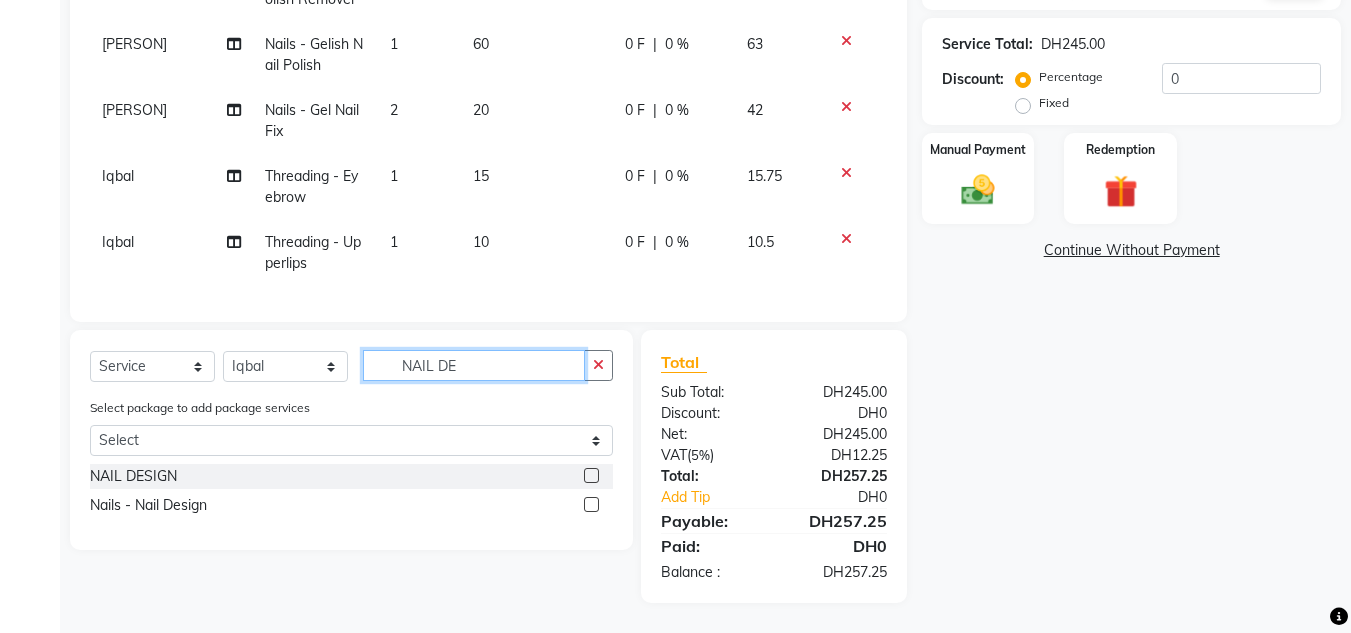 scroll, scrollTop: 446, scrollLeft: 0, axis: vertical 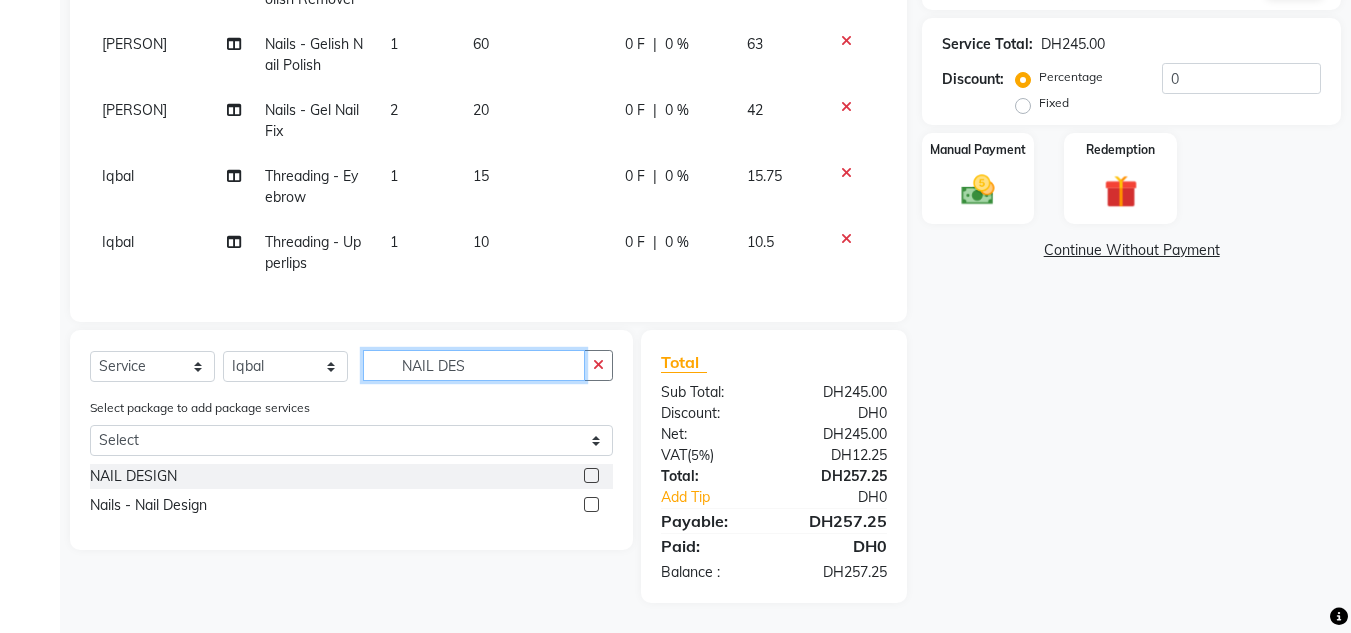 type on "NAIL DES" 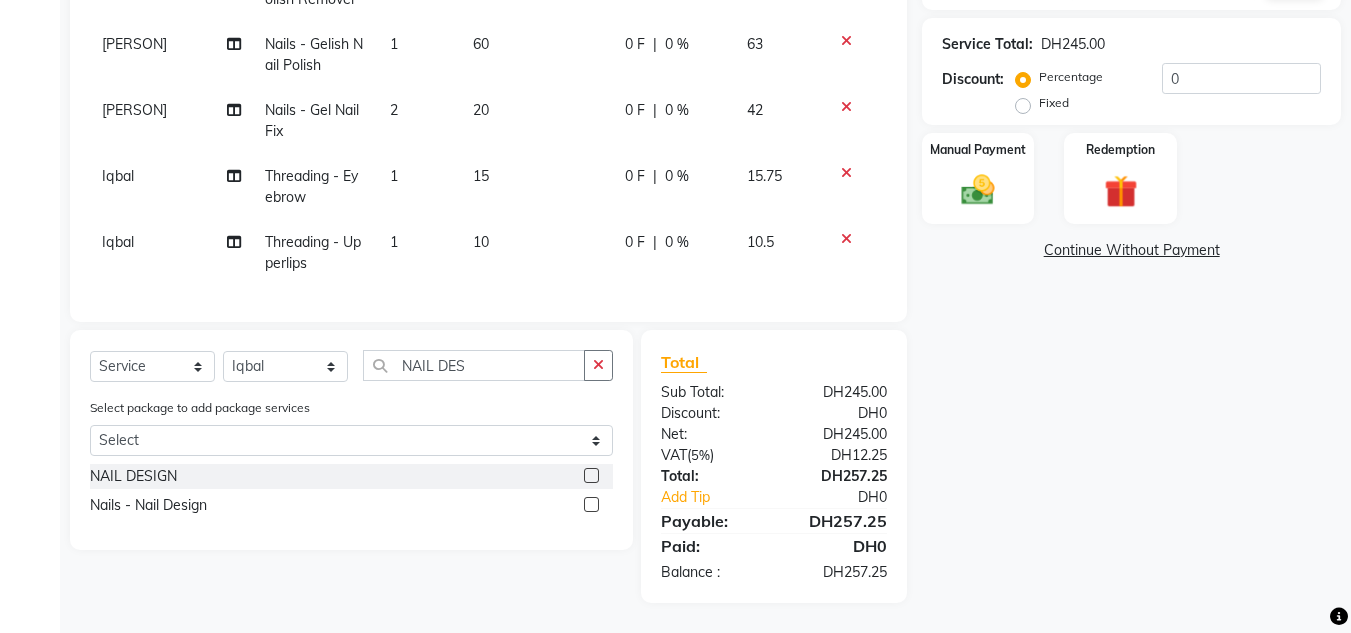 click 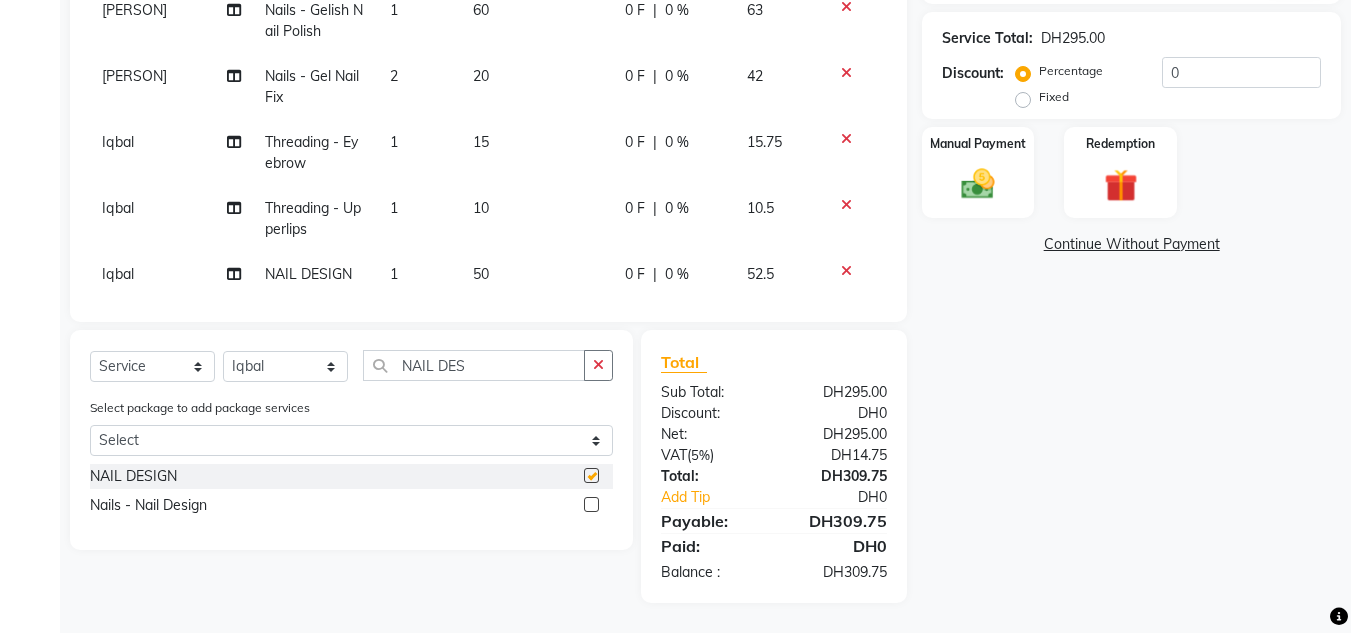checkbox on "false" 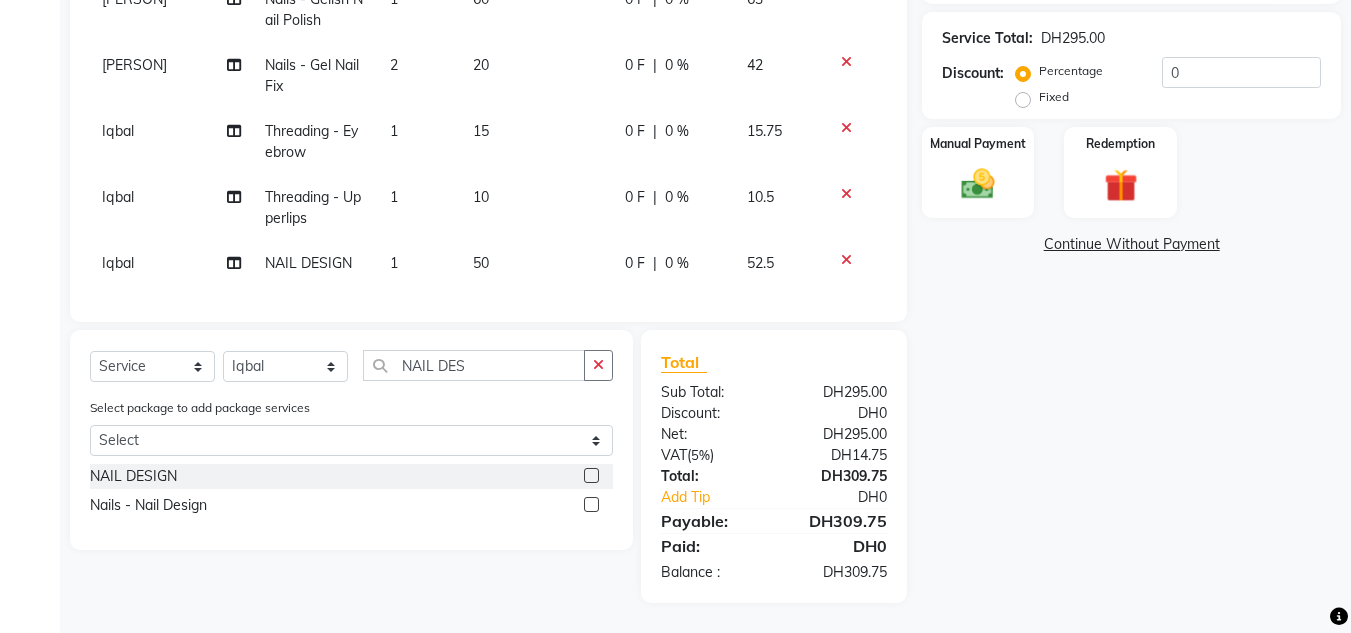 click on "50" 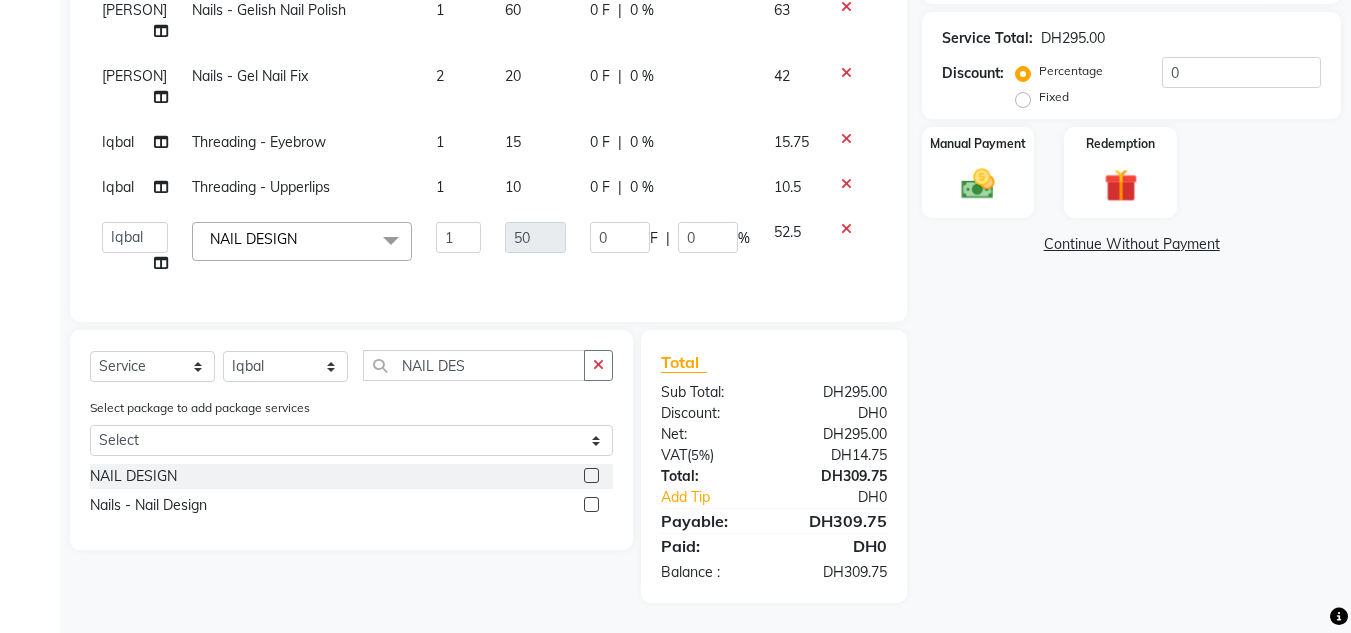 click 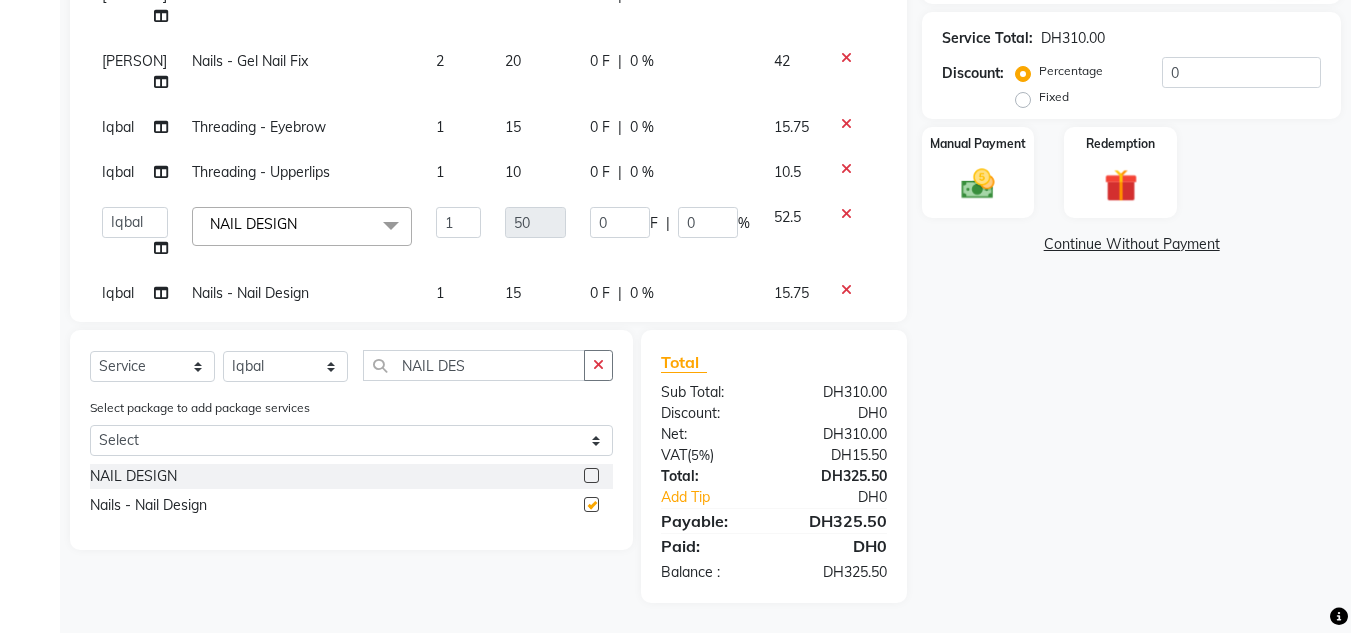 scroll, scrollTop: 54, scrollLeft: 0, axis: vertical 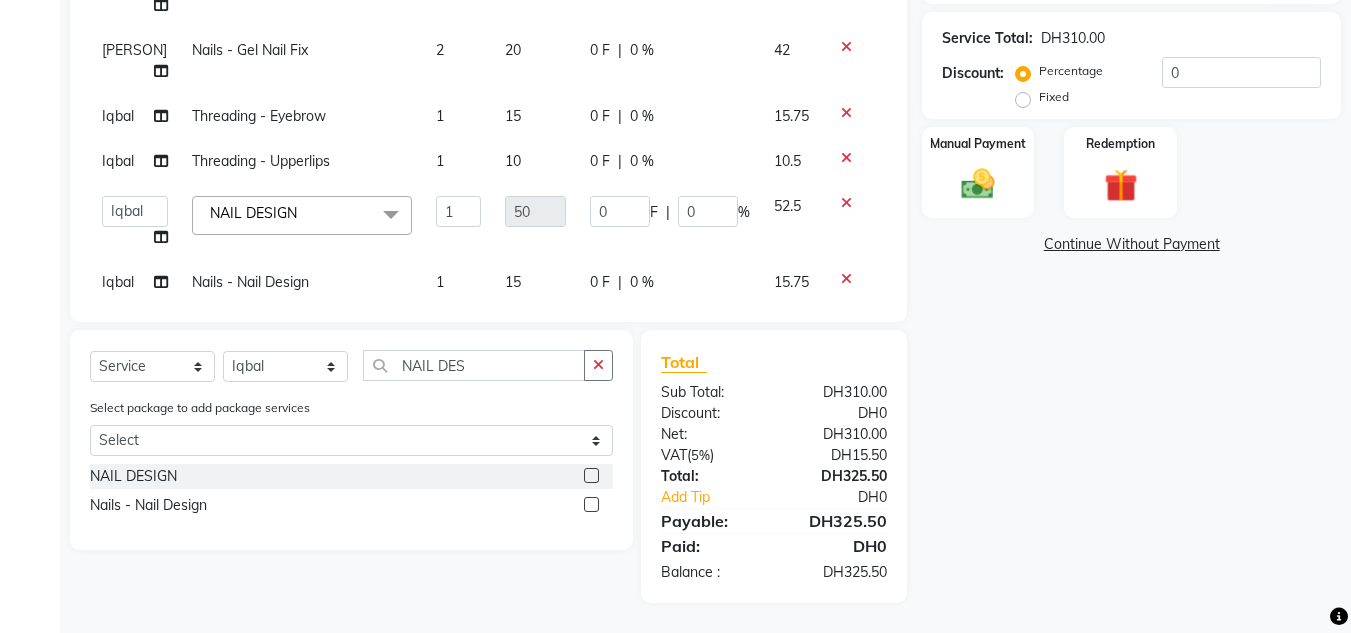 checkbox on "false" 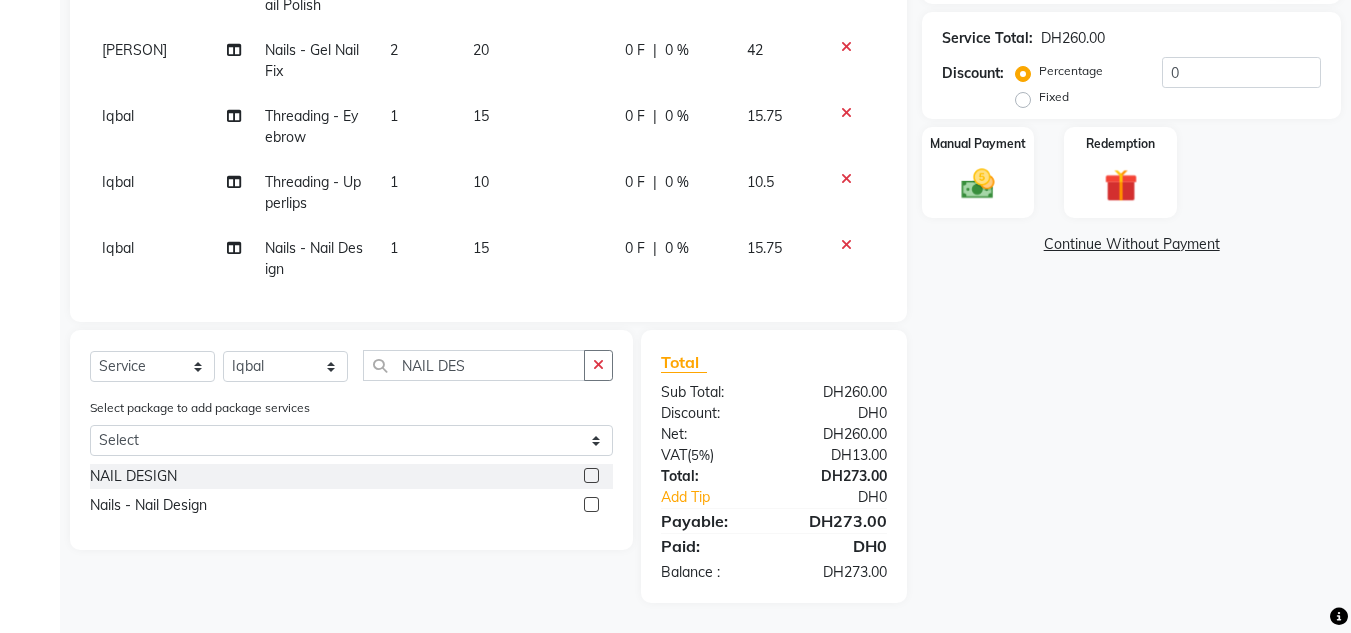 click on "1" 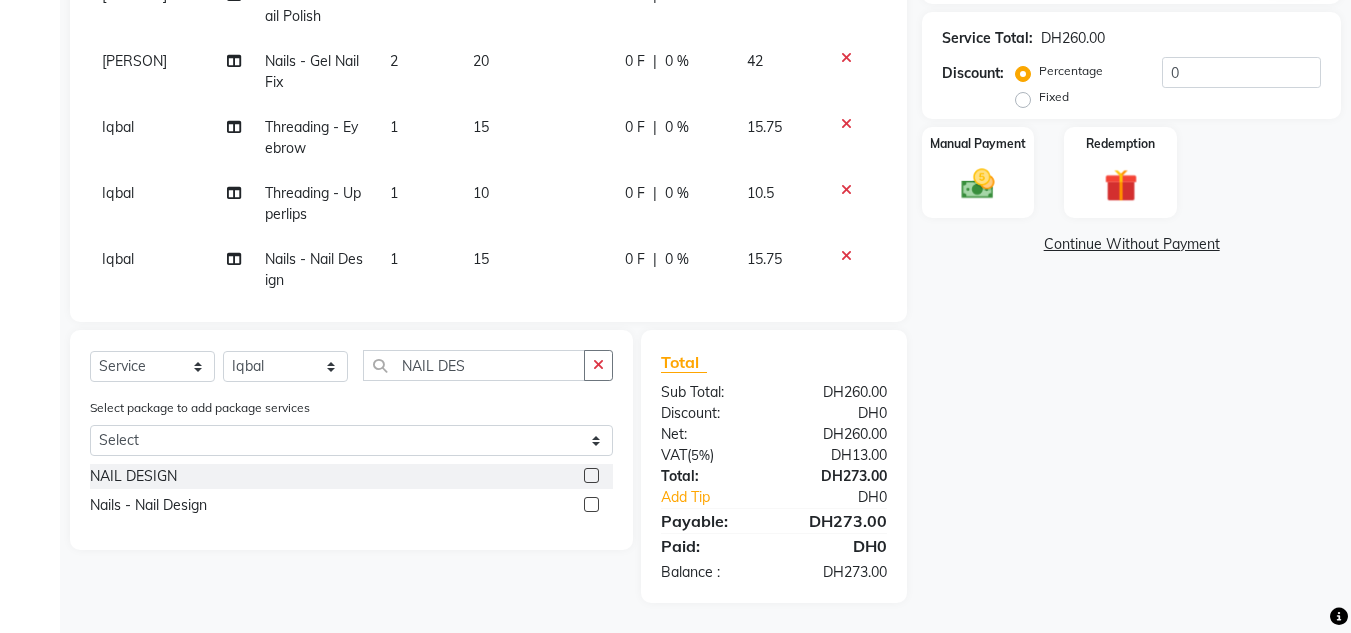 select on "86711" 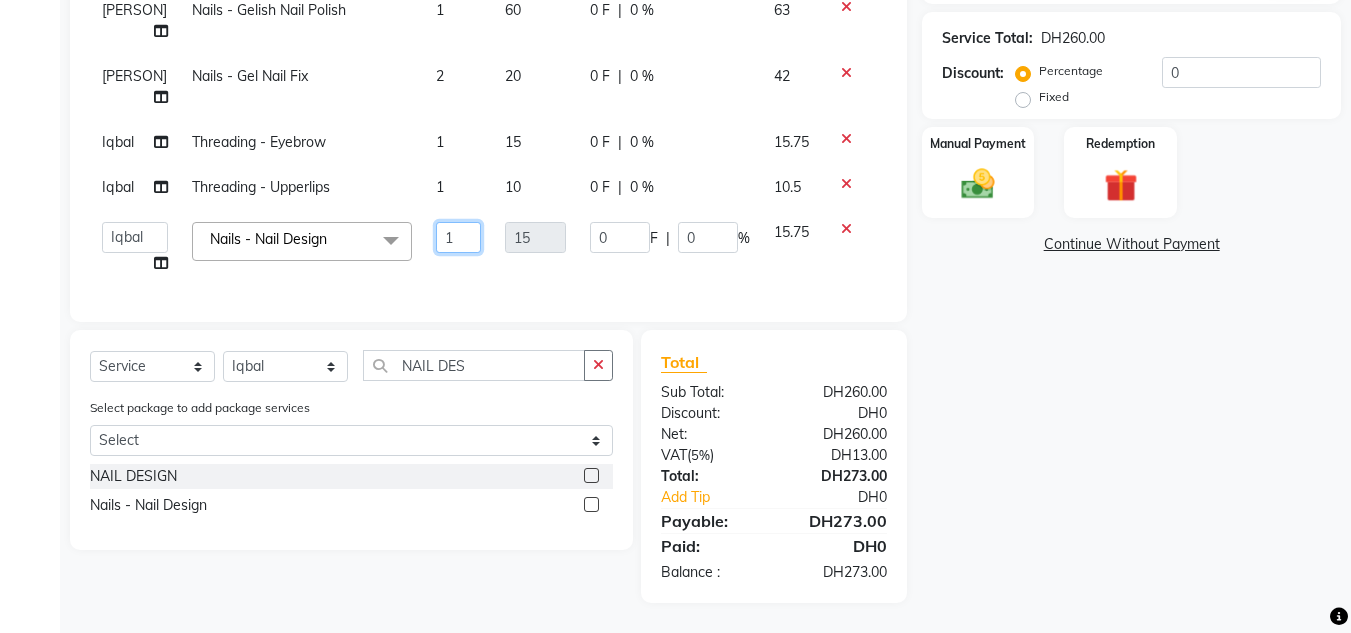click on "1" 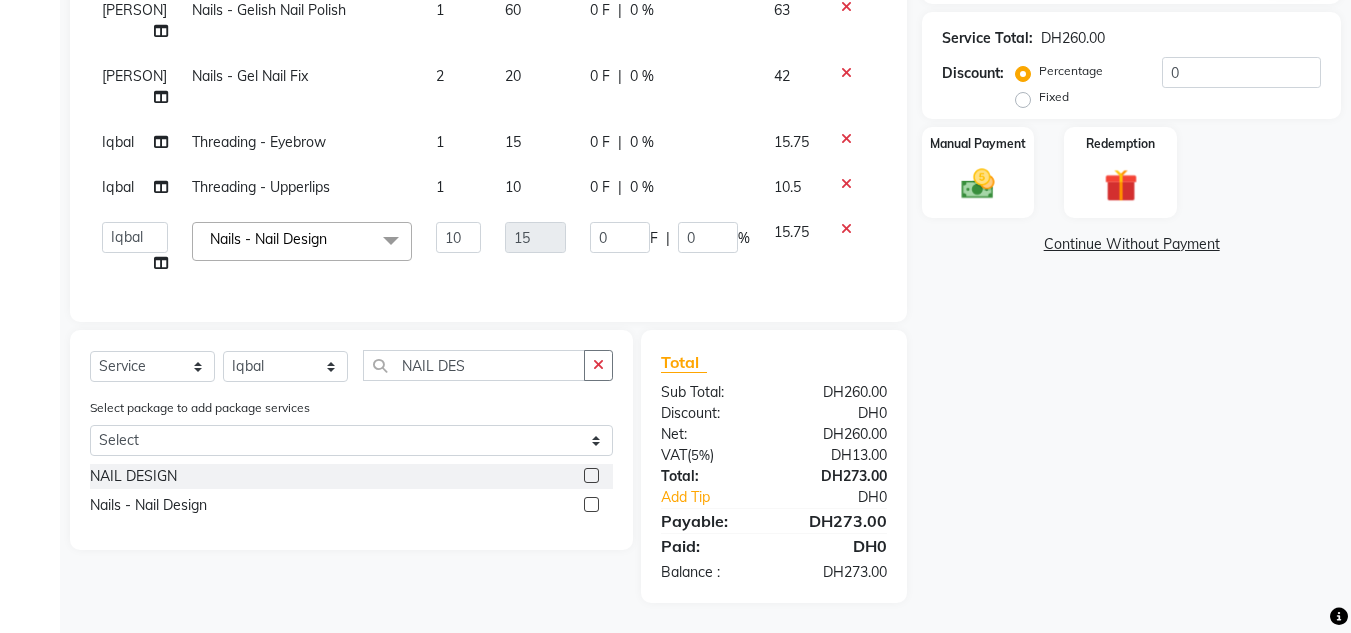 drag, startPoint x: 954, startPoint y: 387, endPoint x: 963, endPoint y: 396, distance: 12.727922 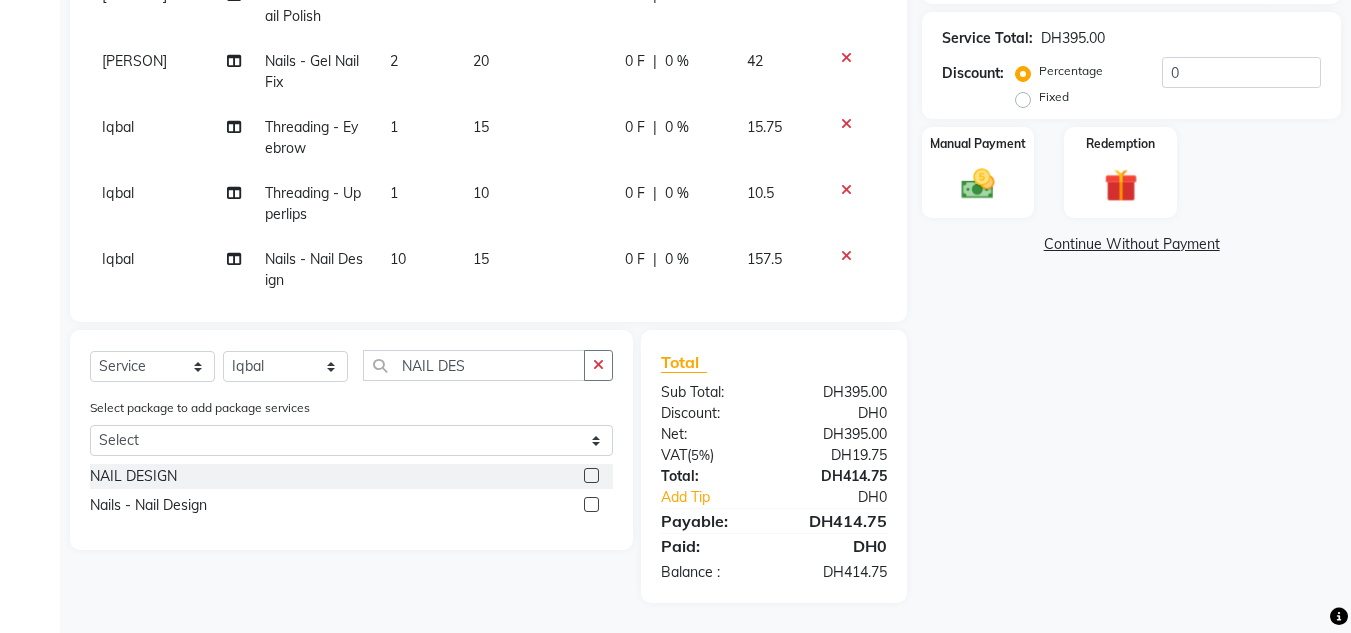 click on "Name: [PERSON]  Membership:  No Active Membership  Total Visits:  6 Card on file:  0 Last Visit:   03-08-[YEAR]  Points:   0  Packages Prepaid Apply Discount Select  Loyalty → Loyality level 1  Coupon Code Apply Service Total:  DH395.00  Discount:  Percentage   Fixed  0 Manual Payment Redemption  Continue Without Payment" 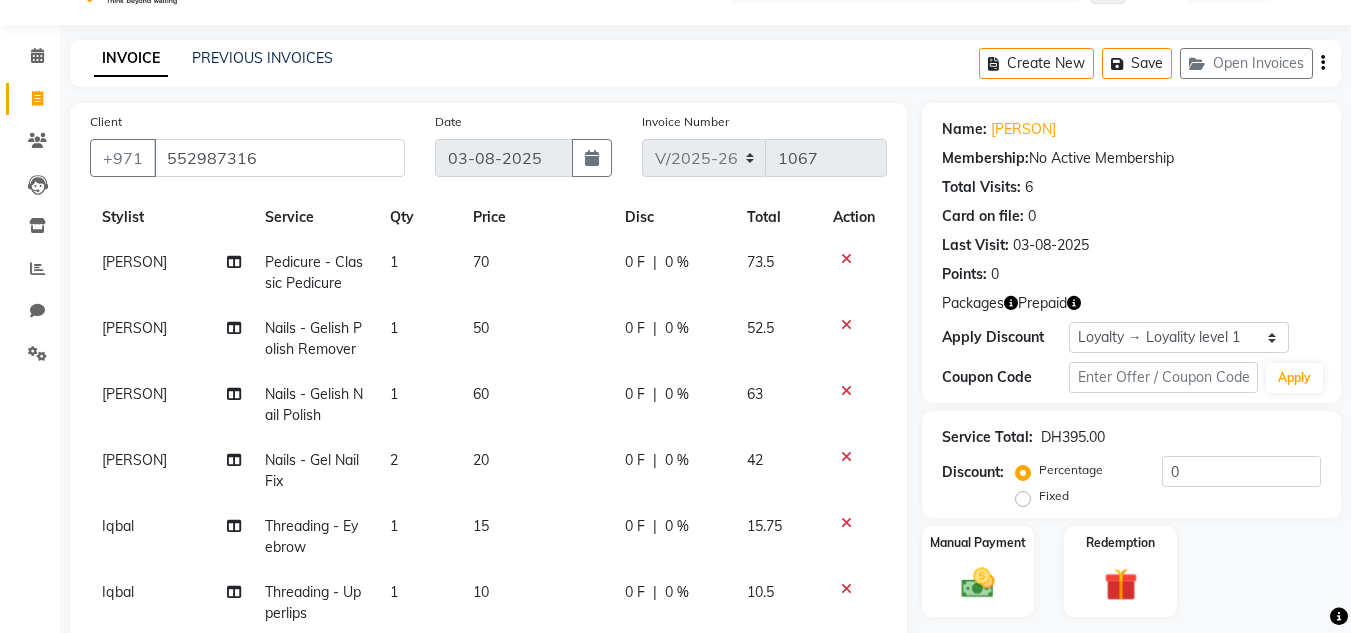 scroll, scrollTop: 46, scrollLeft: 0, axis: vertical 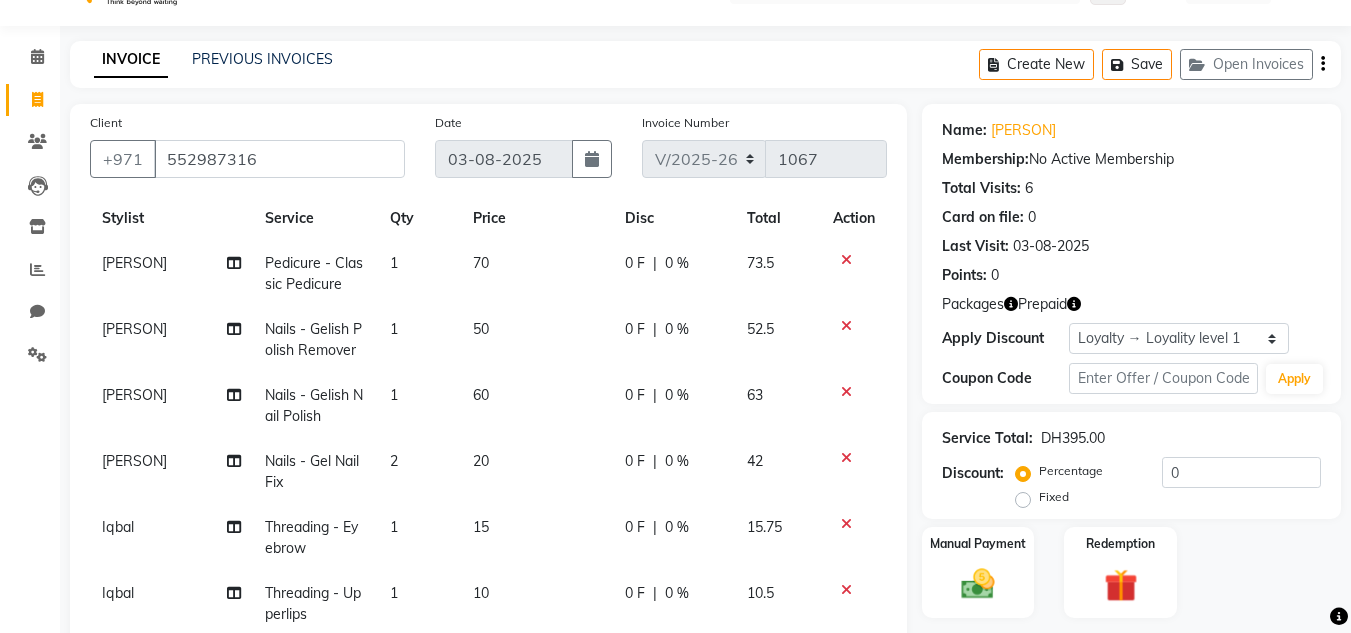 click on "Create New   Save   Open Invoices" 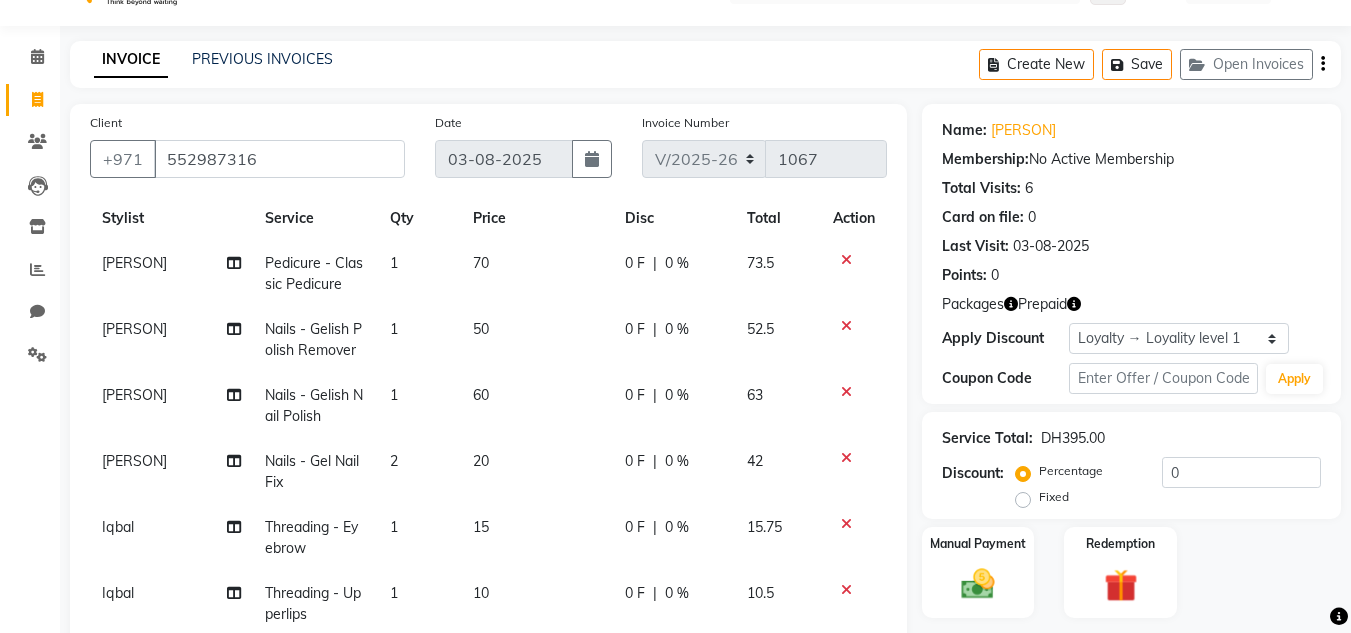 drag, startPoint x: 1124, startPoint y: 75, endPoint x: 1052, endPoint y: 85, distance: 72.691124 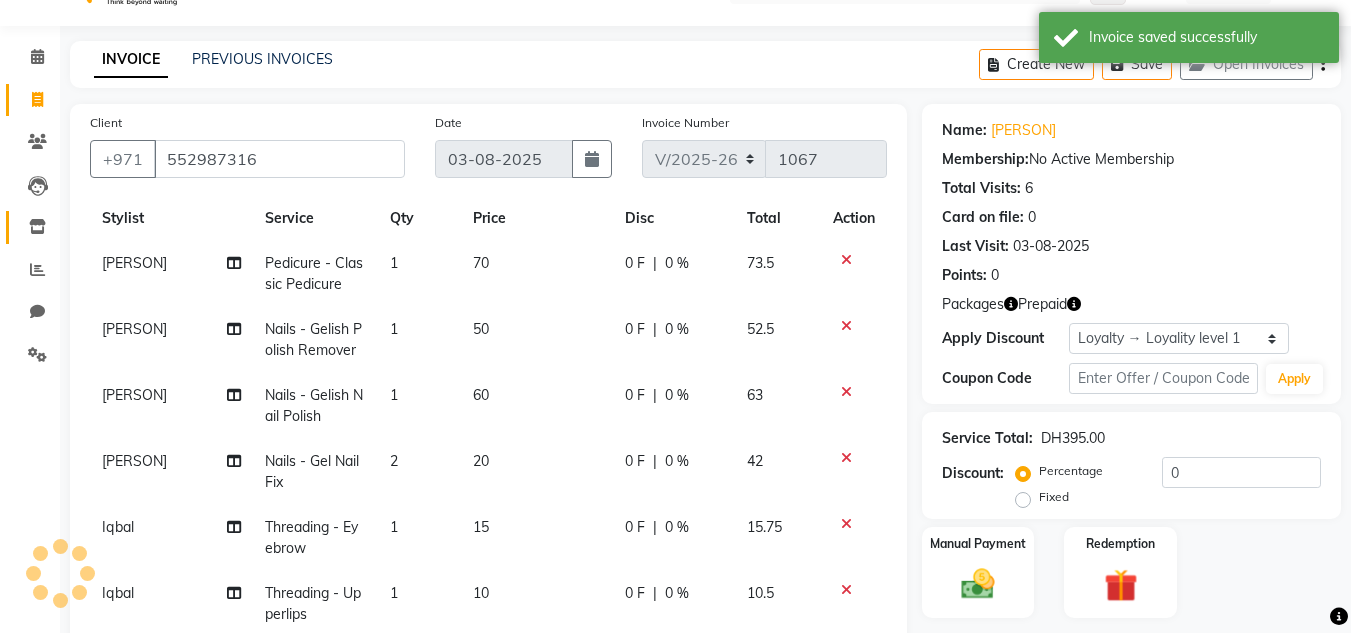 click 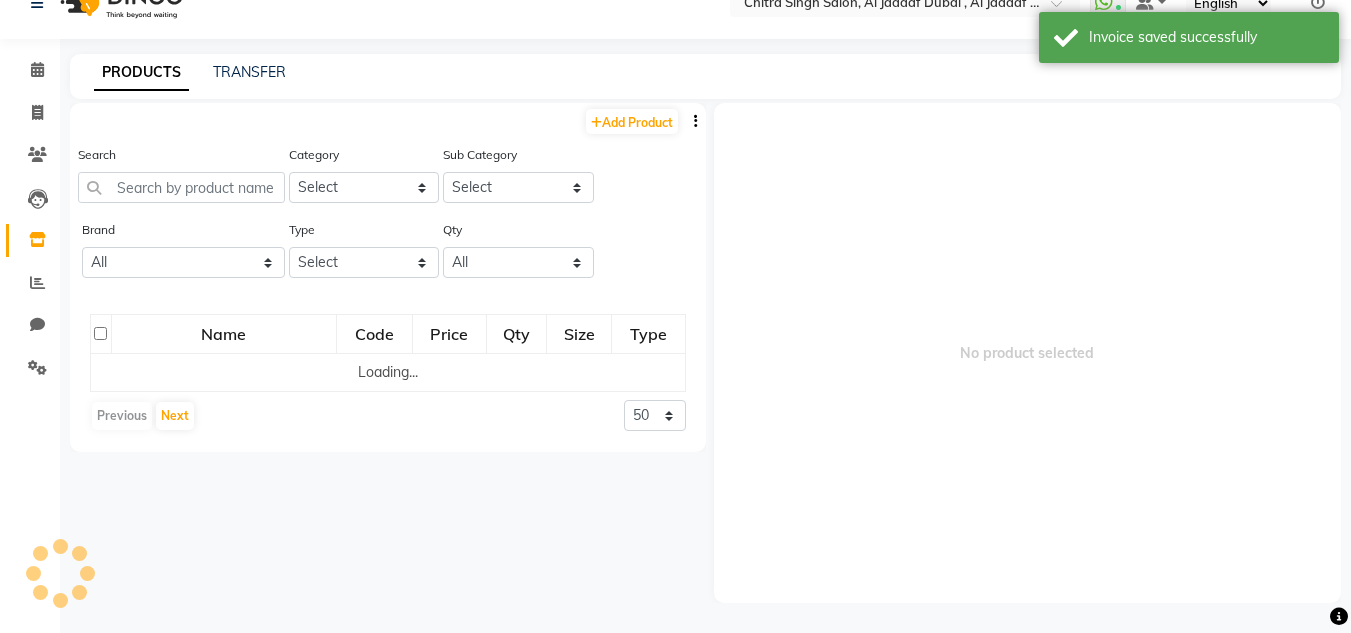 scroll, scrollTop: 33, scrollLeft: 0, axis: vertical 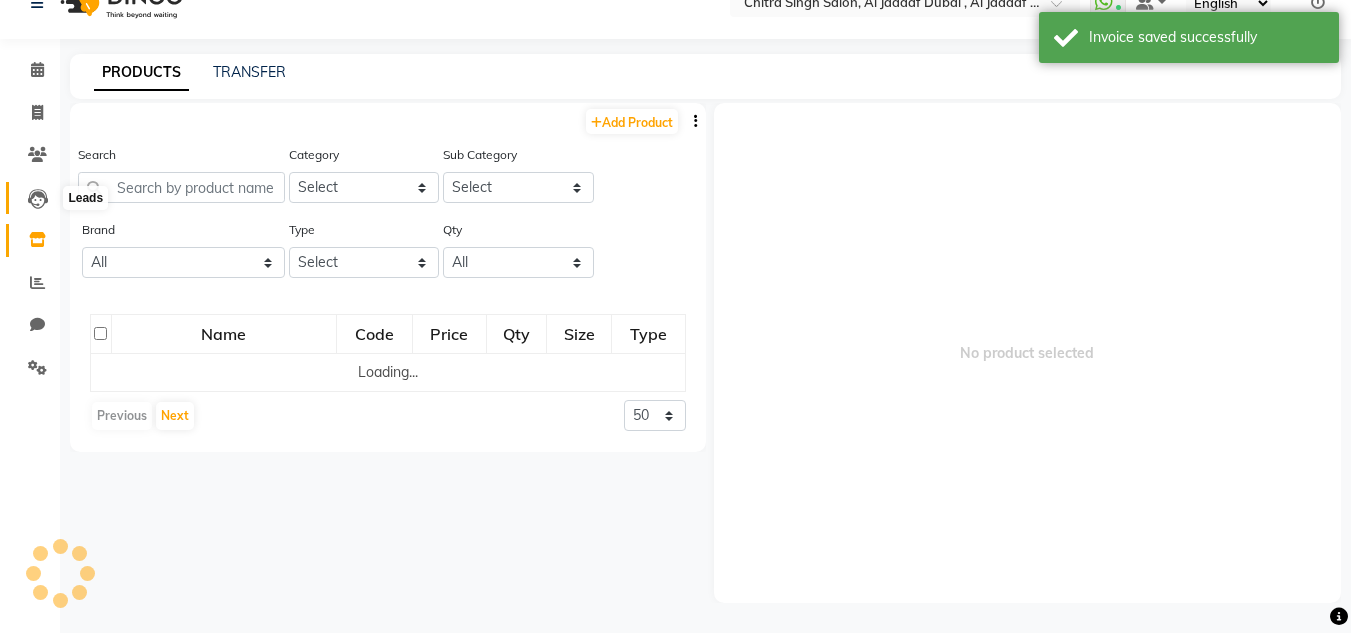 click 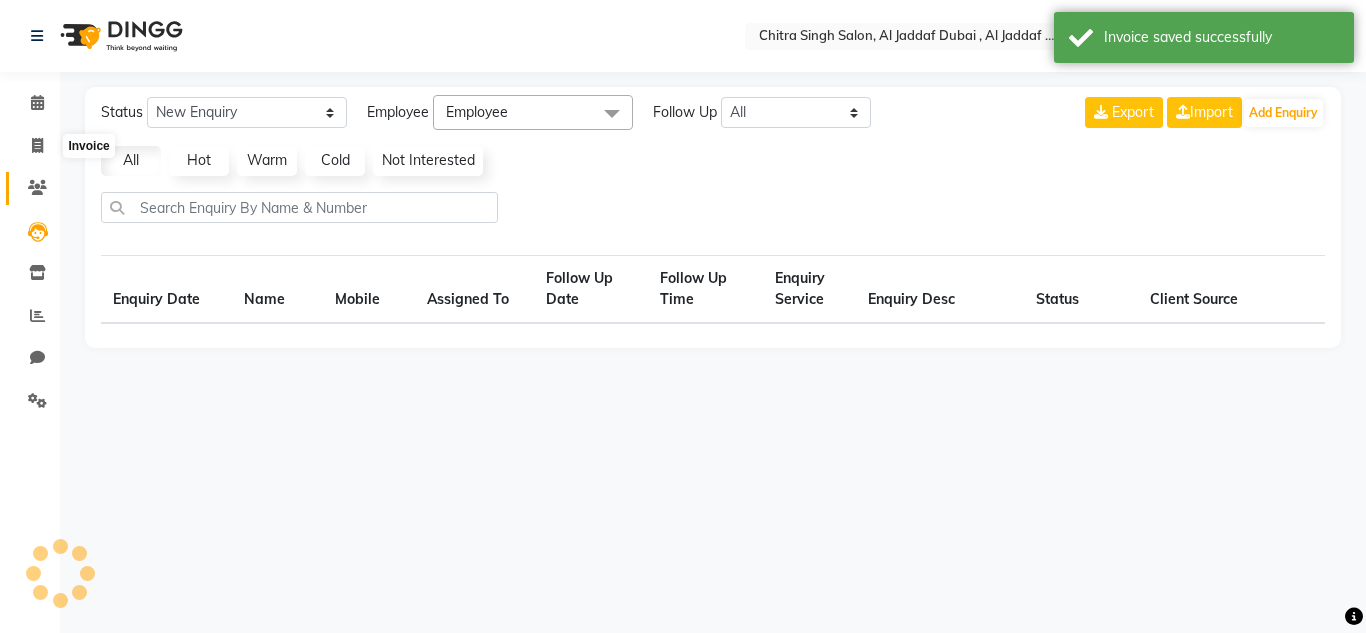 click on "Clients" 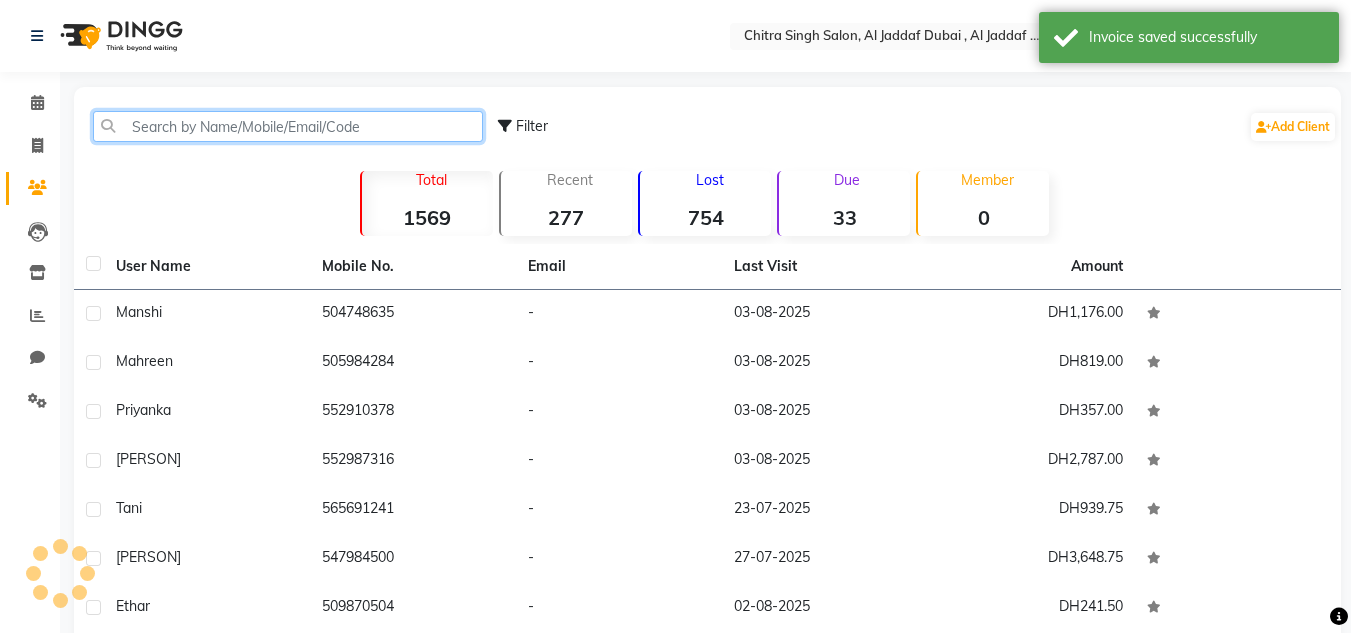 click 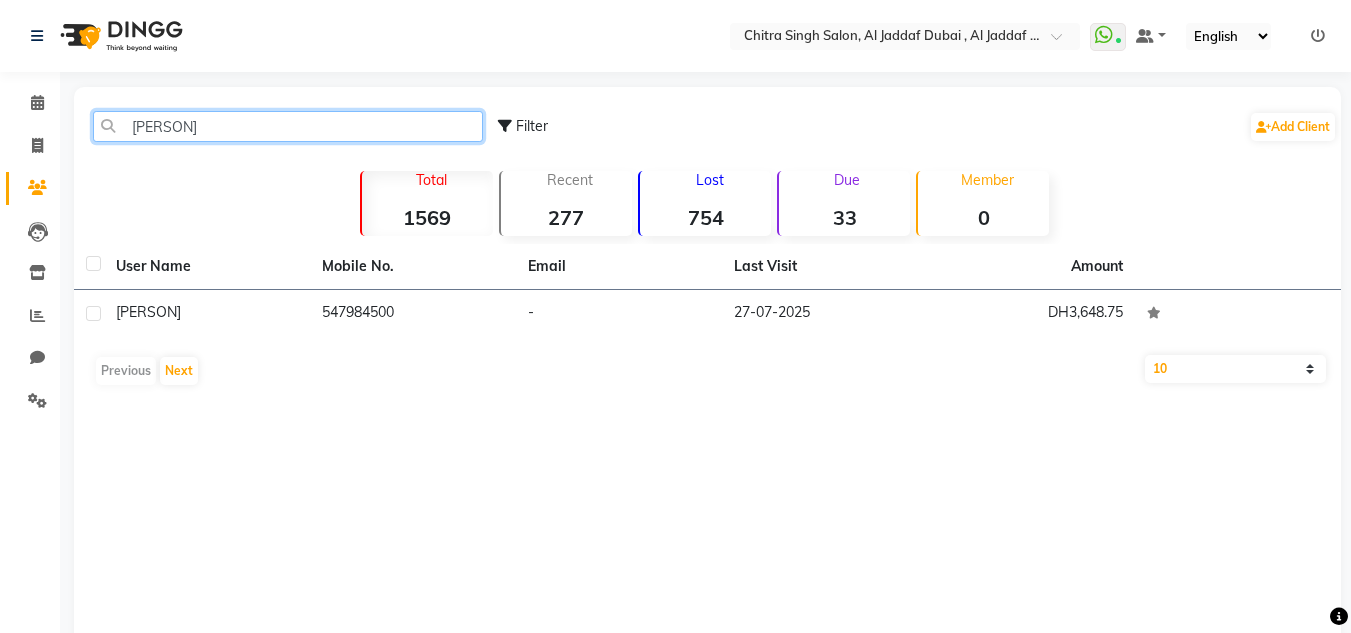 type on "[PERSON]" 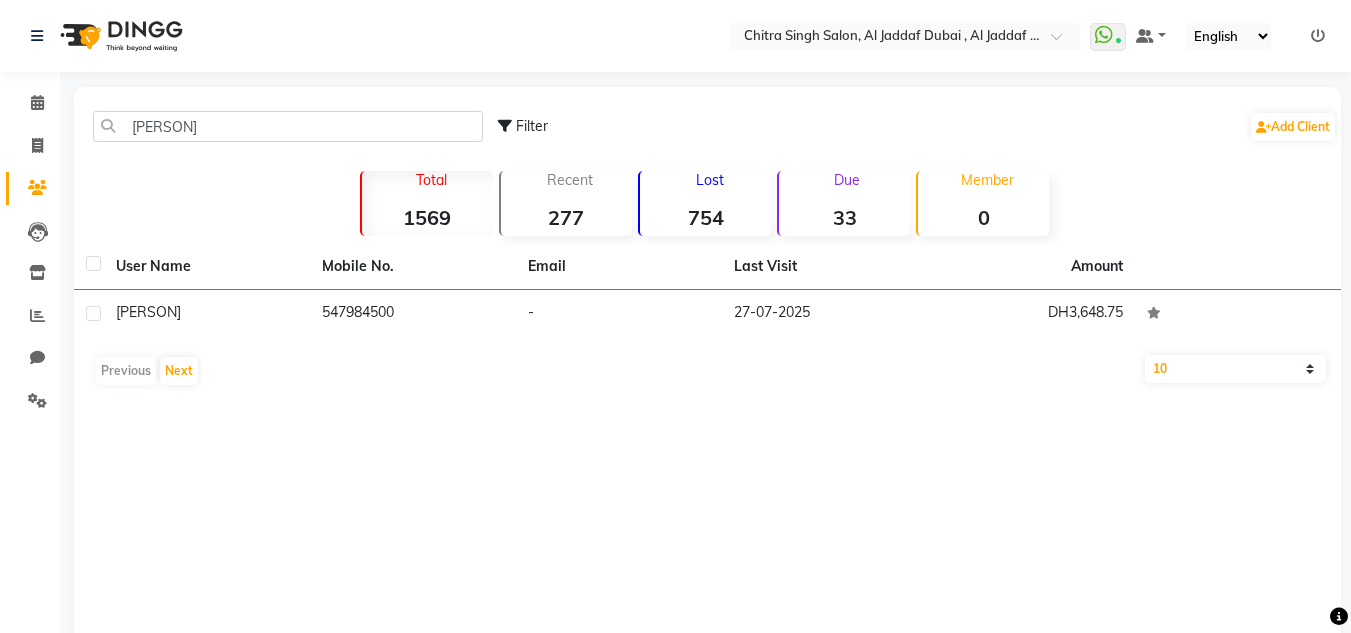 click on "Previous   Next" 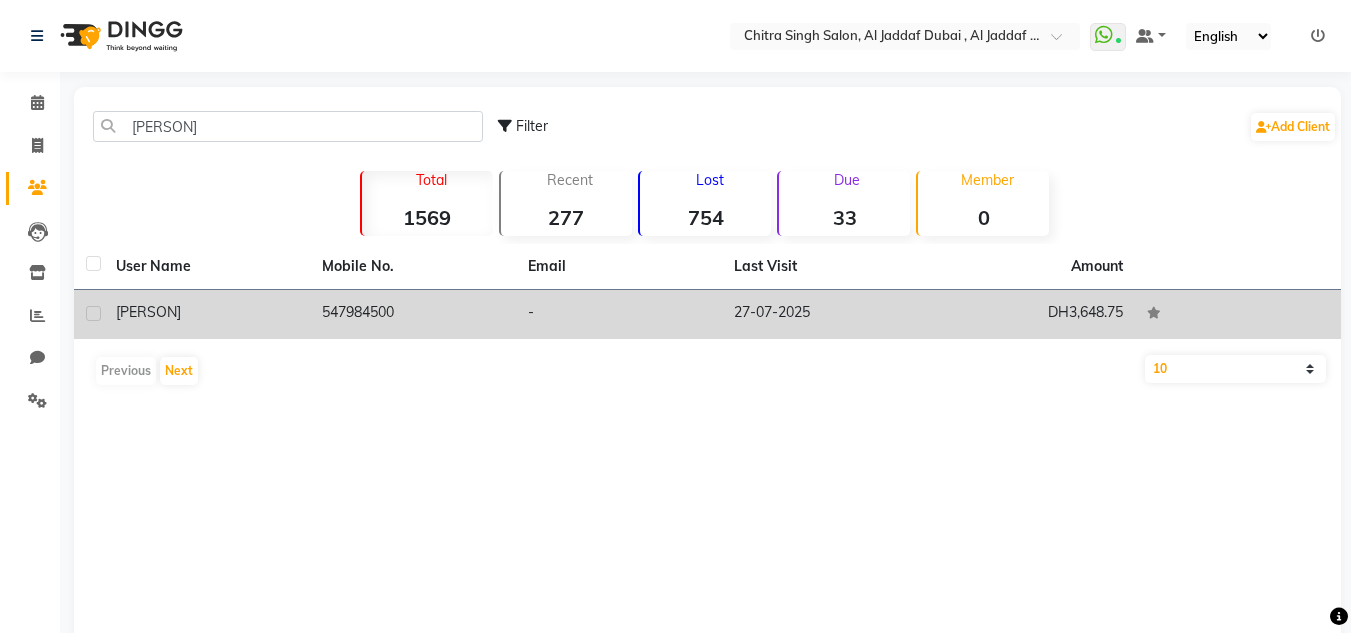 click on "27-07-2025" 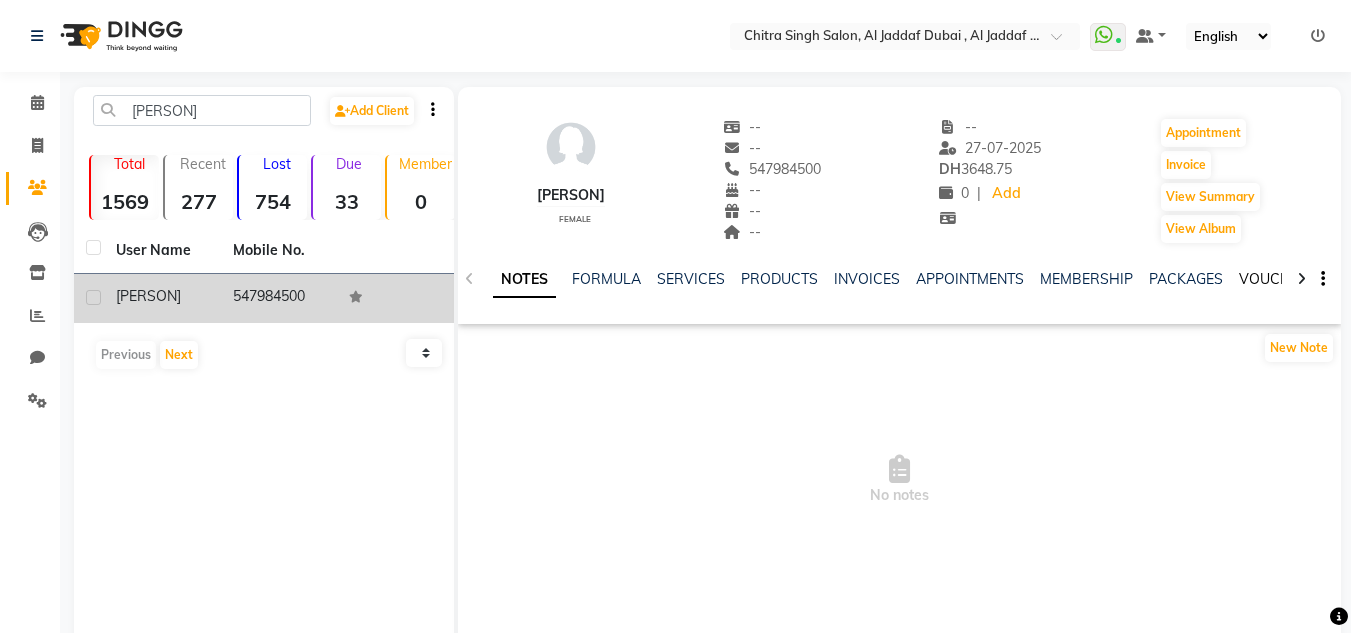 click on "VOUCHERS" 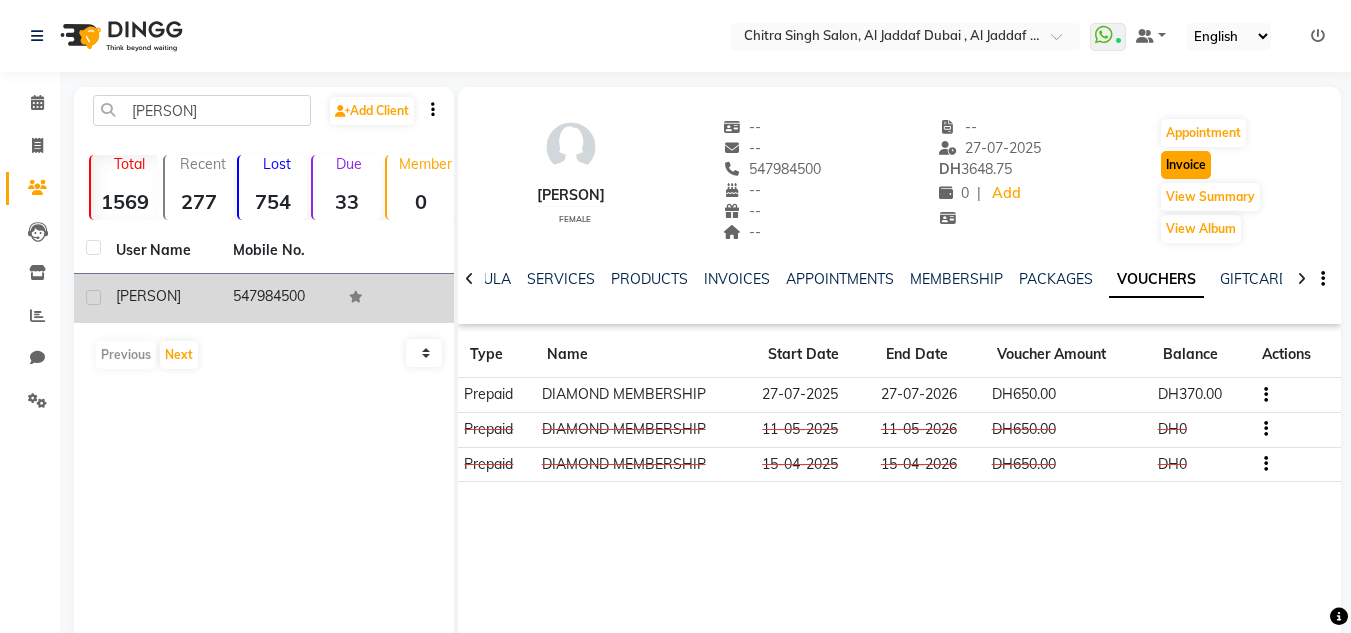 click on "Invoice" 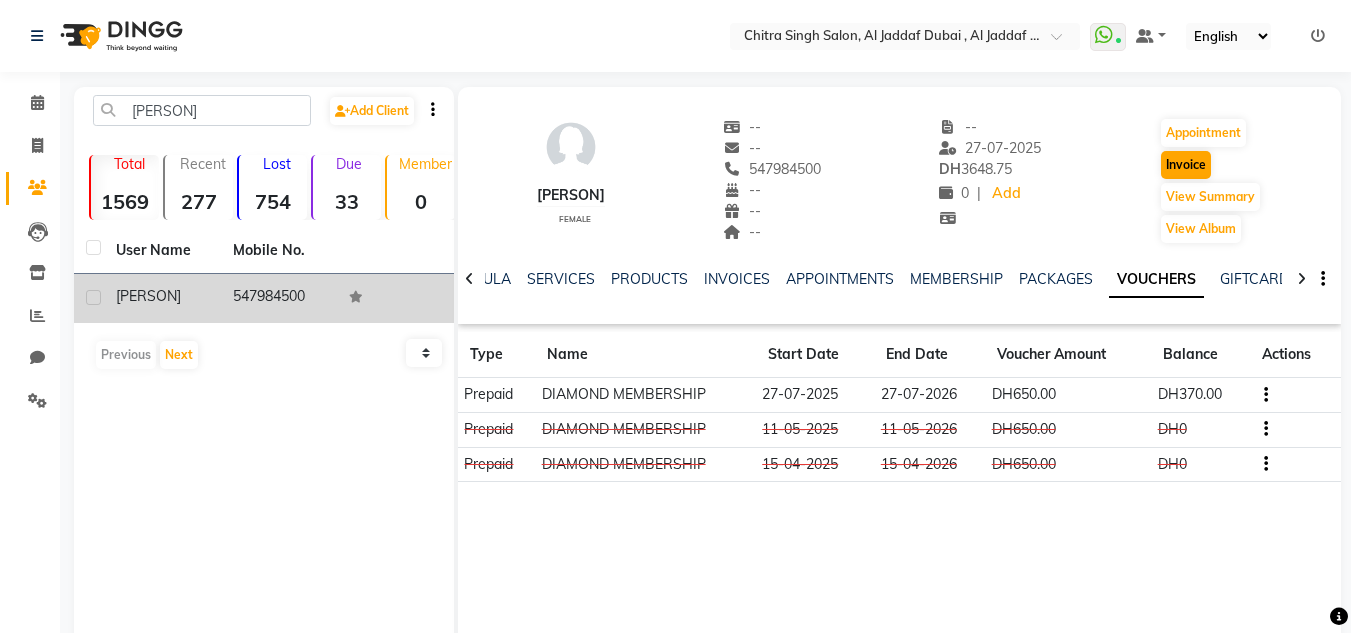 select on "service" 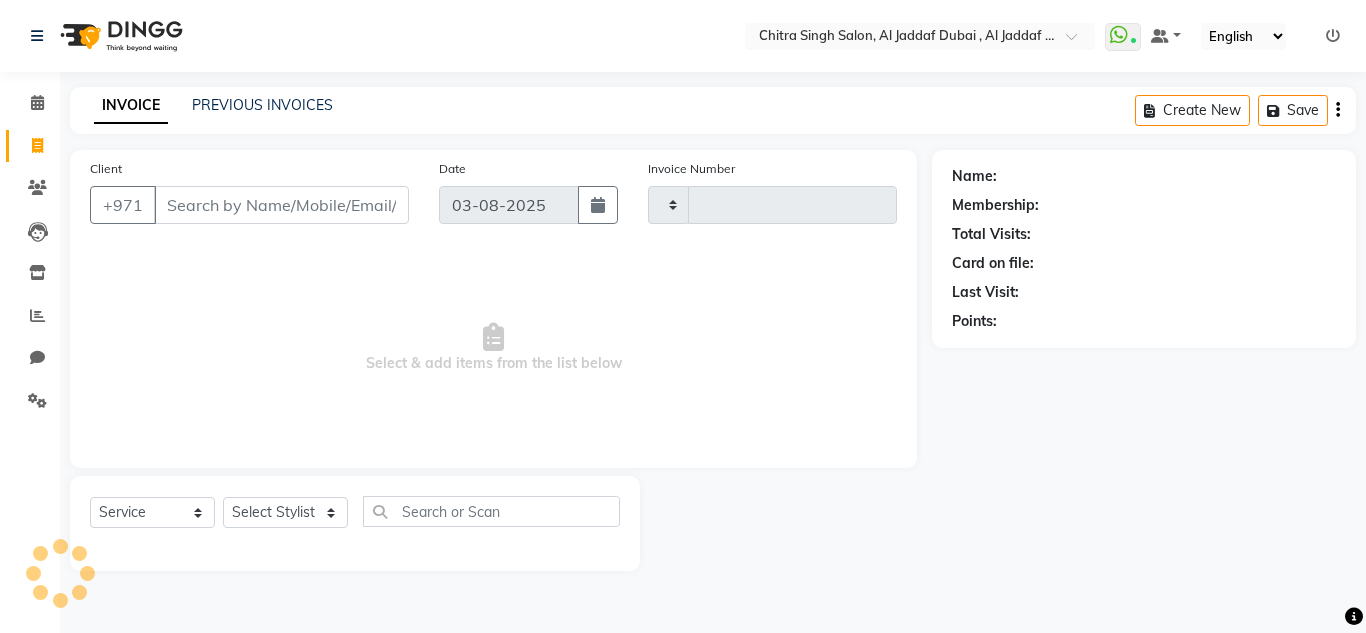 type on "1067" 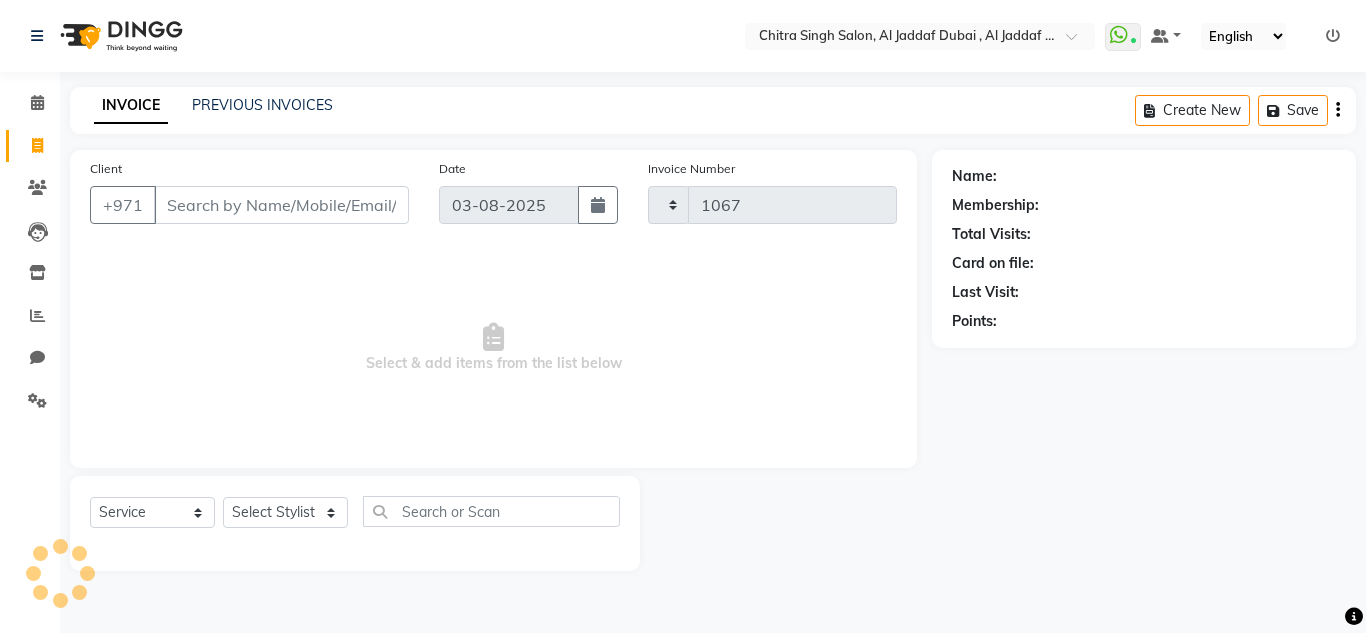 select on "4069" 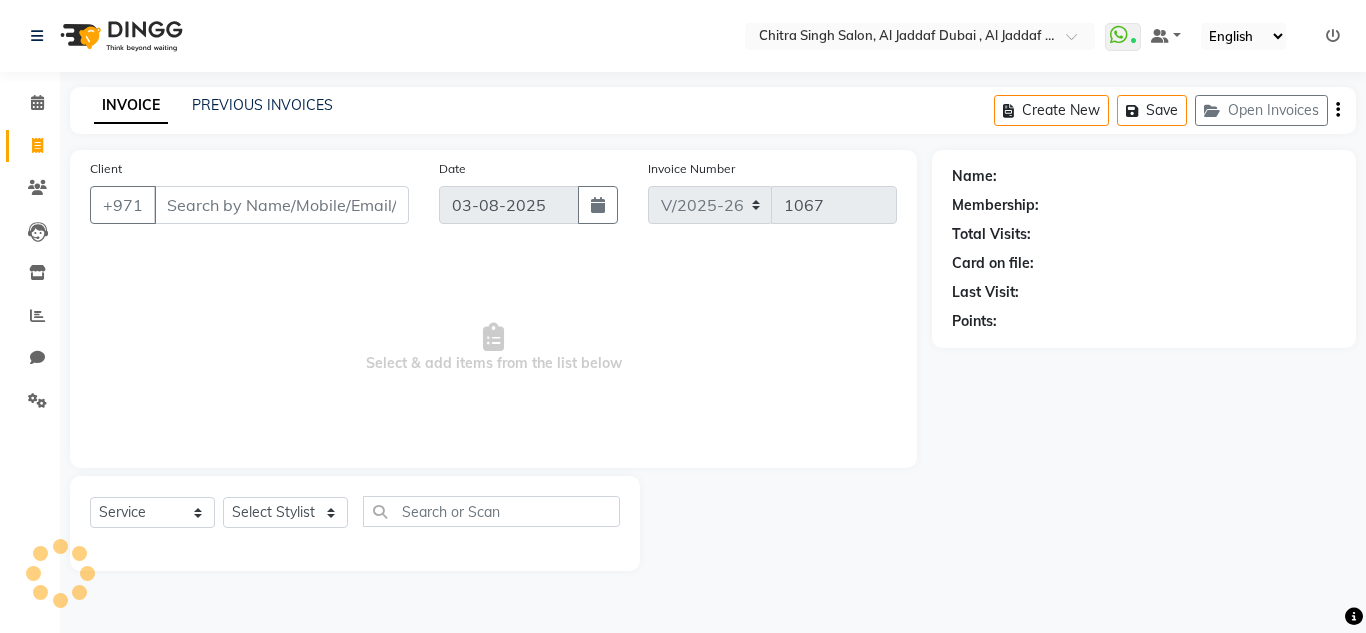 type on "547984500" 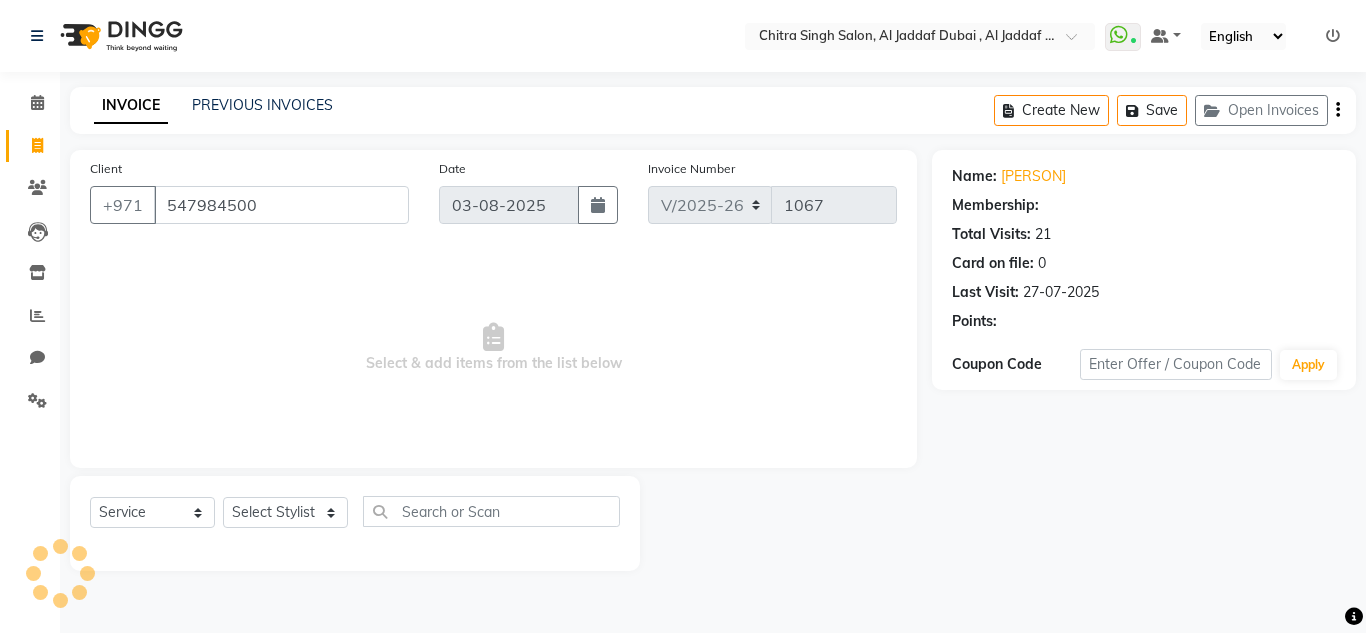 select on "1: Object" 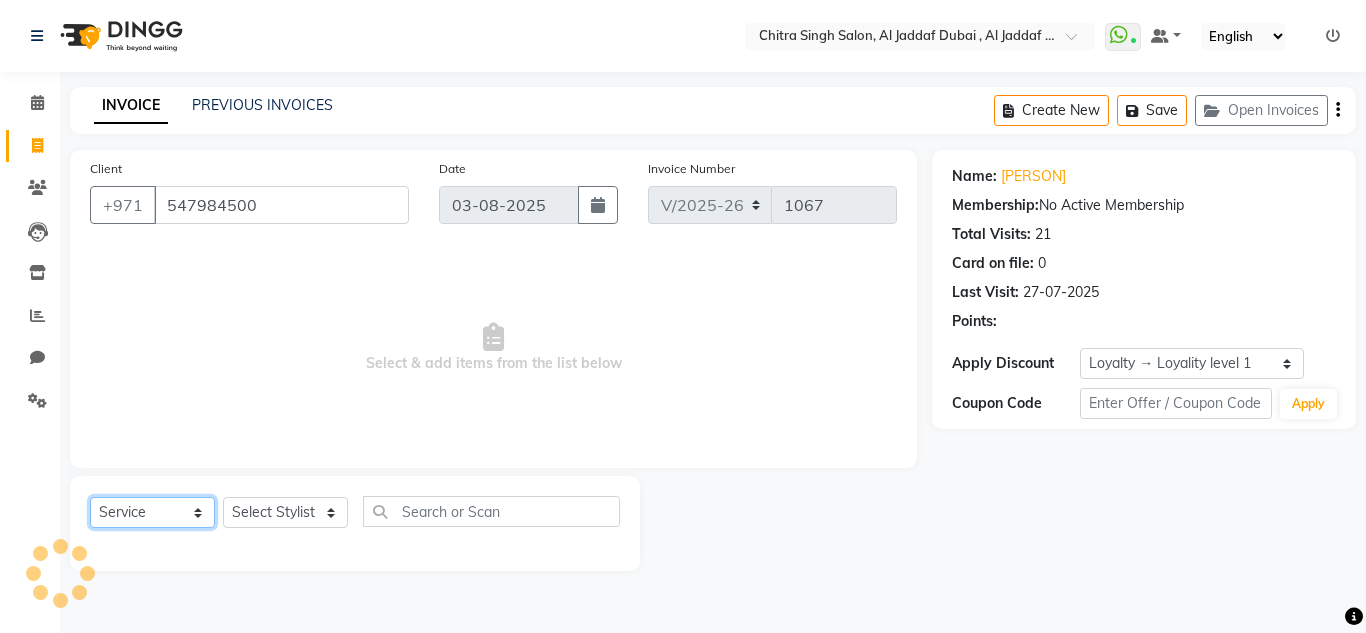 click on "Select  Service  Product  Membership  Package Voucher Prepaid Gift Card" 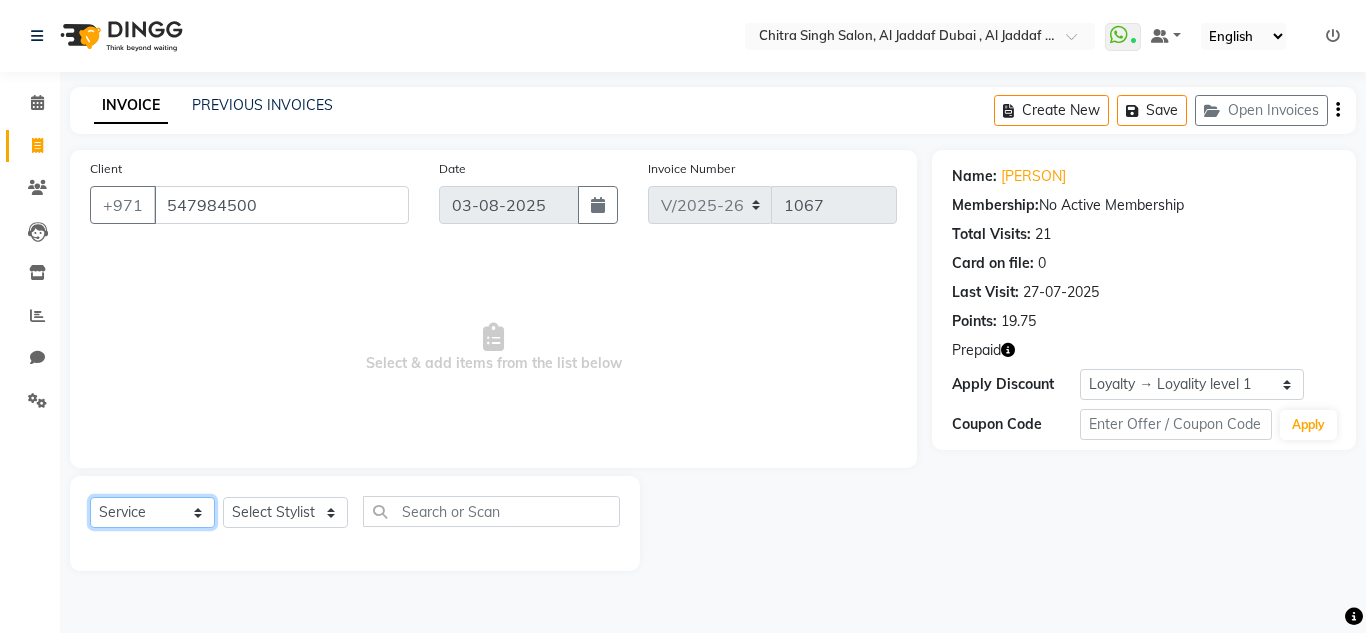 click on "Select  Service  Product  Membership  Package Voucher Prepaid Gift Card" 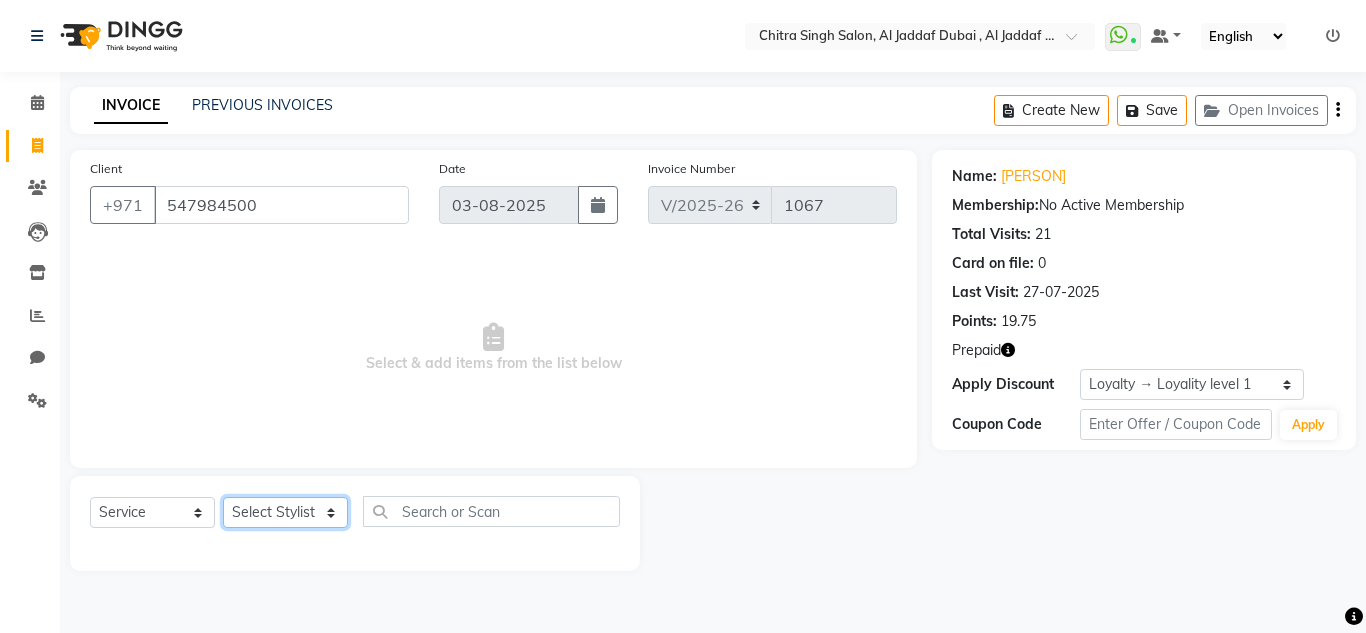 click on "Select Stylist Huma Iqbal Kabita Management Riba Sales person Srijana trial lady" 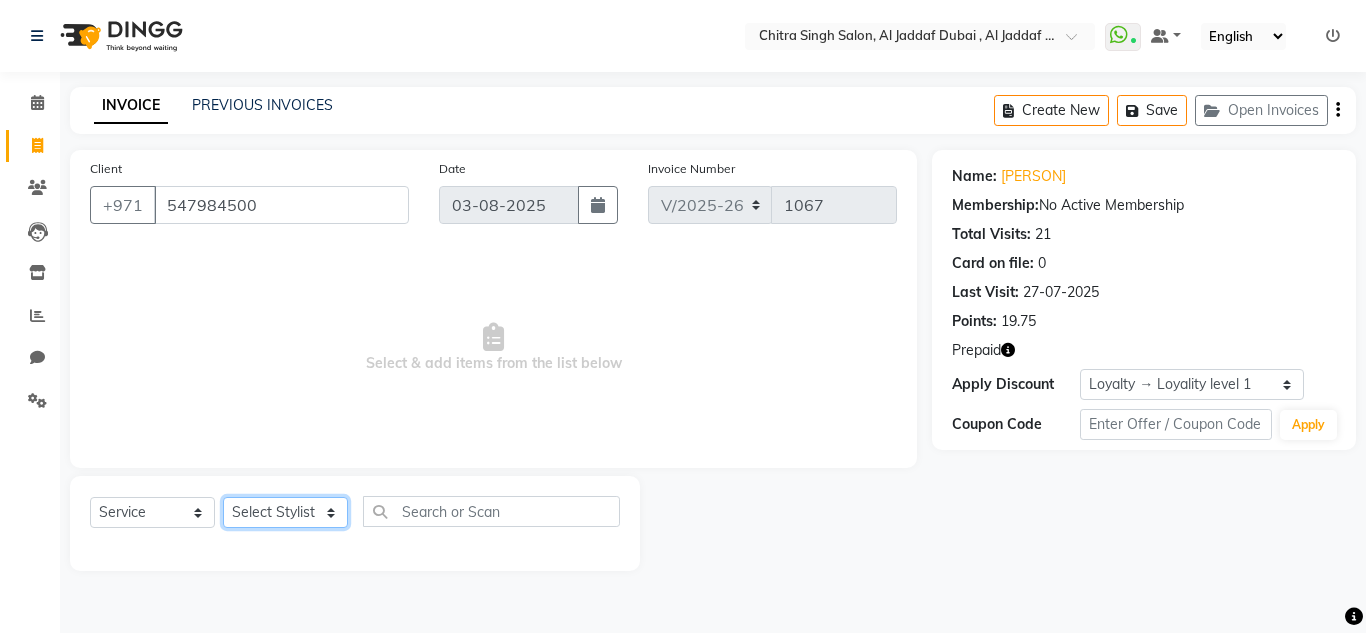 select on "86710" 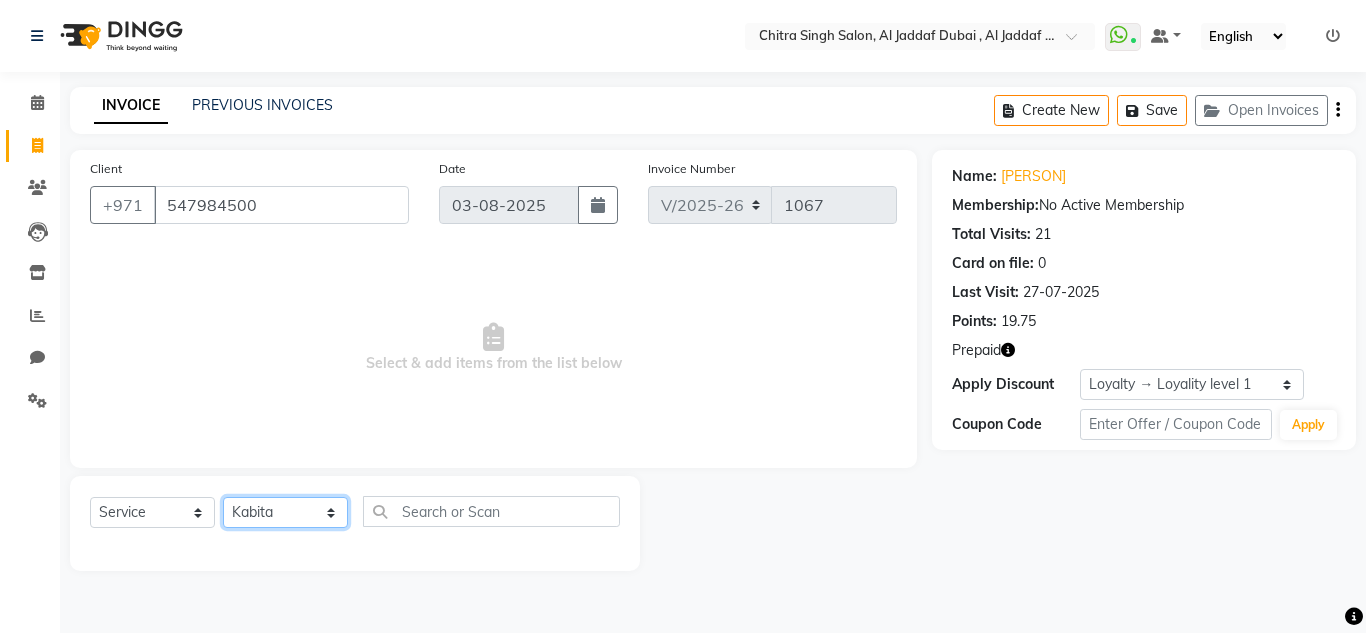 click on "Select Stylist Huma Iqbal Kabita Management Riba Sales person Srijana trial lady" 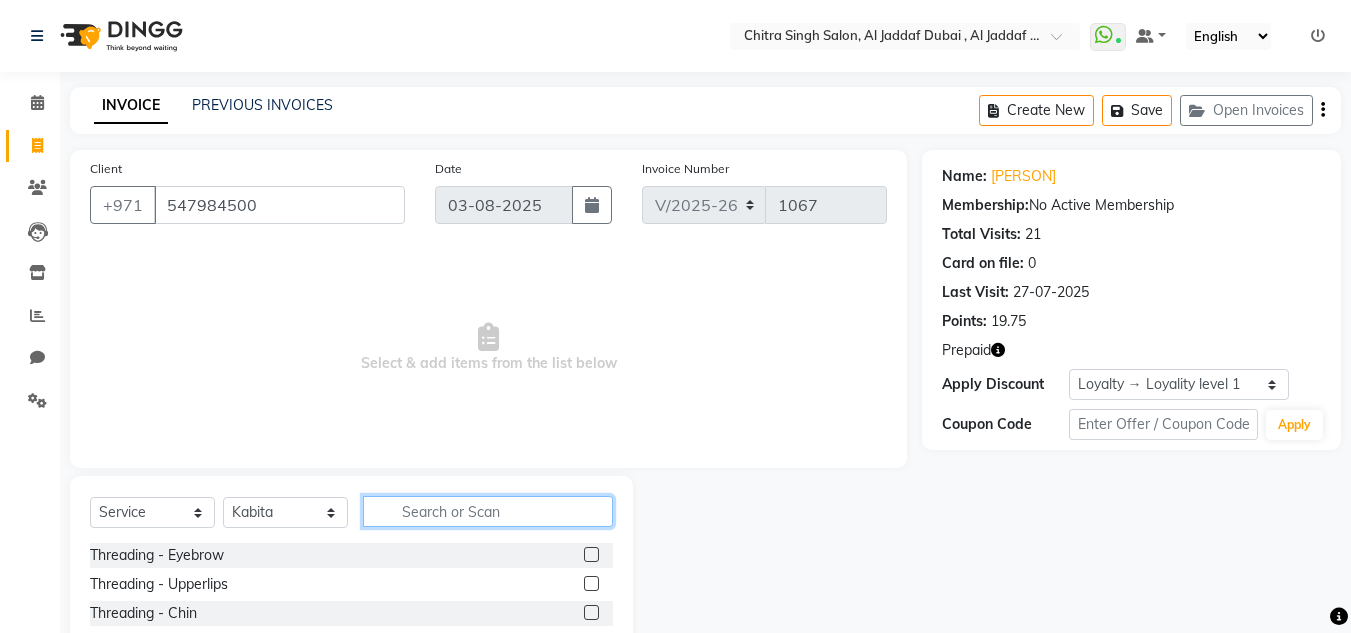 click 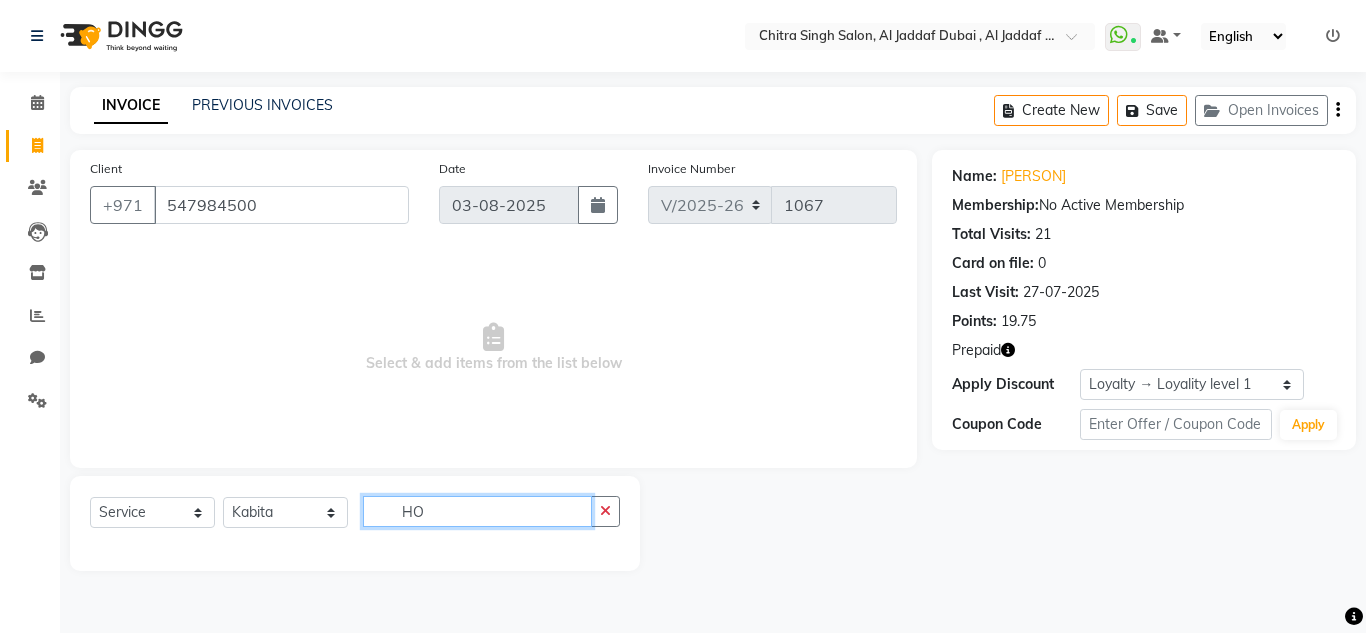 type on "H" 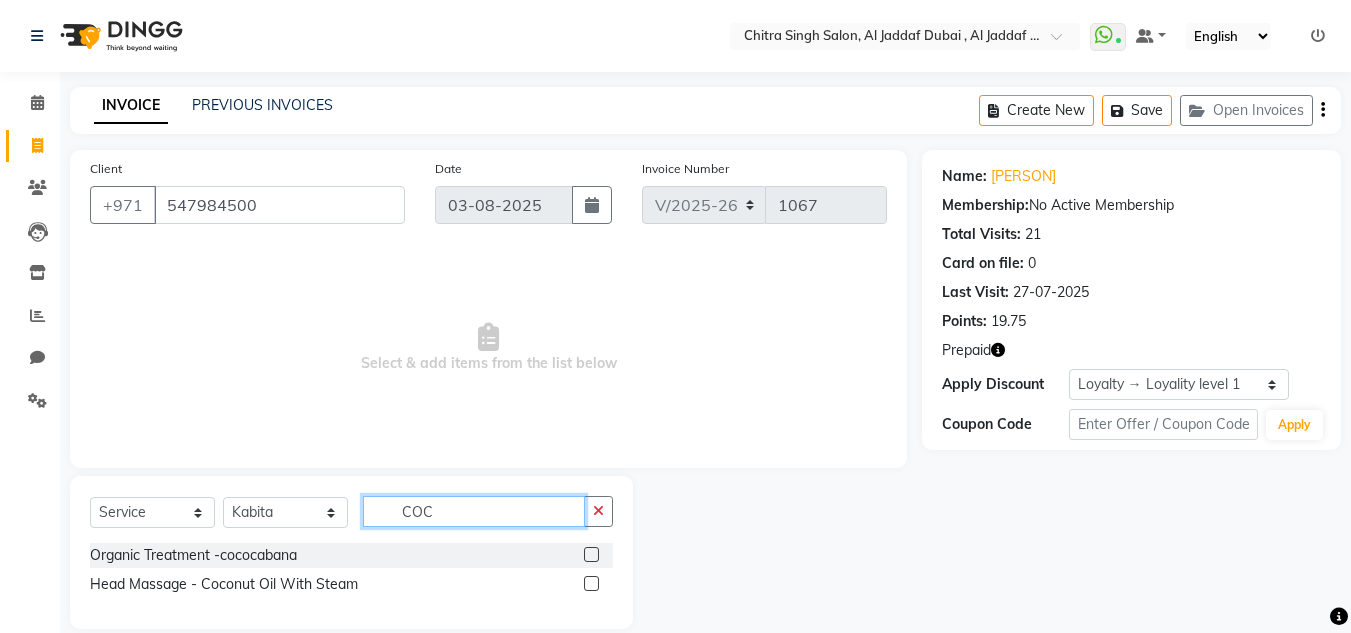 type on "COC" 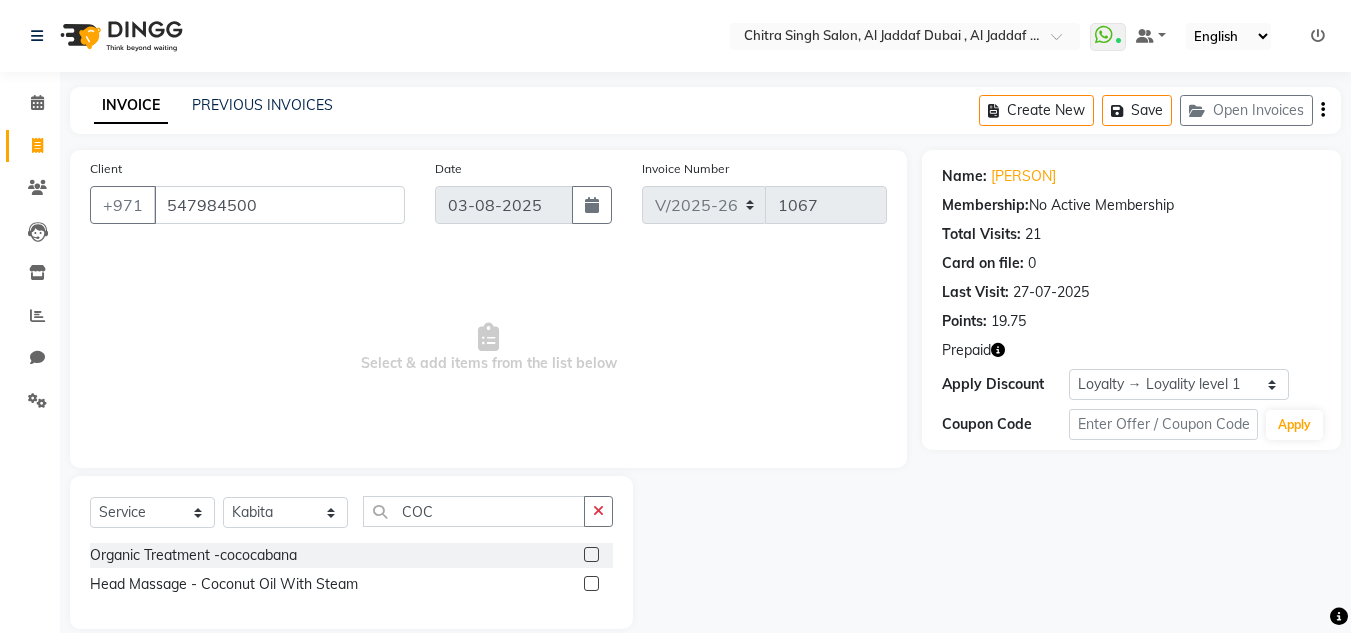 click 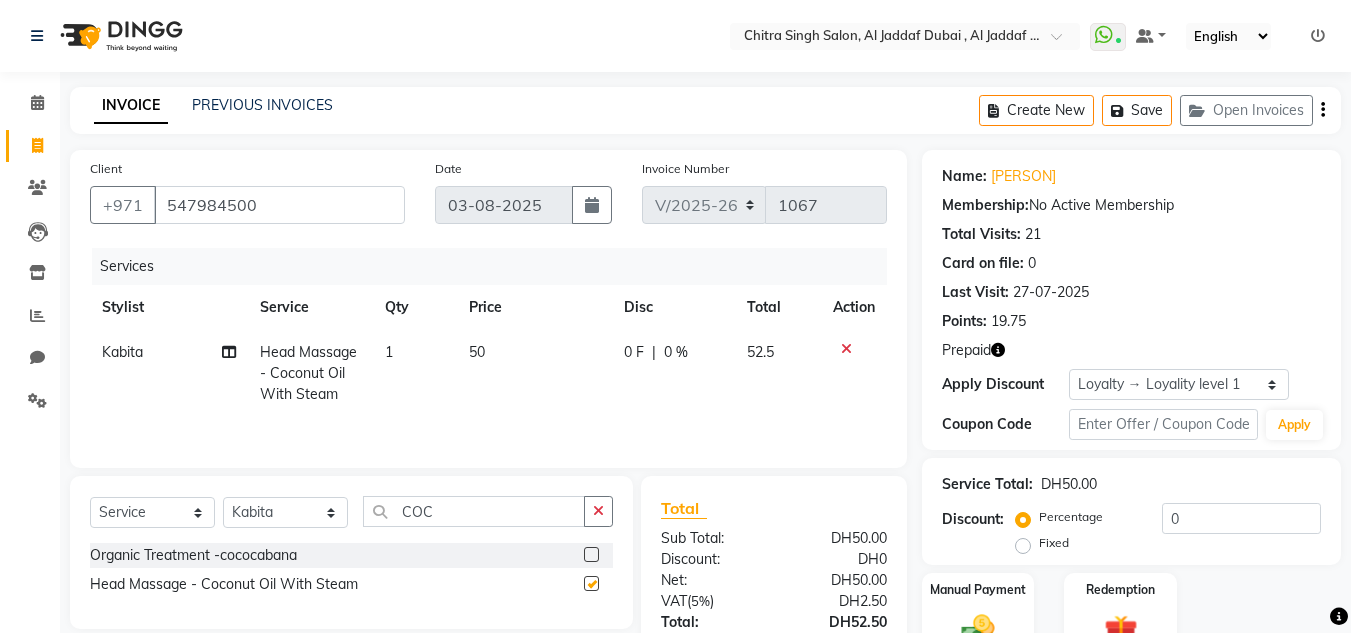 checkbox on "false" 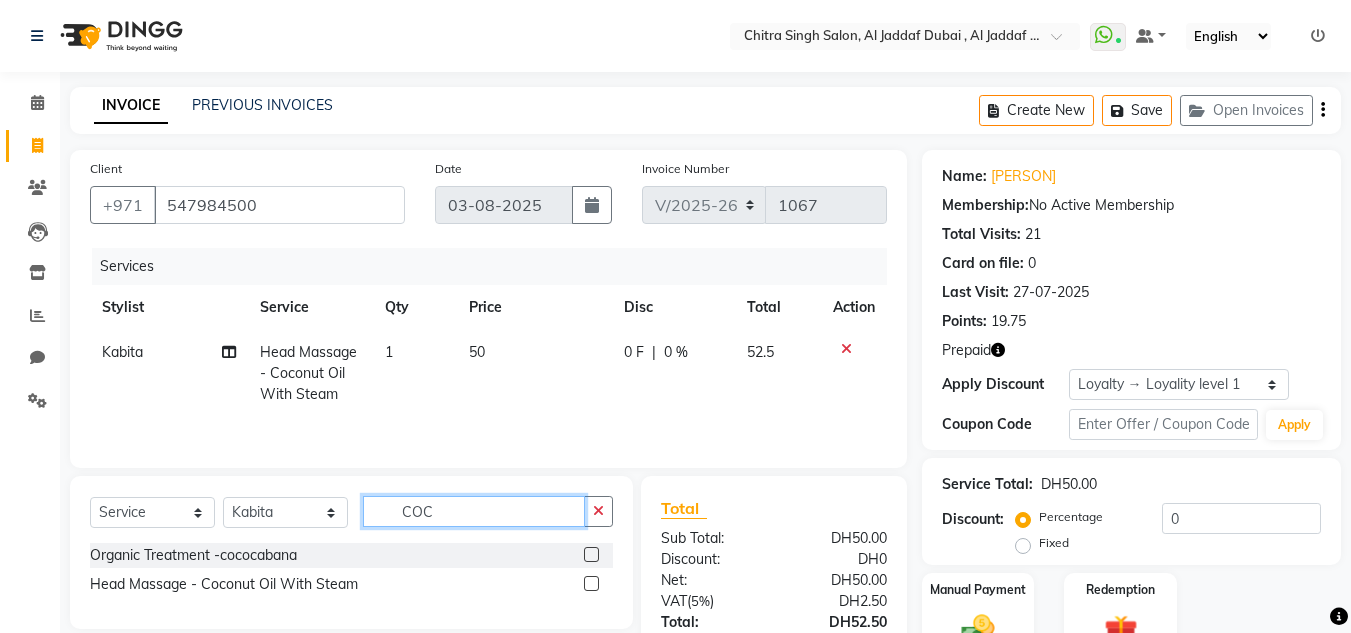drag, startPoint x: 455, startPoint y: 524, endPoint x: 288, endPoint y: 494, distance: 169.67322 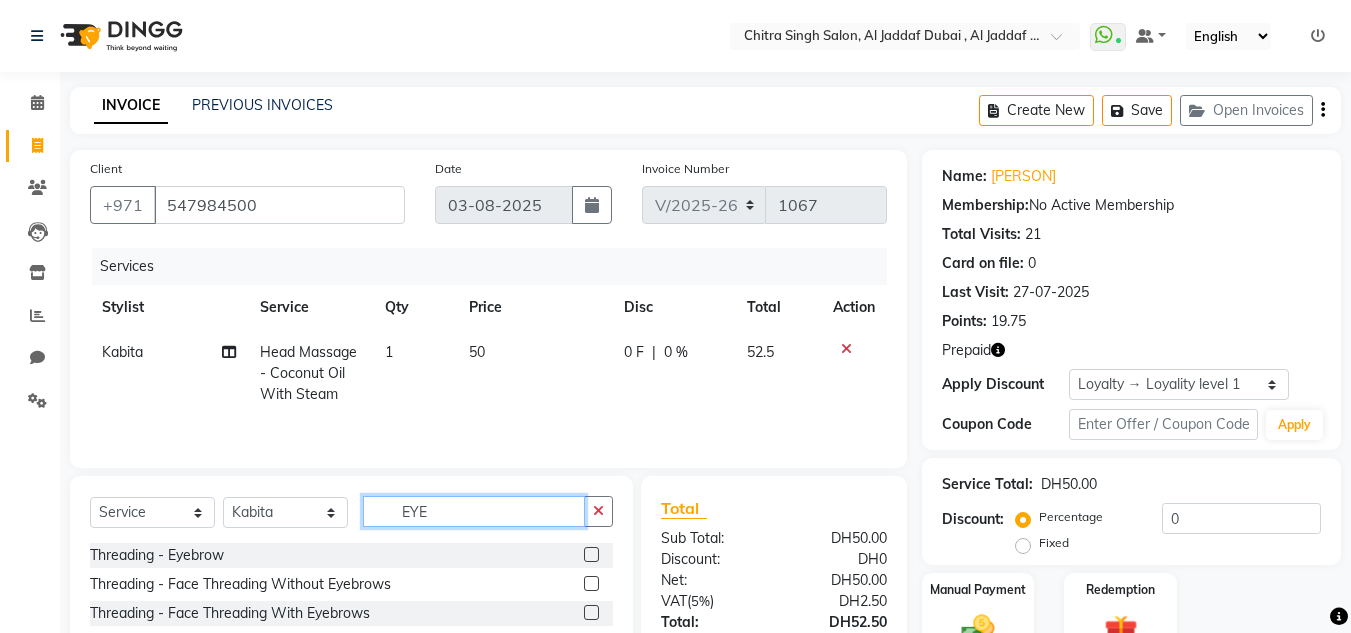 type on "EYE" 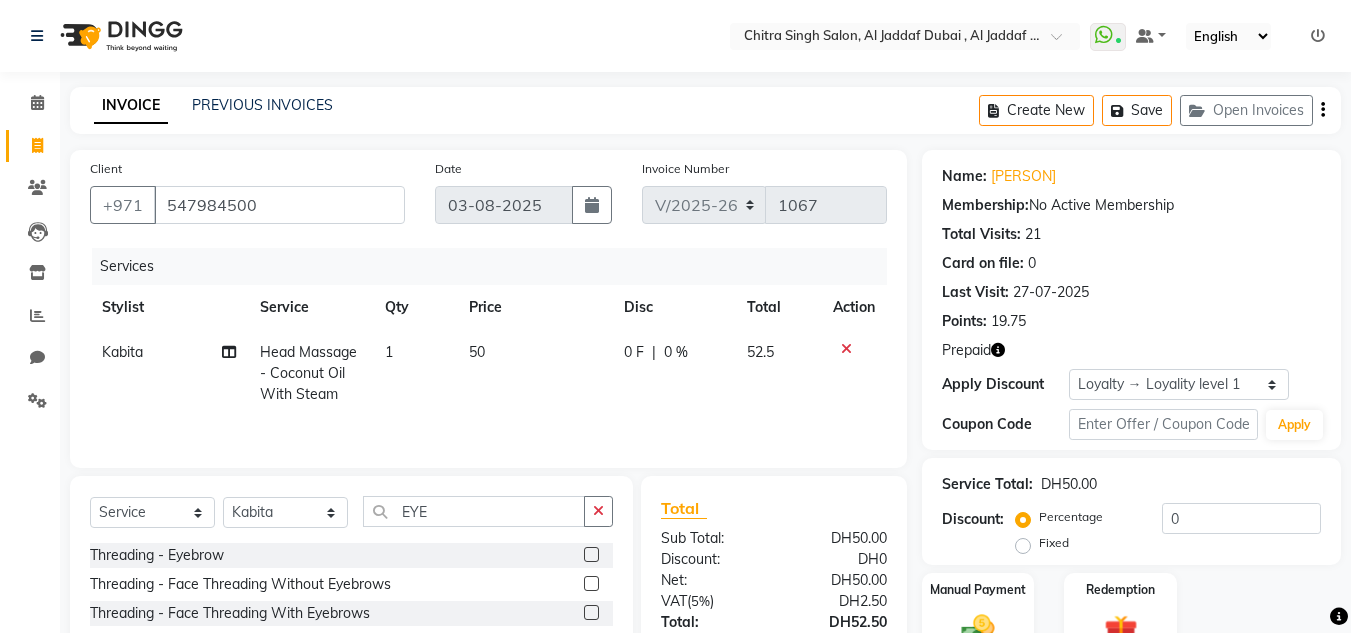 click 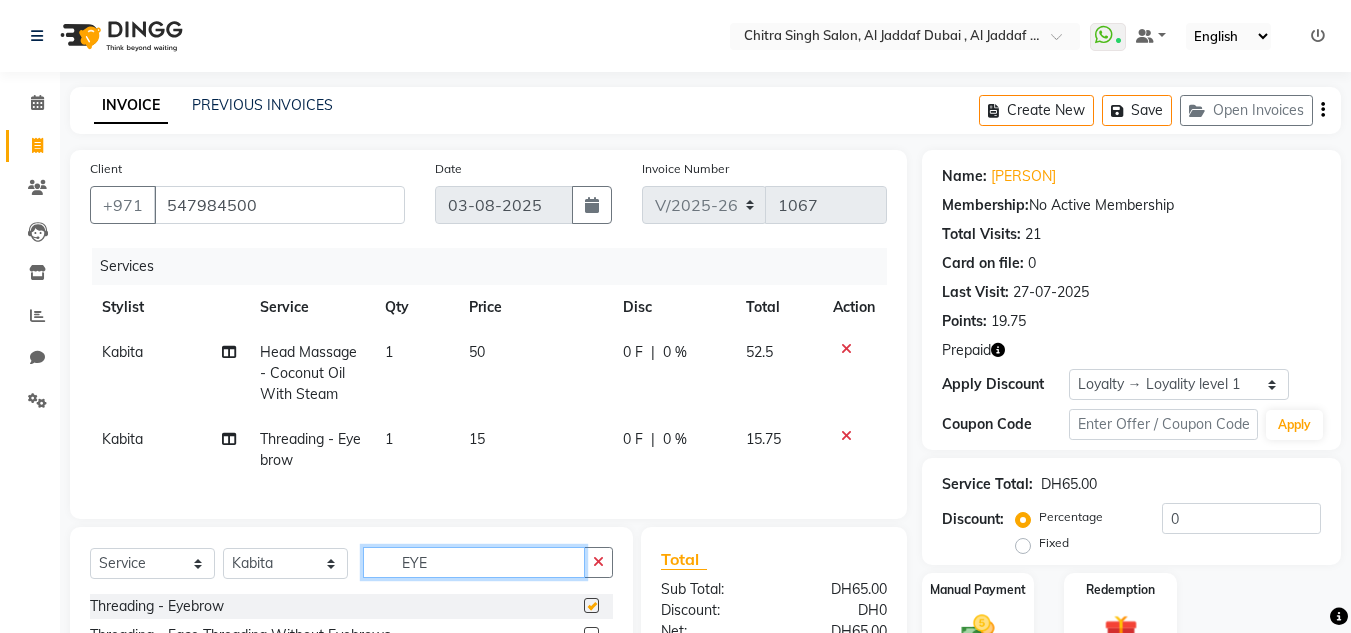 drag, startPoint x: 436, startPoint y: 581, endPoint x: 246, endPoint y: 617, distance: 193.38045 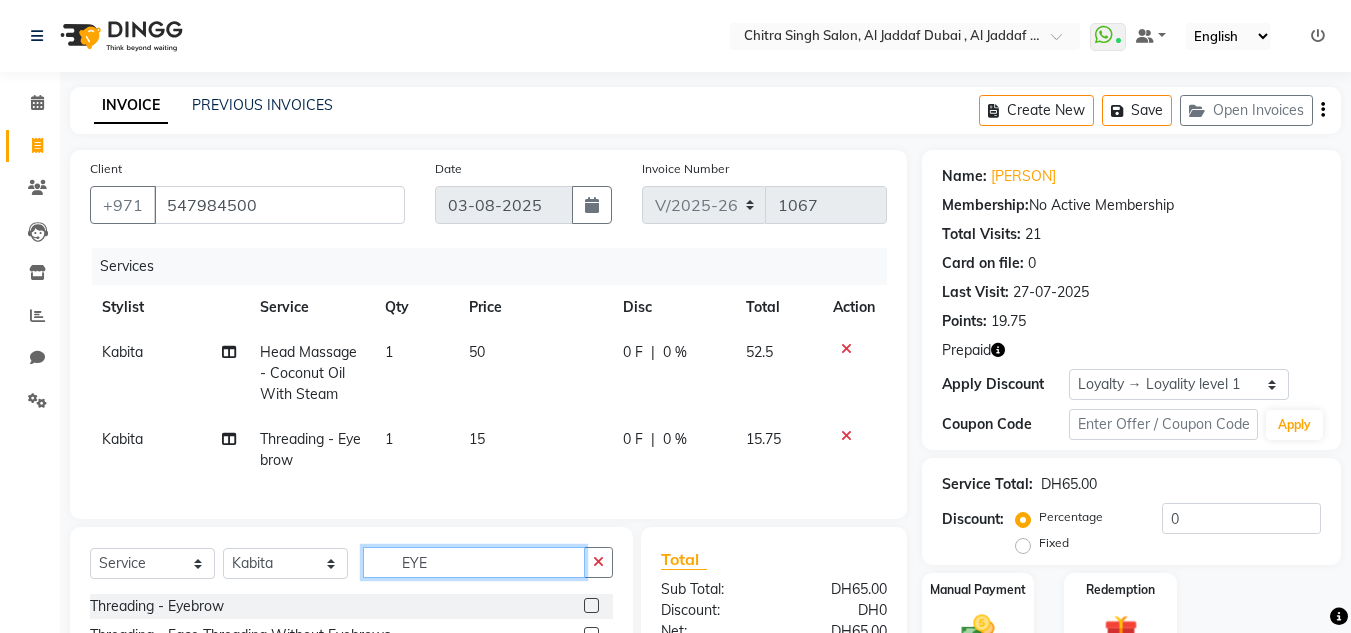 checkbox on "false" 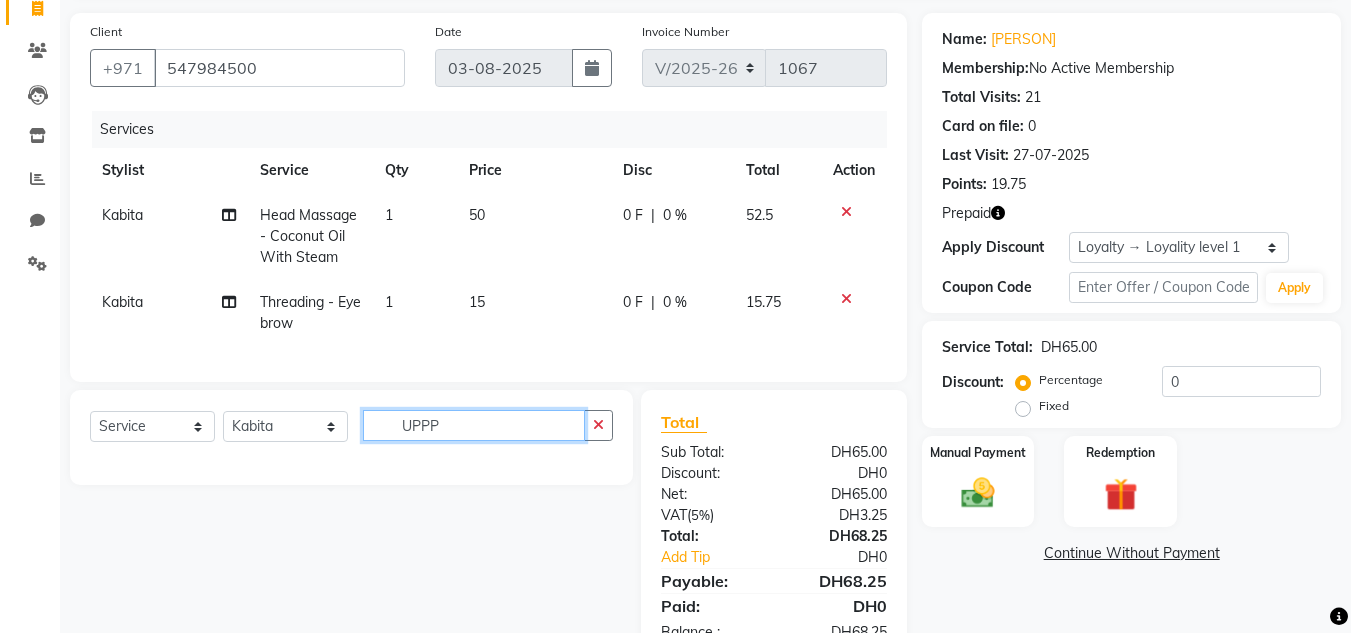 scroll, scrollTop: 212, scrollLeft: 0, axis: vertical 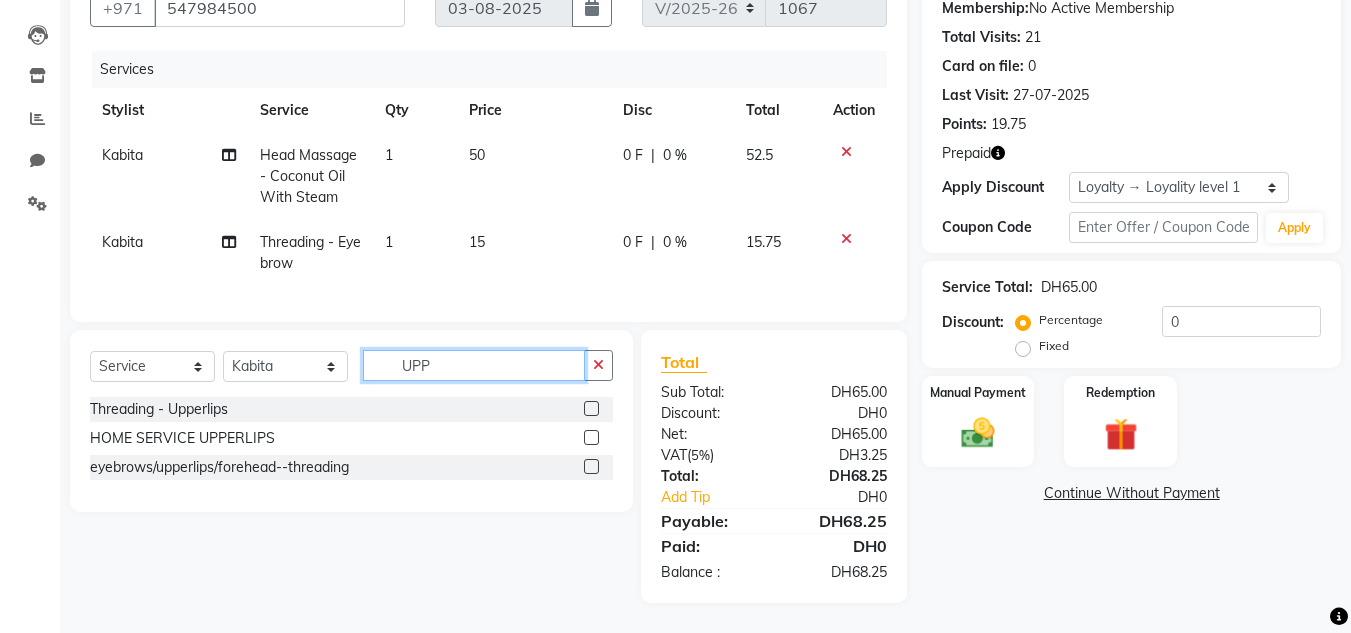type on "UPP" 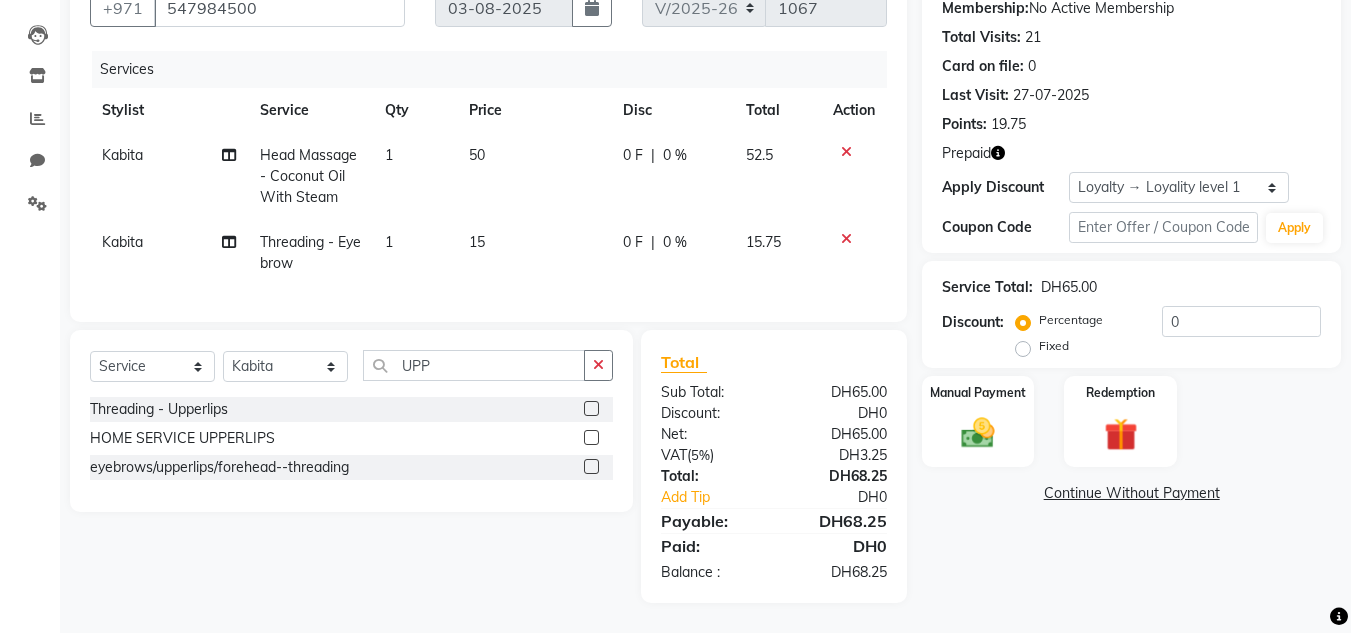 click 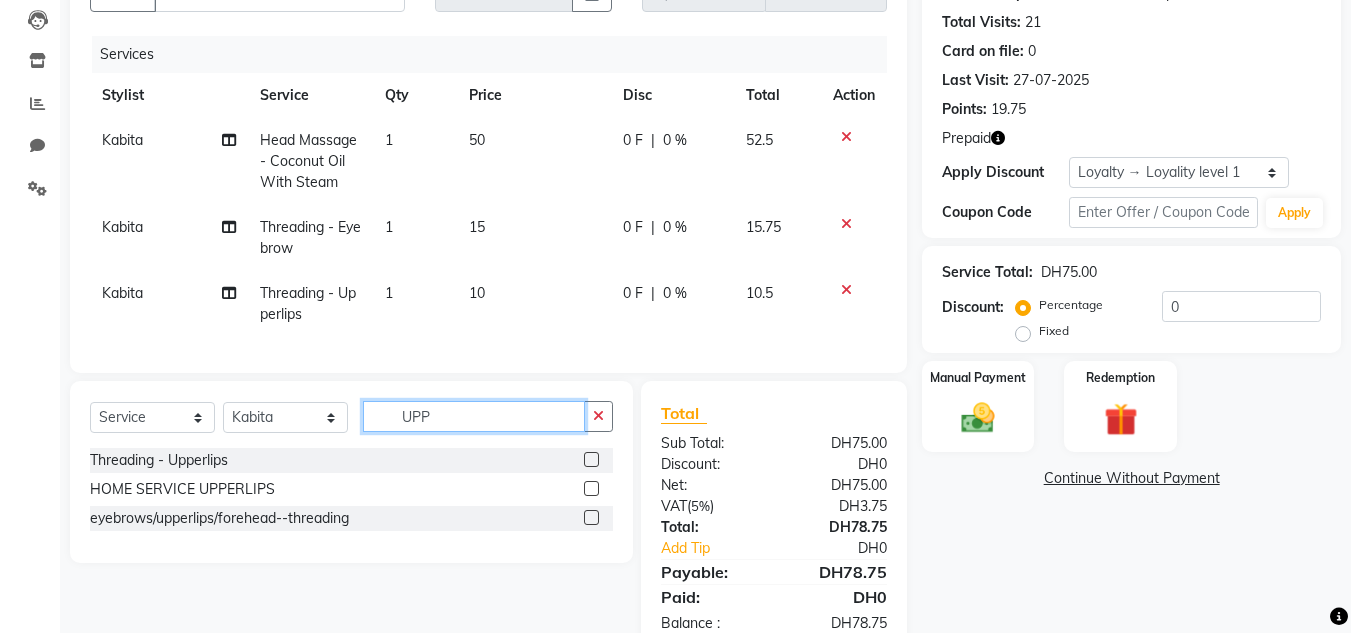 checkbox on "false" 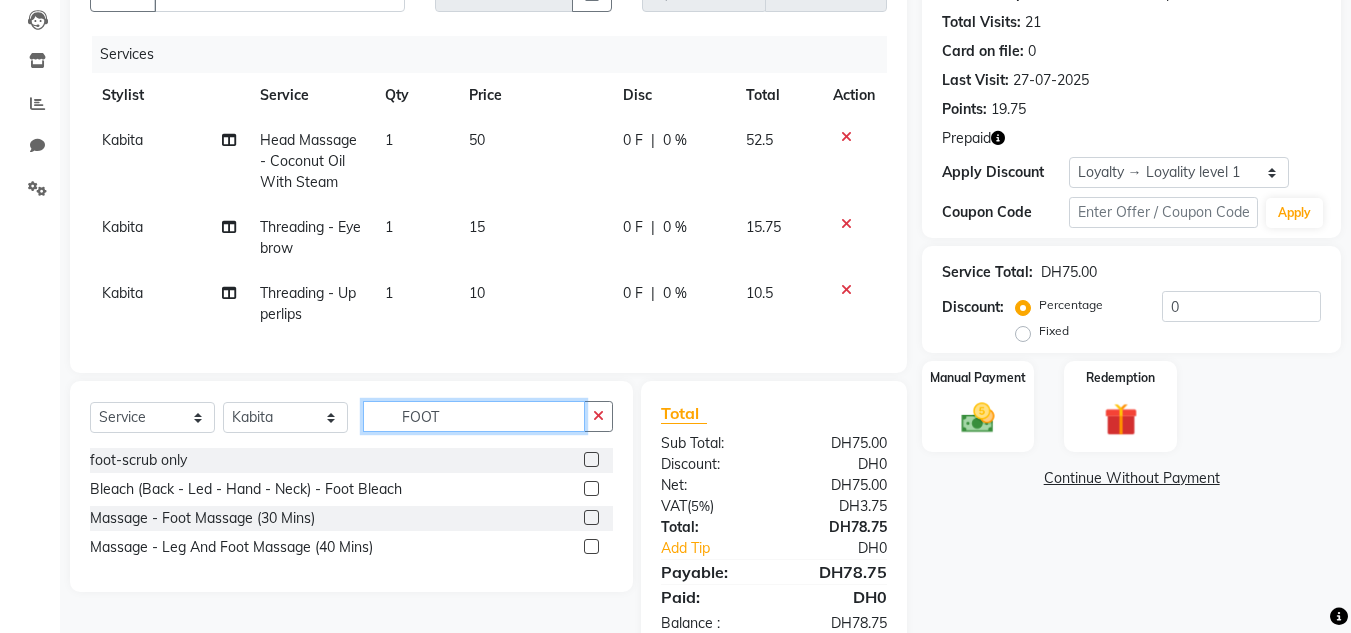 type on "FOOT" 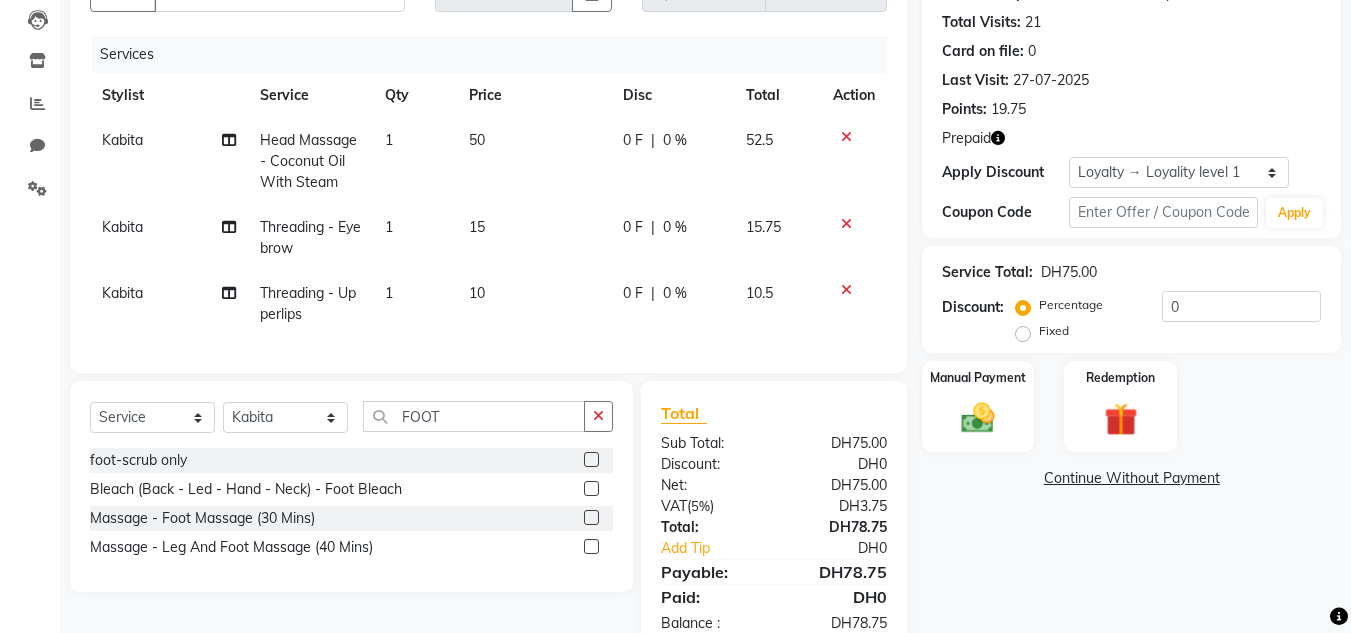 click 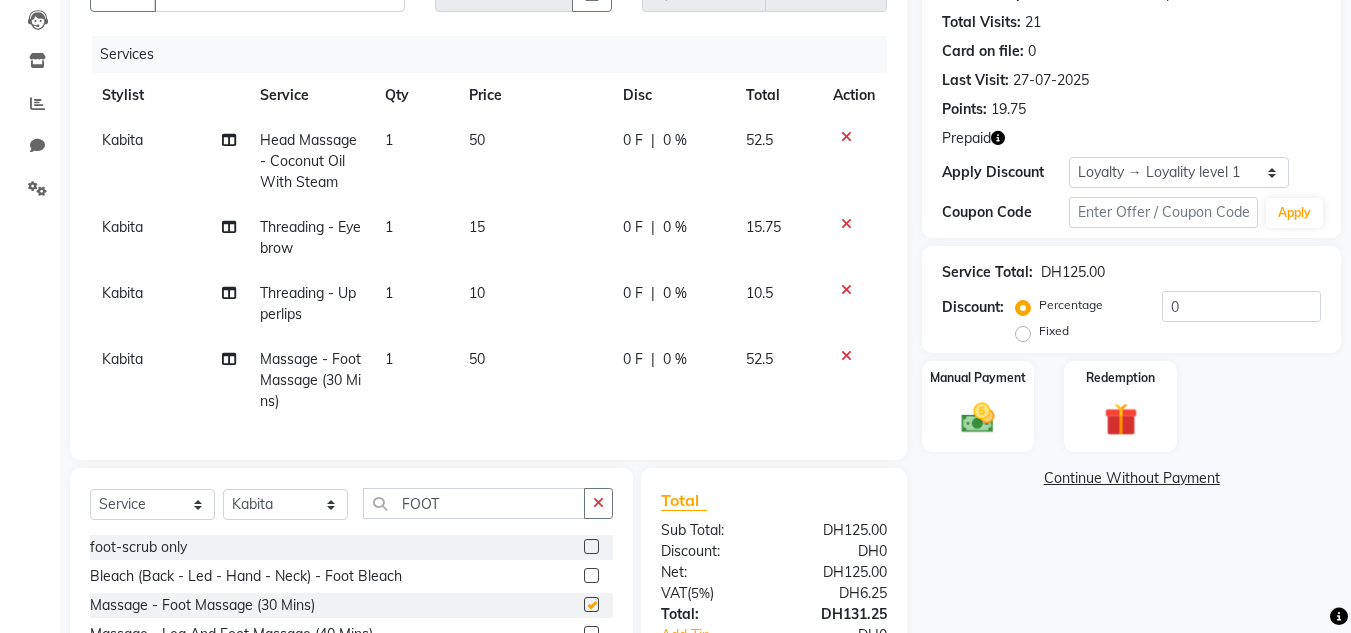 checkbox on "false" 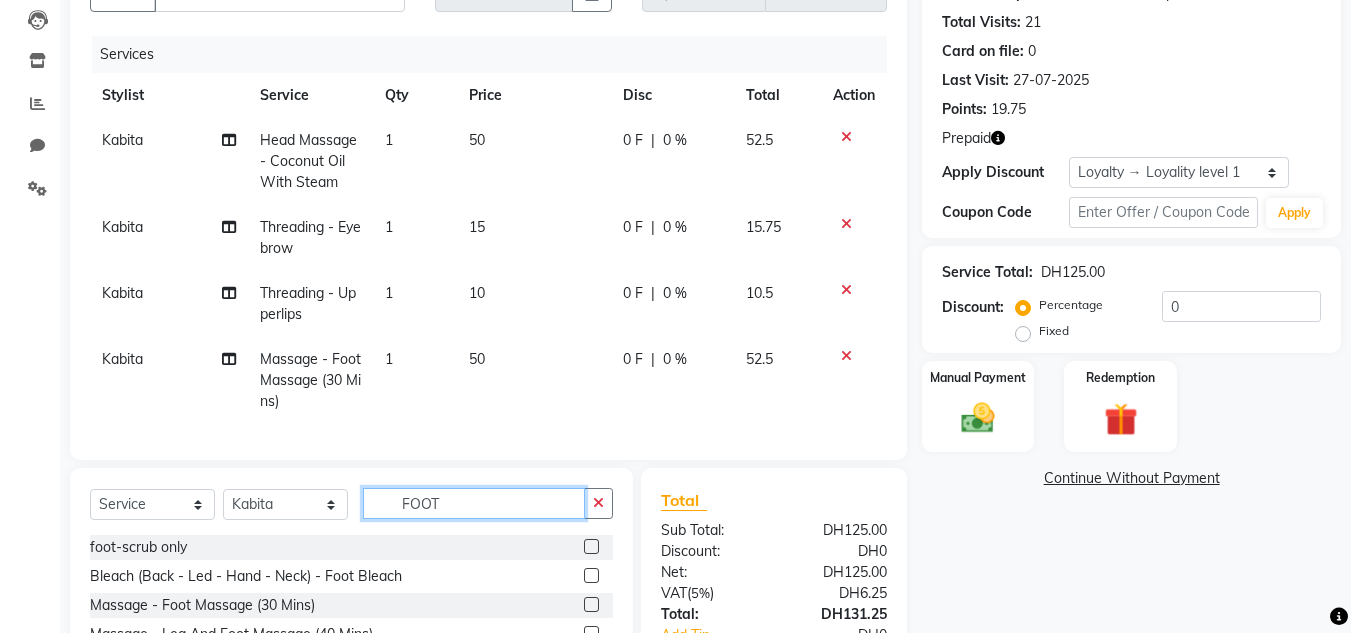 drag, startPoint x: 495, startPoint y: 517, endPoint x: 348, endPoint y: 513, distance: 147.05441 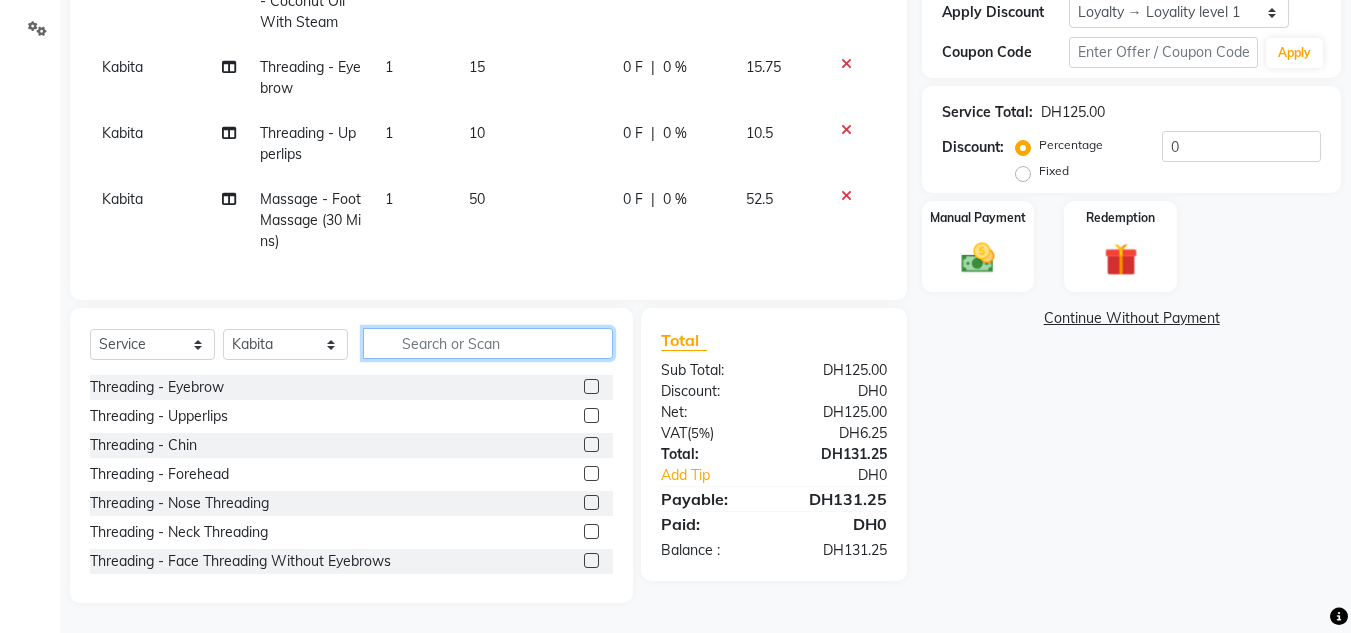 scroll, scrollTop: 387, scrollLeft: 0, axis: vertical 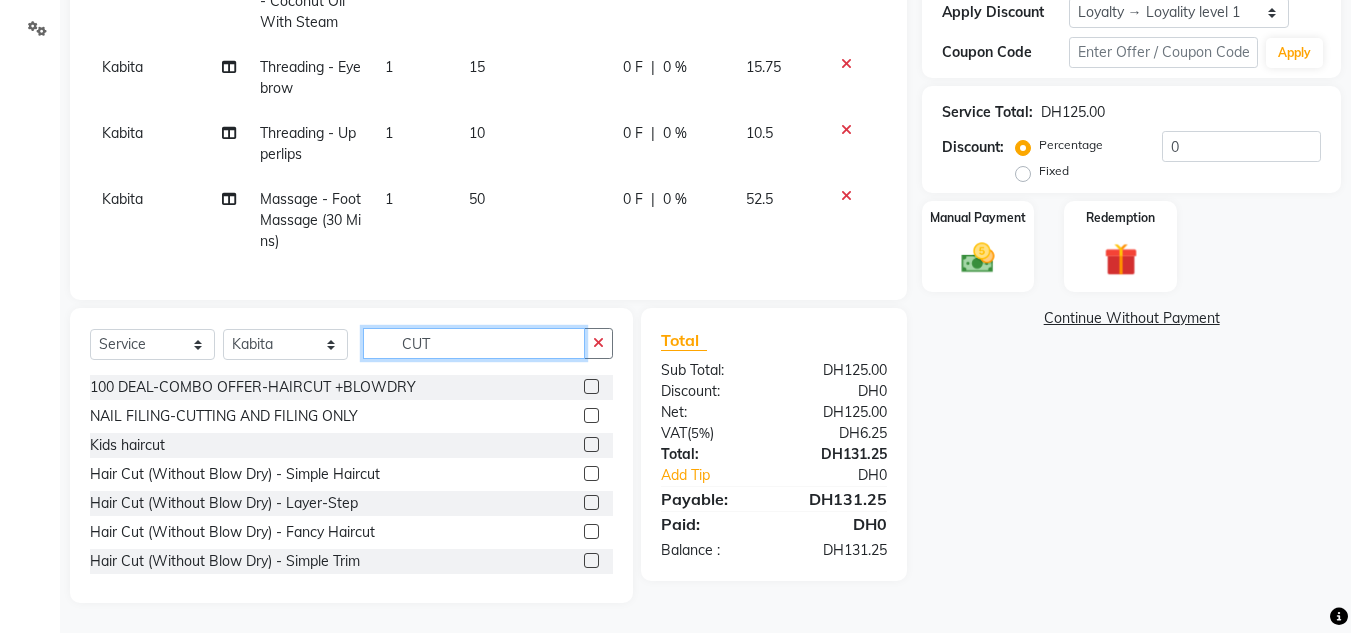 type on "CUT" 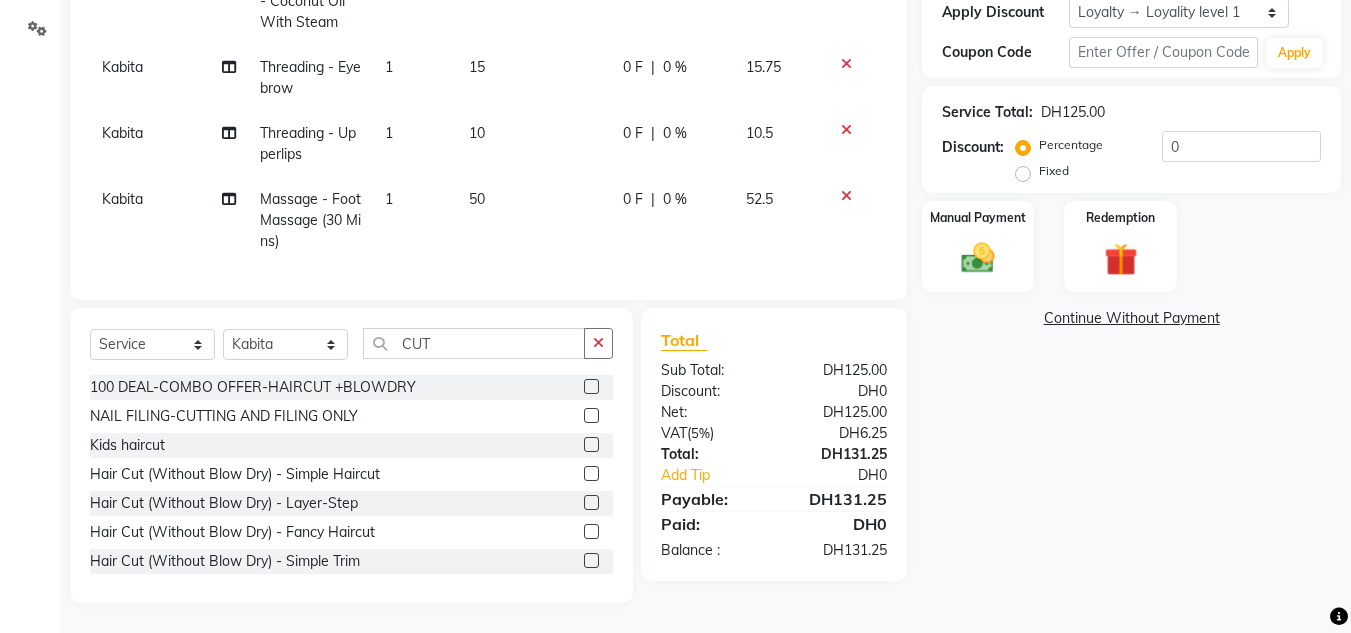 click 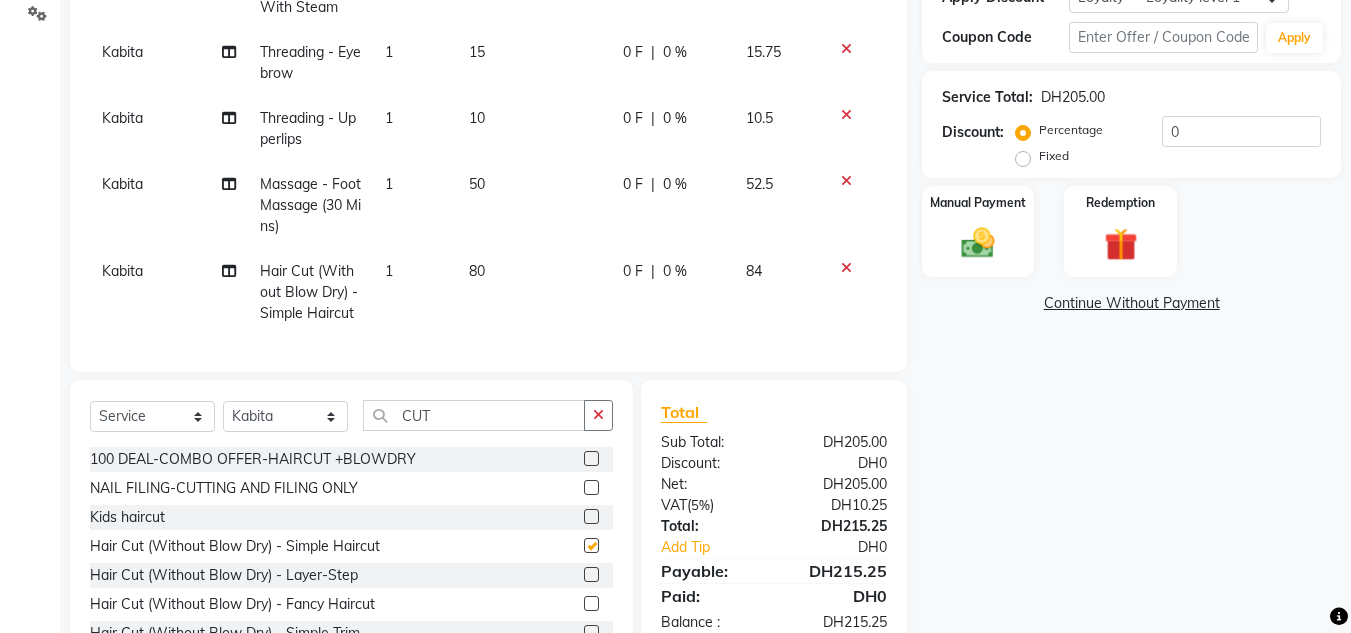 checkbox on "false" 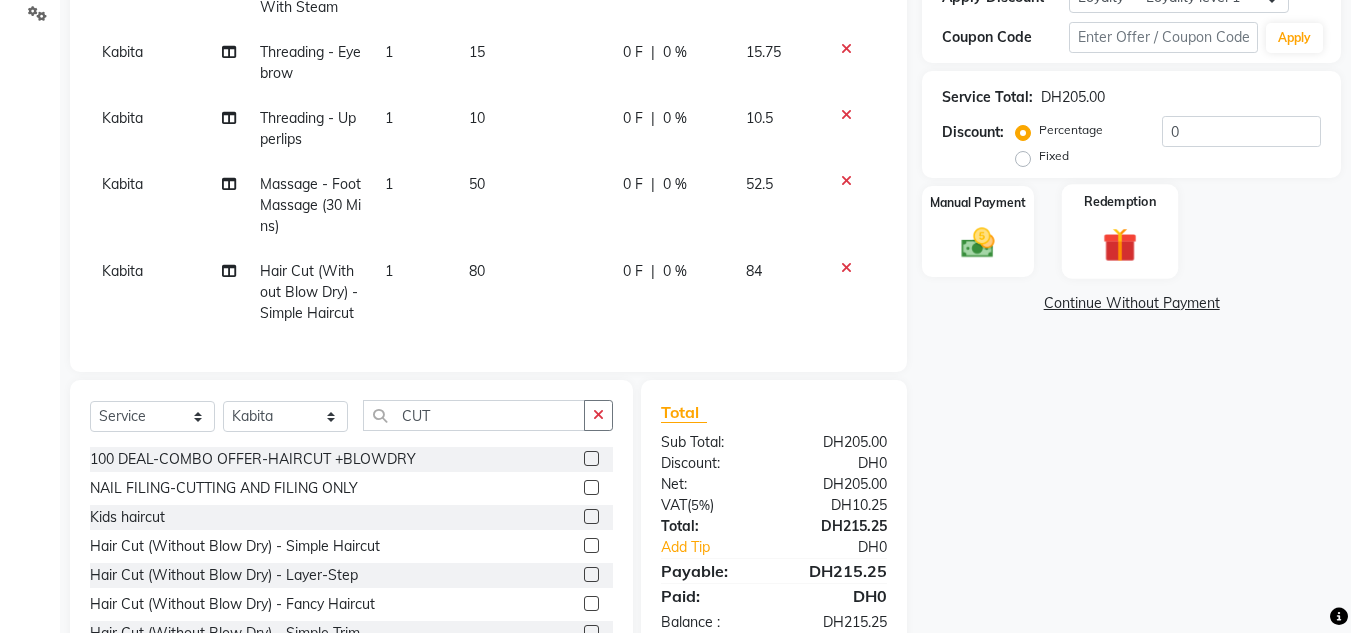 click on "Redemption" 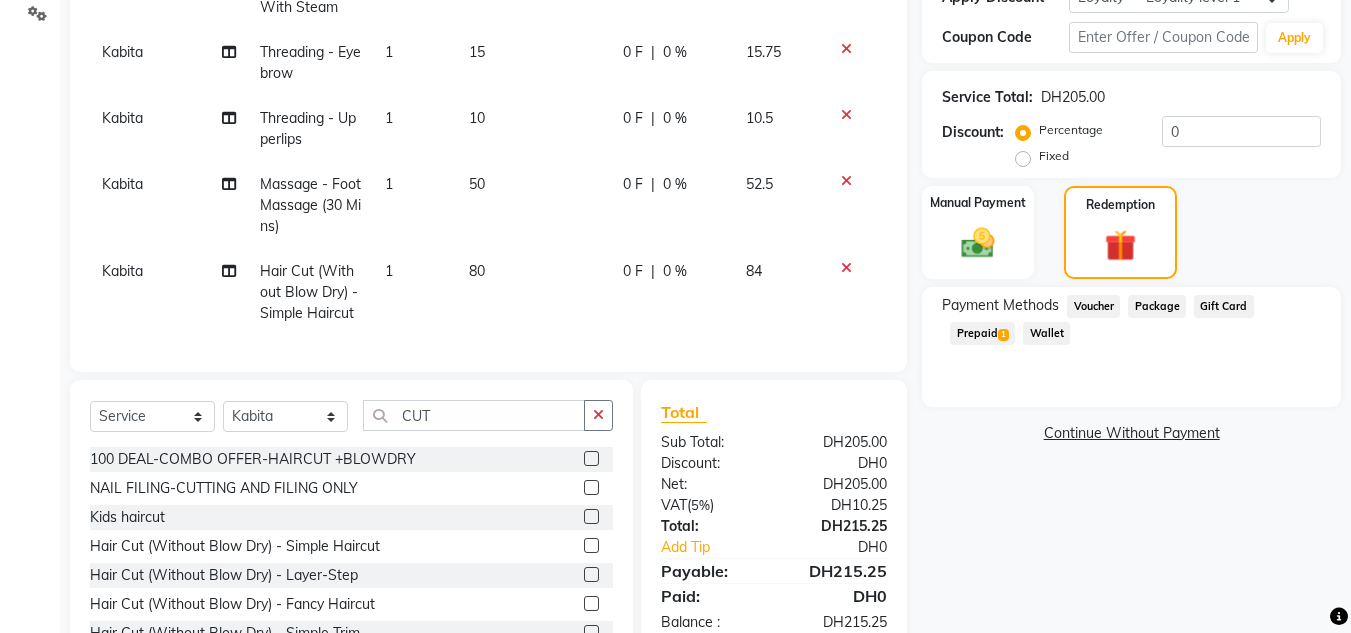 drag, startPoint x: 950, startPoint y: 323, endPoint x: 950, endPoint y: 336, distance: 13 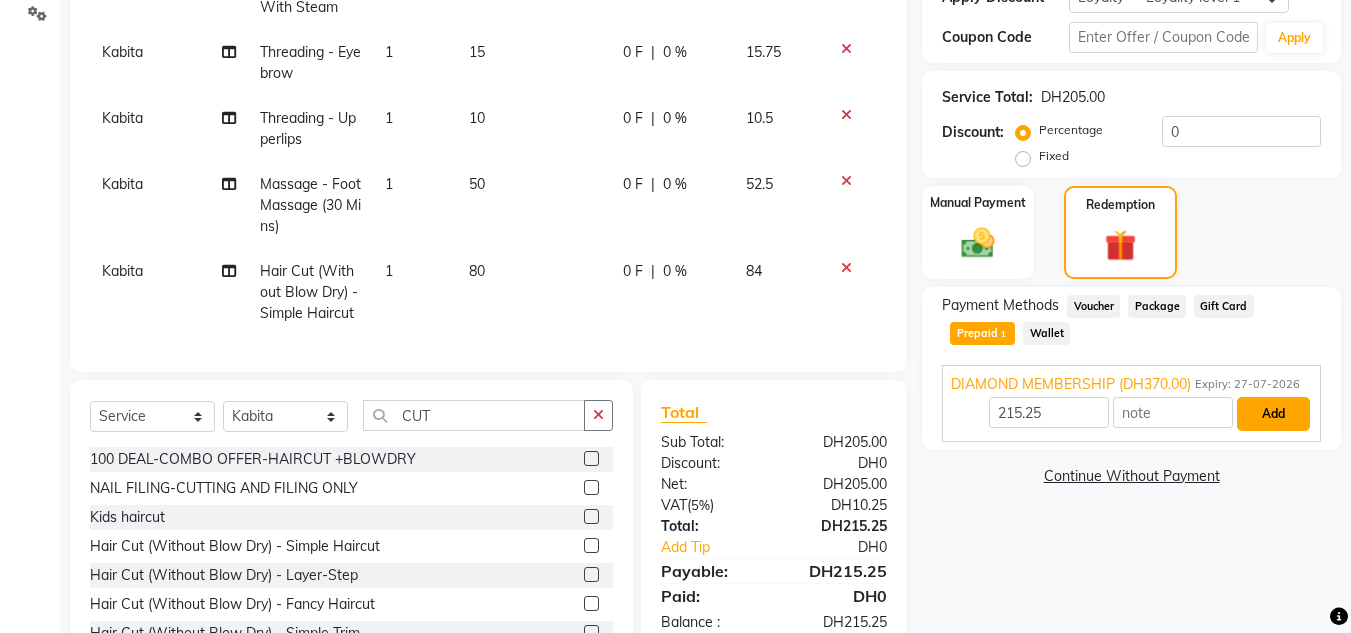 click on "Add" at bounding box center [1273, 414] 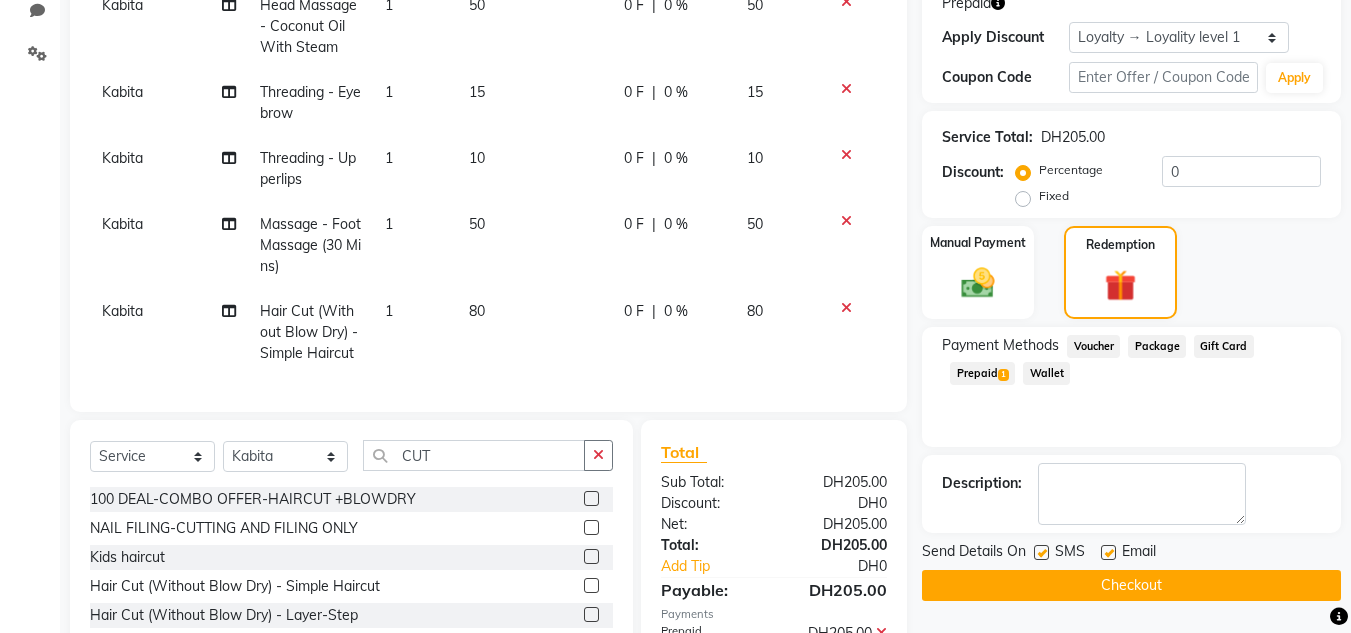 scroll, scrollTop: 2, scrollLeft: 0, axis: vertical 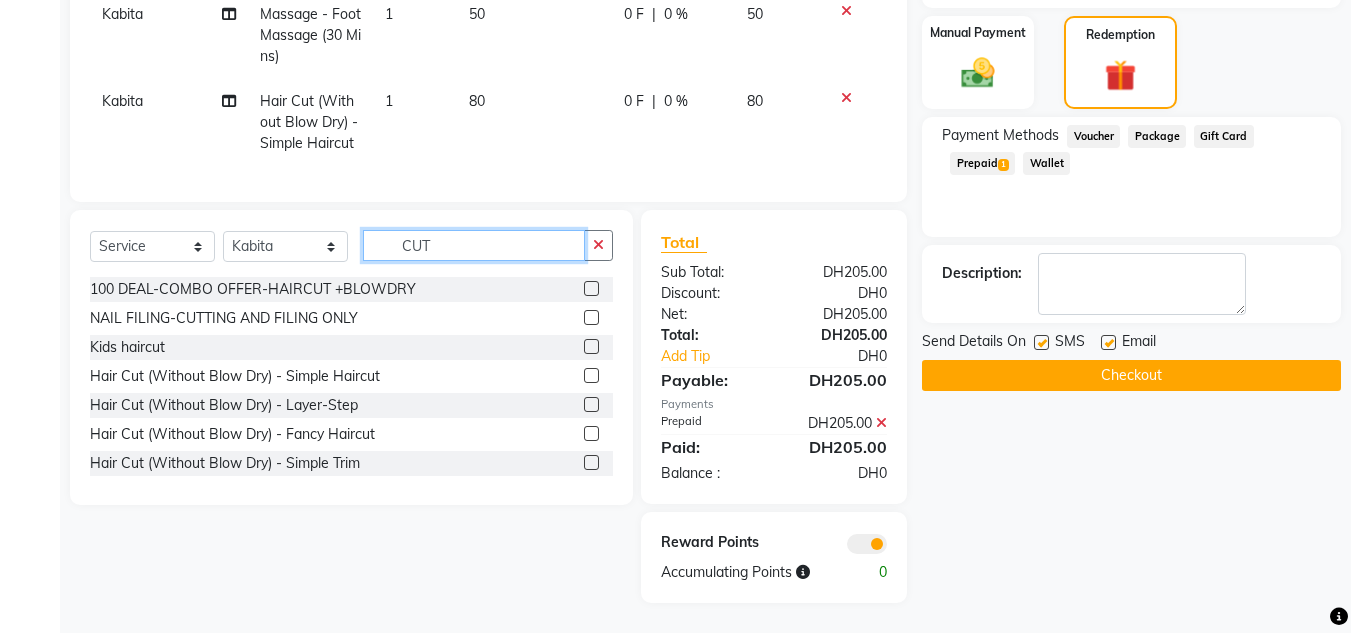 drag, startPoint x: 527, startPoint y: 252, endPoint x: 198, endPoint y: 248, distance: 329.02432 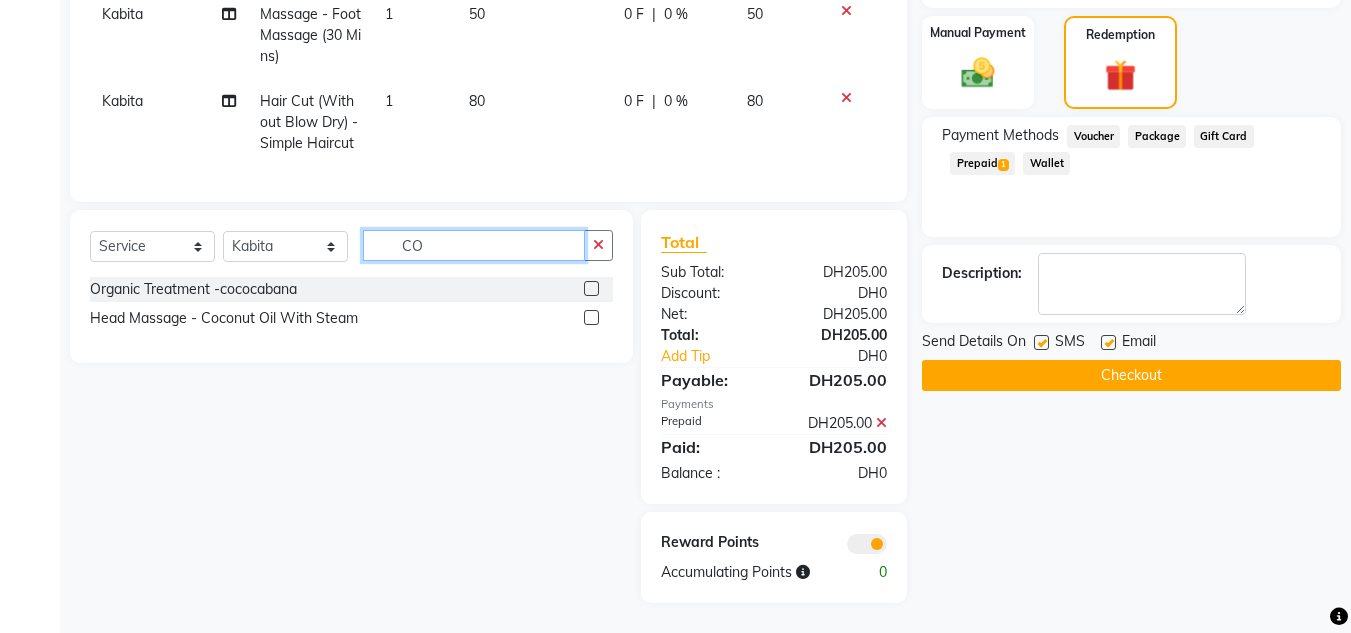 type on "C" 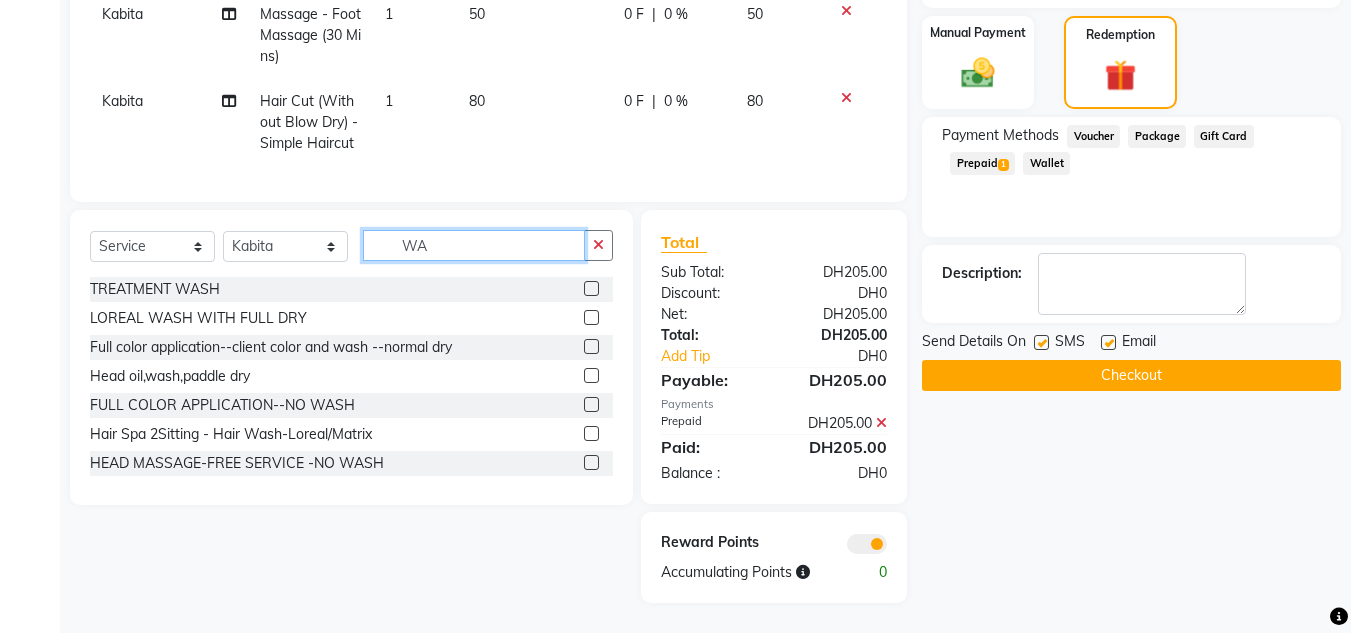 type on "W" 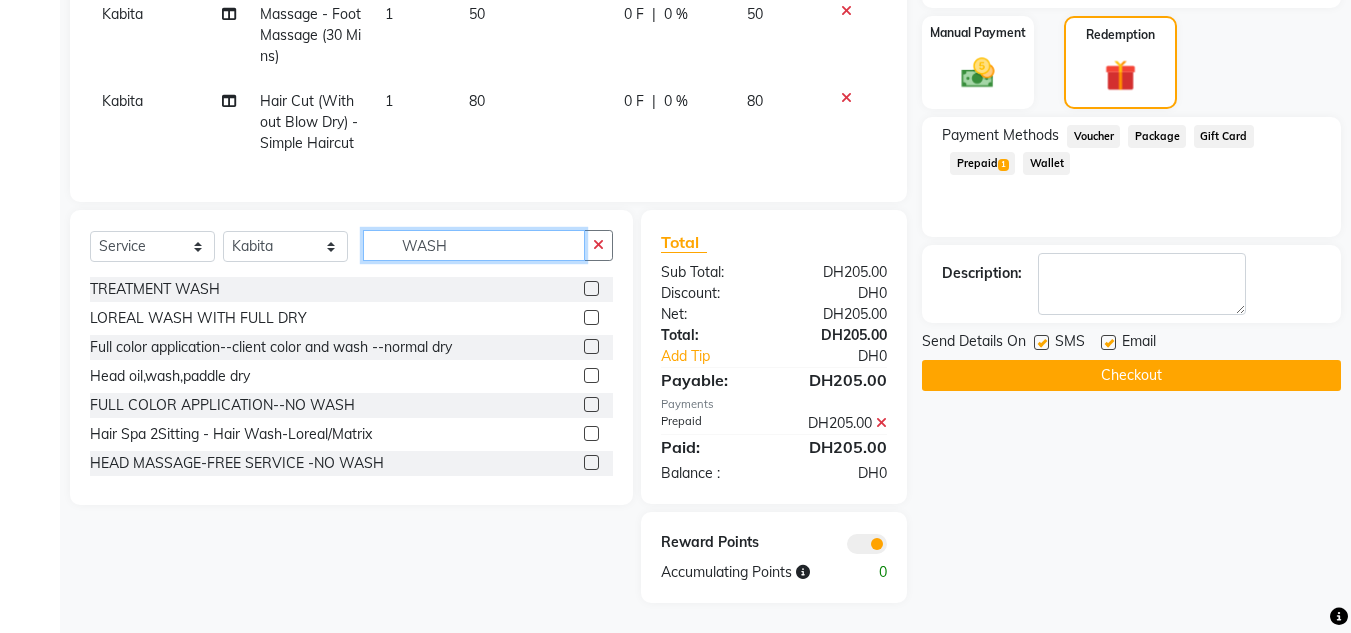 type on "WASH" 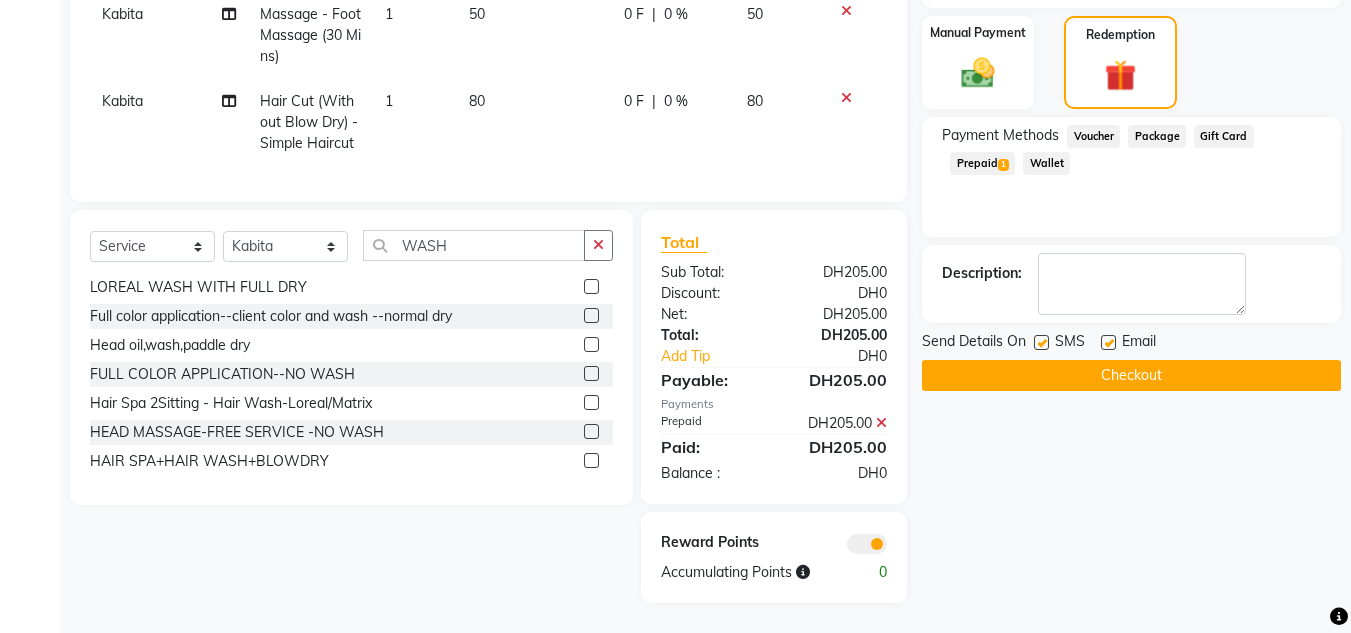 scroll, scrollTop: 32, scrollLeft: 0, axis: vertical 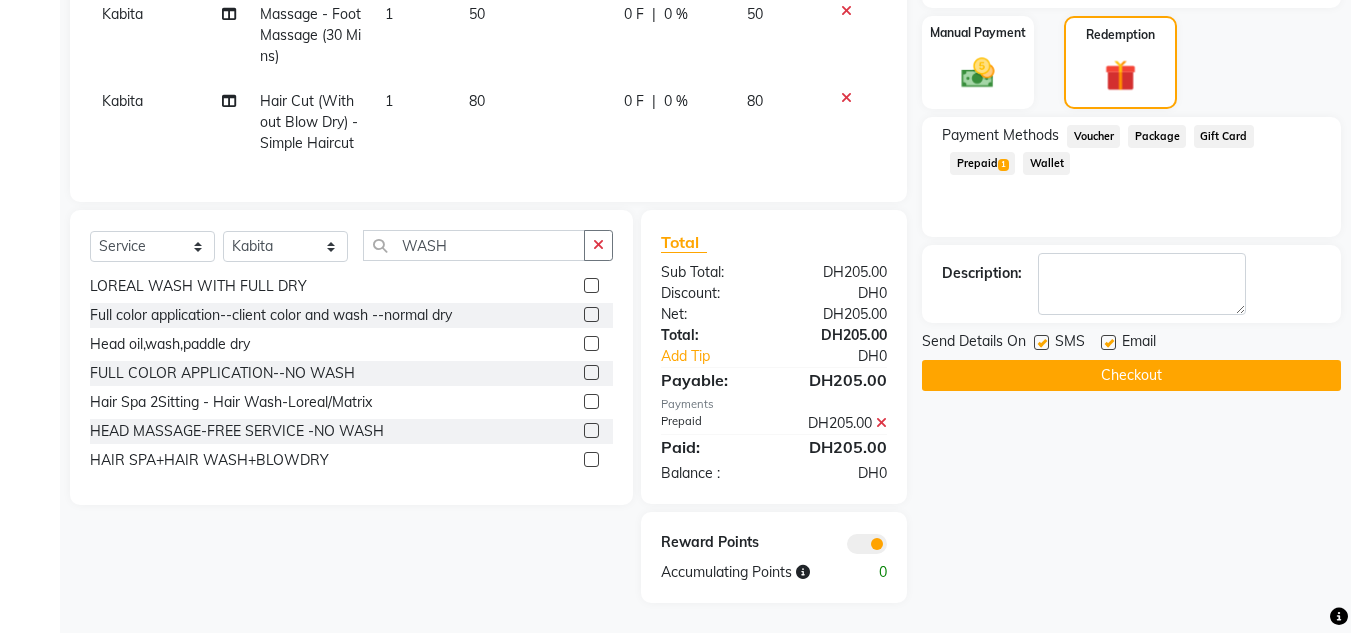 click 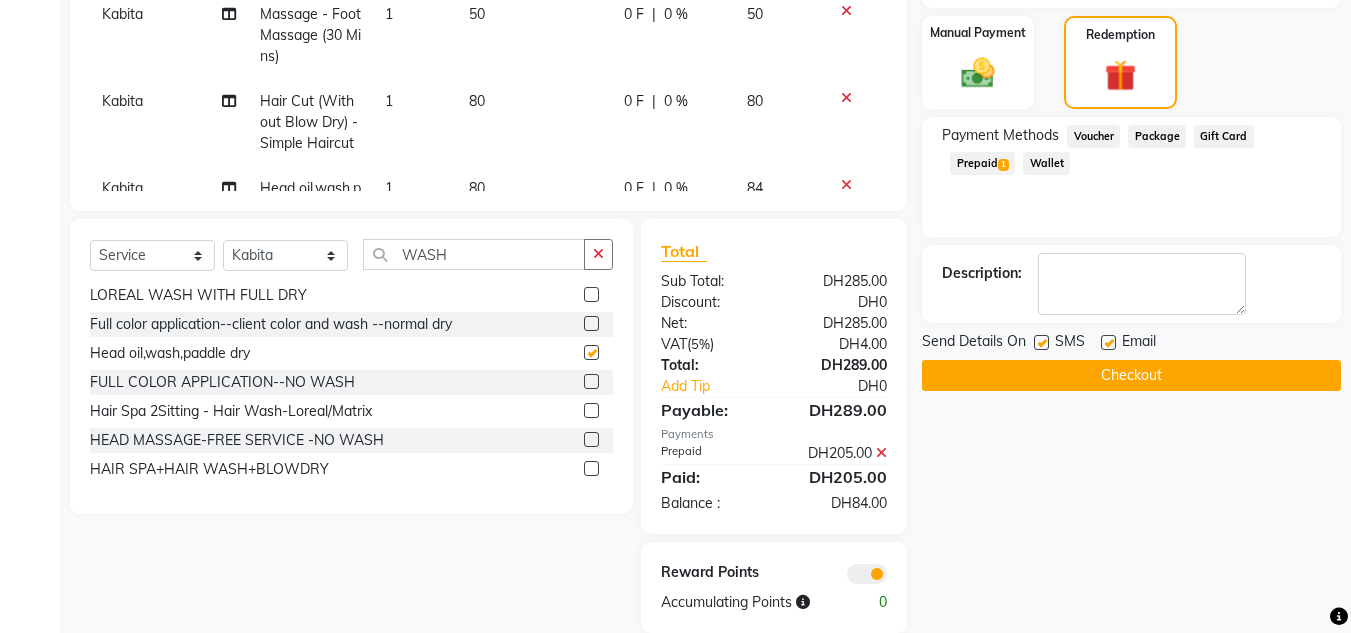 checkbox on "false" 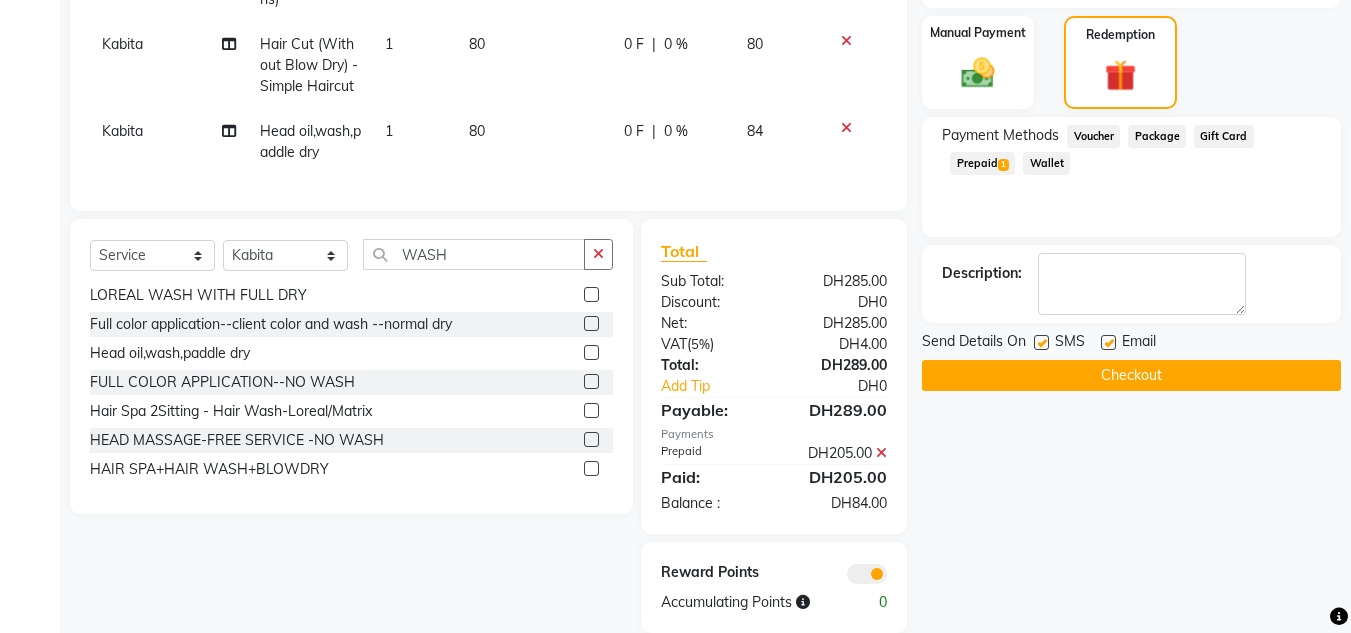 scroll, scrollTop: 72, scrollLeft: 0, axis: vertical 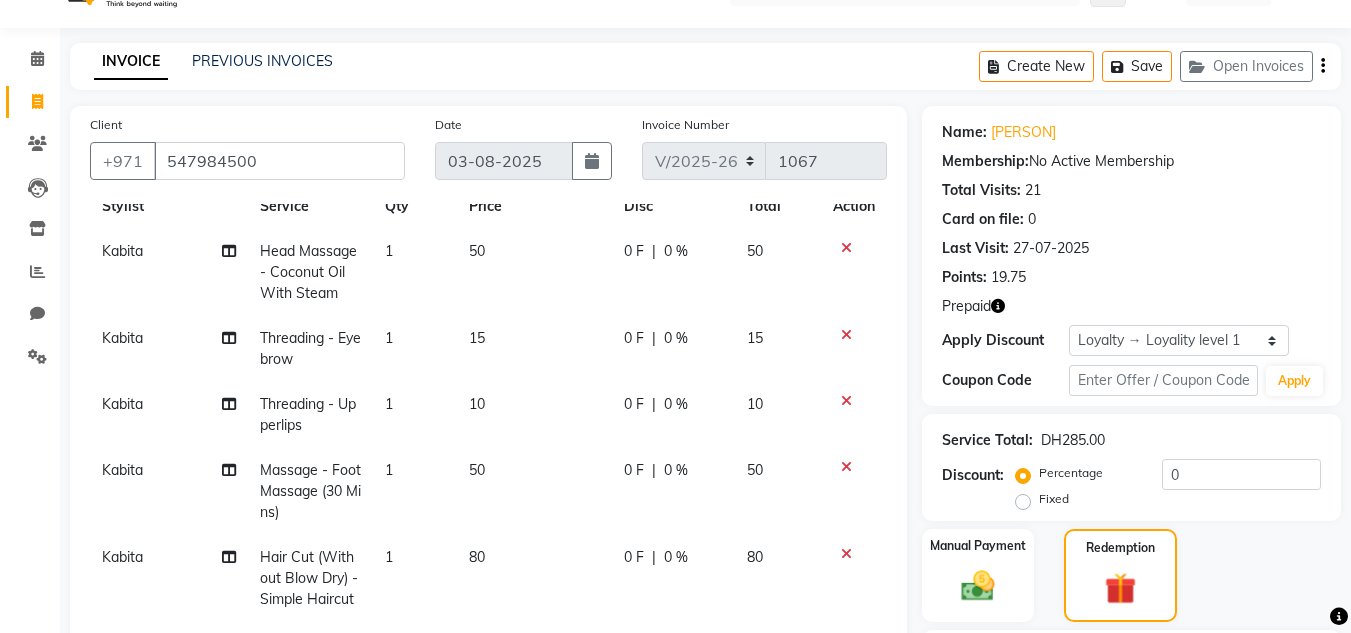 drag, startPoint x: 829, startPoint y: 232, endPoint x: 828, endPoint y: 252, distance: 20.024984 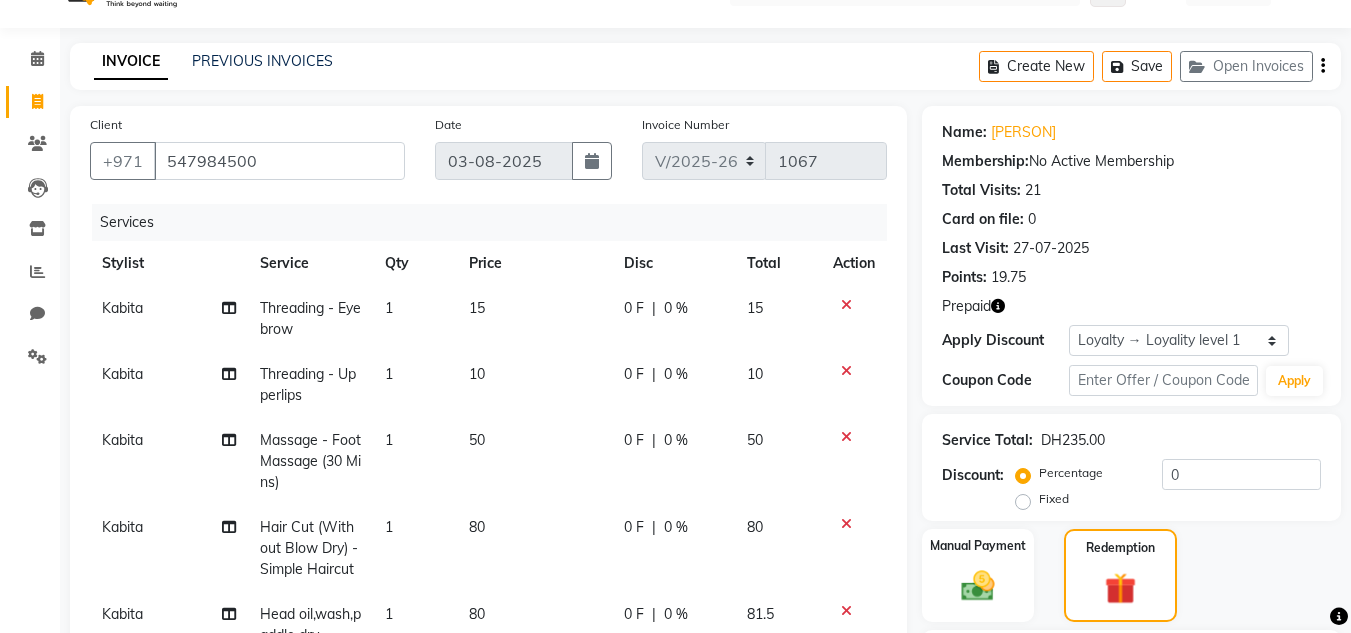 scroll, scrollTop: 0, scrollLeft: 0, axis: both 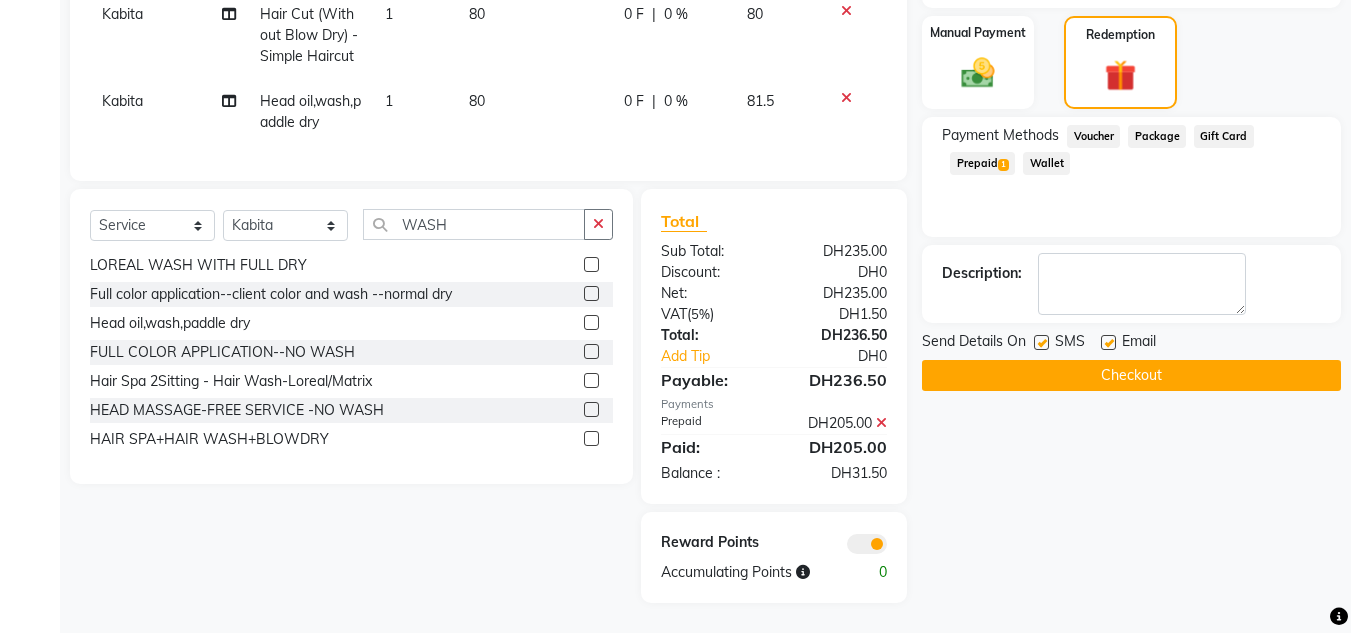 click 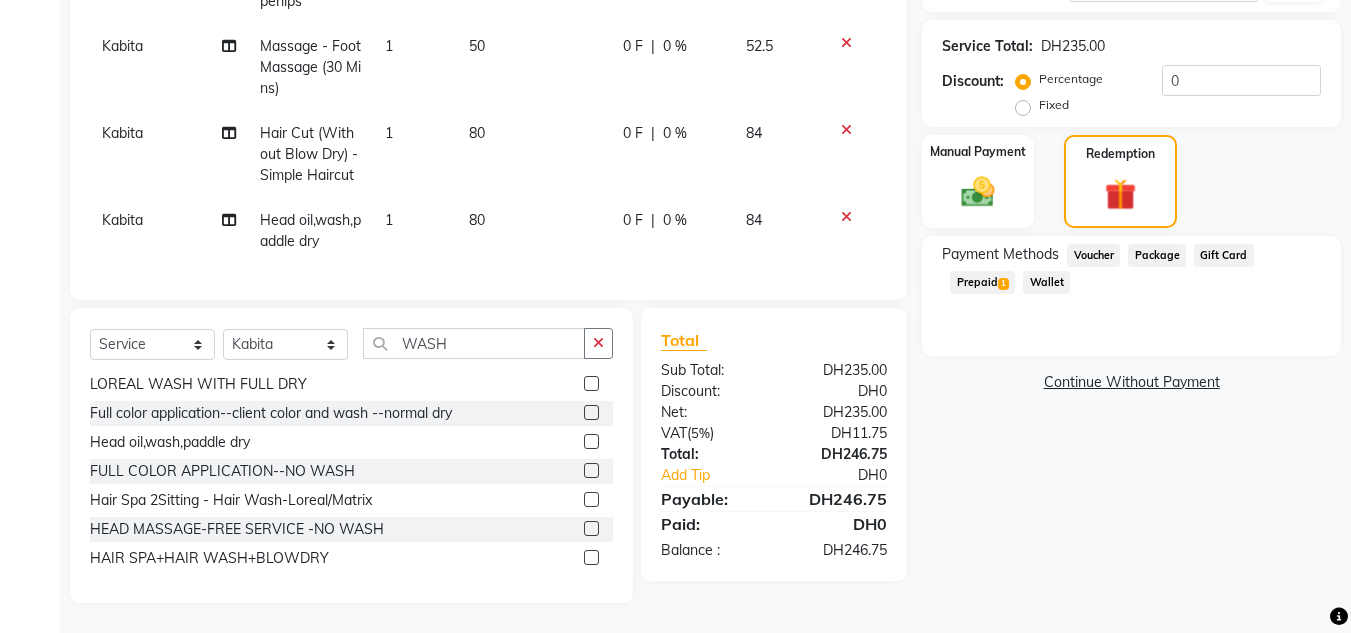click on "Prepaid  1" 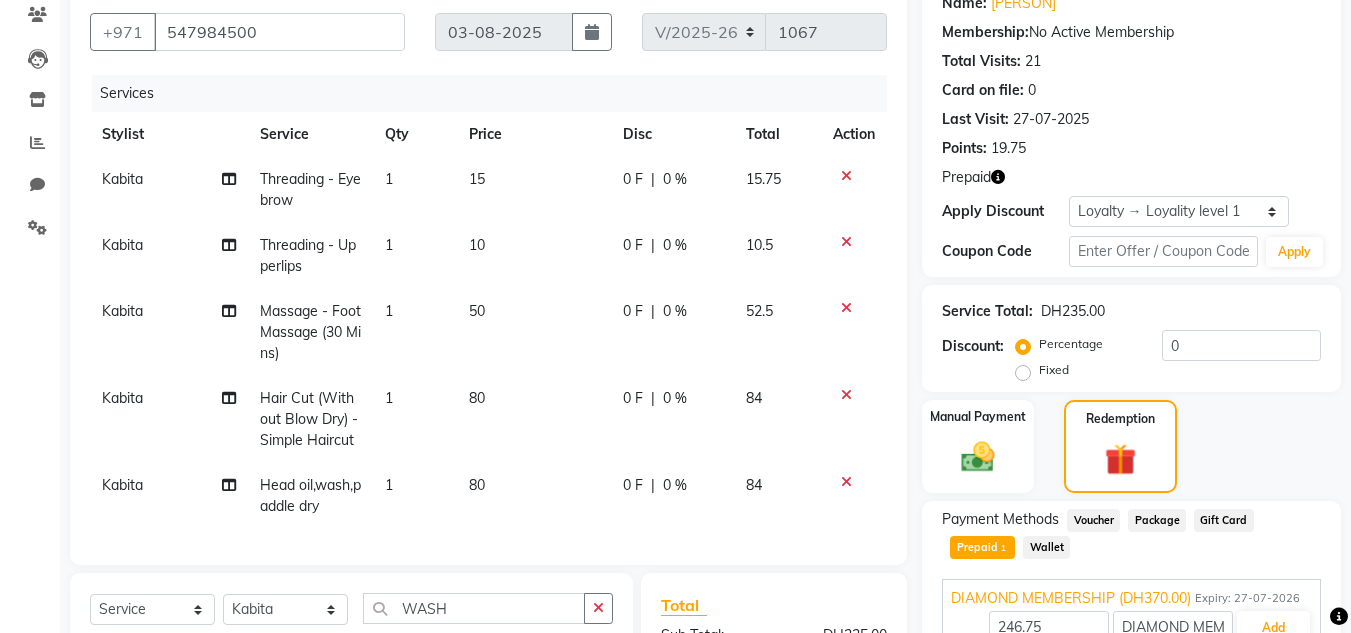 scroll, scrollTop: 453, scrollLeft: 0, axis: vertical 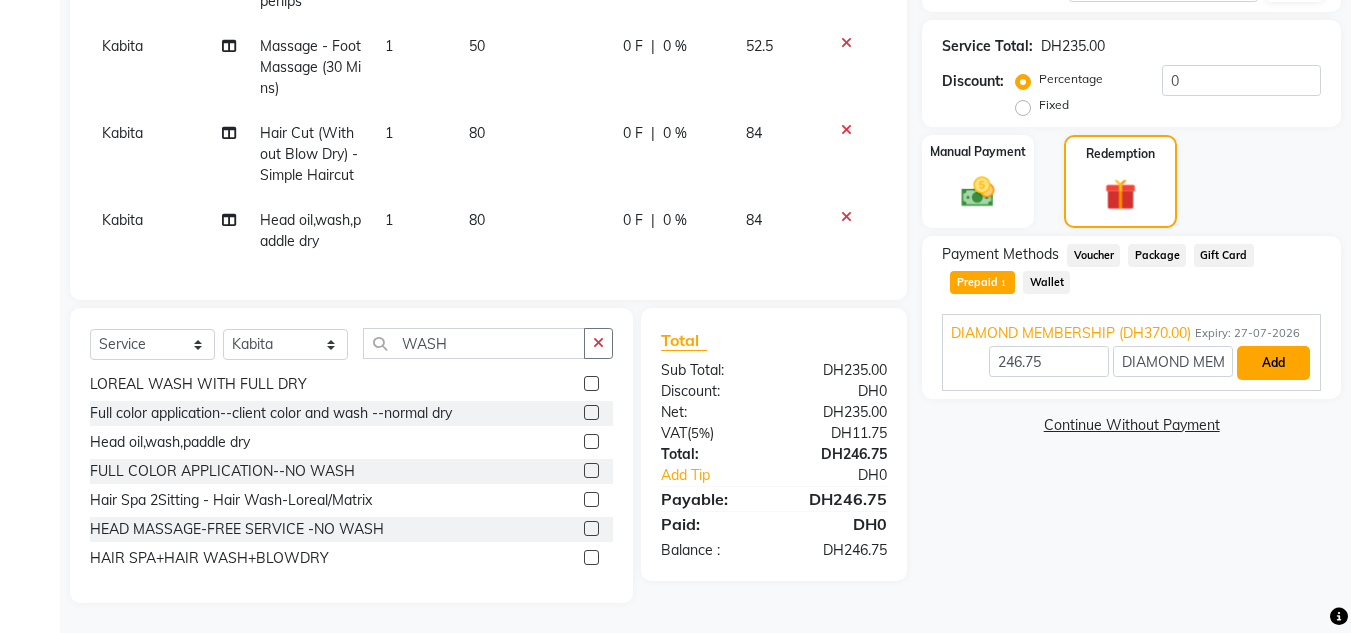 click on "Add" at bounding box center [1273, 363] 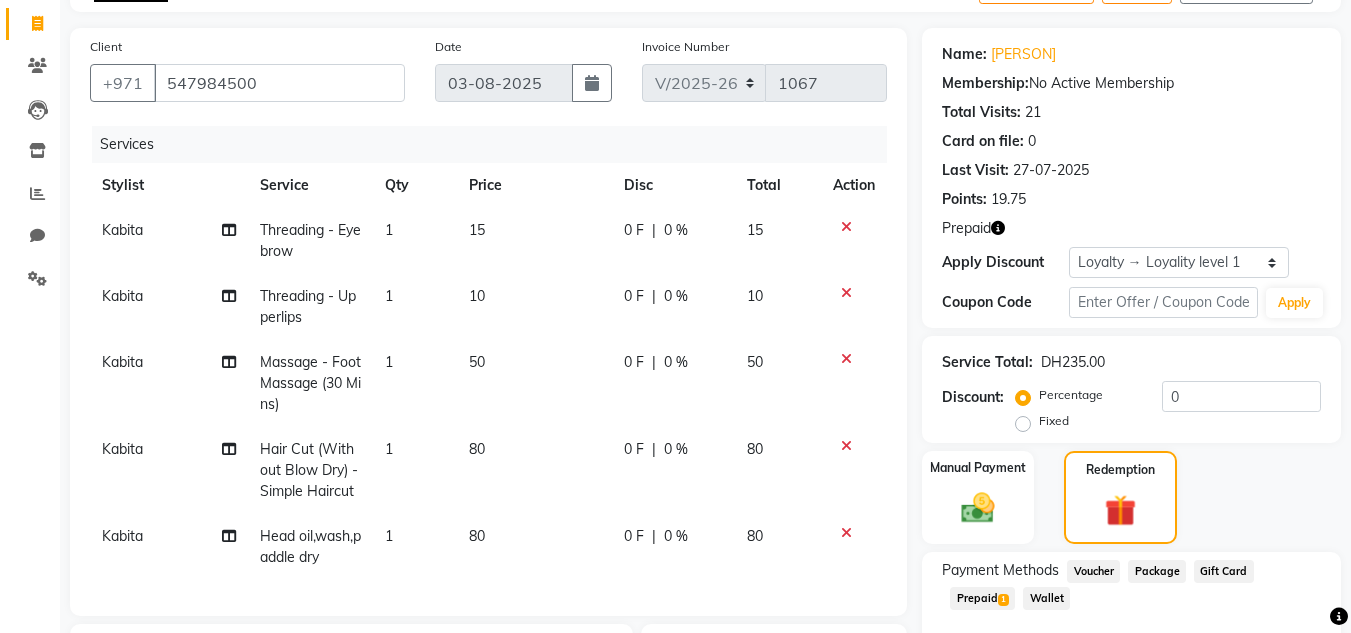 scroll, scrollTop: 217, scrollLeft: 0, axis: vertical 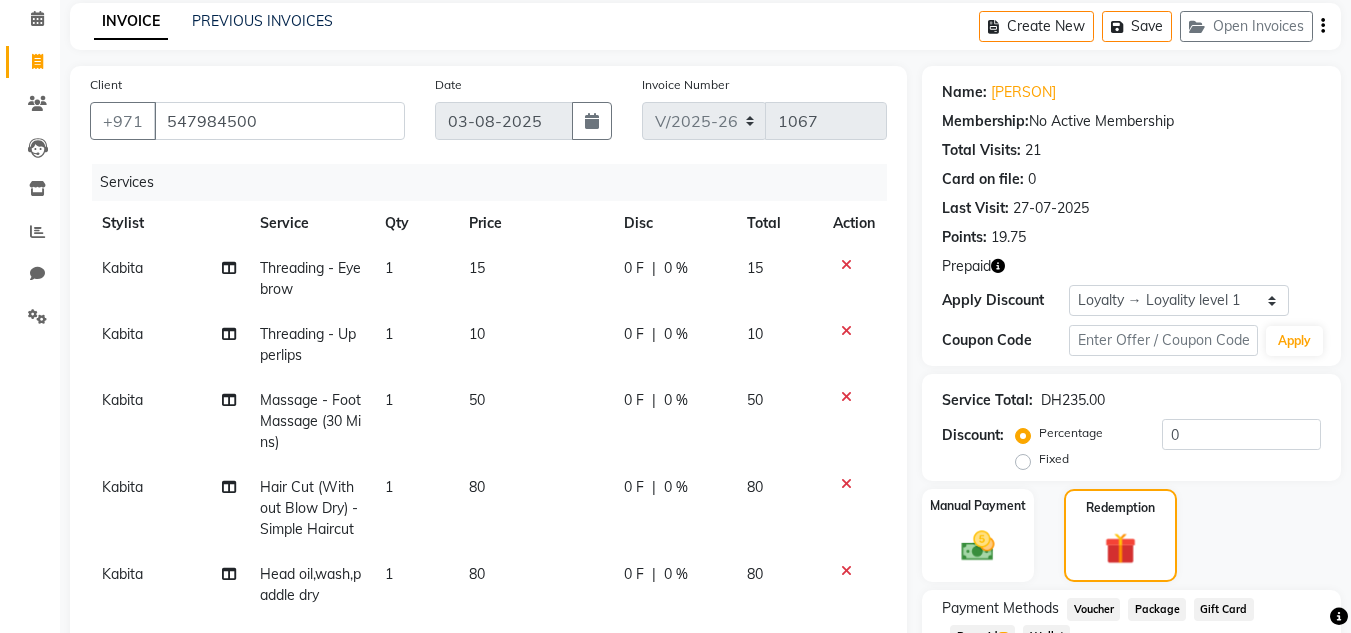 click on "Kabita" 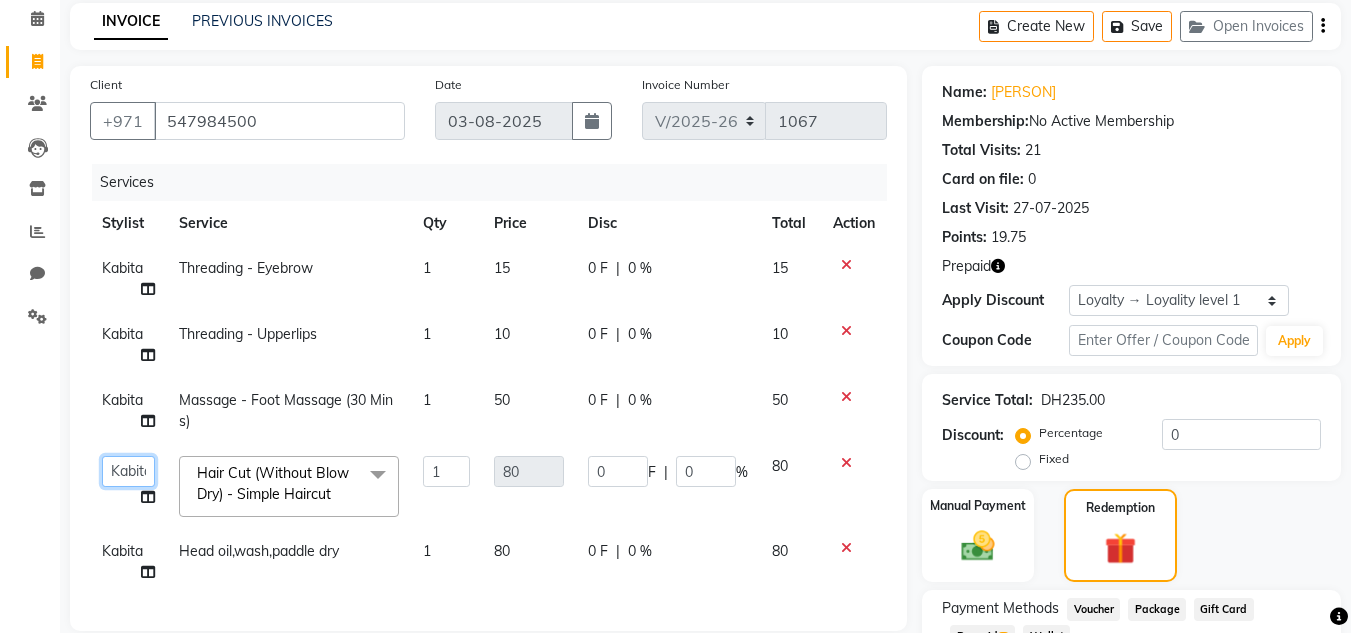 drag, startPoint x: 139, startPoint y: 485, endPoint x: 128, endPoint y: 475, distance: 14.866069 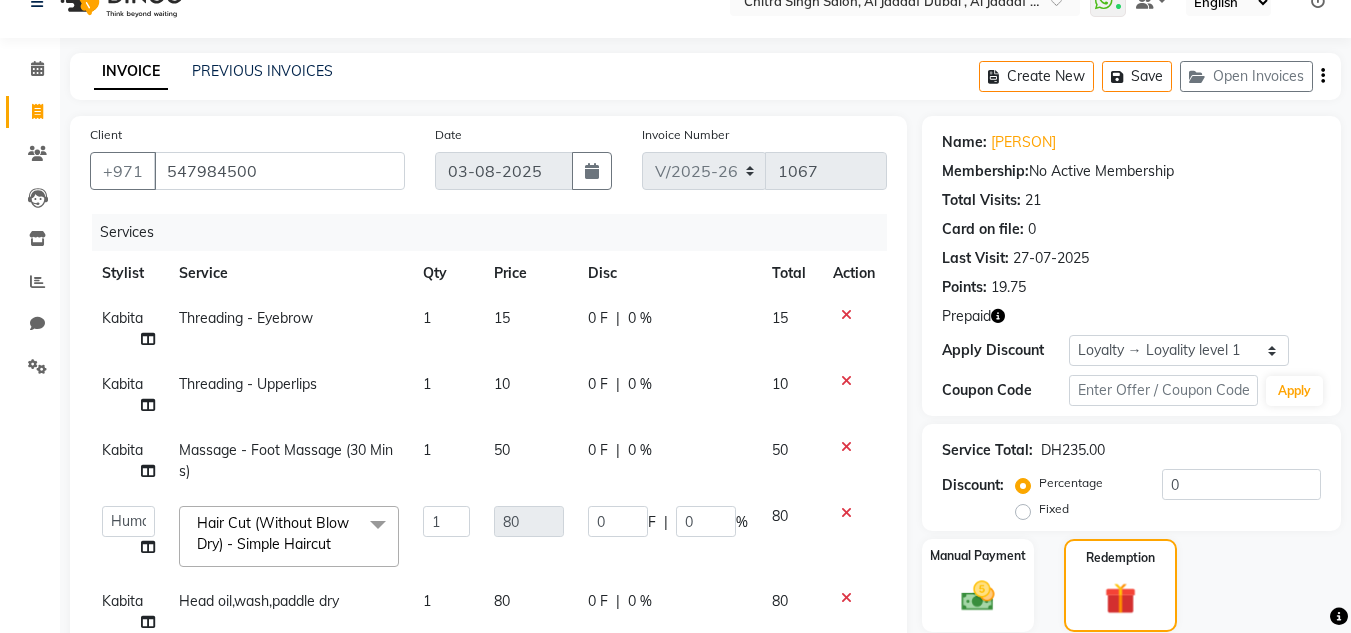 scroll, scrollTop: 29, scrollLeft: 0, axis: vertical 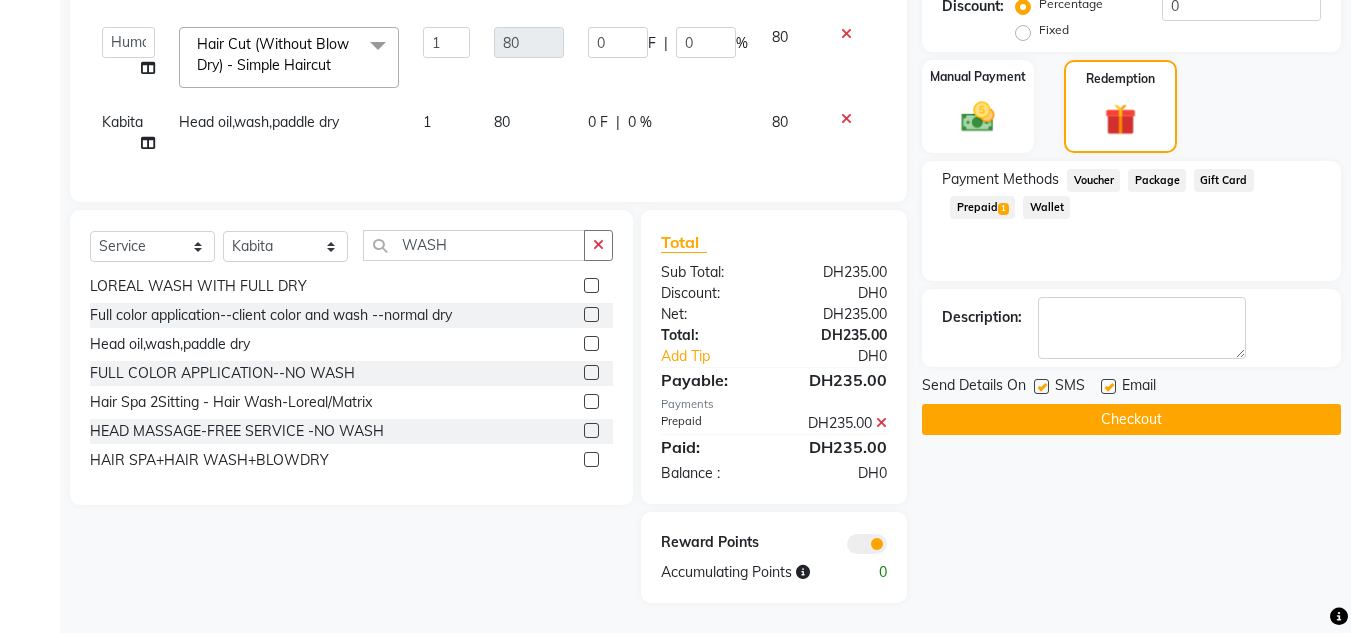 click on "Checkout" 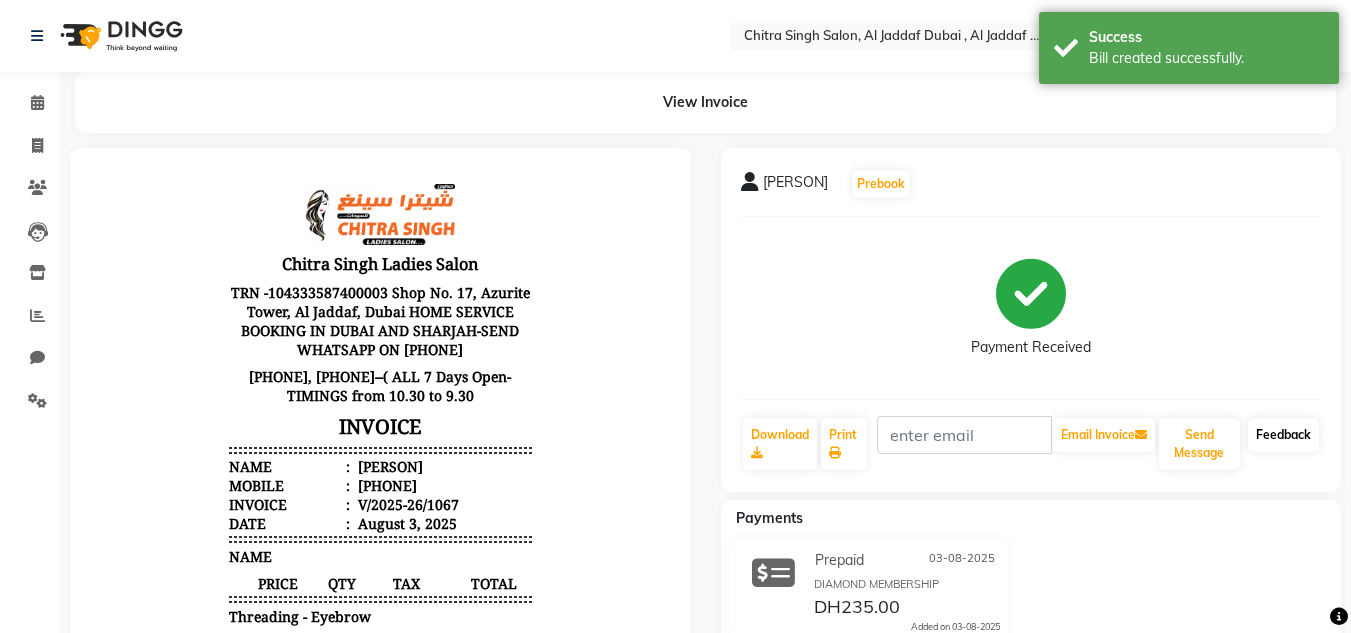 scroll, scrollTop: 0, scrollLeft: 0, axis: both 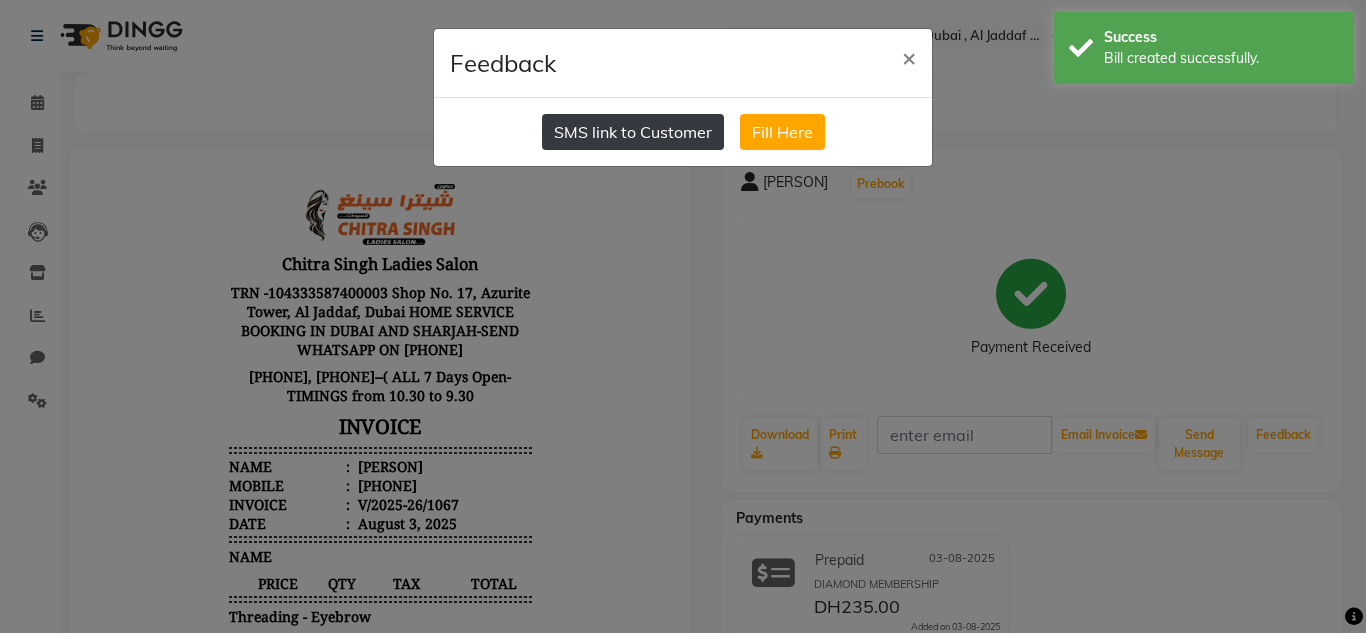 click on "SMS link to Customer" 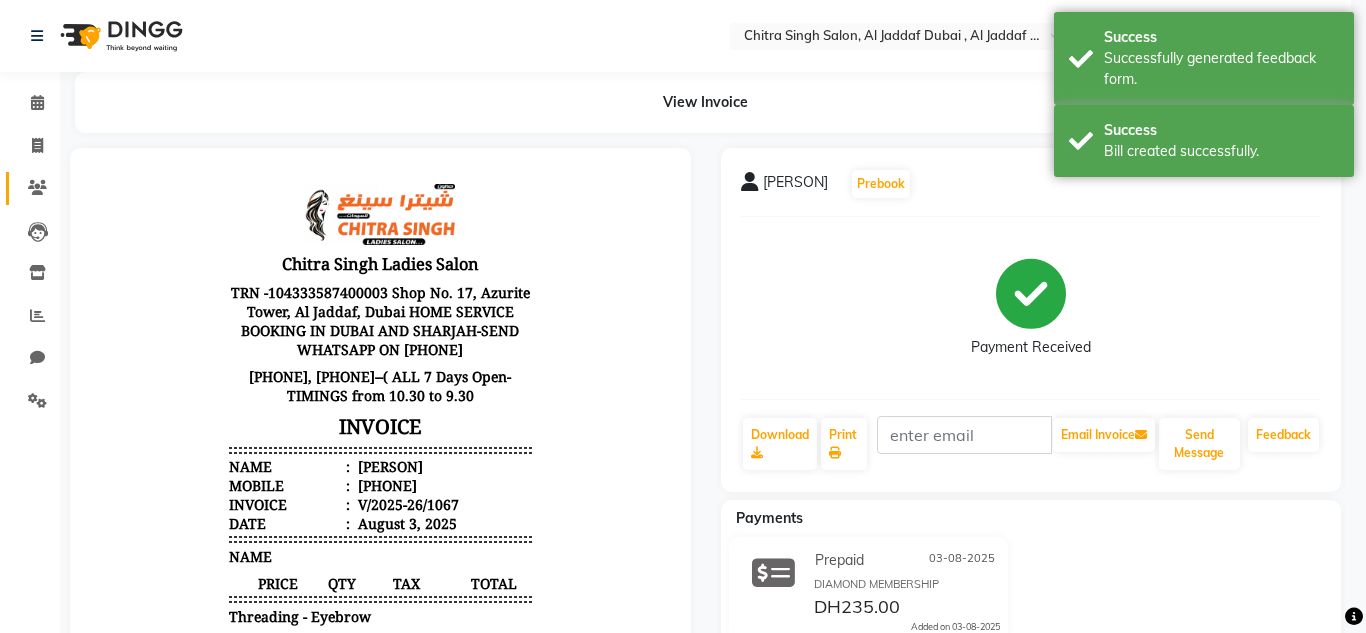 drag, startPoint x: 35, startPoint y: 156, endPoint x: 40, endPoint y: 172, distance: 16.763054 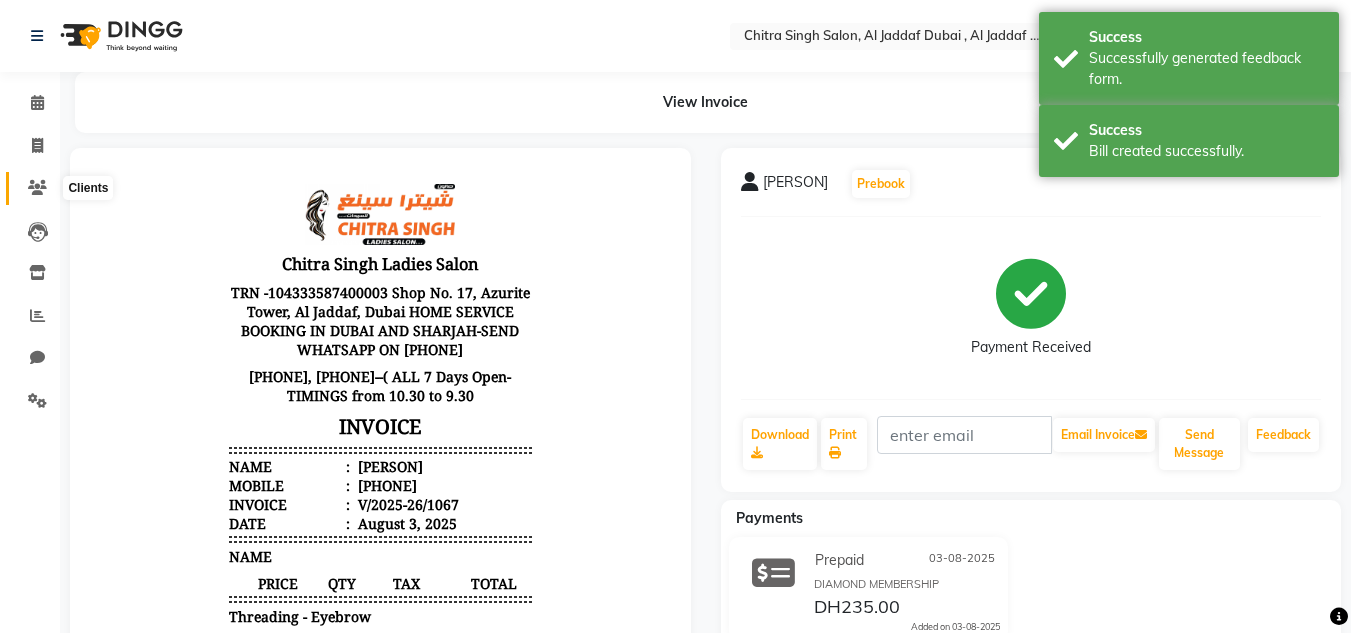 click 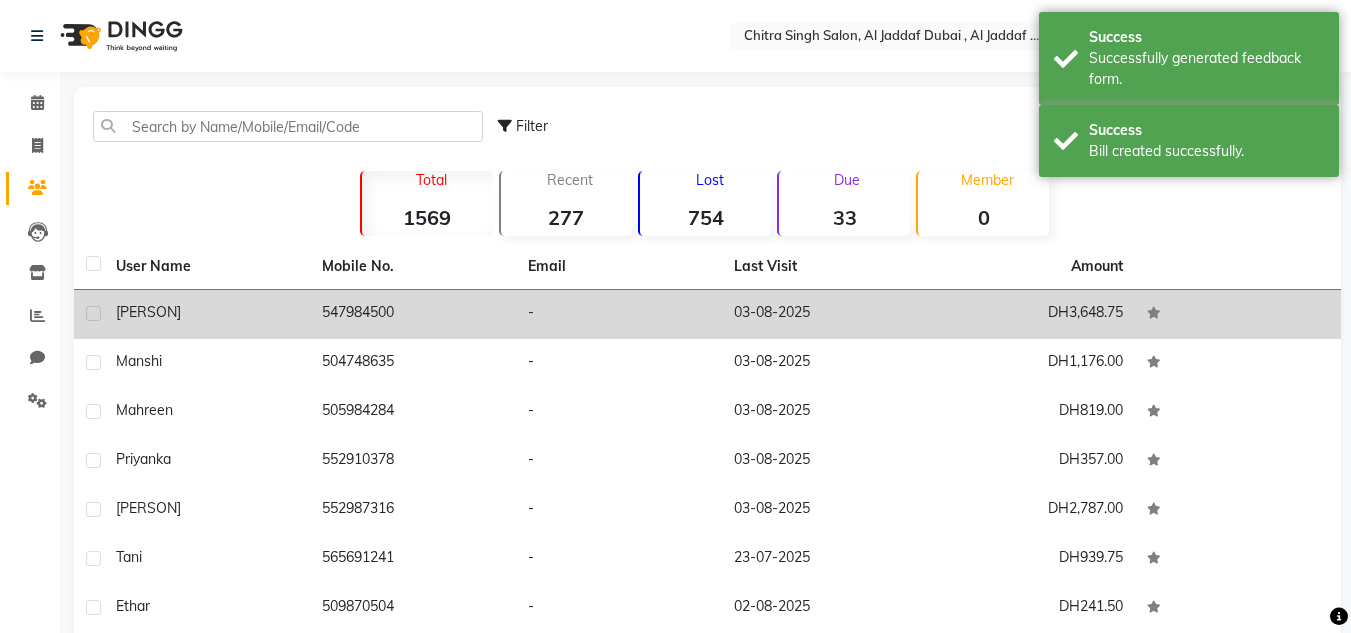 click on "User Name Mobile No. Email Last Visit Amount [PERSON]     [PHONE]   -   03-08-[YEAR]   DH3,648.75  [PERSON]     [PHONE]   -   03-08-[YEAR]   DH1,176.00  [PERSON]     [PHONE]   -   03-08-[YEAR]   DH819.00  [PERSON]     [PHONE]   -   03-08-[YEAR]   DH357.00  [PERSON]     [PHONE]   -   03-08-[YEAR]   DH2,787.00  [PERSON]     [PHONE]   -   23-07-[YEAR]   DH939.75  [PERSON]     [PHONE]   -   02-08-[YEAR]   DH241.50  [PERSON]     [PHONE]   -   02-08-[YEAR]   DH2,863.00  [PERSON]     [PHONE]   -   02-08-[YEAR]   DH1,047.00  [PERSON]     [PHONE]   -   02-08-[YEAR]   DH308.00" 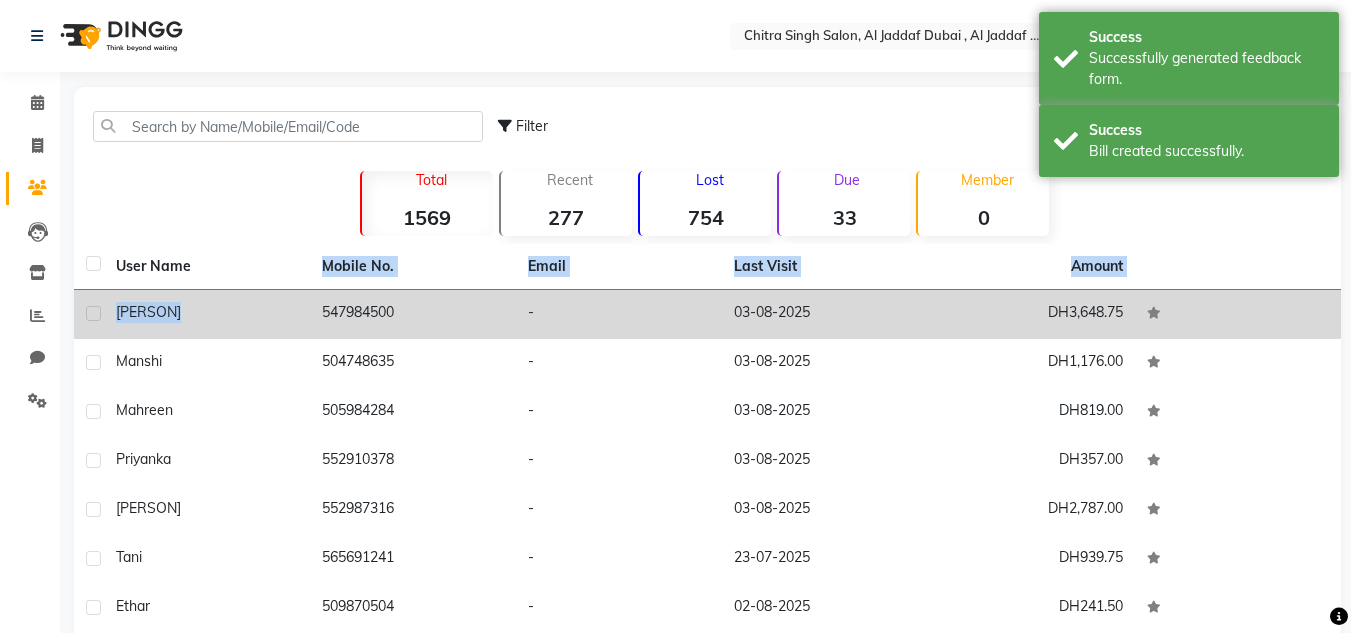drag, startPoint x: 209, startPoint y: 306, endPoint x: 392, endPoint y: 355, distance: 189.44656 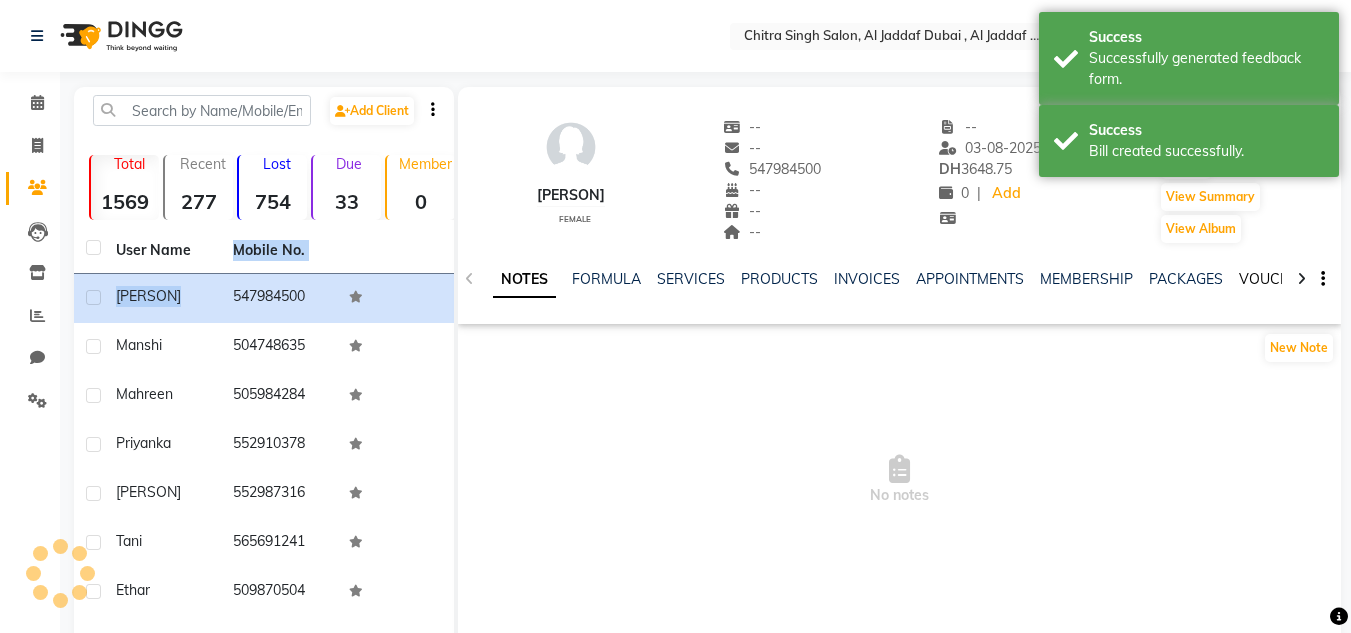 click on "VOUCHERS" 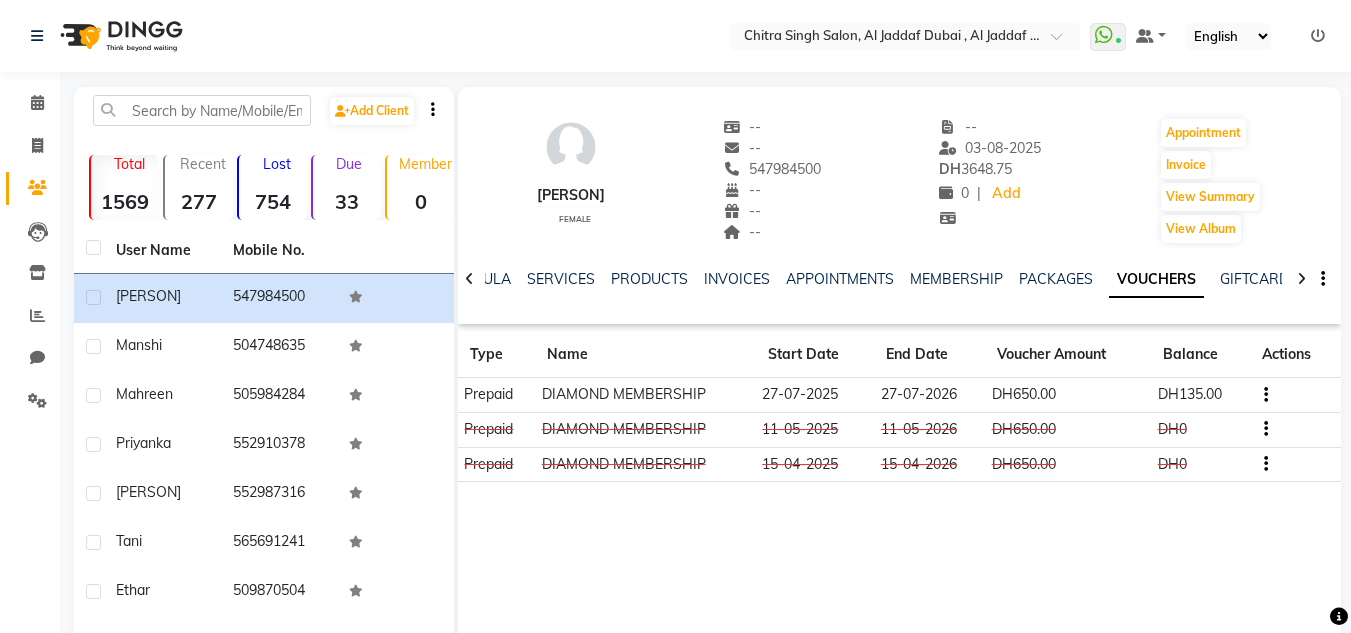 click on "Add Client  Total  1569  Recent  277  Lost  754  Due  33  Member  0 User Name Mobile No. [PERSON]     [PHONE]  [PERSON]     [PHONE]  [PERSON]     [PHONE]  [PERSON]     [PHONE]  [PERSON]     [PHONE]  [PERSON]     [PHONE]  [PERSON]     [PHONE]  [PERSON]     [PHONE]  [PERSON]     [PHONE]  [PERSON]     [PHONE]   Previous   Next   10   50   100   [PERSON]    female  --   --   [PHONE]  --  --  --  -- 03-08-[YEAR] DH    3648.75 0 |  Add   Appointment   Invoice  View Summary  View Album  NOTES FORMULA SERVICES PRODUCTS INVOICES APPOINTMENTS MEMBERSHIP PACKAGES VOUCHERS GIFTCARDS POINTS FORMS FAMILY CARDS WALLET Type Name Start Date End Date Voucher Amount Balance Actions Prepaid DIAMOND MEMBERSHIP 27-07-[YEAR] 27-07-[YEAR] DH650.00 DH135.00 Prepaid DIAMOND MEMBERSHIP 11-05-[YEAR] 11-05-[YEAR] DH650.00 DH0 Prepaid DIAMOND MEMBERSHIP 15-04-[YEAR] 15-04-[YEAR] DH650.00 DH0" 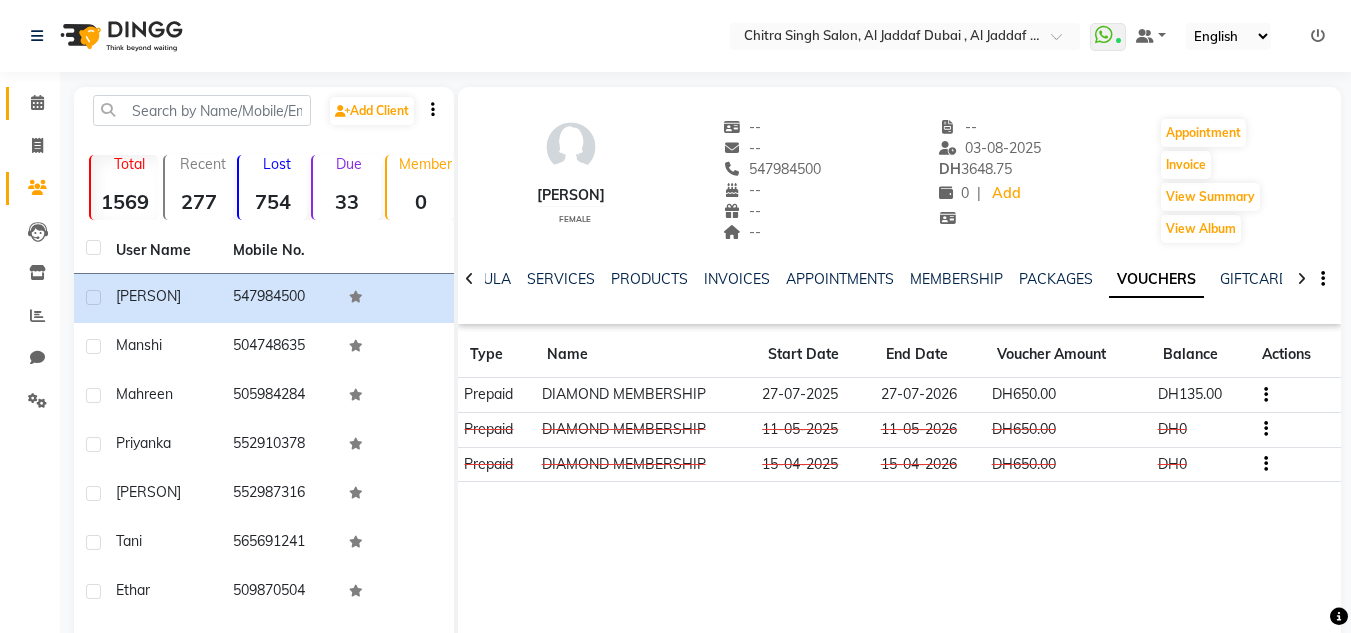 click on "Calendar" 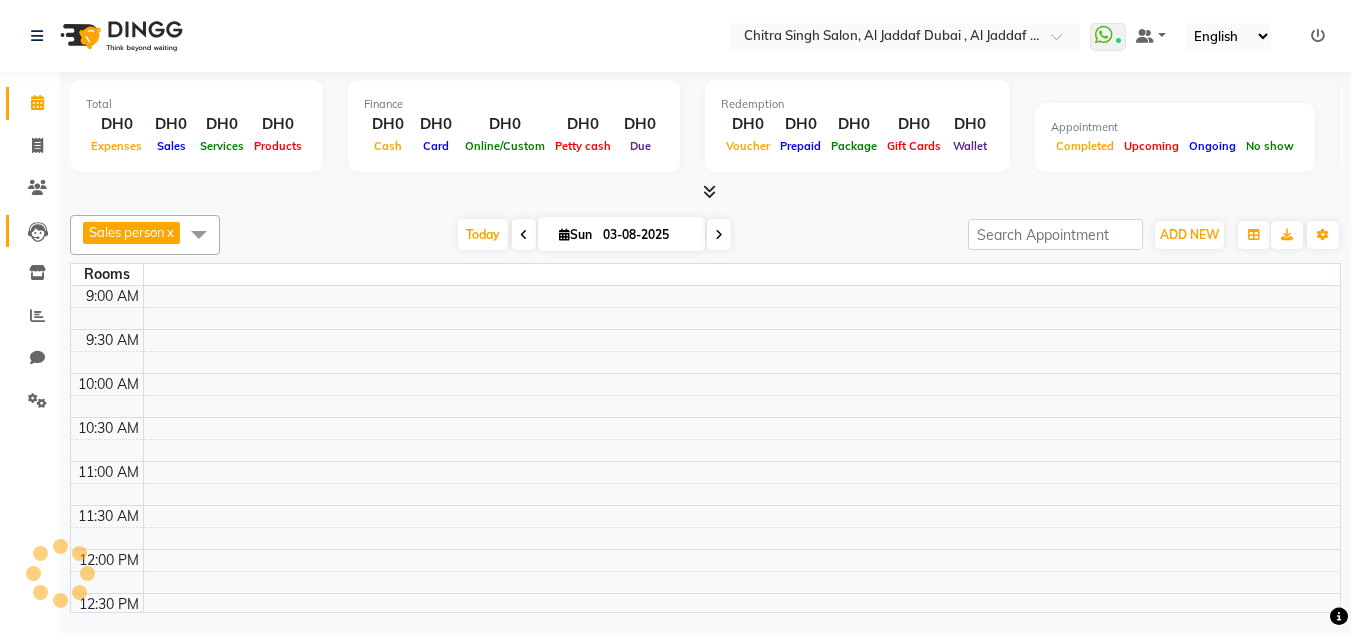 scroll, scrollTop: 0, scrollLeft: 0, axis: both 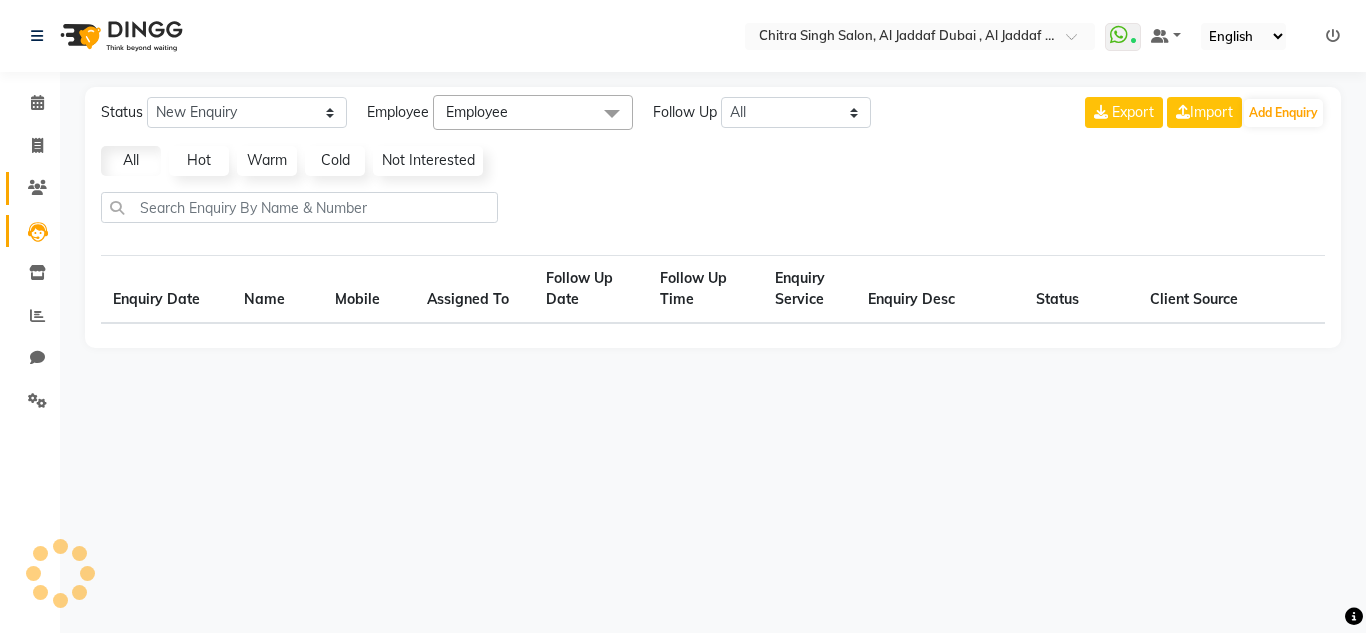 select on "10" 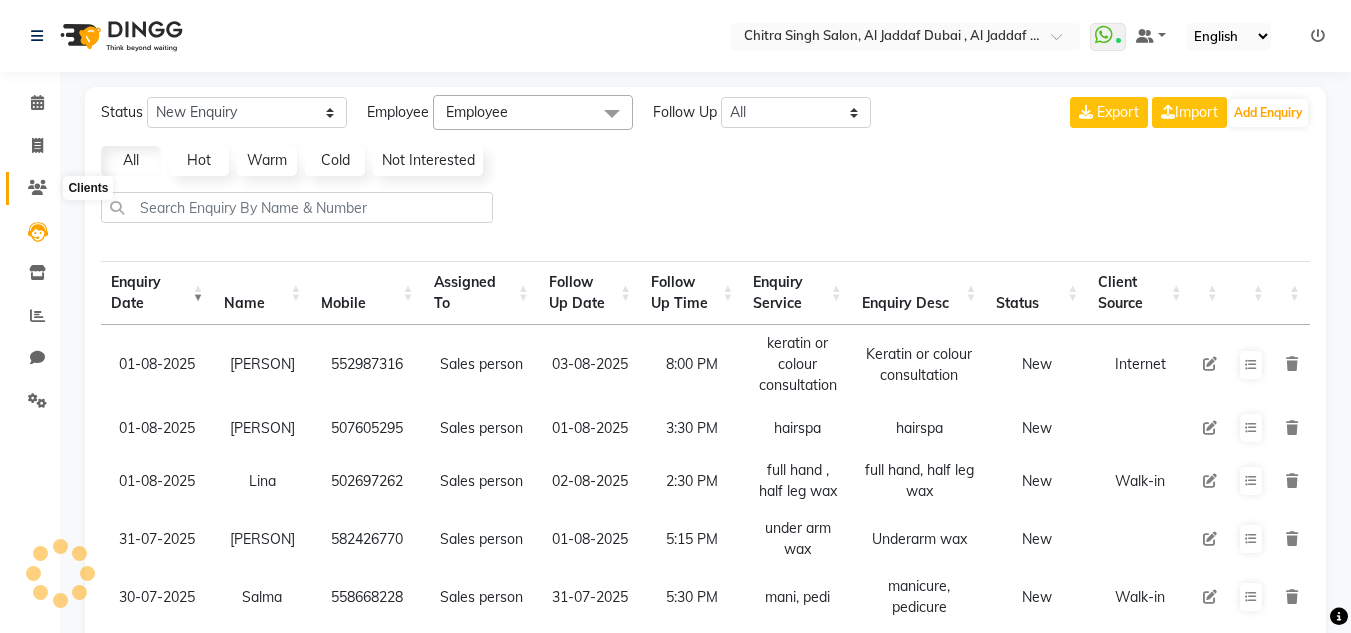 drag, startPoint x: 36, startPoint y: 187, endPoint x: 73, endPoint y: 204, distance: 40.718548 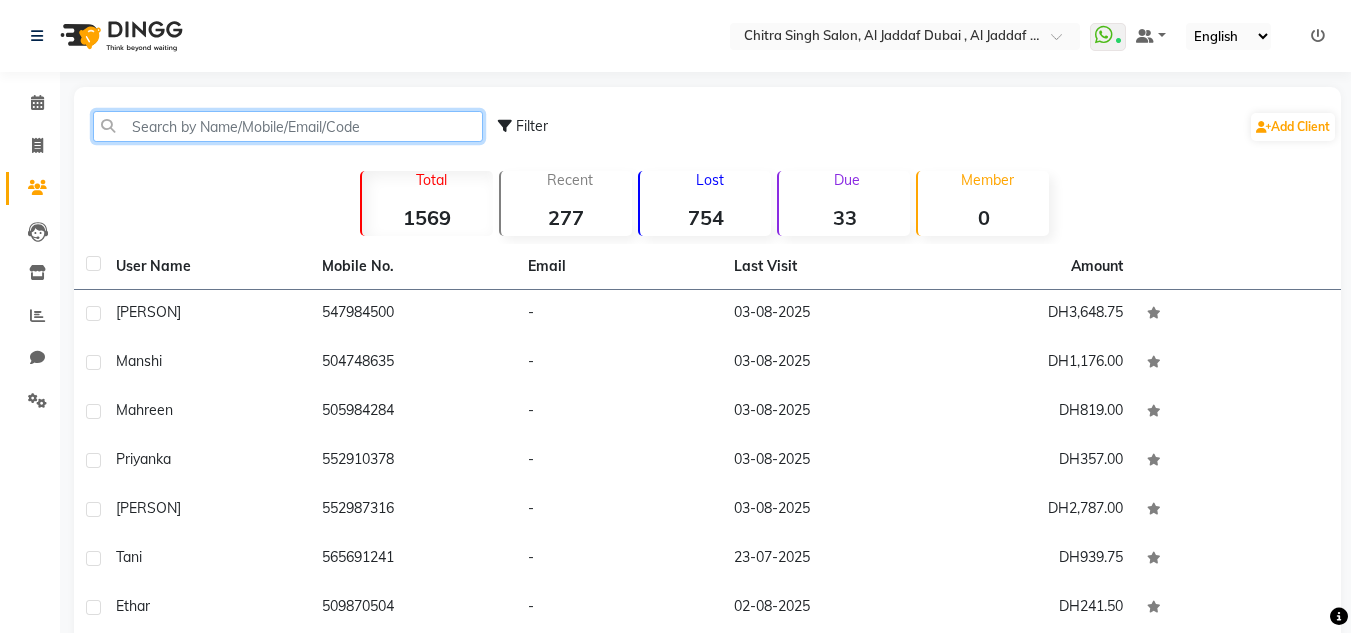 click 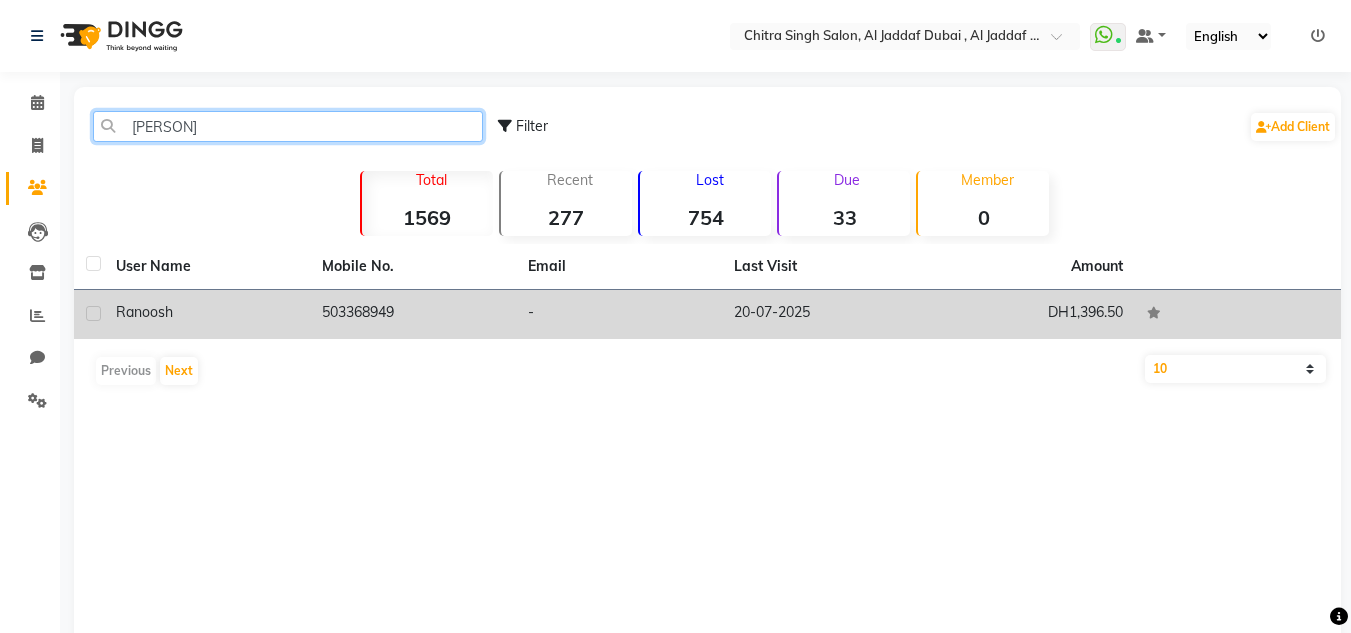 type on "[PERSON]" 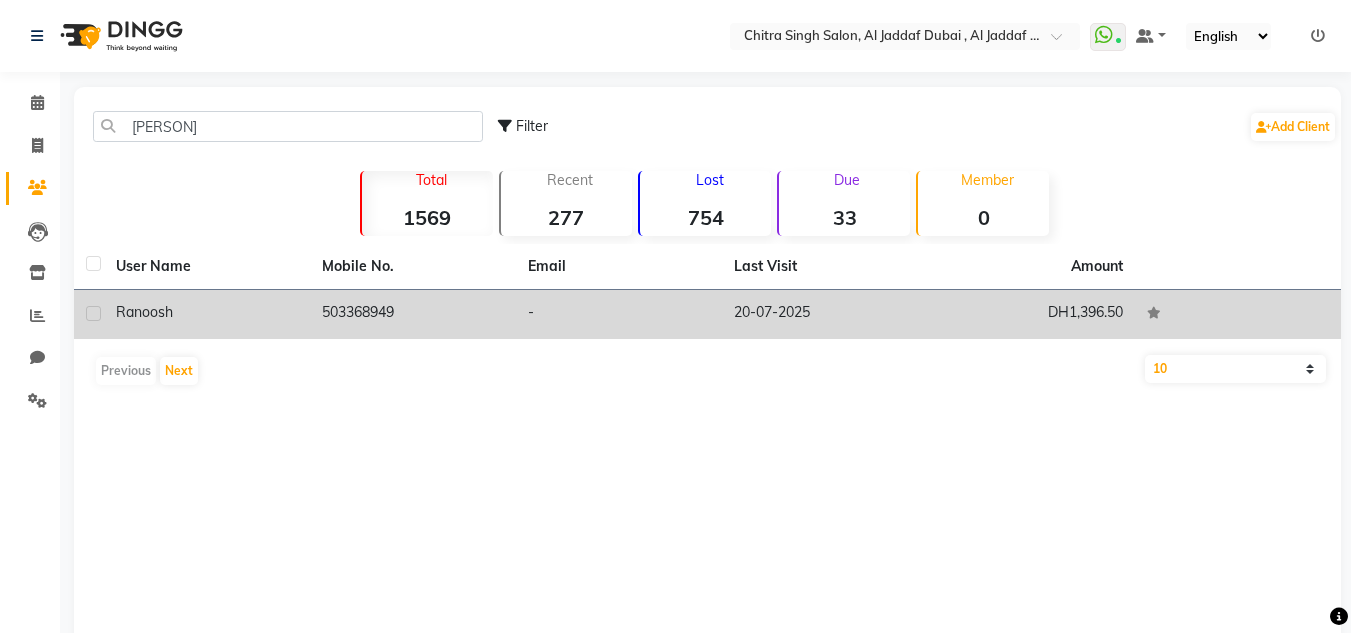 click on "503368949" 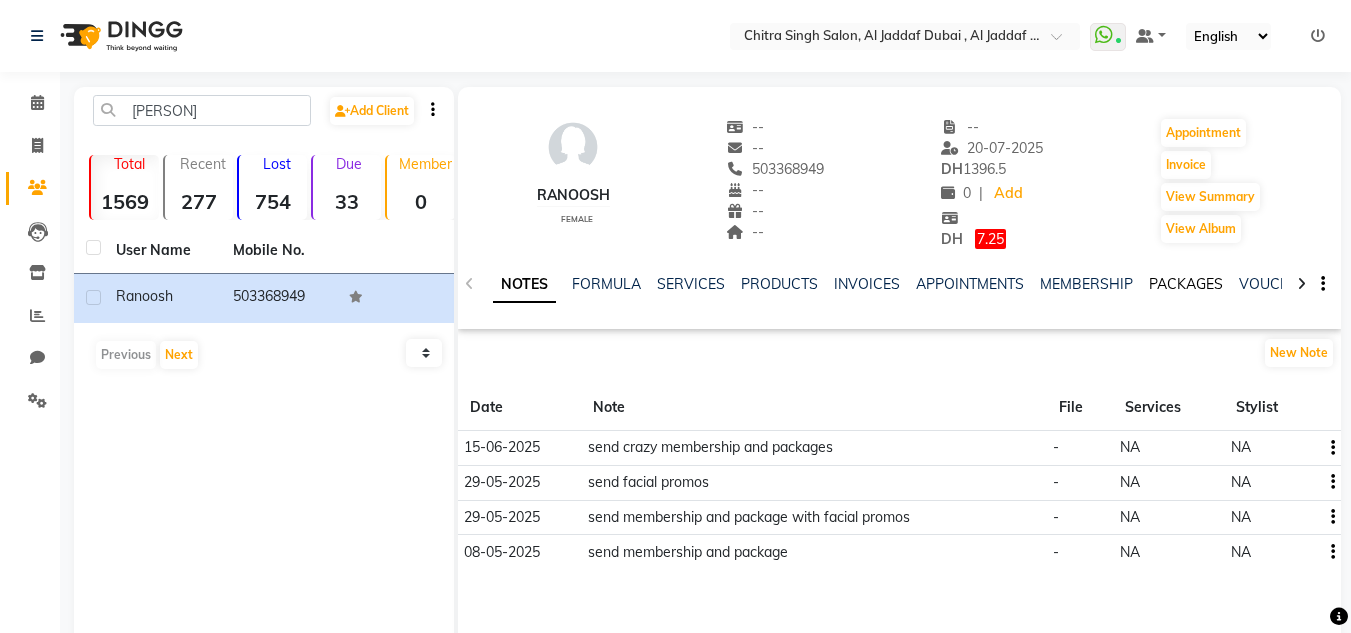 click on "PACKAGES" 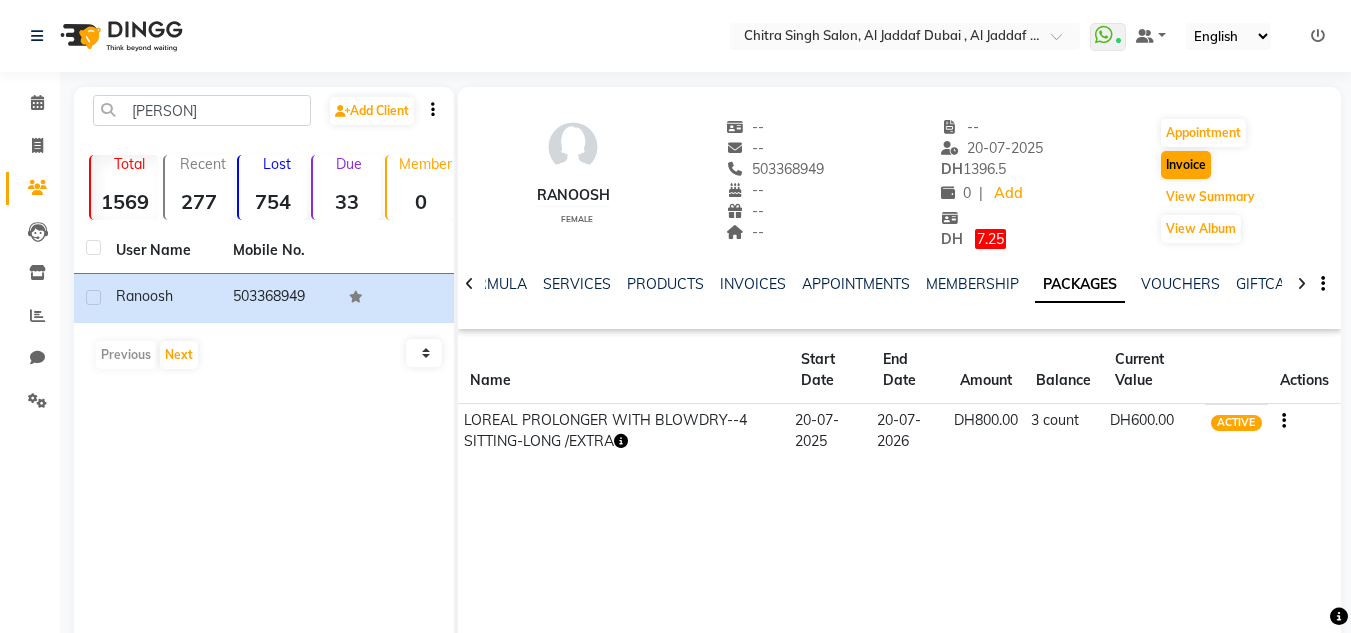 drag, startPoint x: 1180, startPoint y: 186, endPoint x: 1178, endPoint y: 171, distance: 15.132746 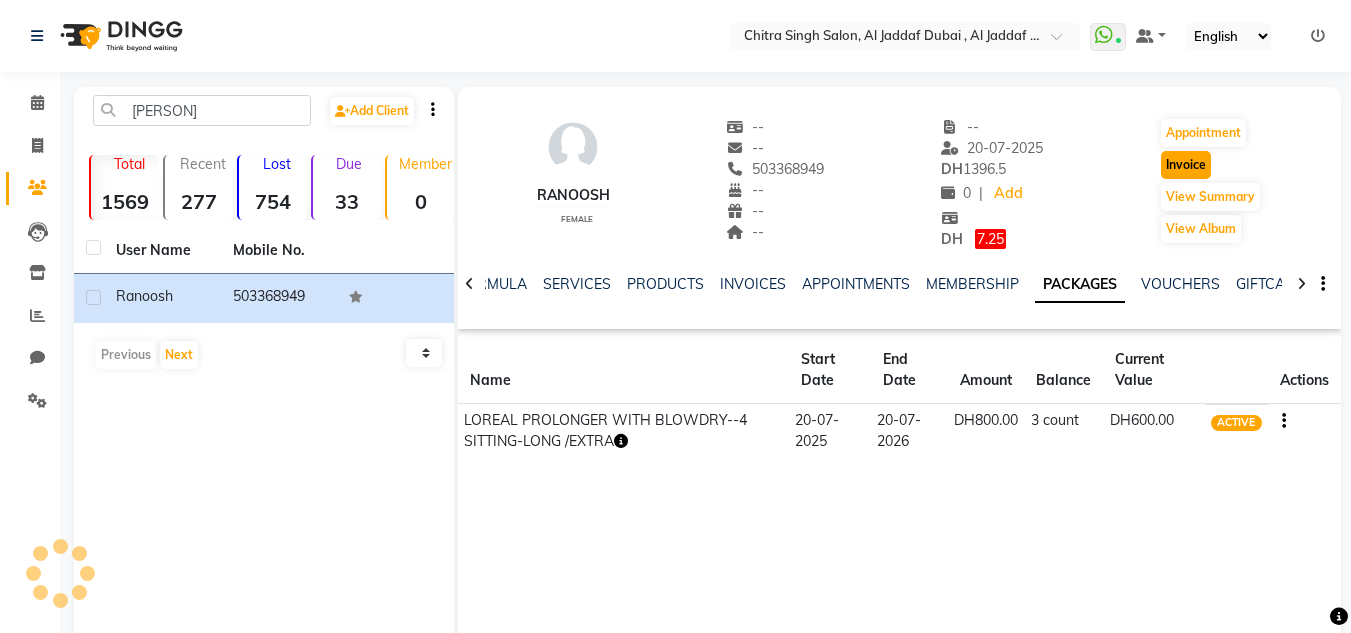 click on "Invoice" 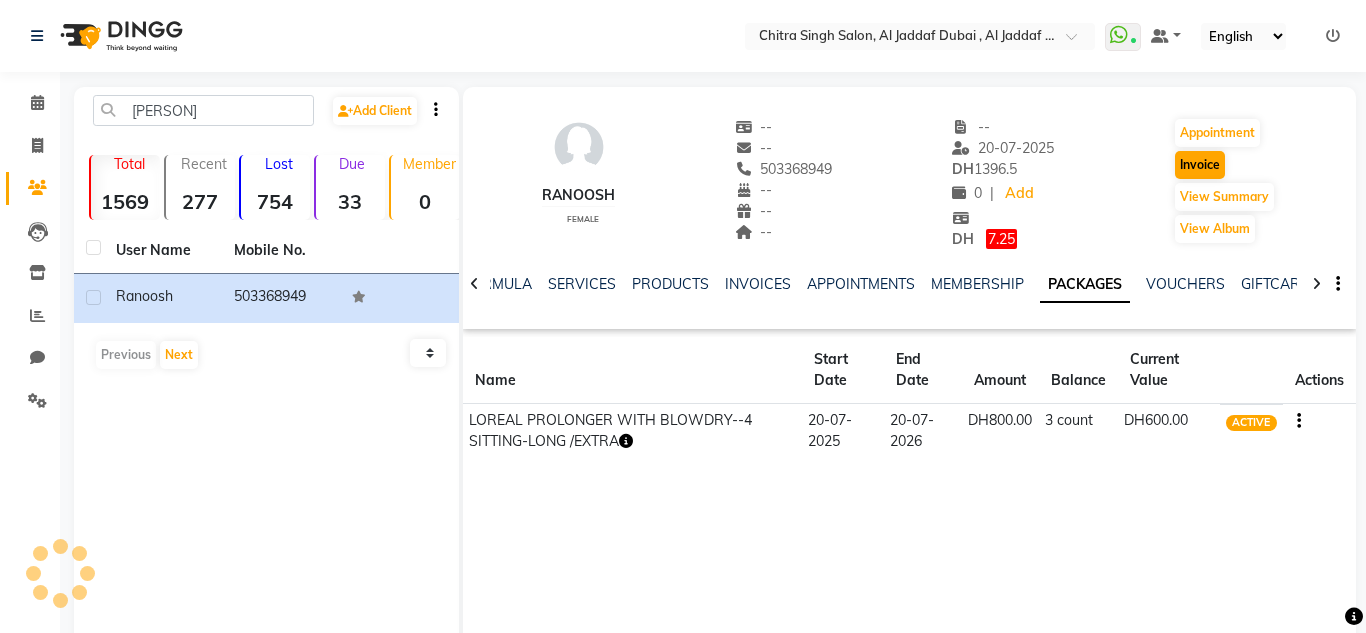 select on "4069" 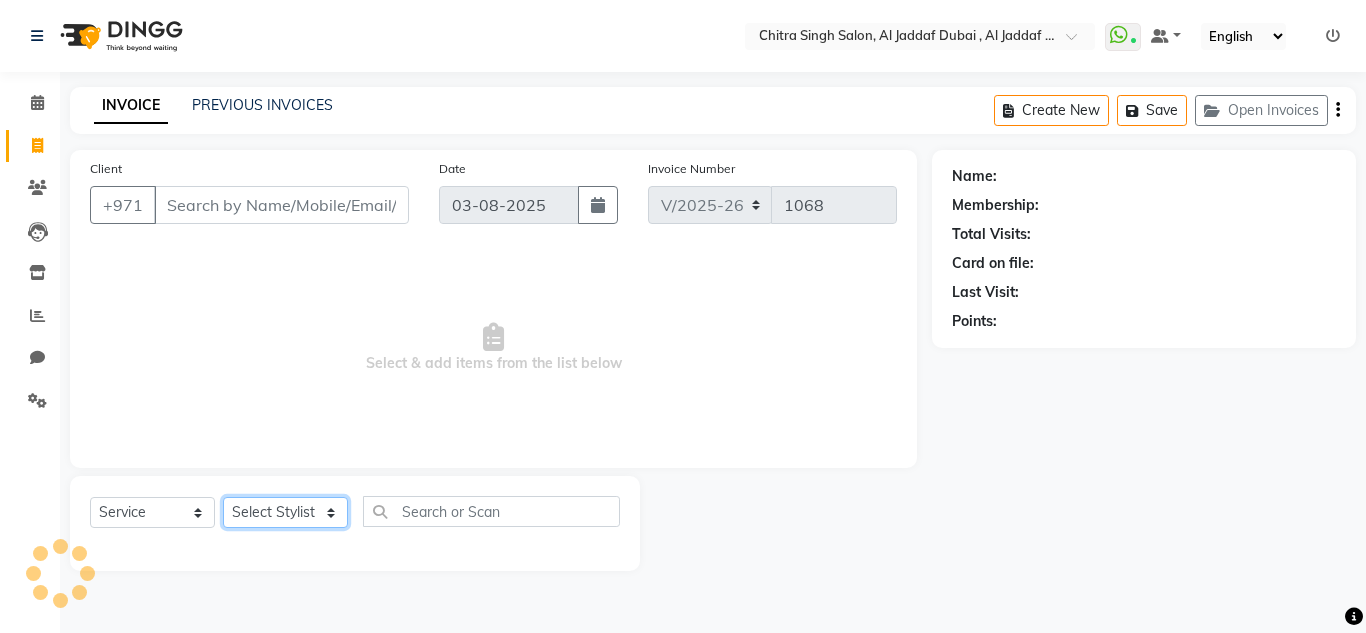 click on "Select Stylist" 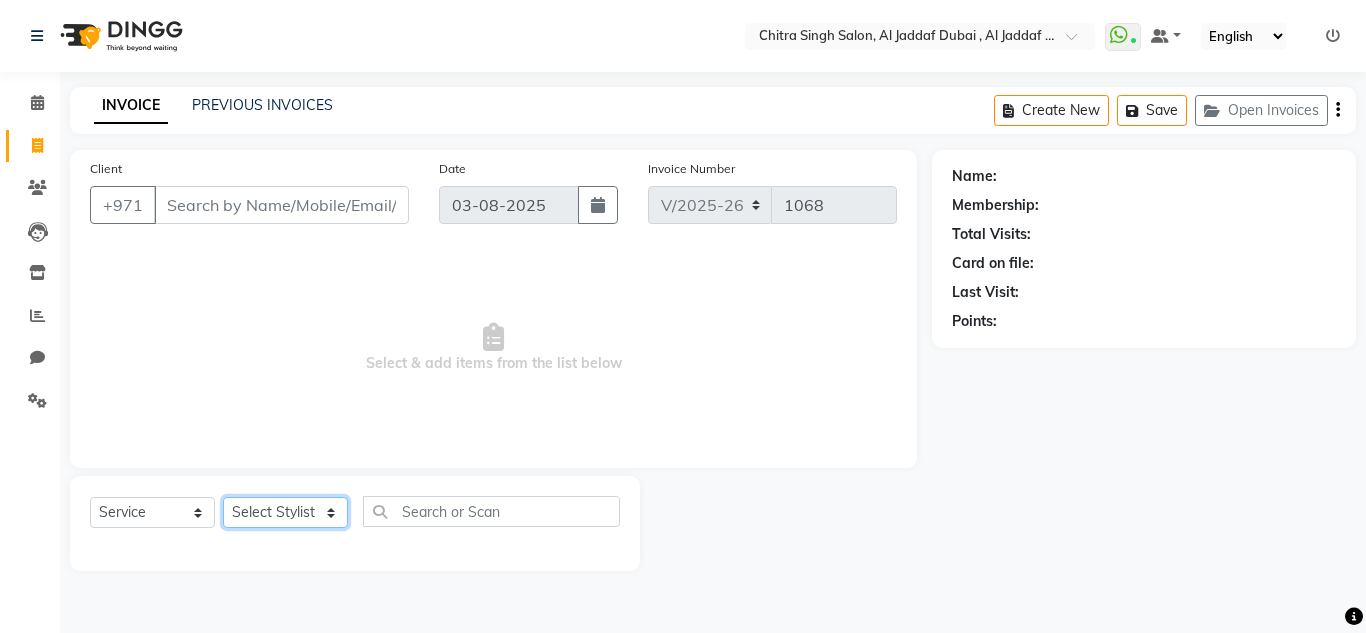 type on "503368949" 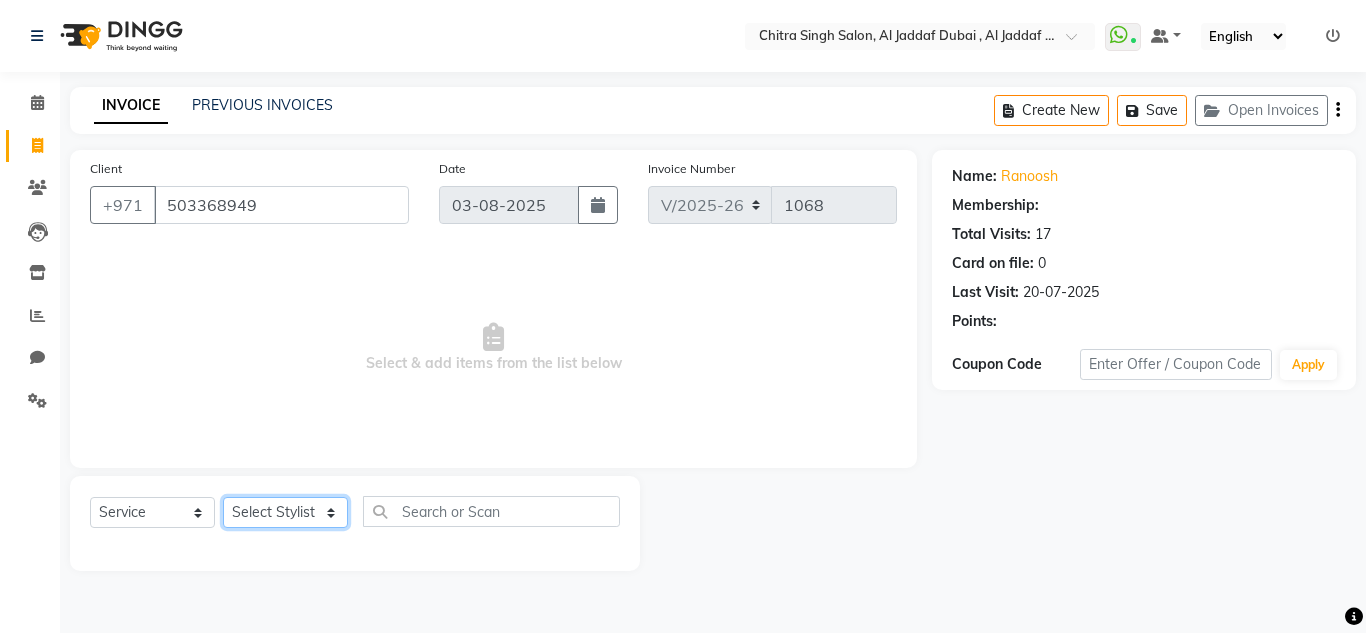 select on "1: Object" 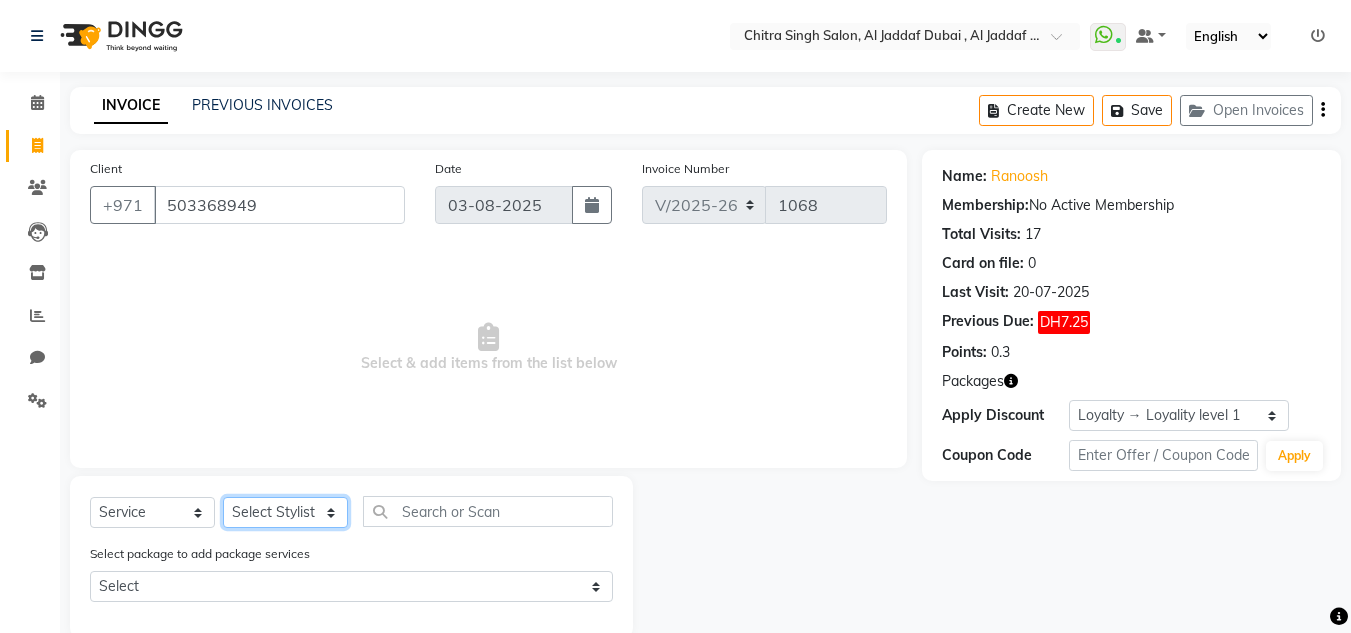 select on "62704" 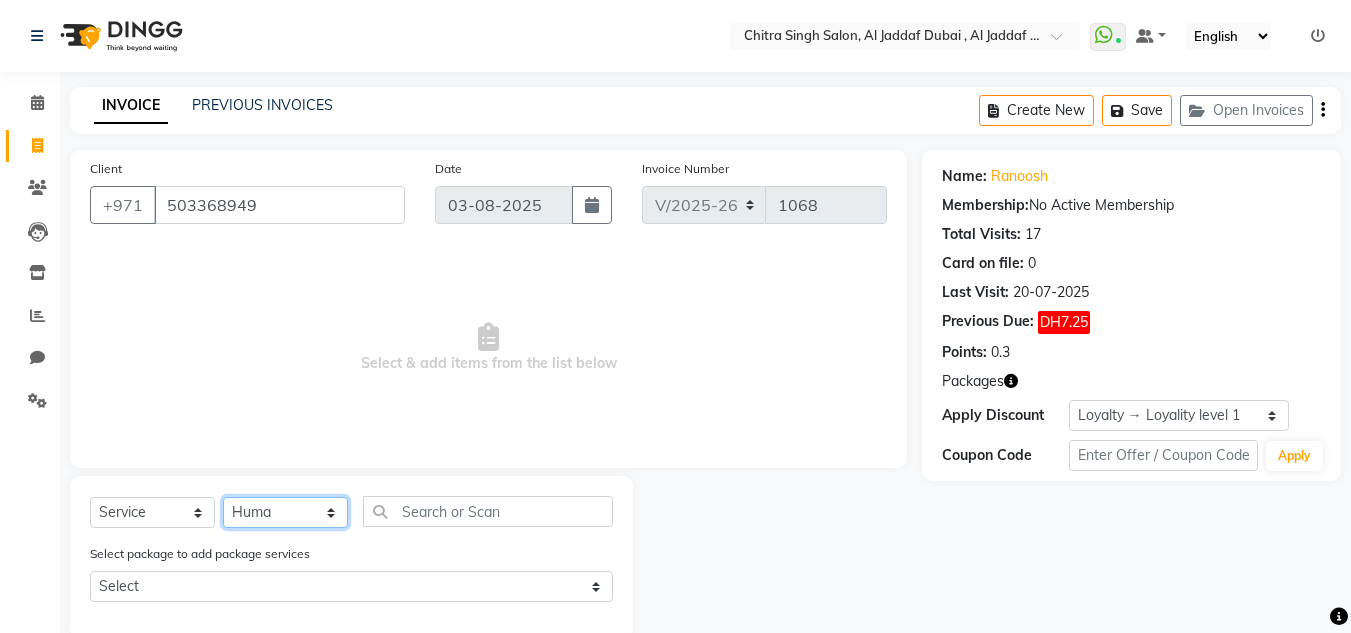 click on "Select Stylist Huma Iqbal Kabita Management Riba Sales person Srijana trial lady" 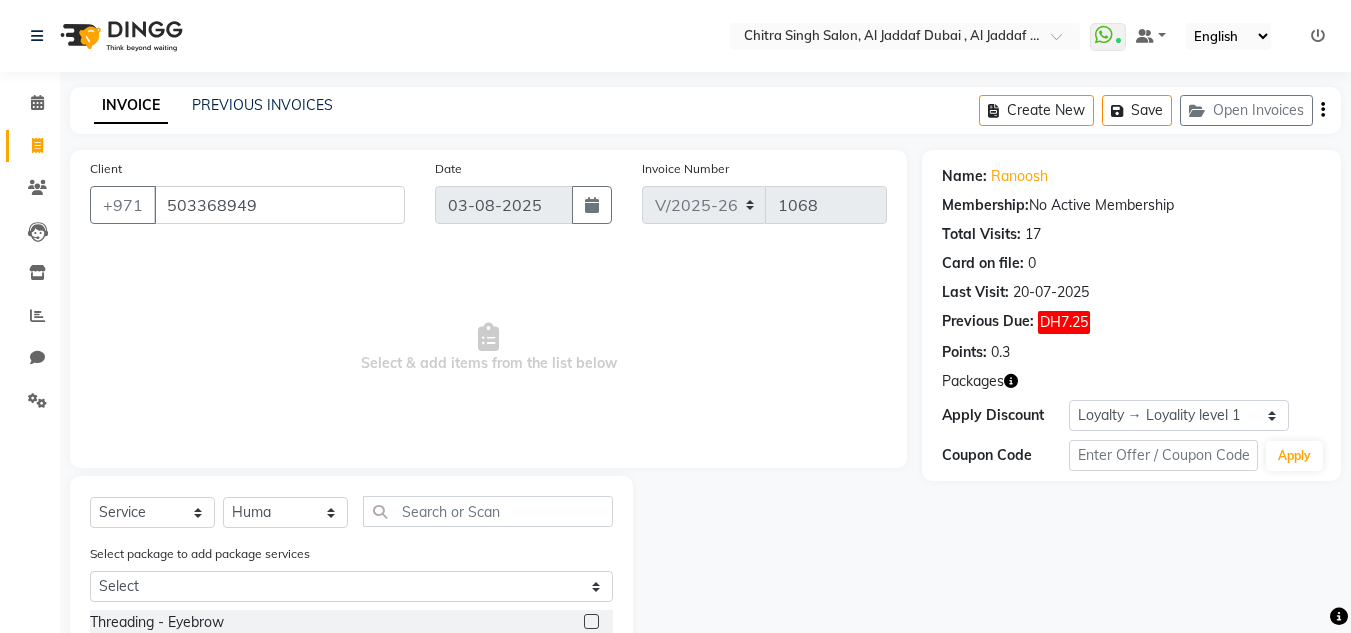 click on "Select  Service  Product  Membership  Package Voucher Prepaid Gift Card  Select Stylist [PERSON] [PERSON] Kabita Management Riba Sales person Srijana trial lady Select package to add package services Select LOREAL PROLONGER WITH BLOWDRY--4 SITTING-LONG /EXTRA Threading - Eyebrow  Threading - Upperlips  Threading - Chin  Threading - Forehead  Threading - Nose Threading  Threading - Neck Threading  Threading - Face Threading Without Eyebrows  Threading - Face Threading With Eyebrows  Threading - Eyebrow Bleach  Threading - Eyebrow Color  100 DEAL COMBO OFFER-FULL HAND WAX,UNDERARMS+HALF LEG WAX  100 DEAL-BODY MASSAGE  fruit shampoo with full dry  100 DEAL-COMBO OFFER-HAIRCUT +BLOWDRY  EYELASH EXTENSION VOLUME  HARD GEL WITH GEL POLISH  BOTOX/KERATIN/PROTEIN  one stip hair extension fix  Shine bath-SHORT HAIR TILL EAR  SHINE BATH-MEDIUM TILL SHOULDER  THREADING-COMPLIMENTARY  HAIR BRAIDS REMOVAL  HYDRA FACIAL  HYDRA FACIAL-SIGNATURE  BODY POLISHING  KYRO THERAPY-SMALL  AND MEDIUM HAIR  STEAM ONLY  TREATMENT WASH" 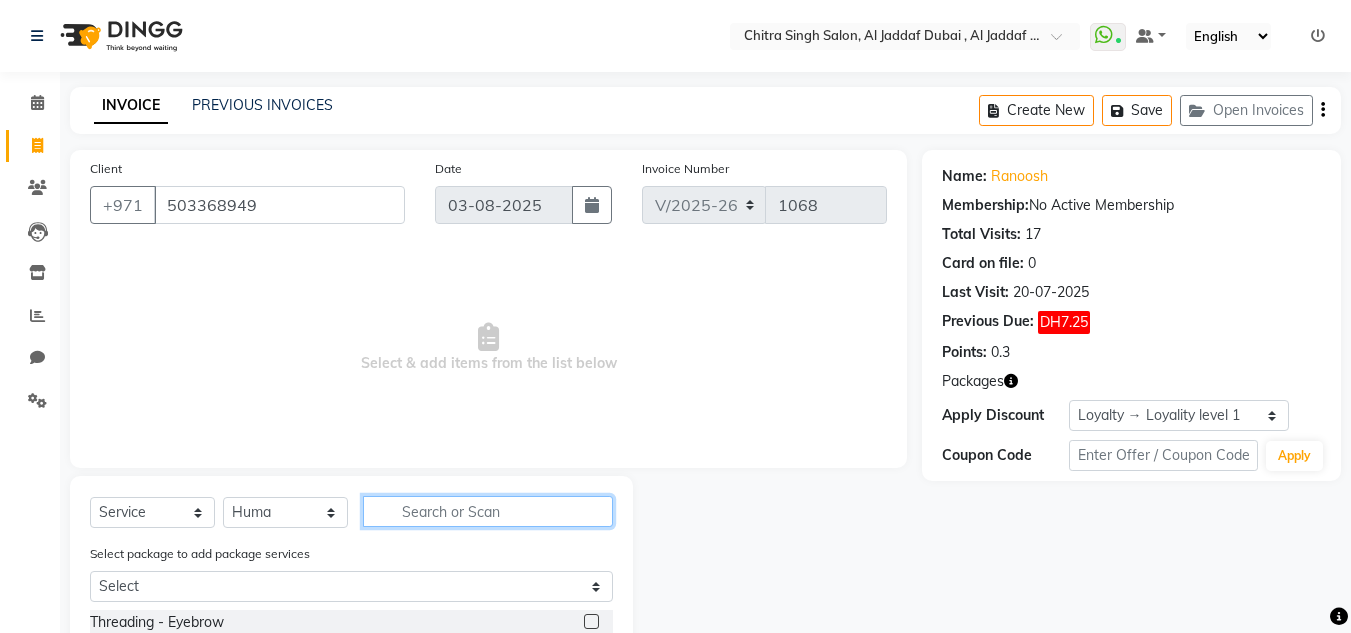 click 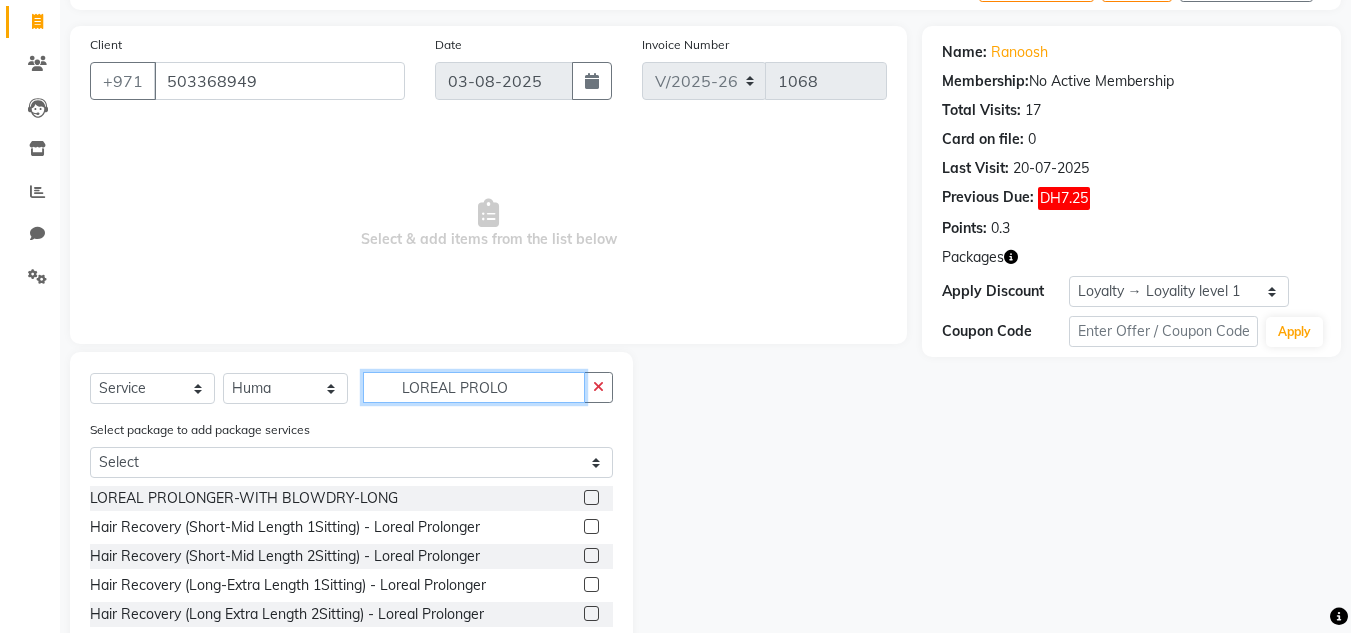 scroll, scrollTop: 125, scrollLeft: 0, axis: vertical 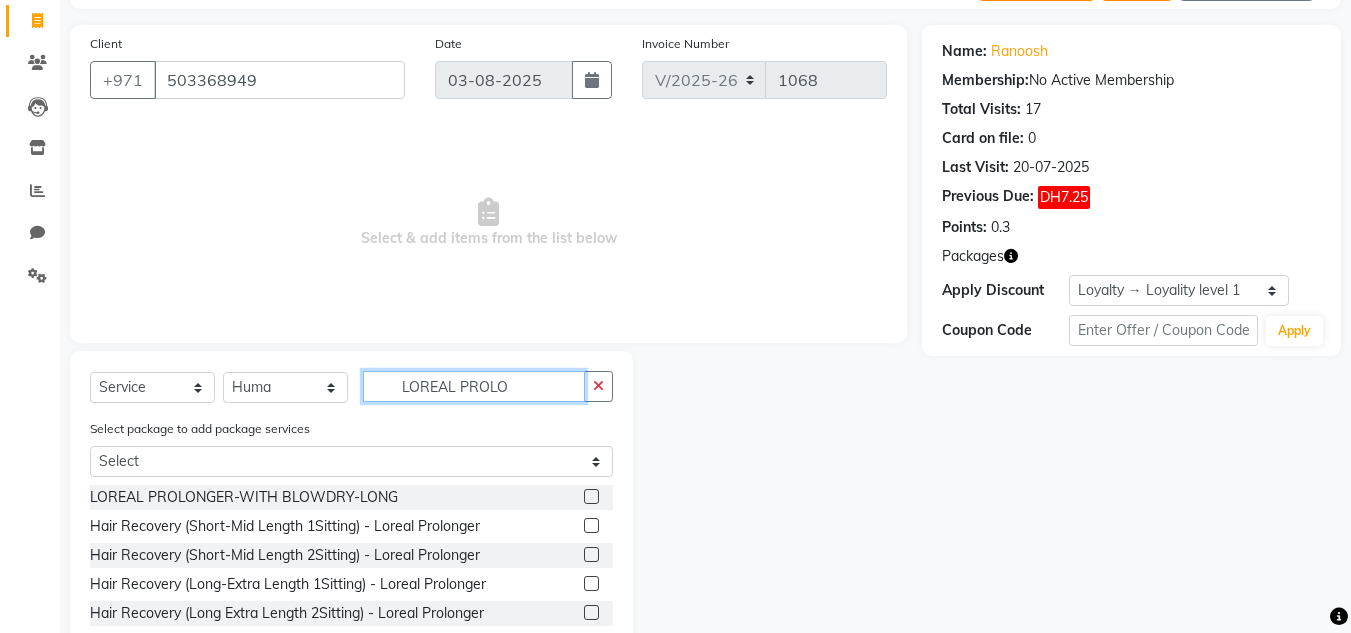 type on "LOREAL PROLO" 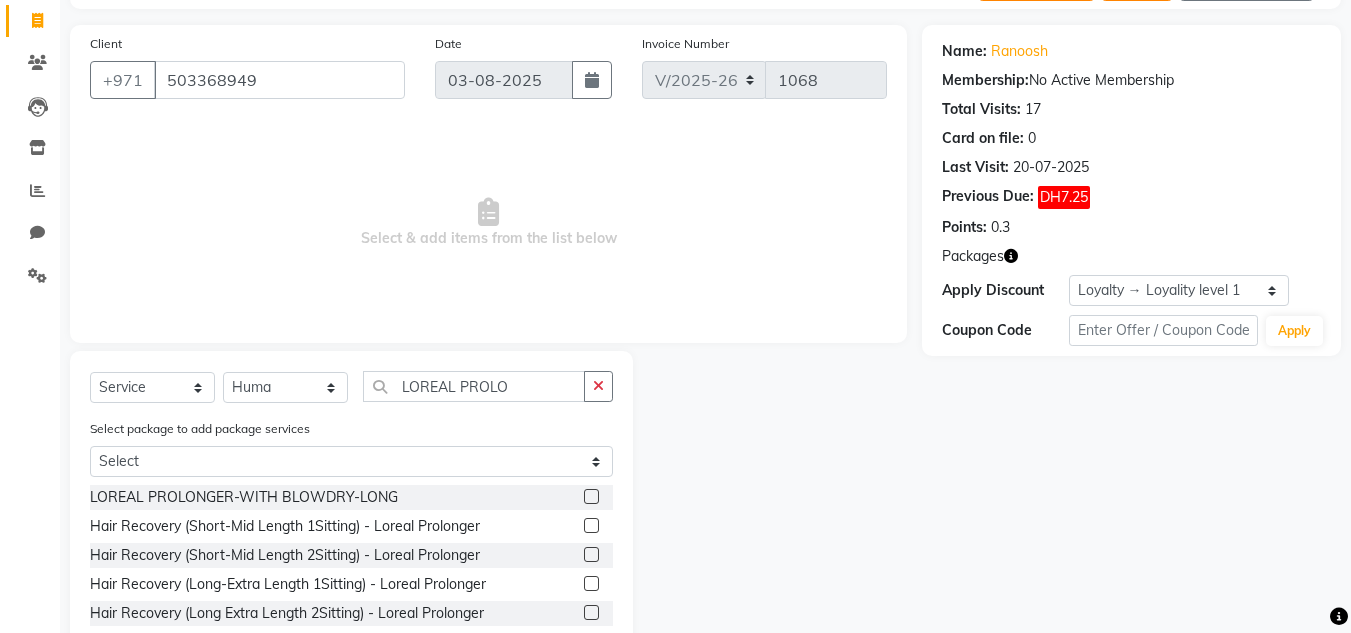 click 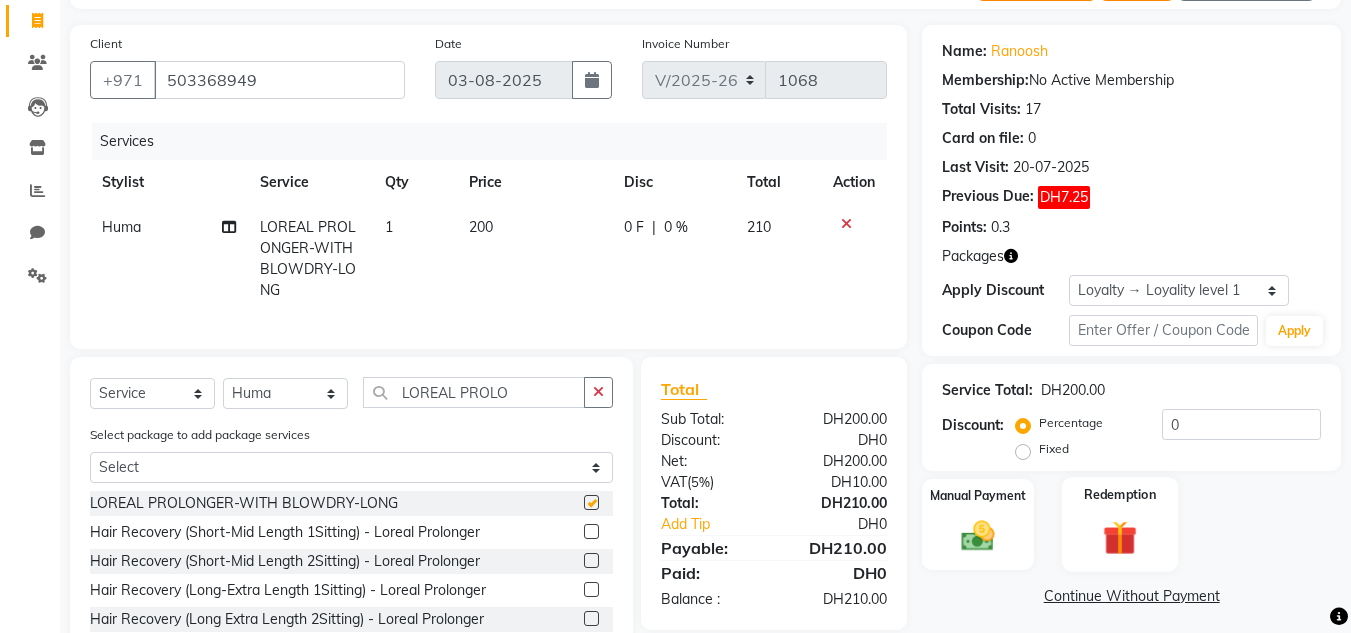 checkbox on "false" 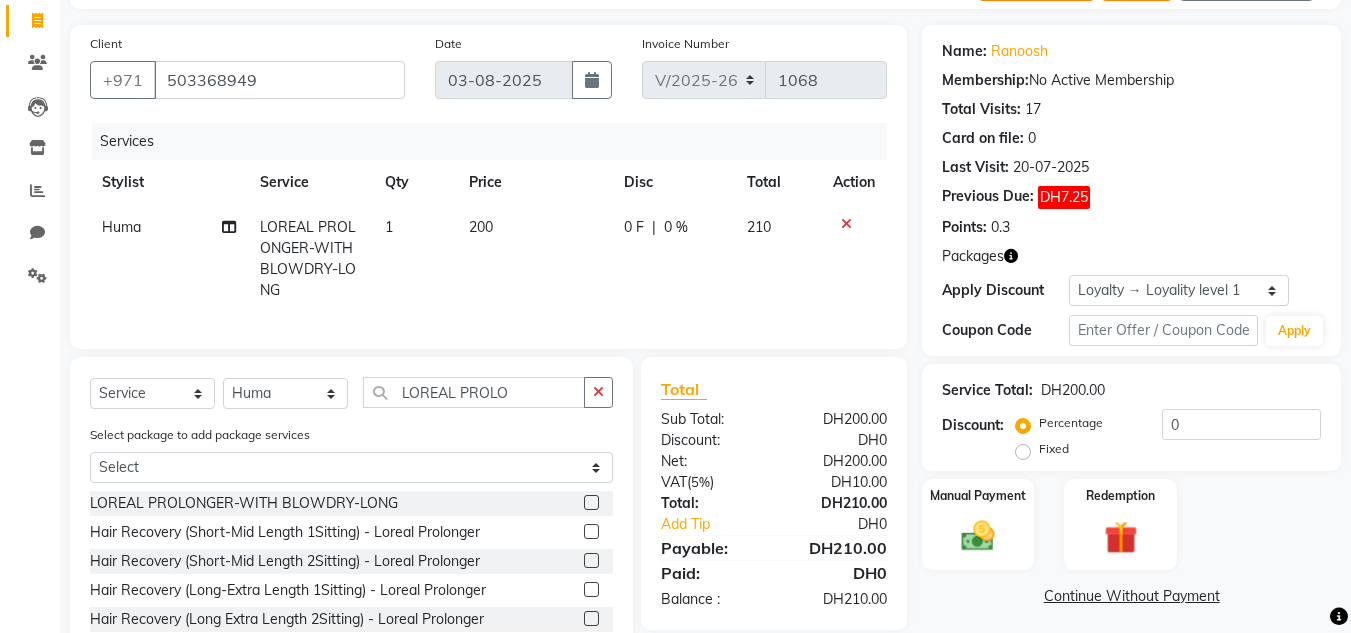drag, startPoint x: 1136, startPoint y: 525, endPoint x: 1252, endPoint y: 530, distance: 116.10771 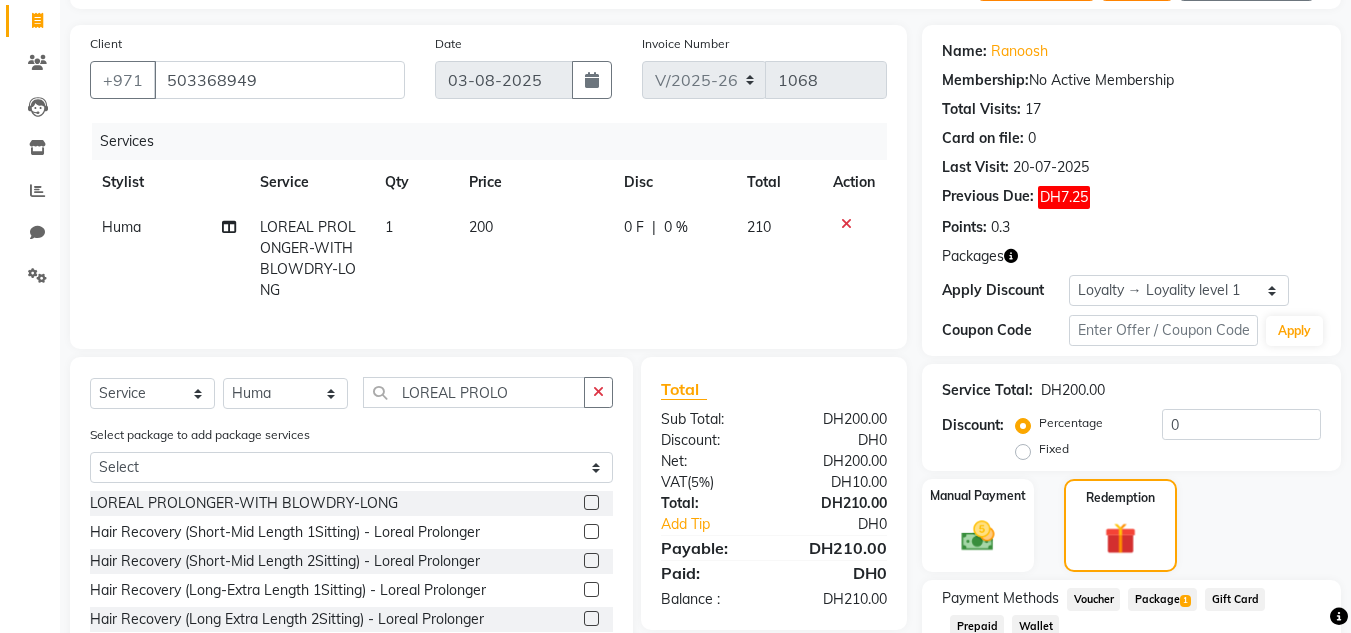 scroll, scrollTop: 263, scrollLeft: 0, axis: vertical 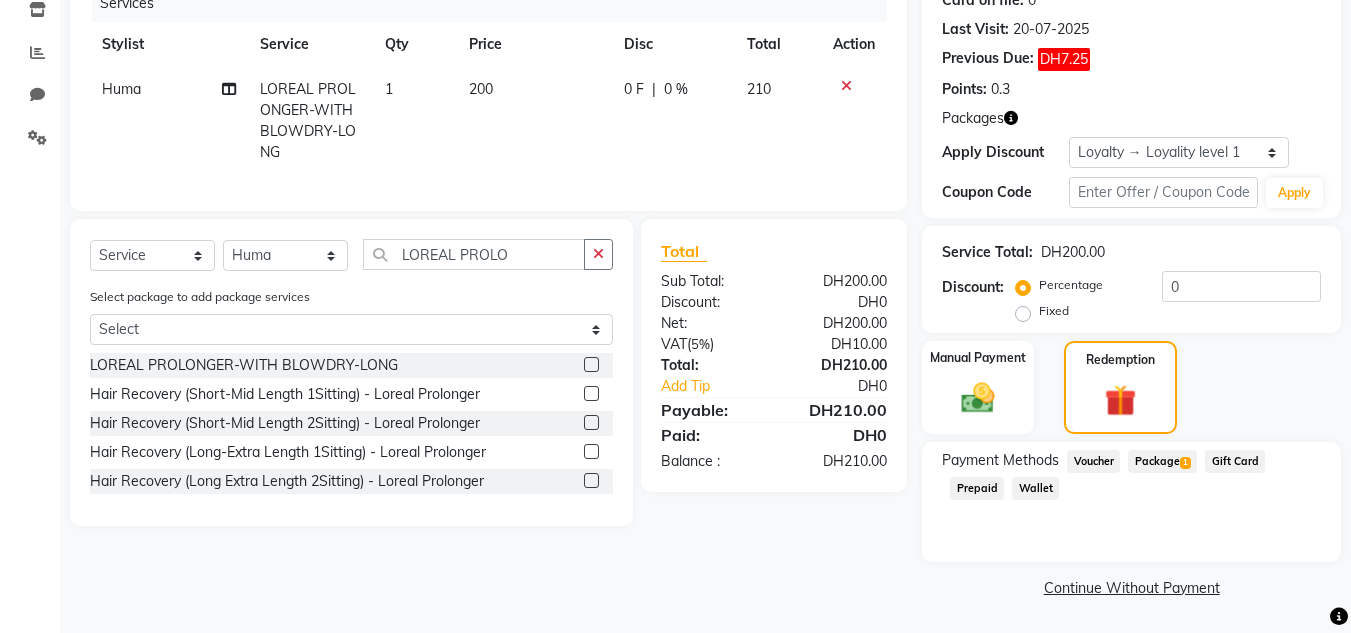 click on "Payment Methods  Voucher   Package  1  Gift Card   Prepaid   Wallet" 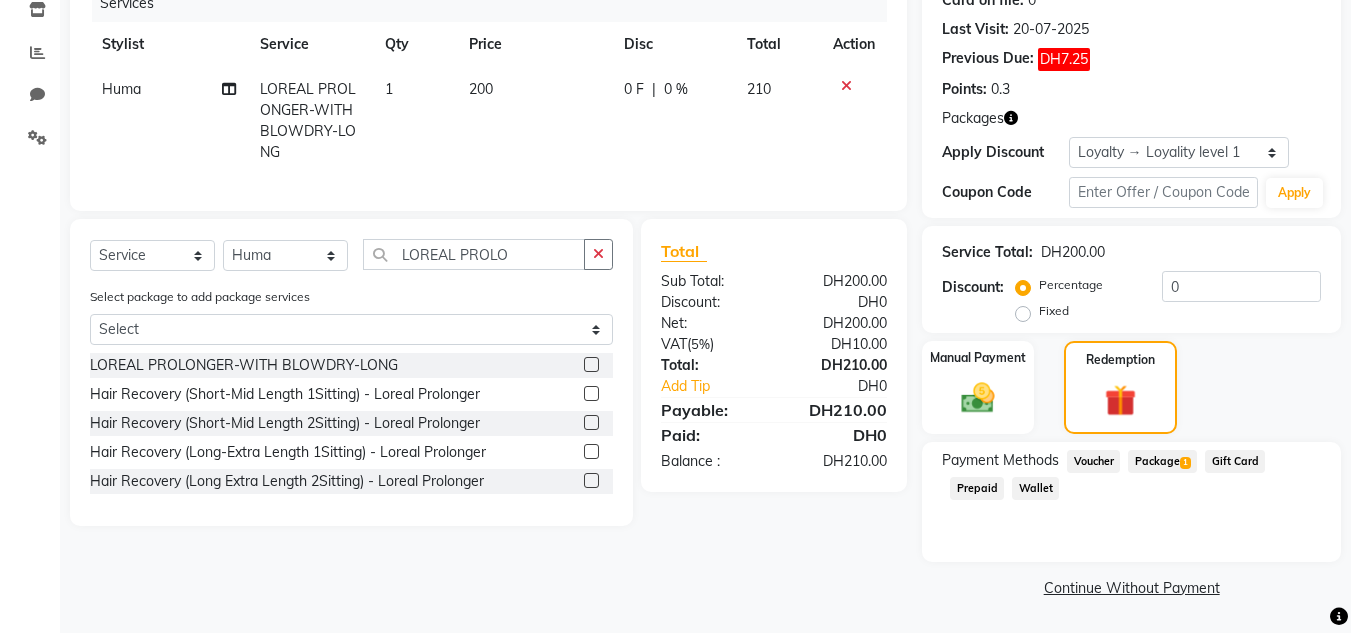 click on "Package  1" 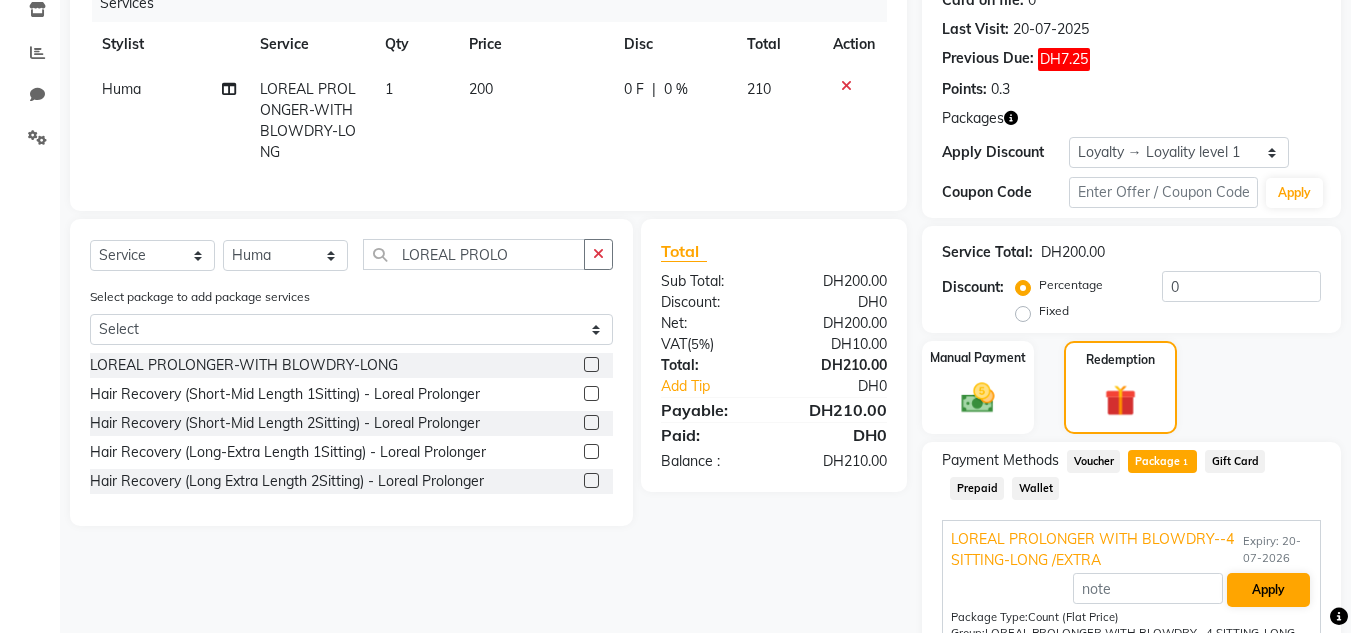 click on "Apply" at bounding box center (1131, 590) 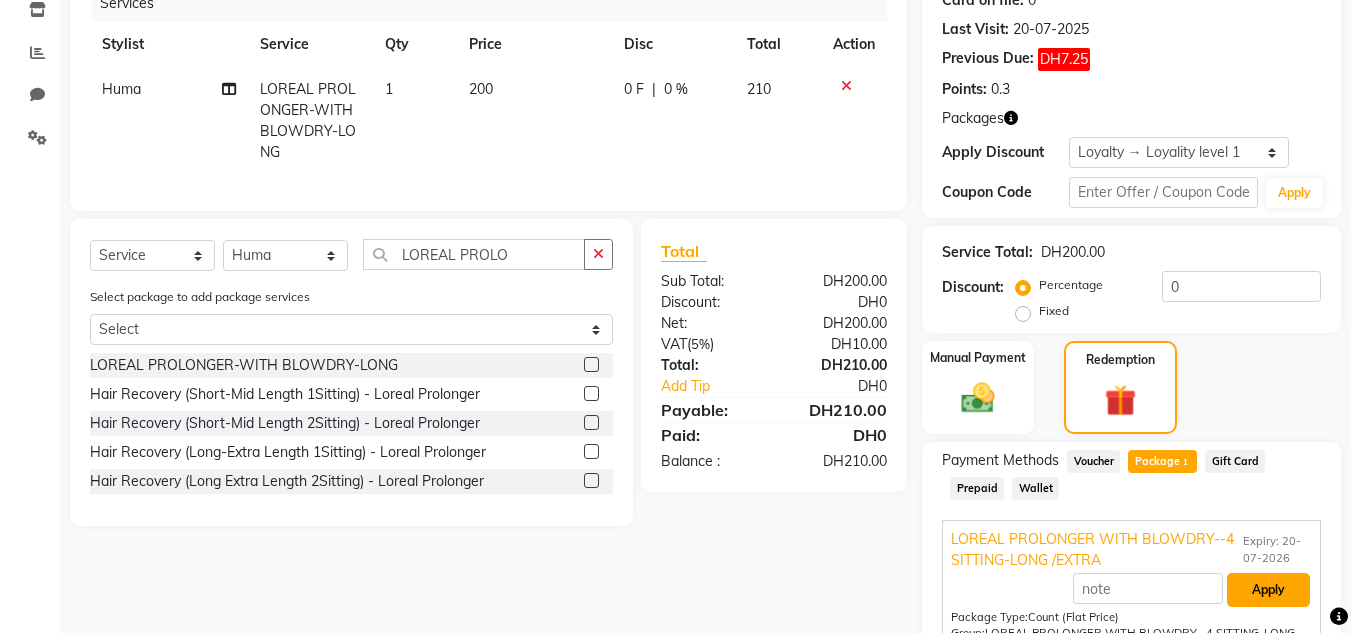 click on "Apply" at bounding box center (1268, 590) 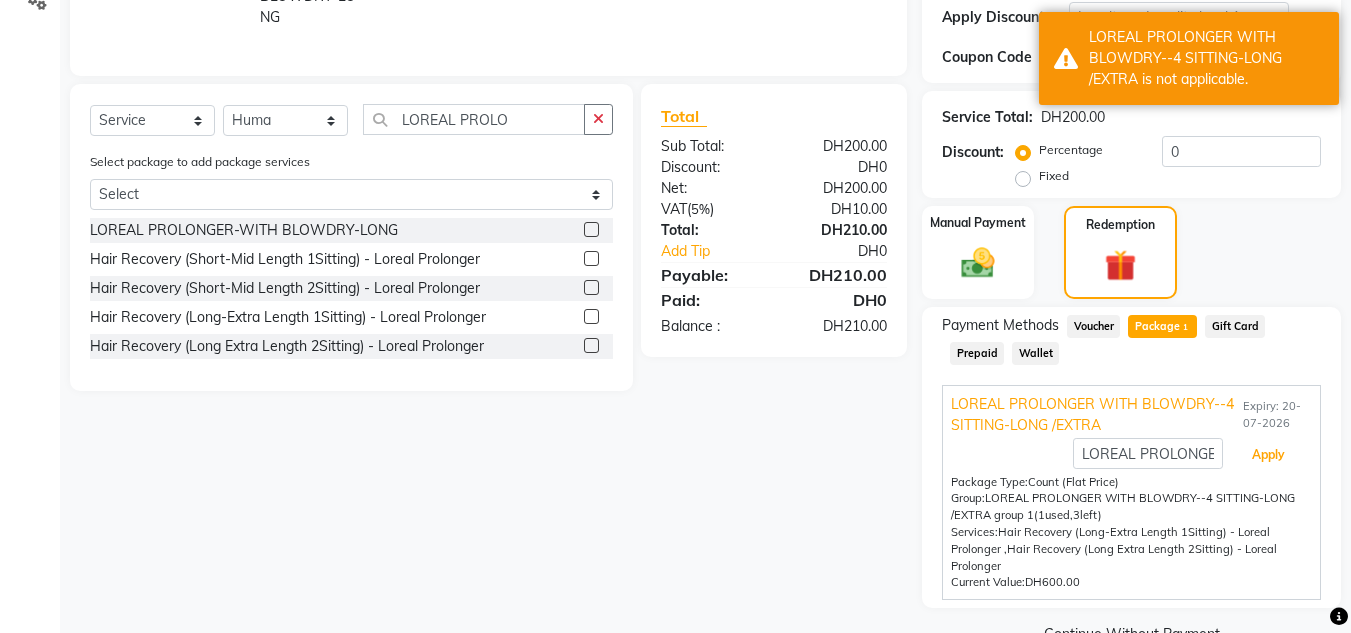 scroll, scrollTop: 443, scrollLeft: 0, axis: vertical 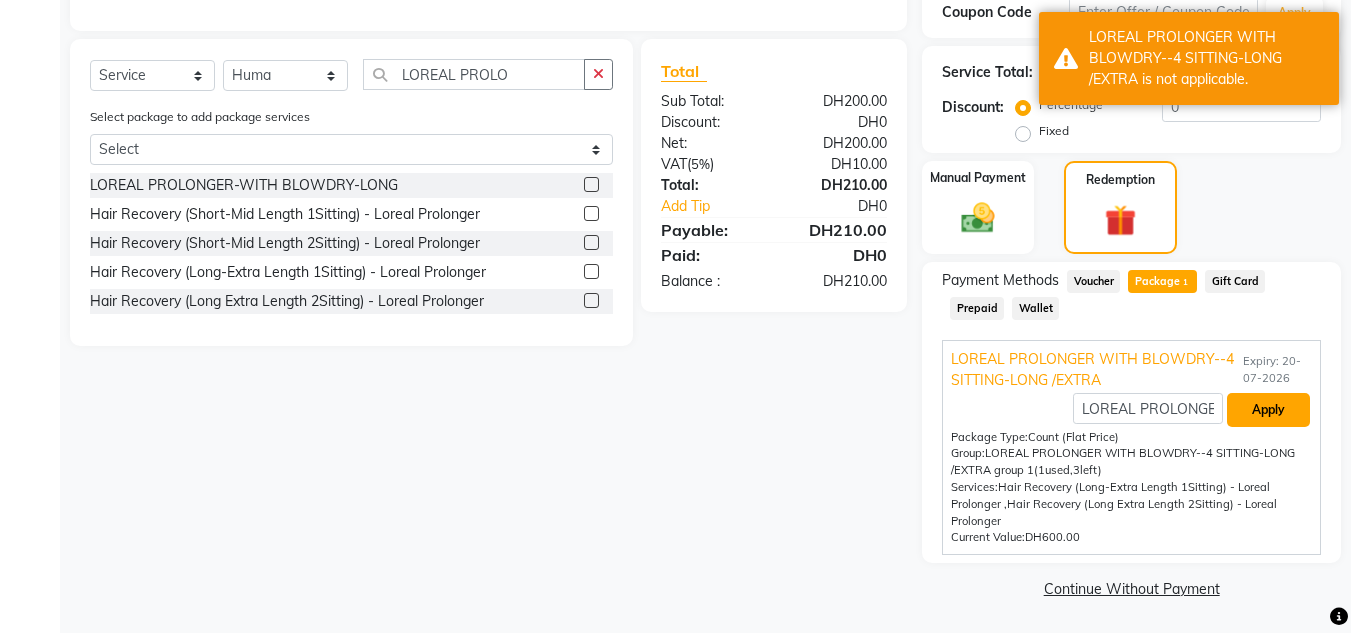 click on "Apply" at bounding box center [1268, 410] 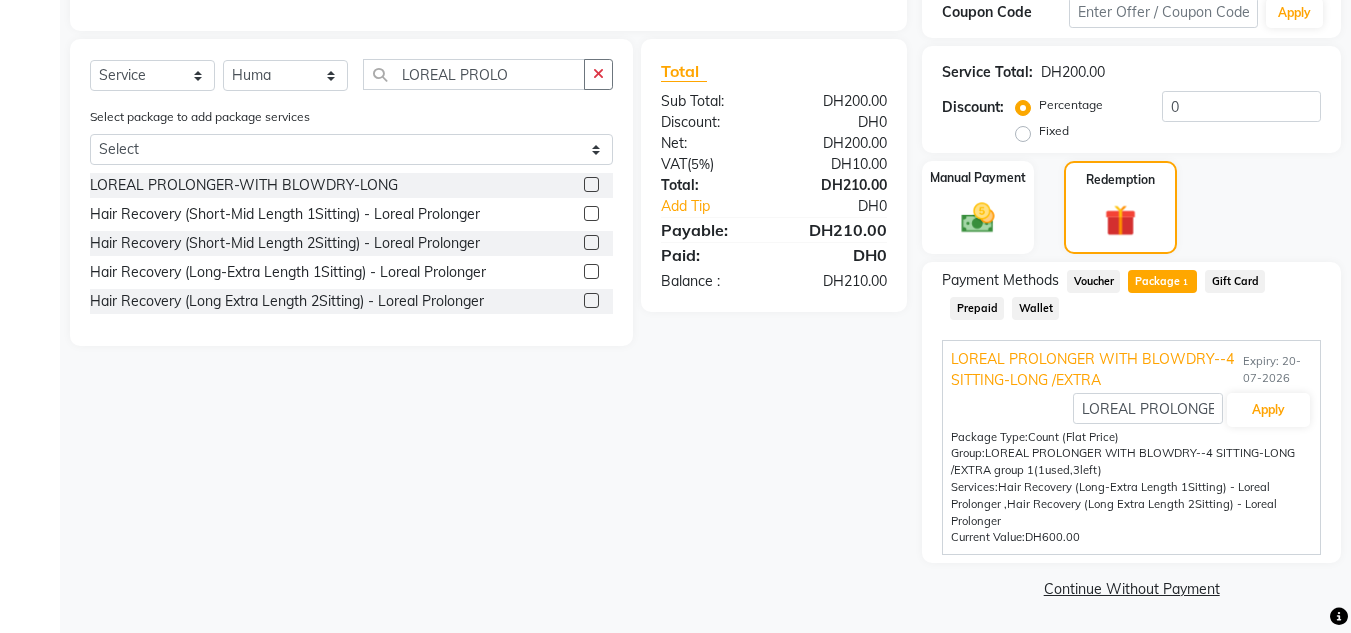 click 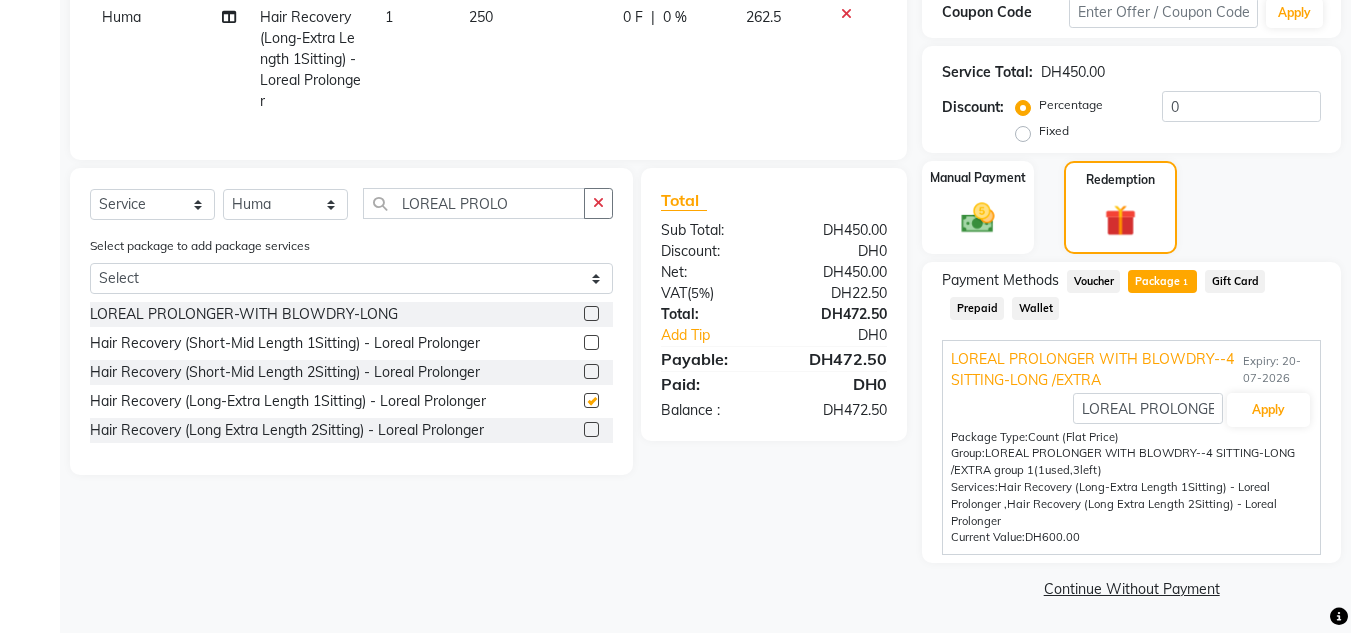 scroll, scrollTop: 43, scrollLeft: 0, axis: vertical 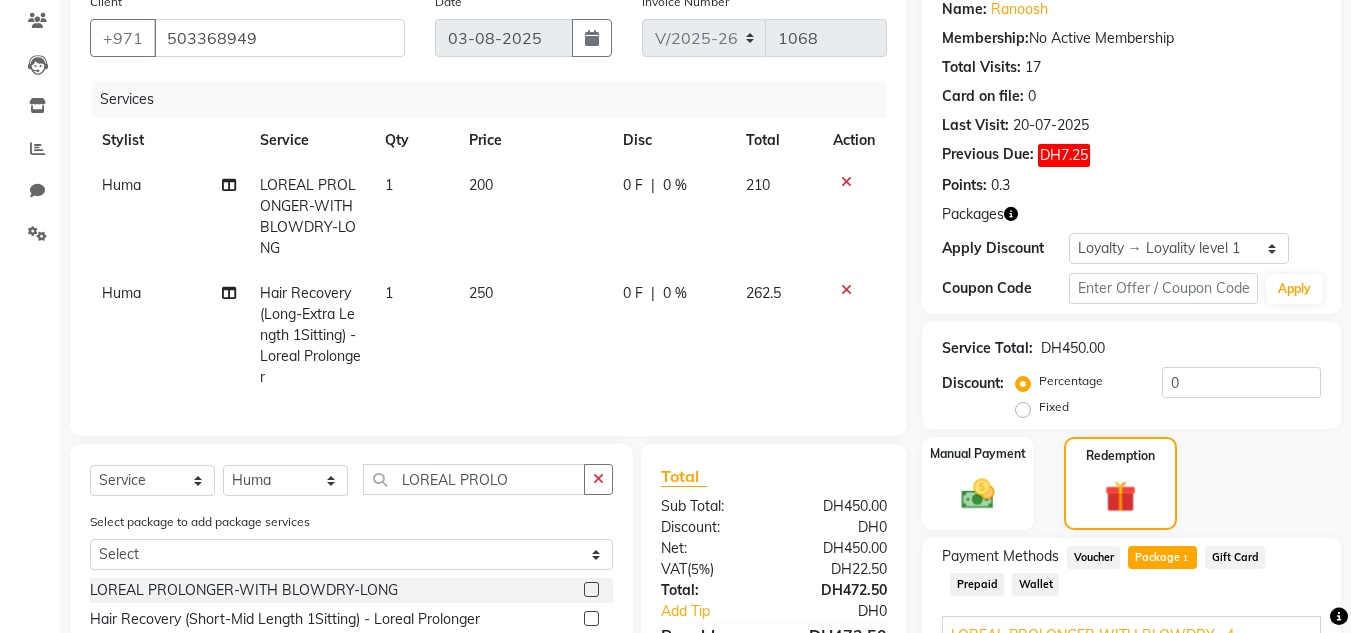checkbox on "false" 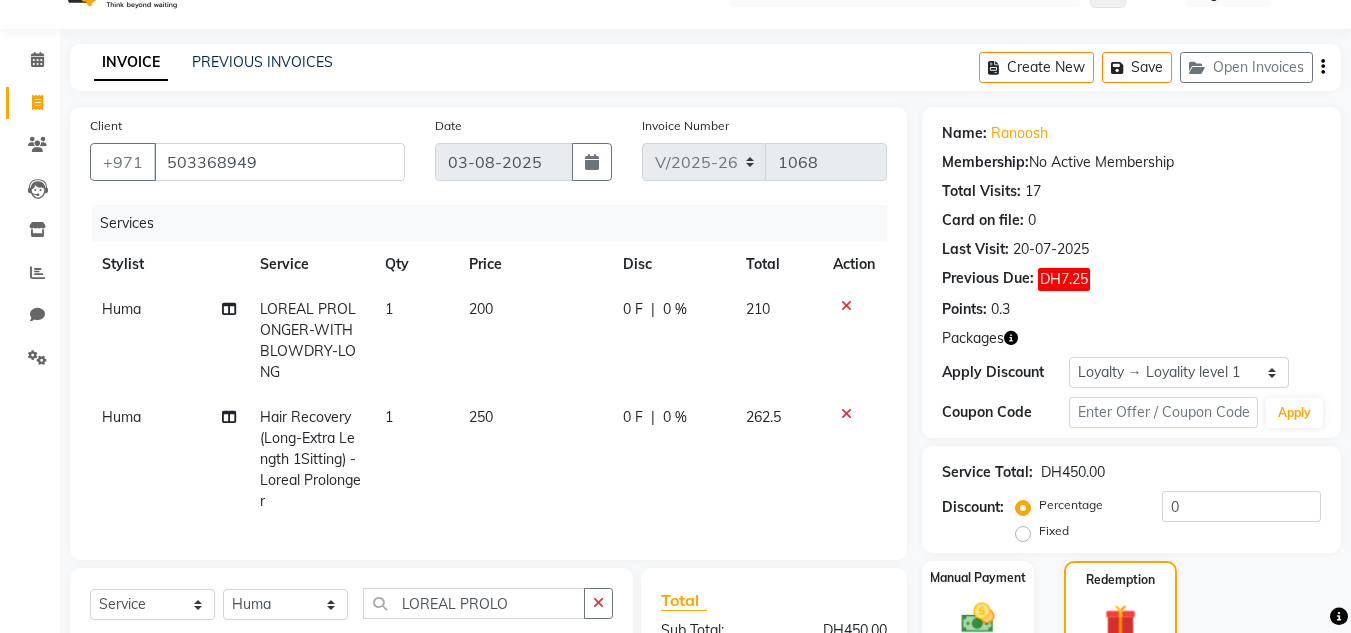 click 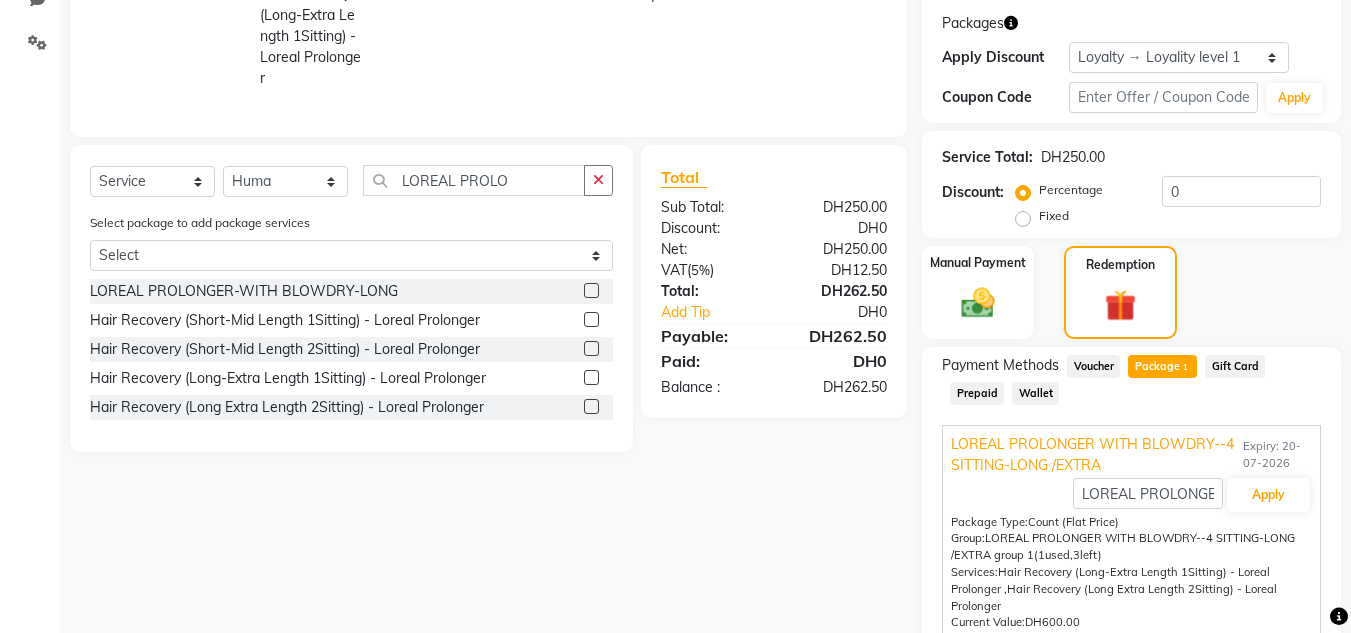 scroll, scrollTop: 368, scrollLeft: 0, axis: vertical 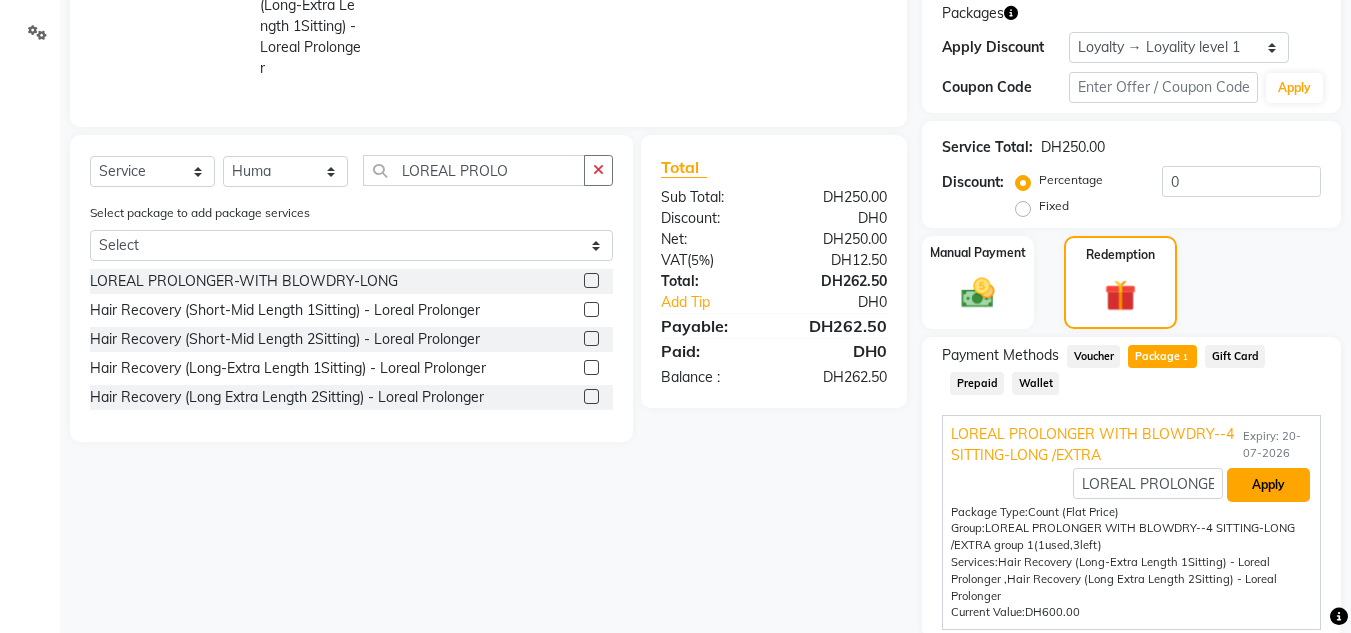 click on "Apply" at bounding box center (1268, 485) 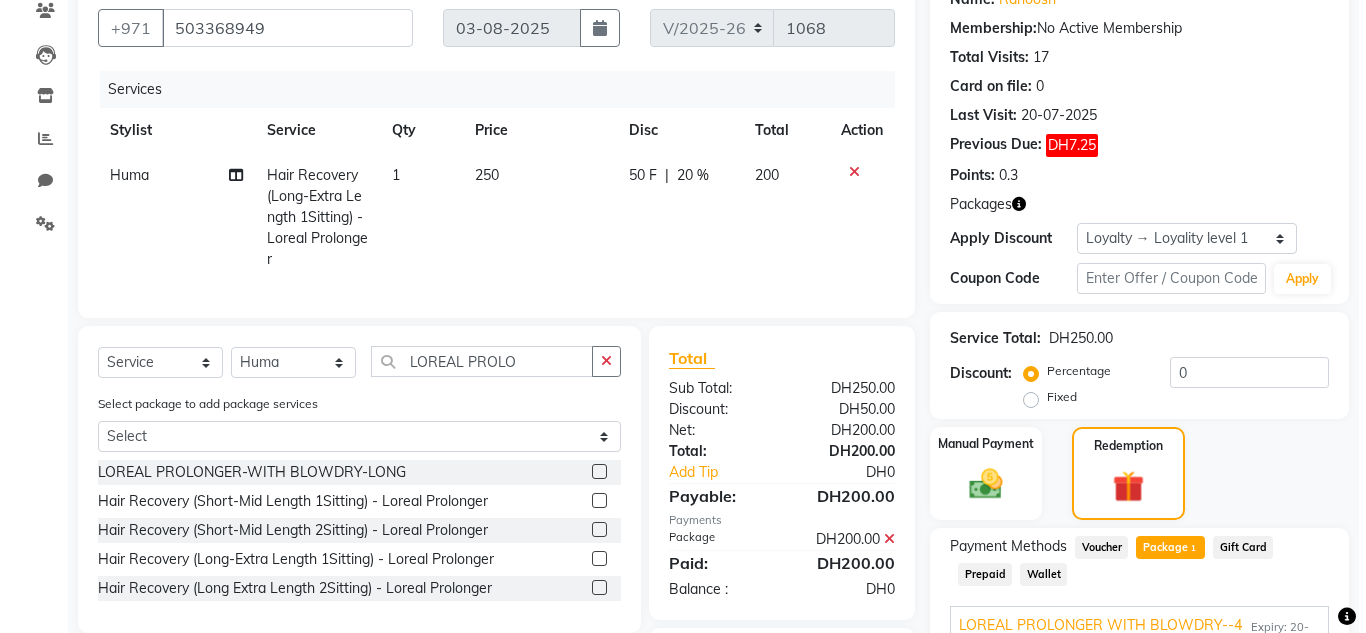 scroll, scrollTop: 0, scrollLeft: 0, axis: both 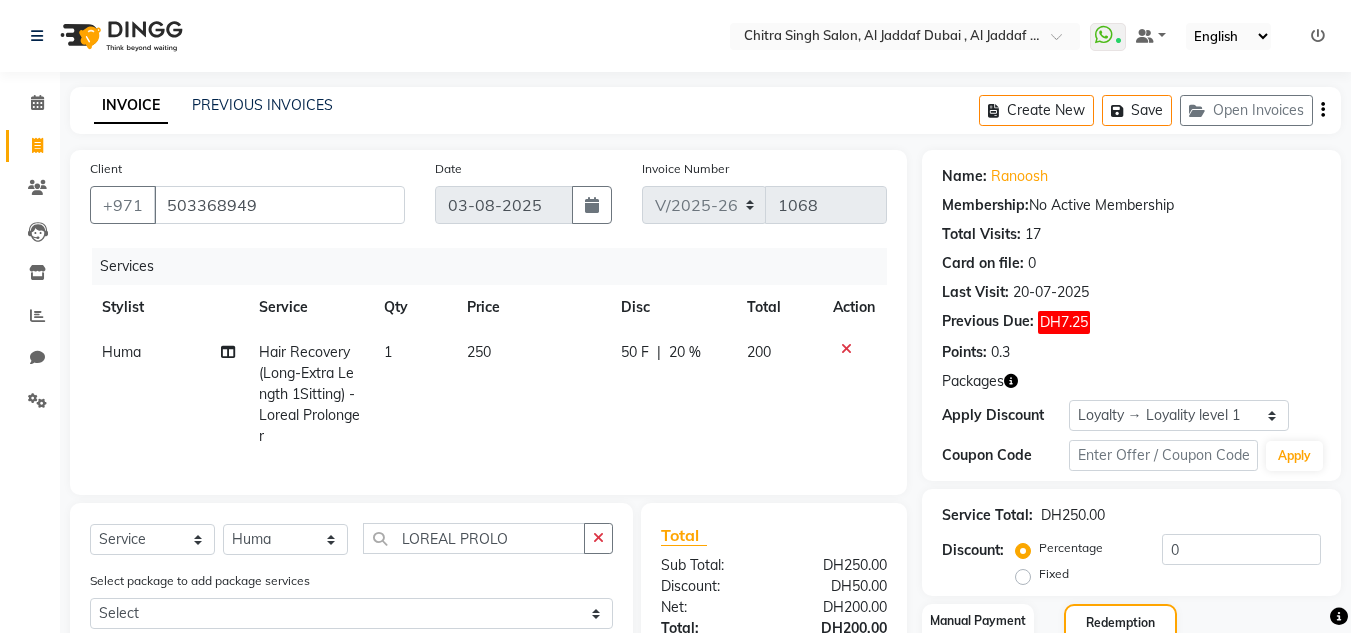 drag, startPoint x: 1127, startPoint y: 102, endPoint x: 844, endPoint y: 153, distance: 287.5587 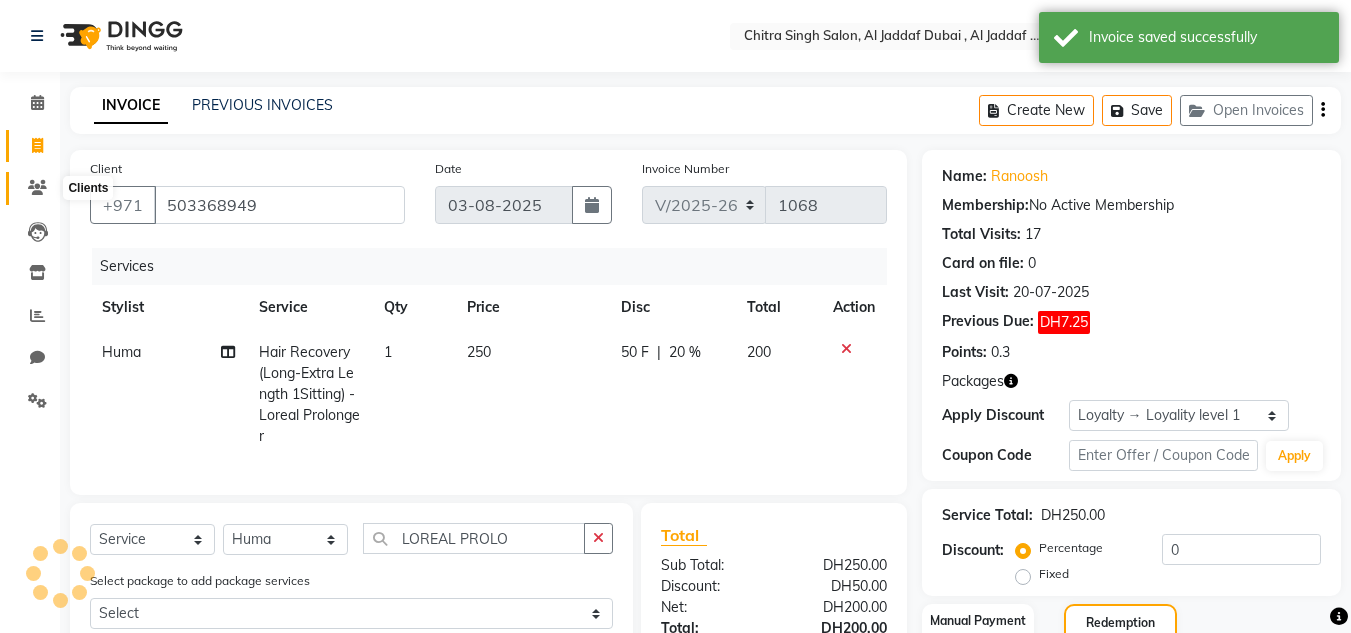 click 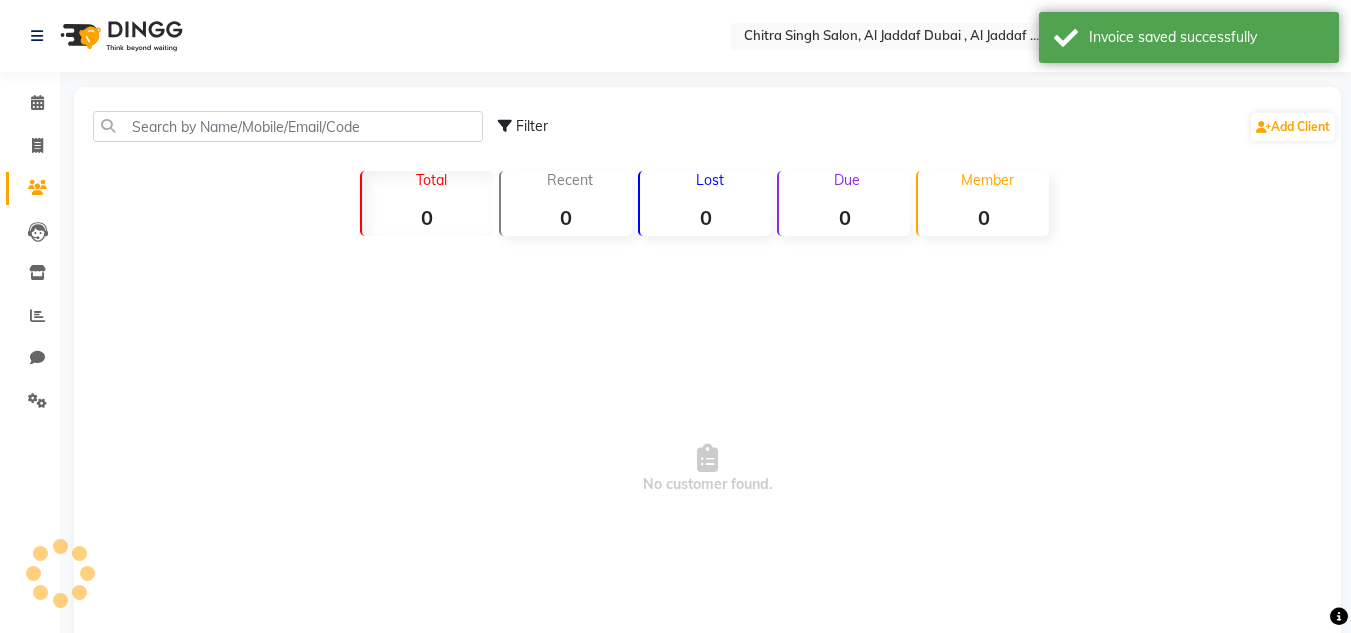 click on "Filter  Add Client" 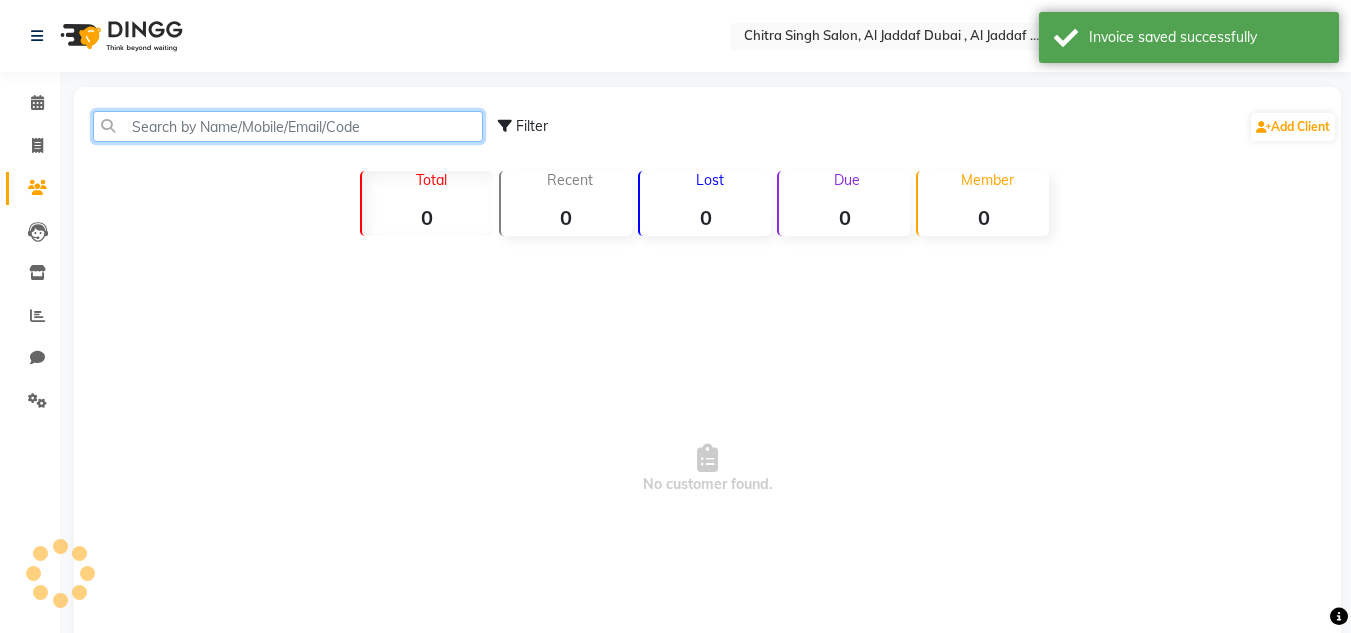 click 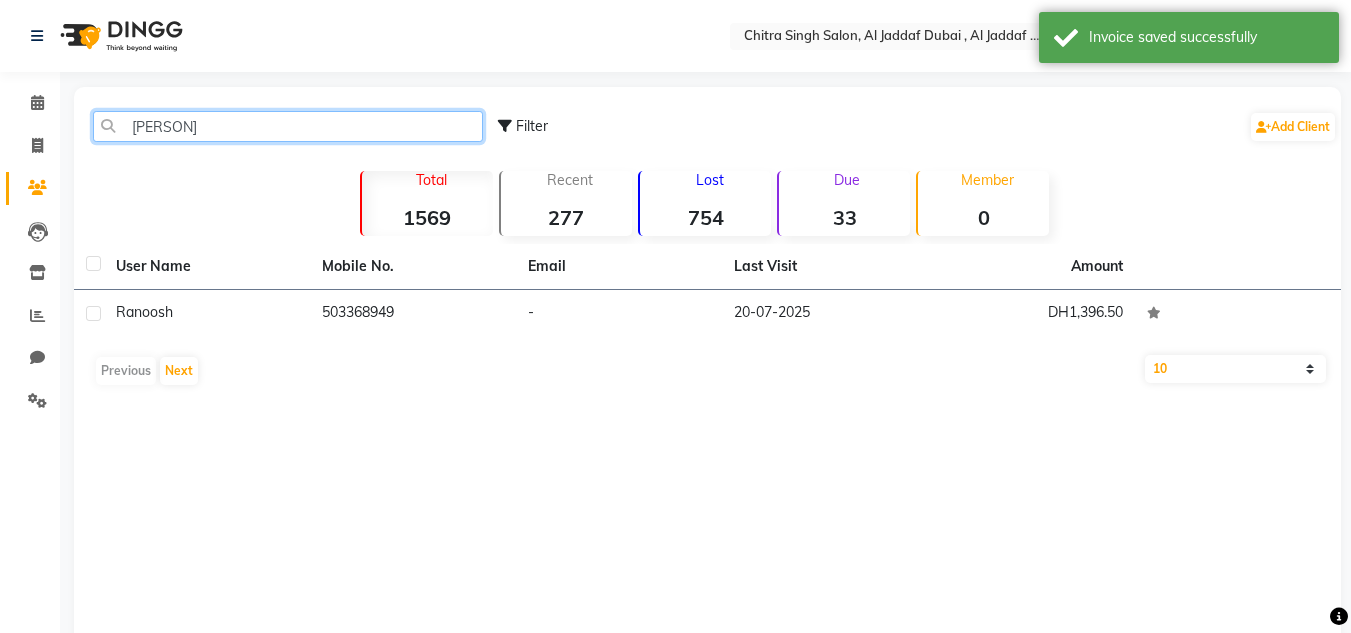 type on "[PERSON]" 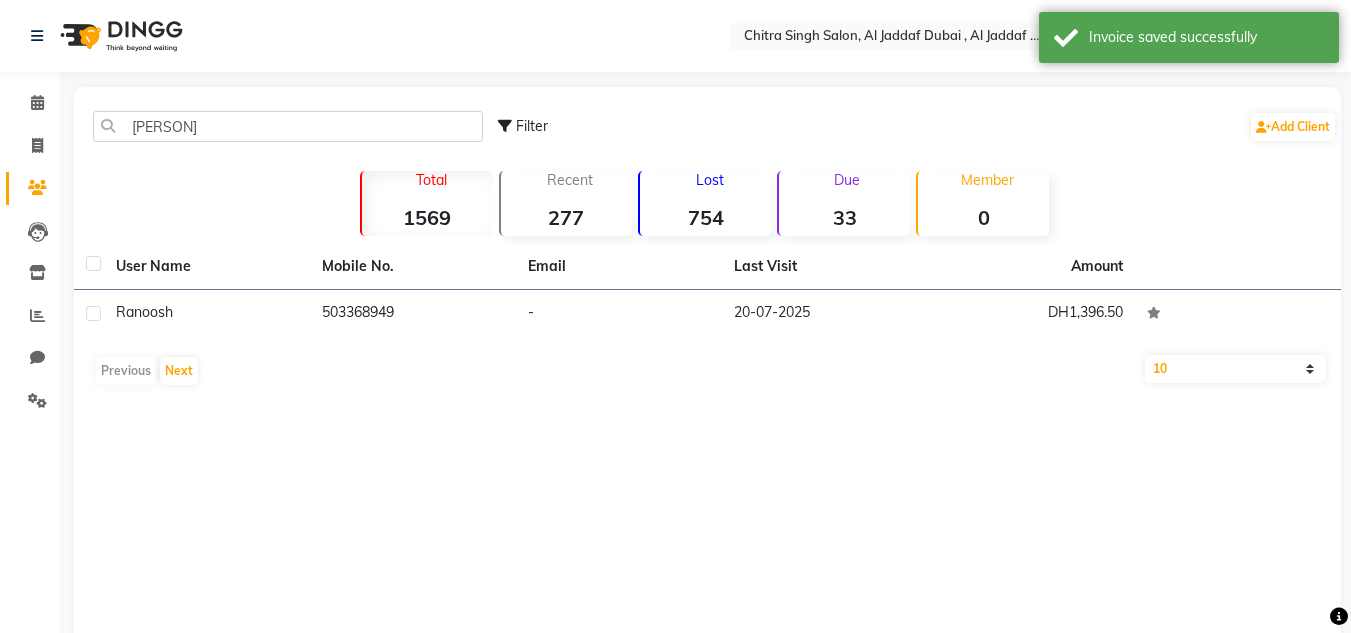 click on "User Name Mobile No. Email Last Visit Amount [PERSON]     [PHONE]   -   20-07-[YEAR]   DH1,396.50   Previous   Next   10   50   100" 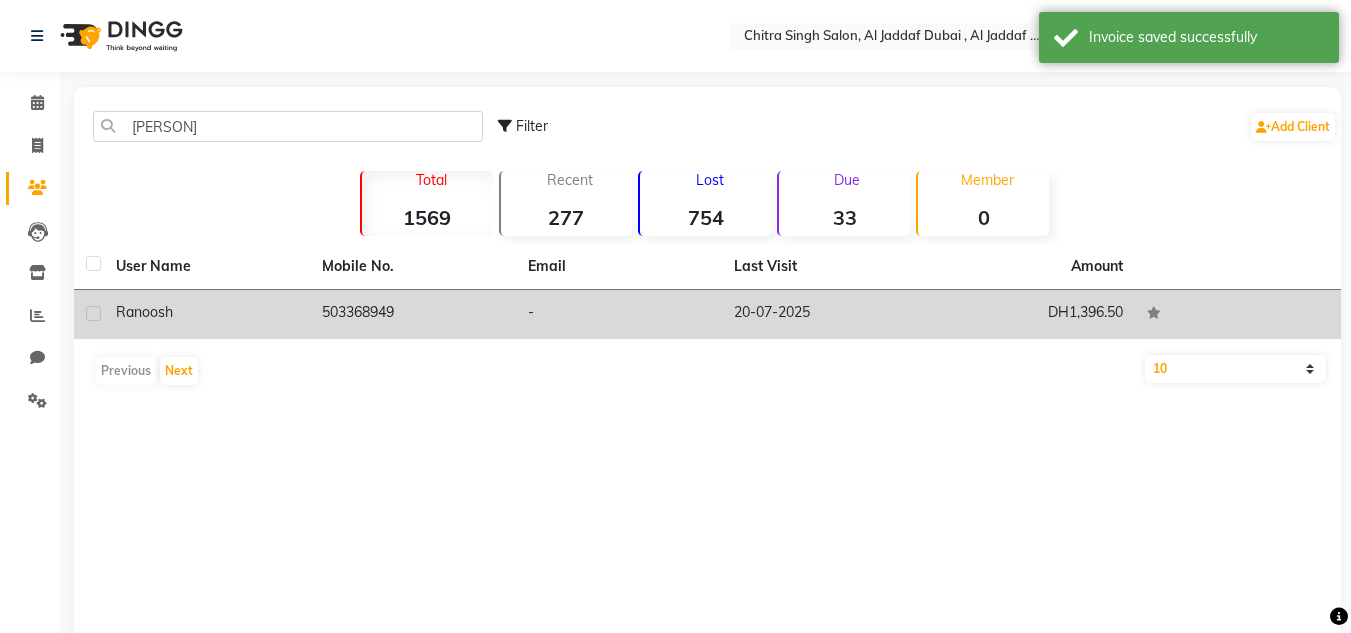 click on "20-07-2025" 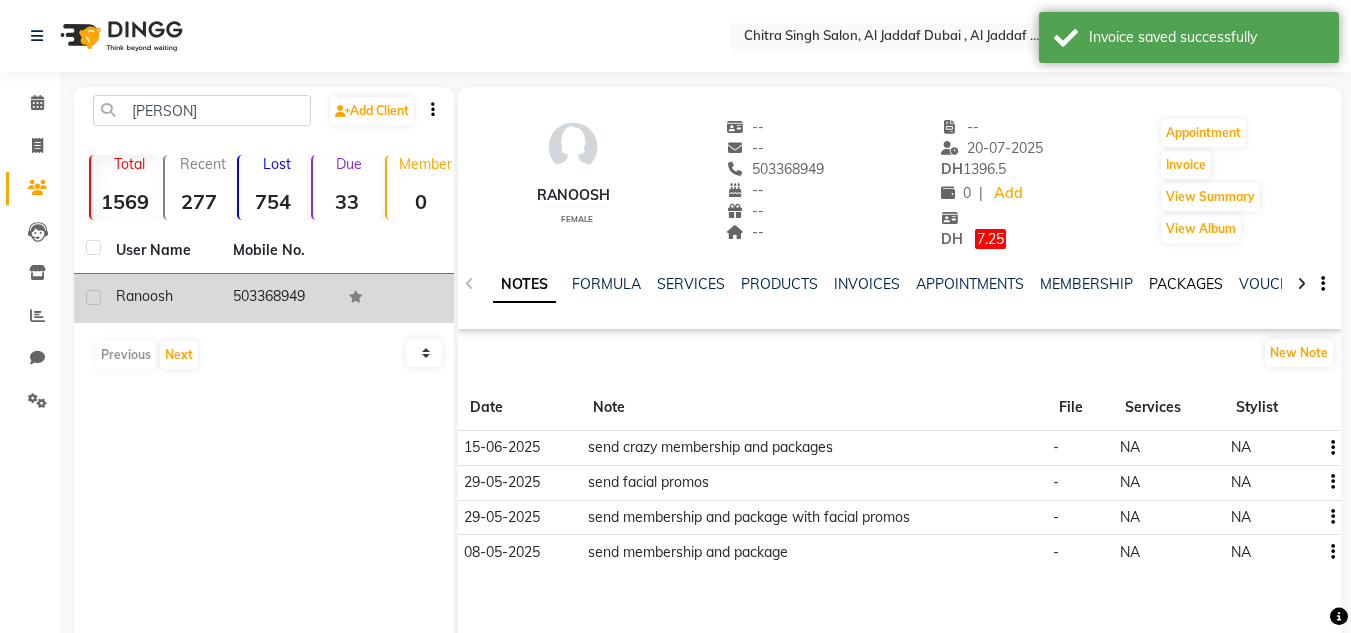 click on "PACKAGES" 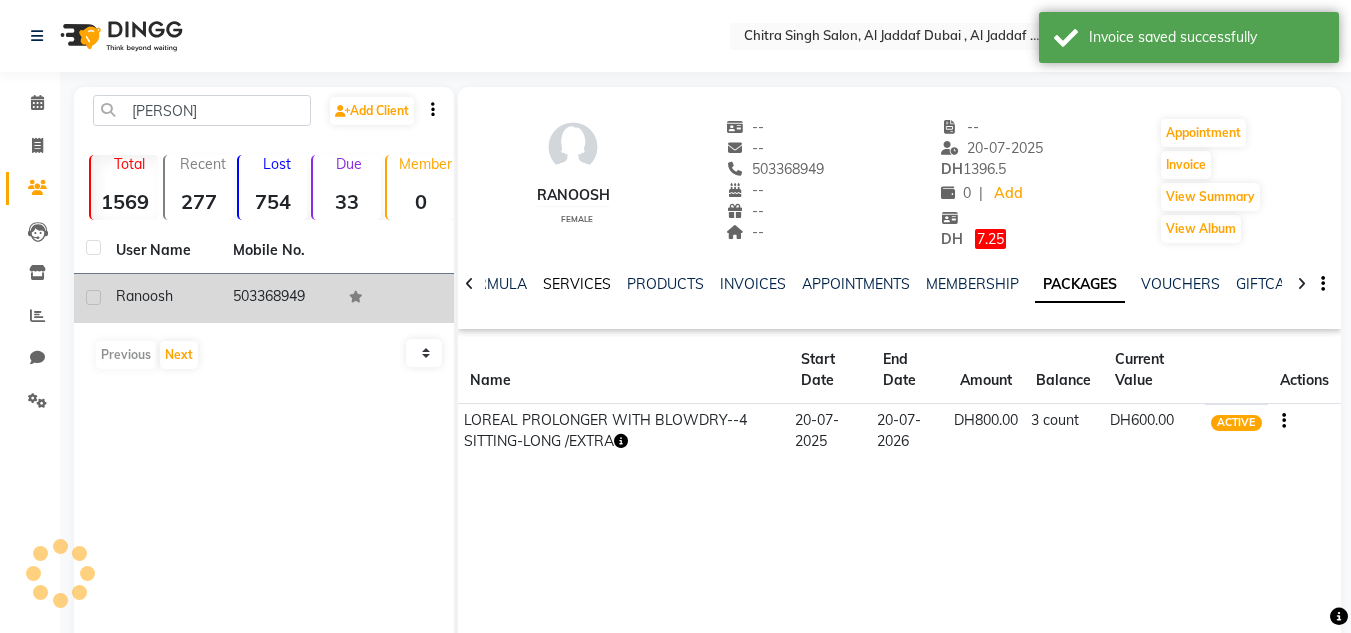 click on "SERVICES" 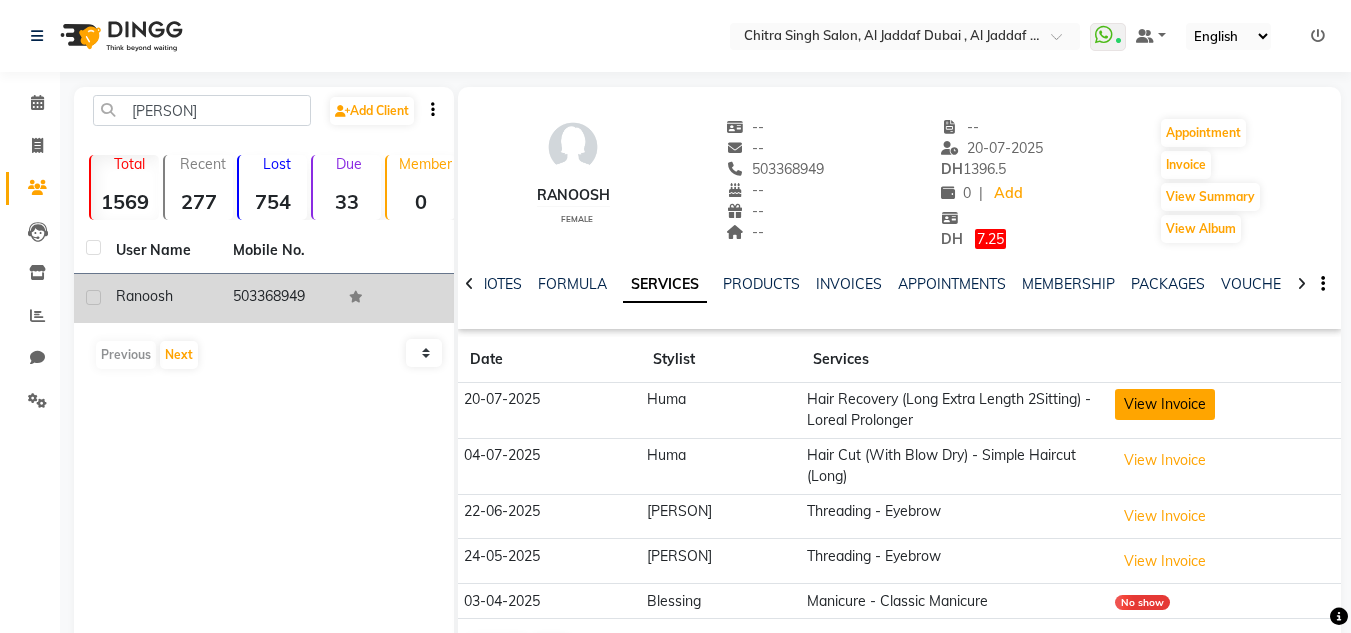 click on "View Invoice" 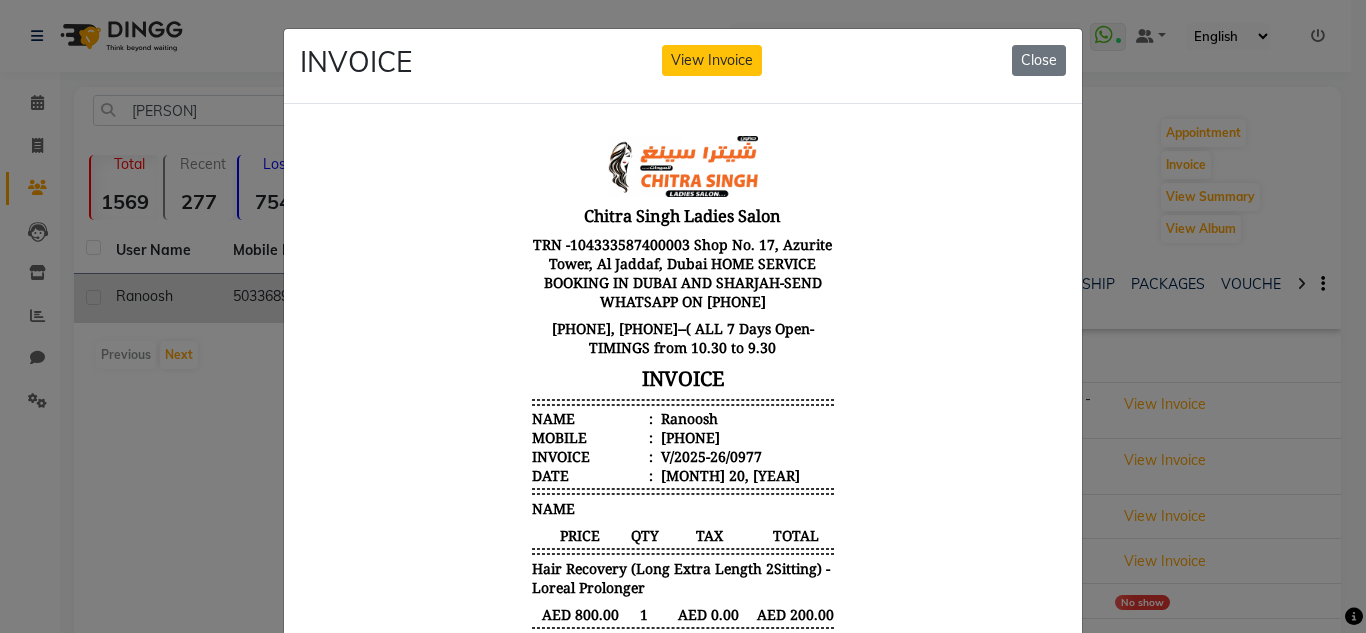 scroll, scrollTop: 0, scrollLeft: 0, axis: both 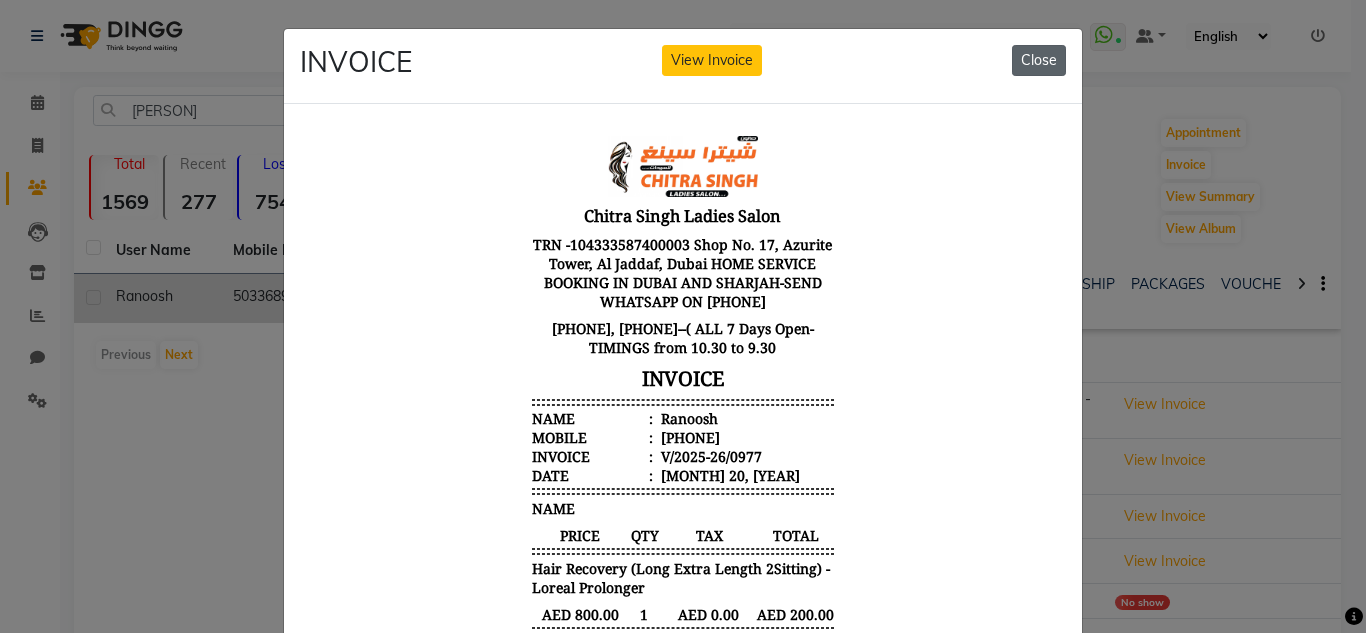 click on "Close" 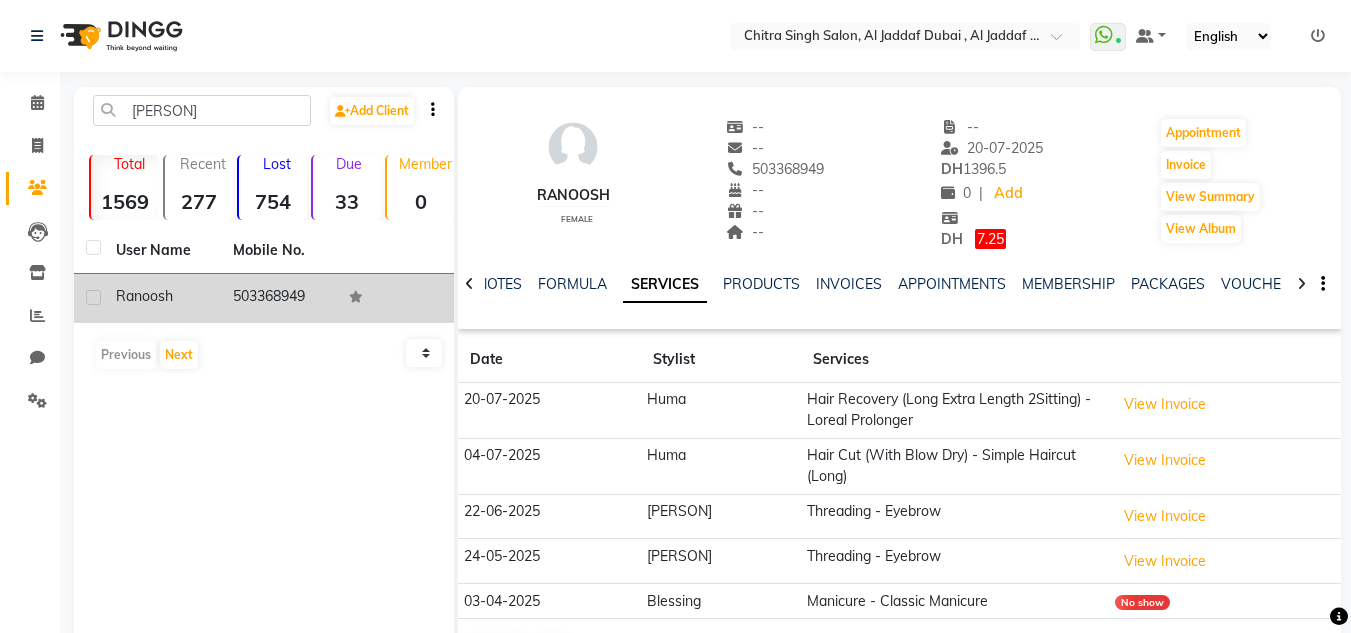 click on "Invoice" 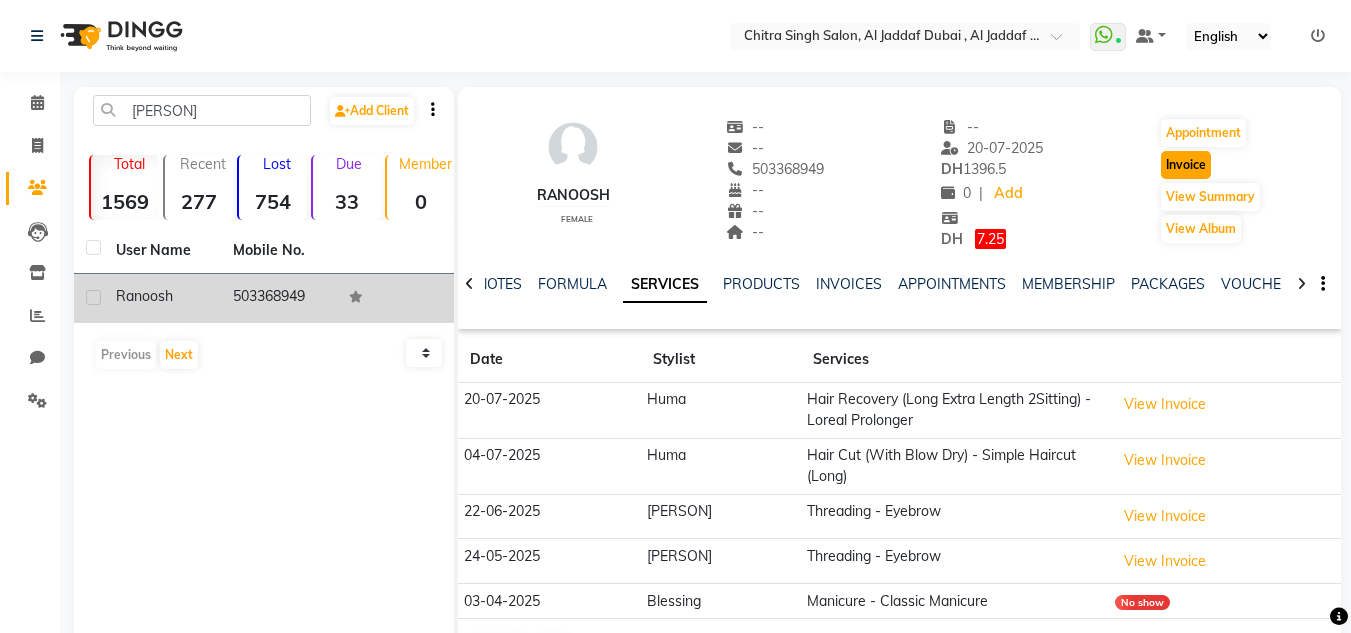 click on "Invoice" 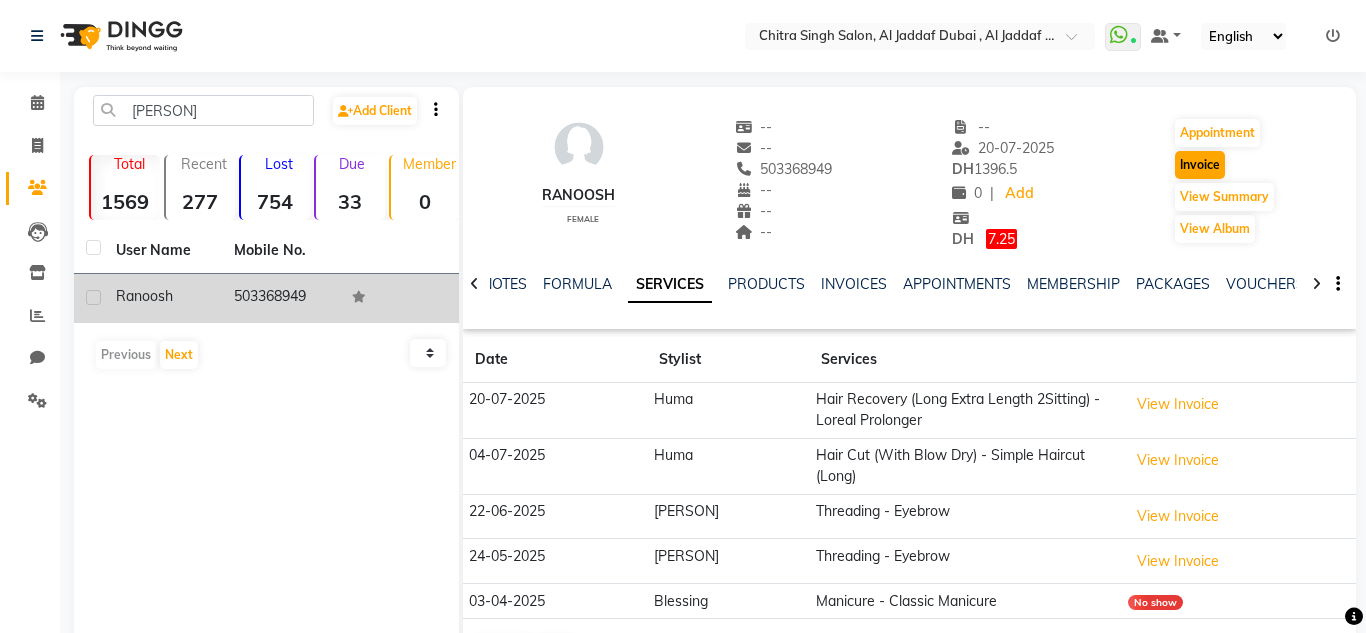 select on "service" 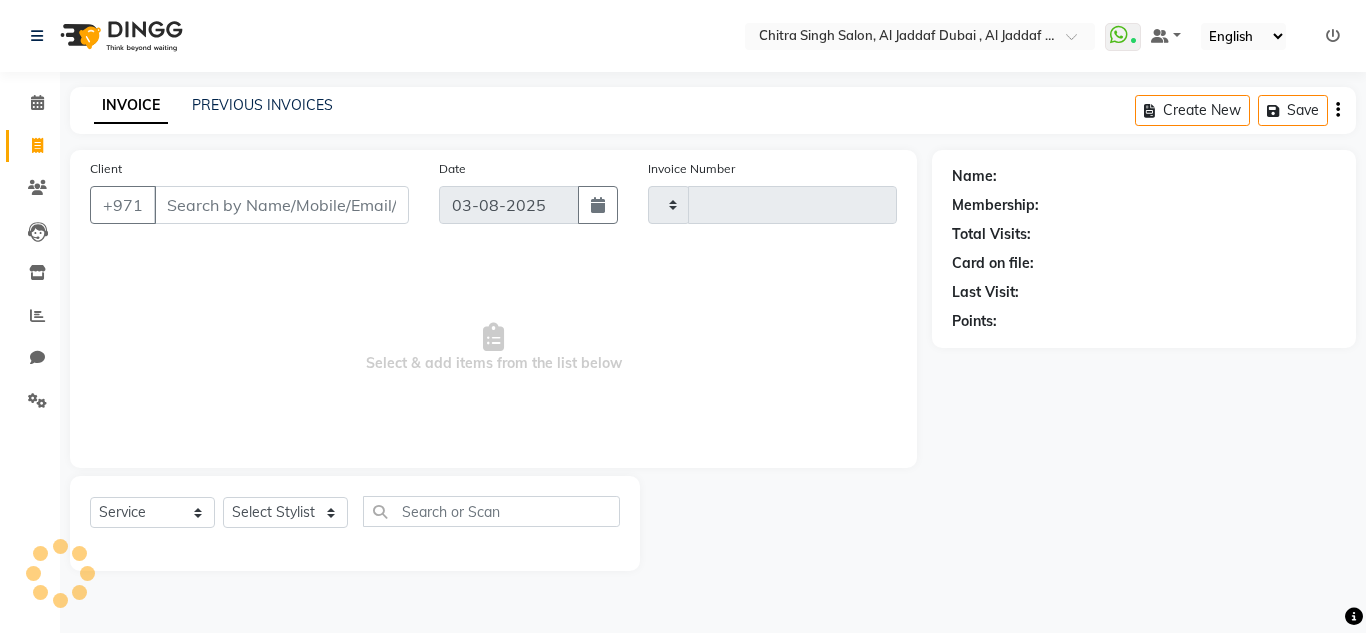 type on "1068" 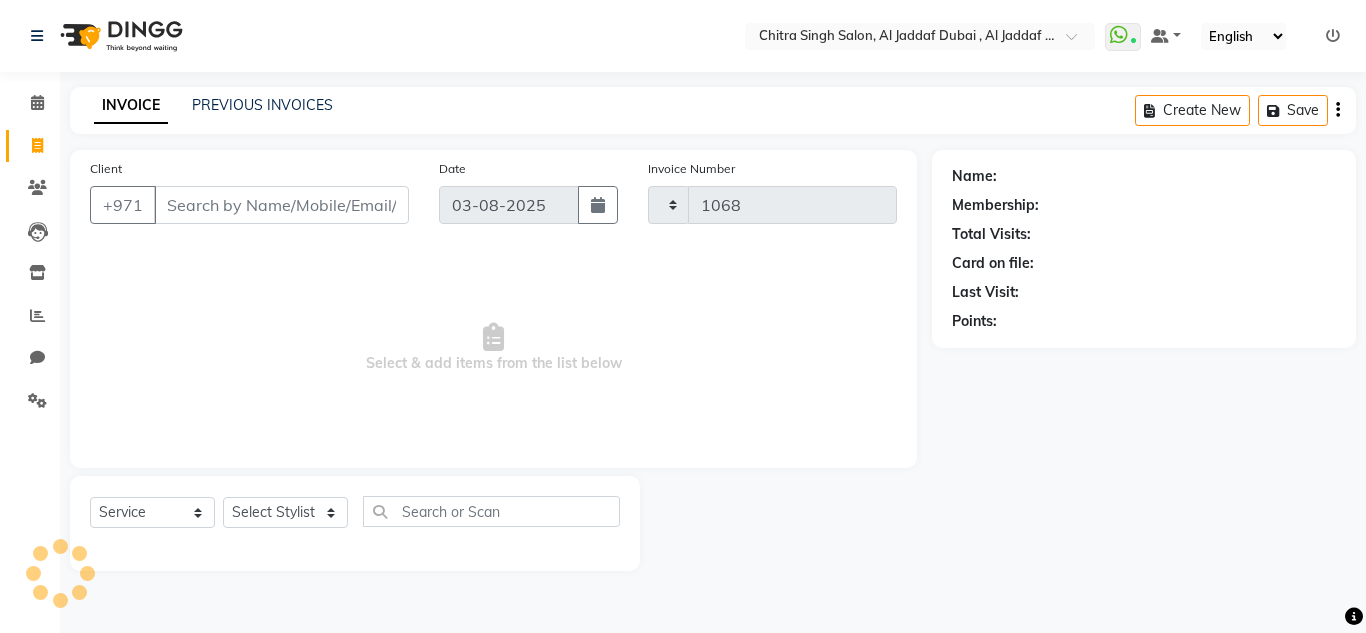 select on "4069" 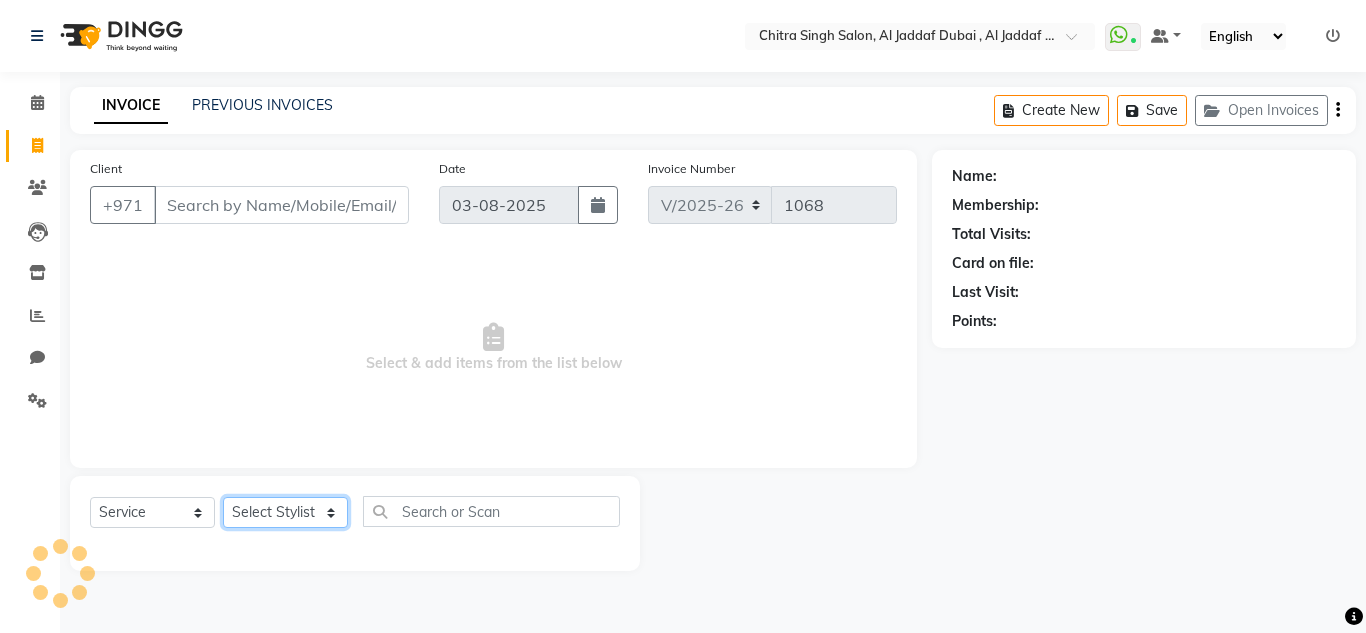 click on "Select Stylist" 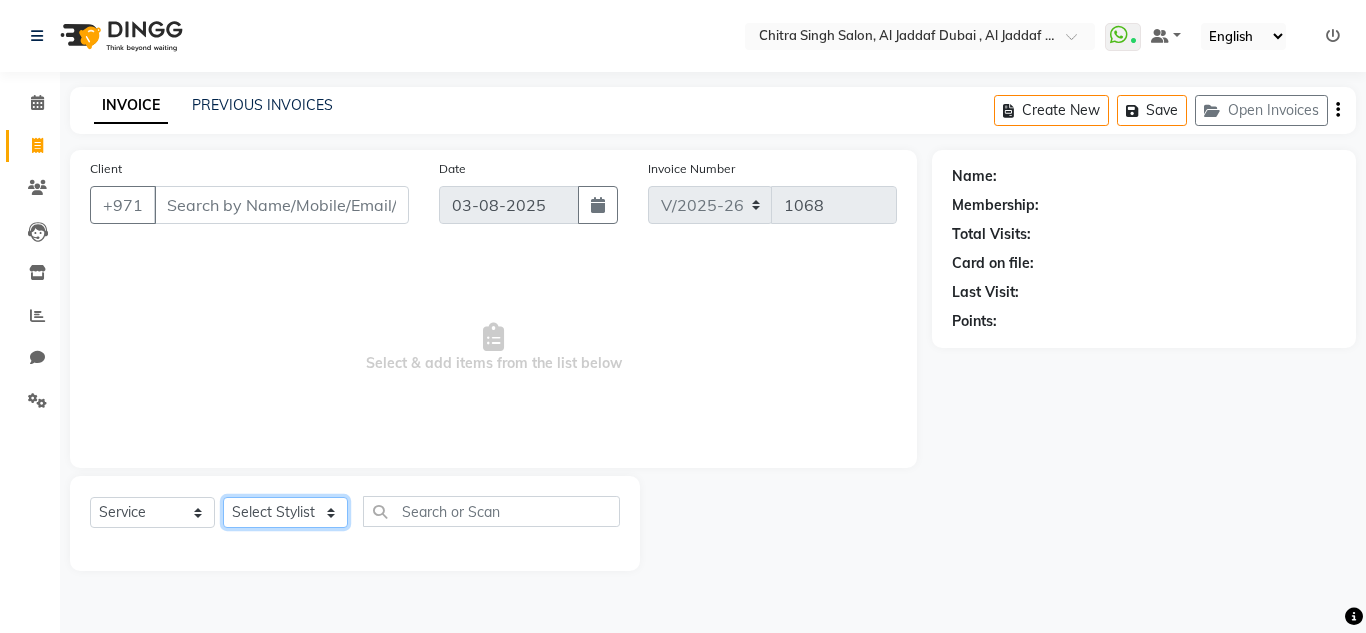 type on "503368949" 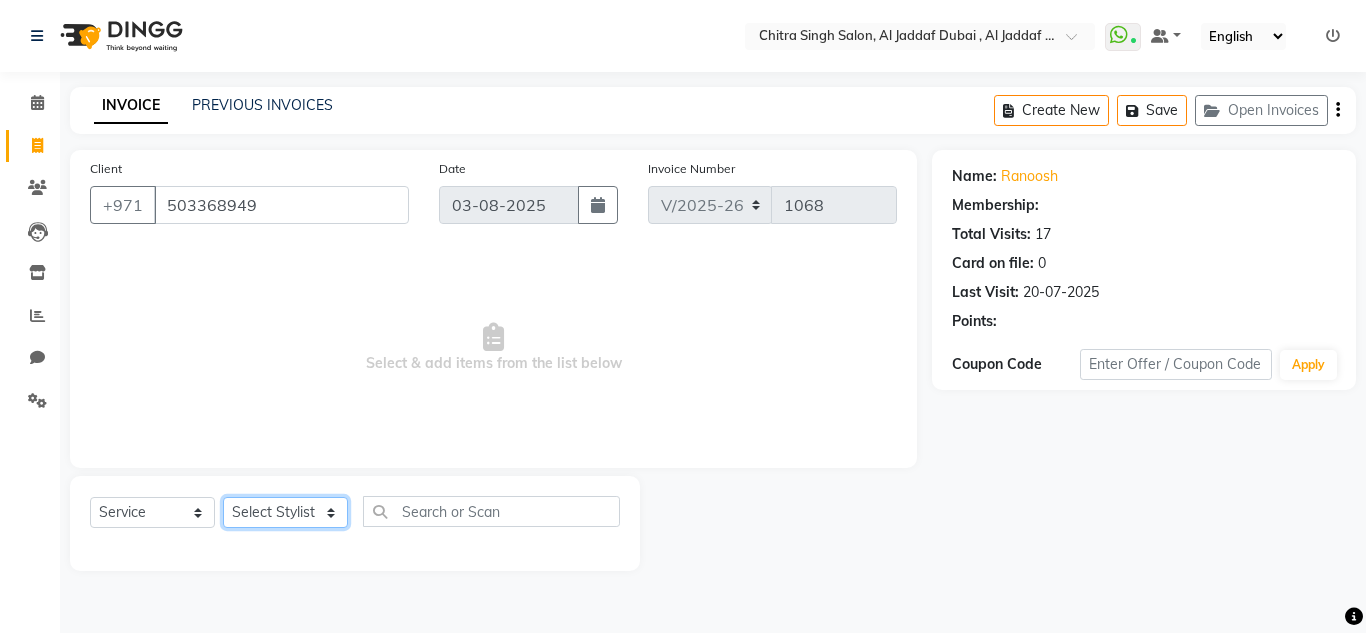 select on "1: Object" 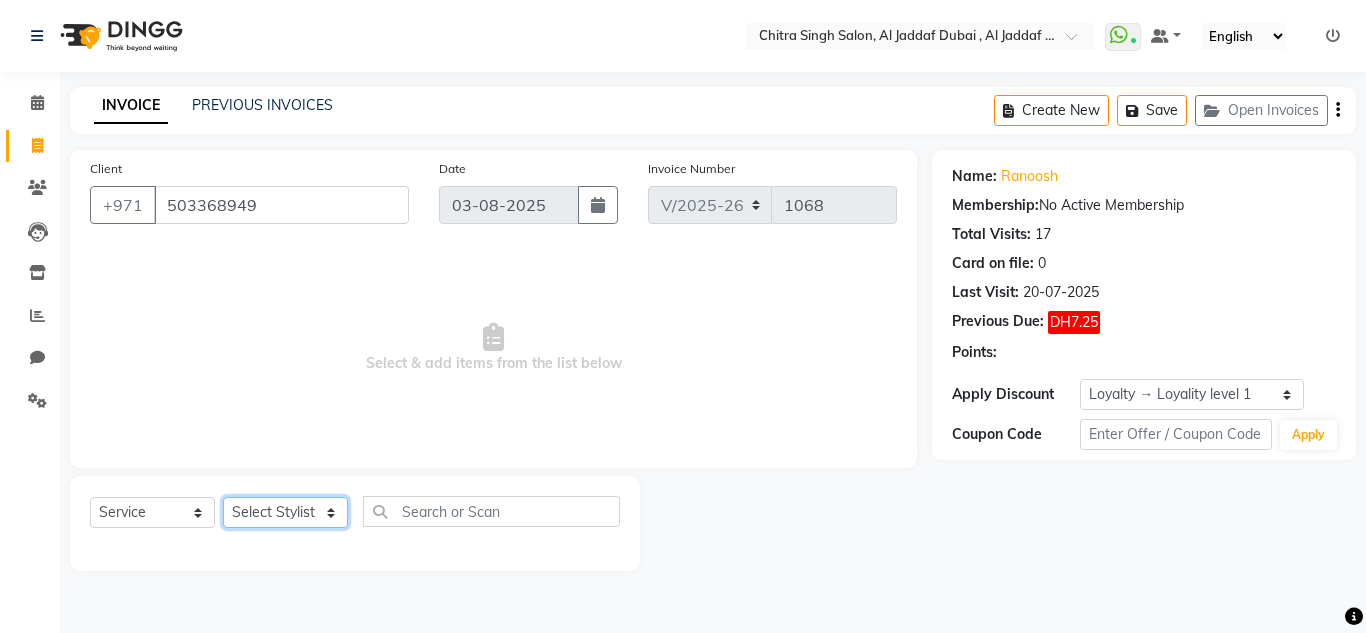 select on "62704" 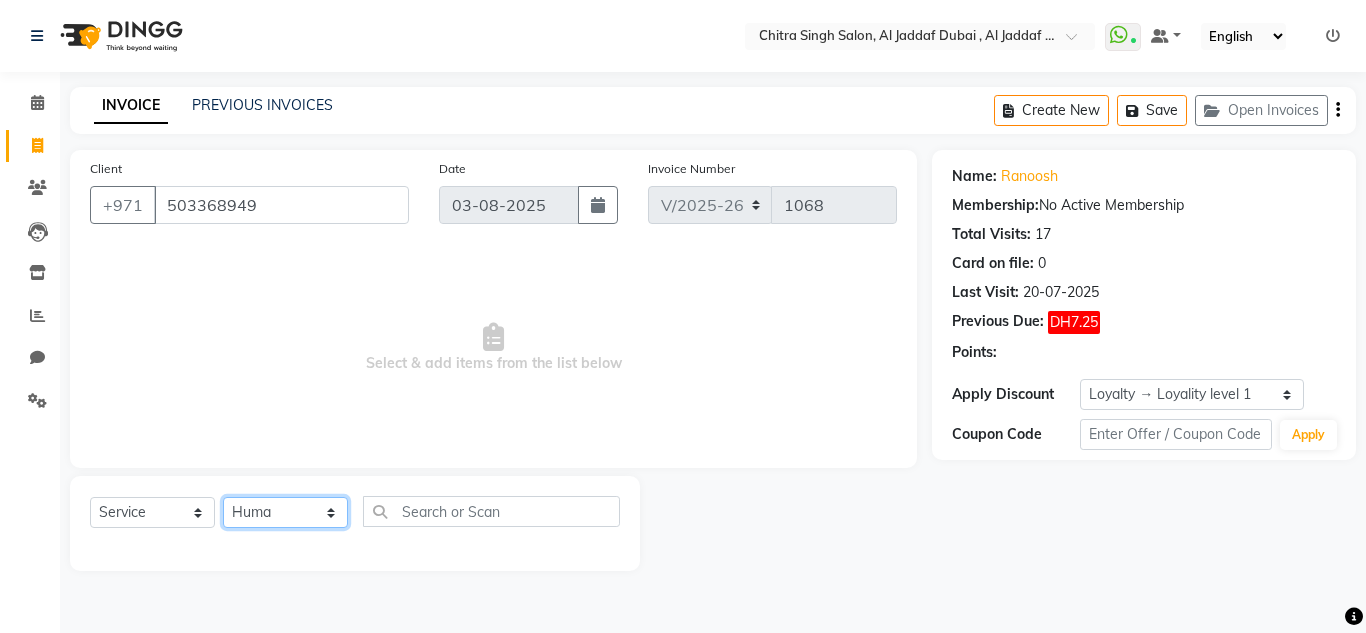 click on "Select Stylist Huma Iqbal Kabita Management Riba Sales person Srijana trial lady" 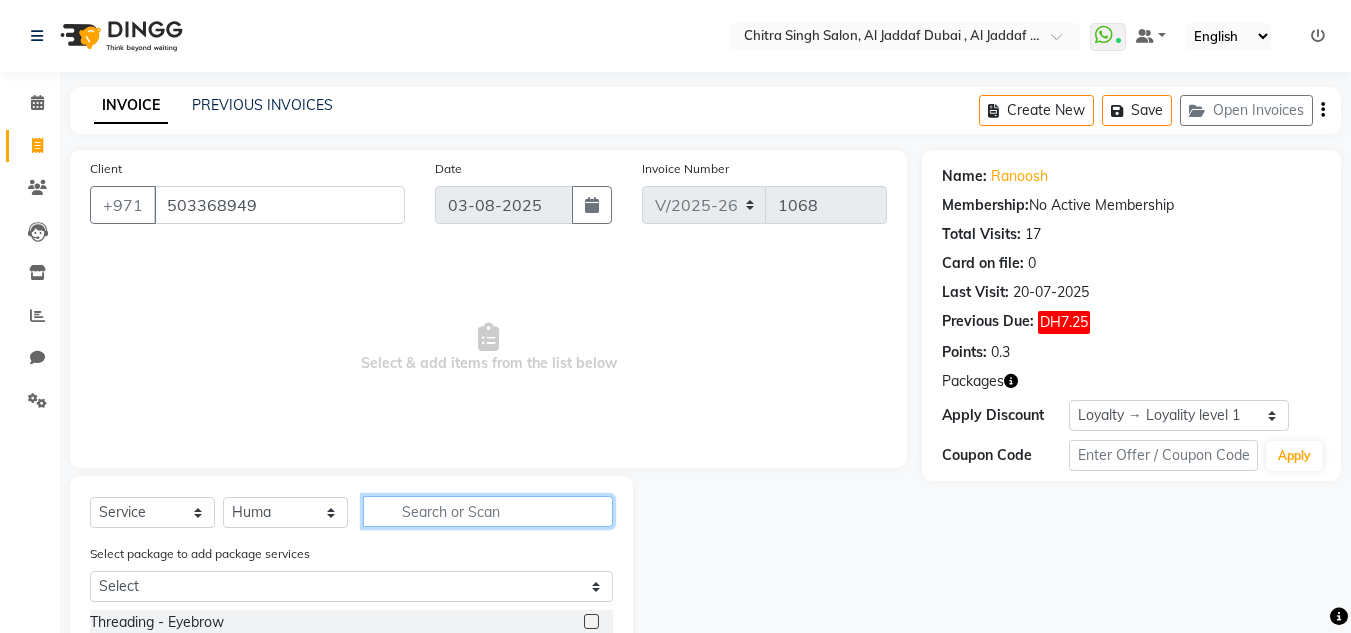 click 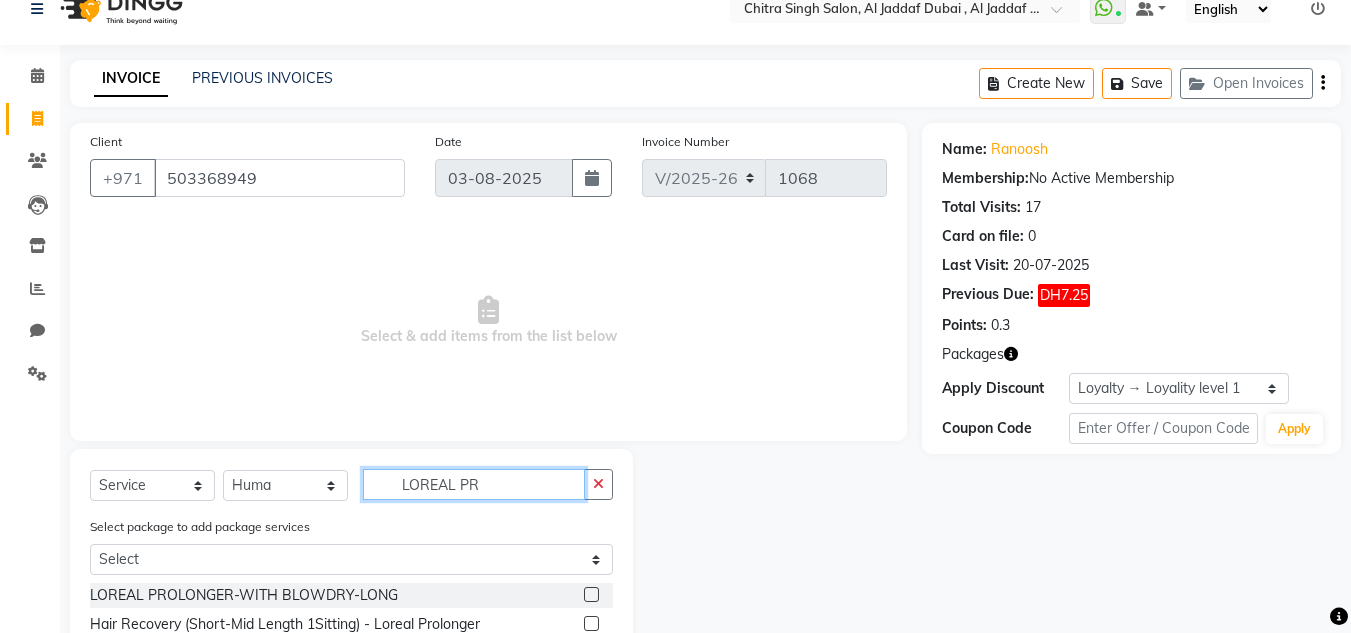 scroll, scrollTop: 180, scrollLeft: 0, axis: vertical 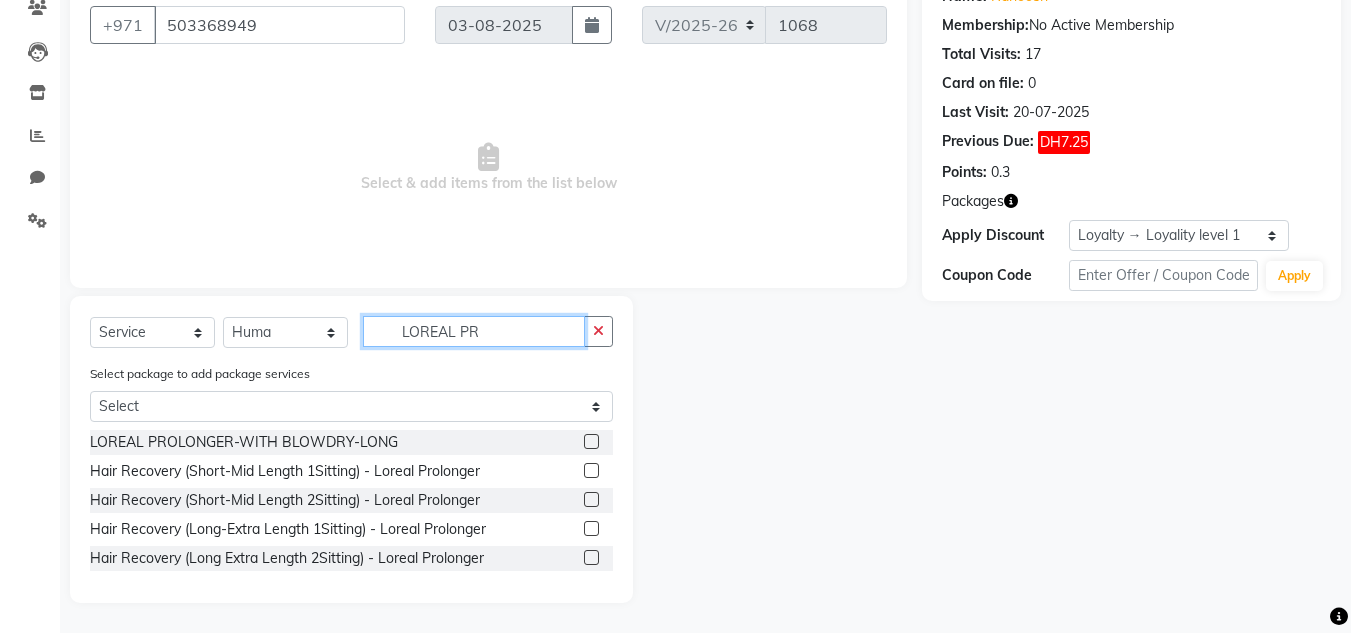 type on "LOREAL PR" 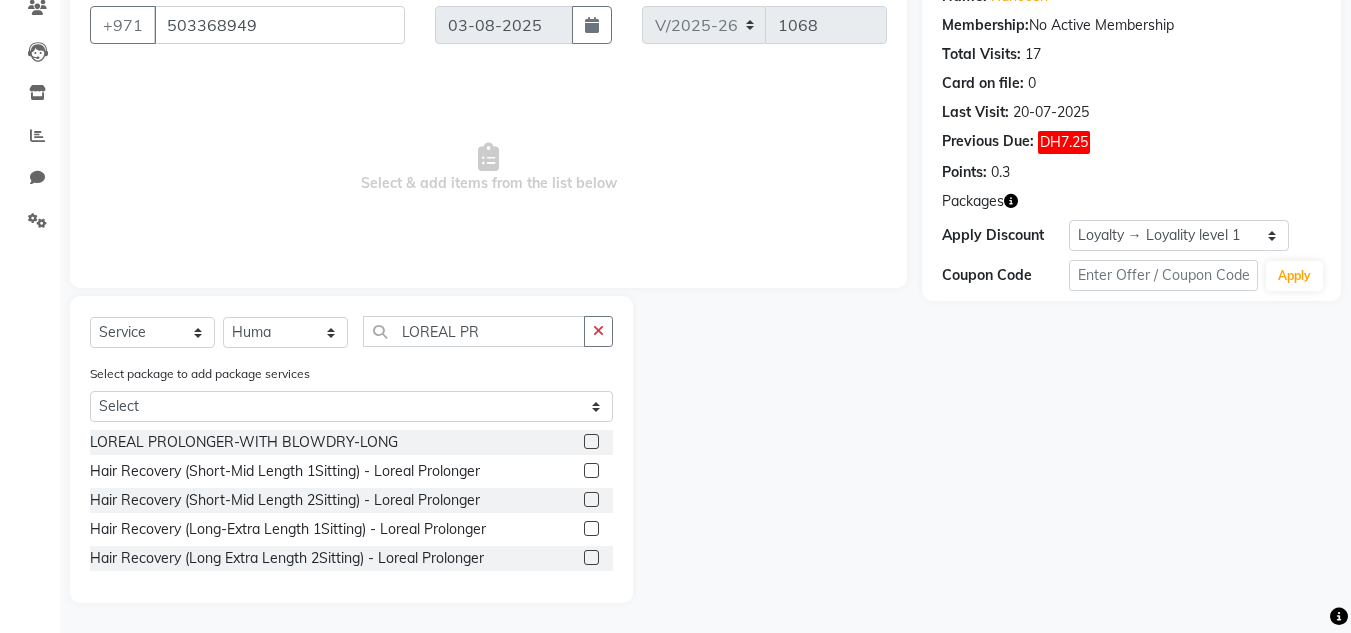click 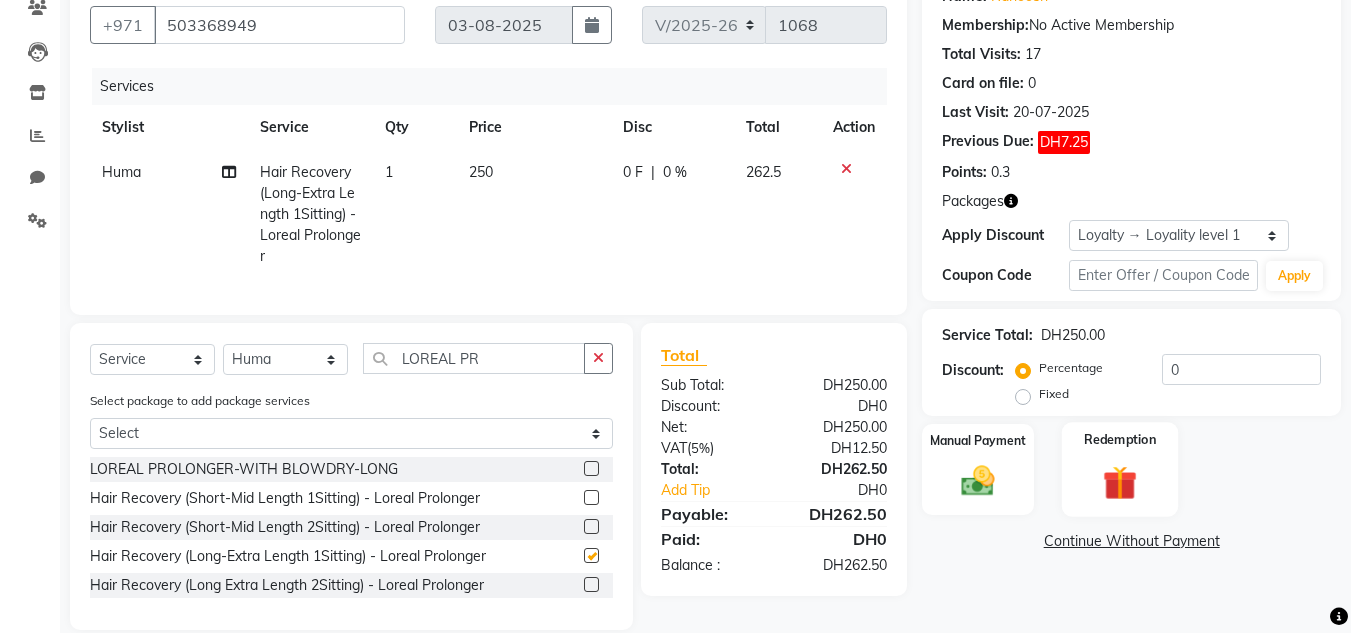 checkbox on "false" 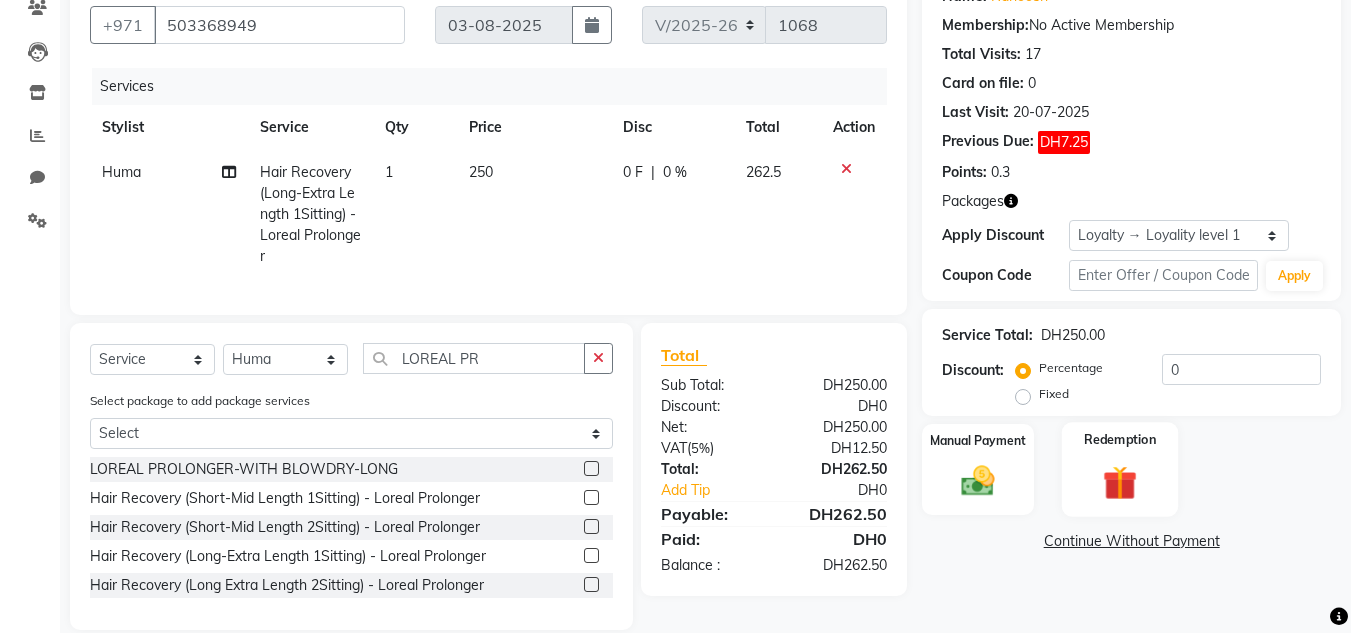 click on "Redemption" 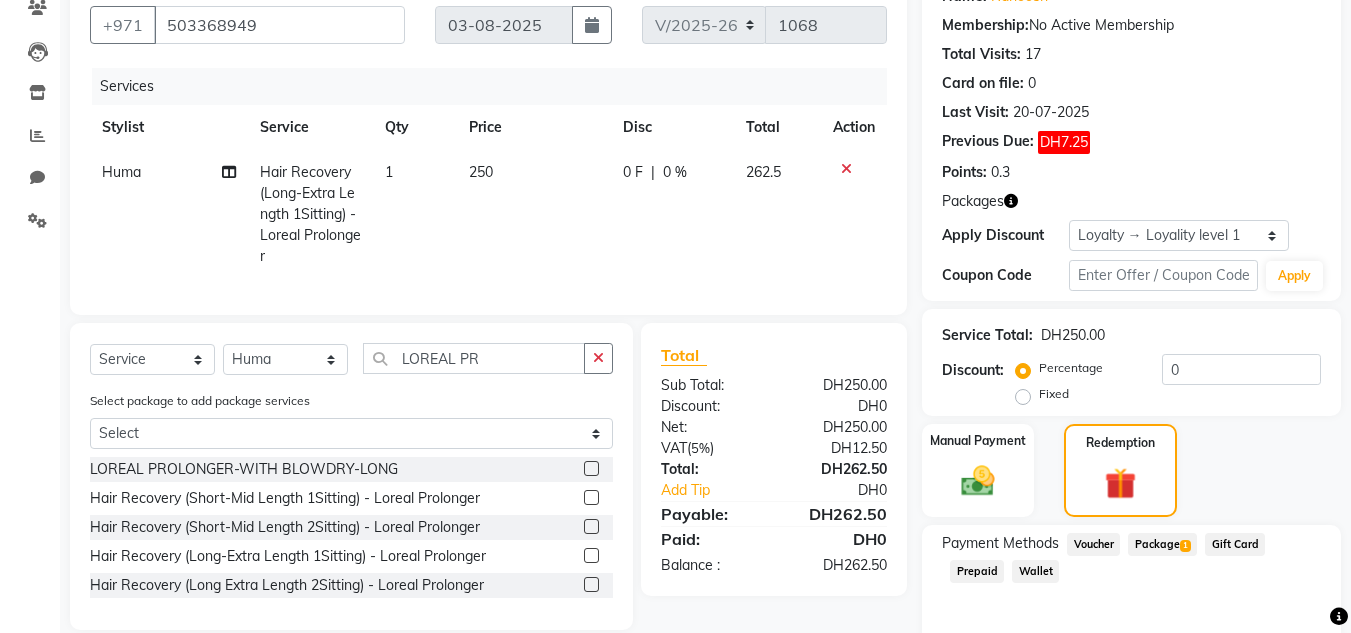 click on "Package  1" 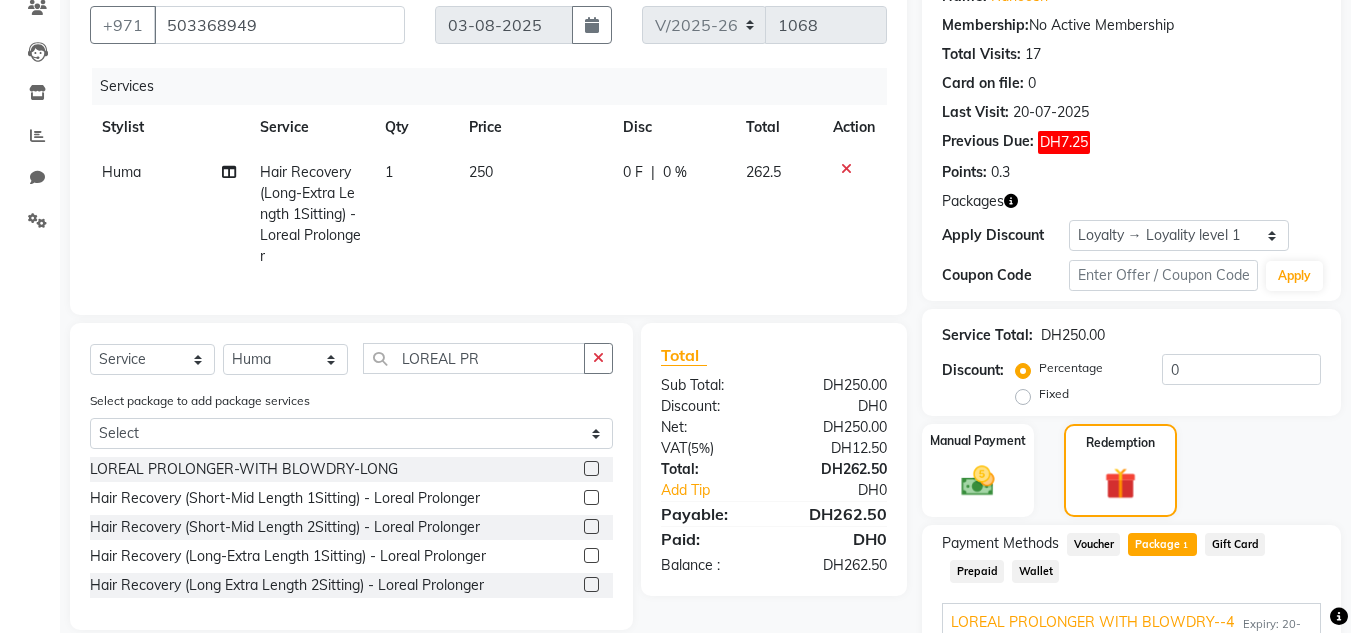 scroll, scrollTop: 444, scrollLeft: 0, axis: vertical 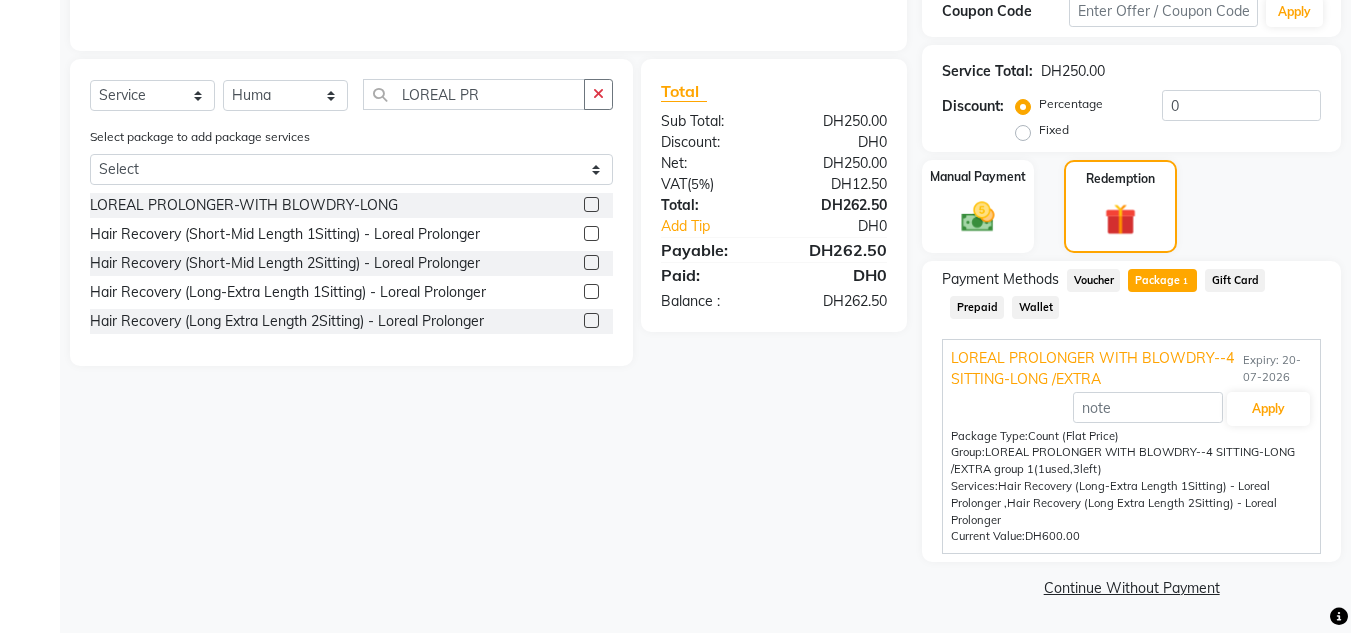 drag, startPoint x: 1255, startPoint y: 431, endPoint x: 1257, endPoint y: 412, distance: 19.104973 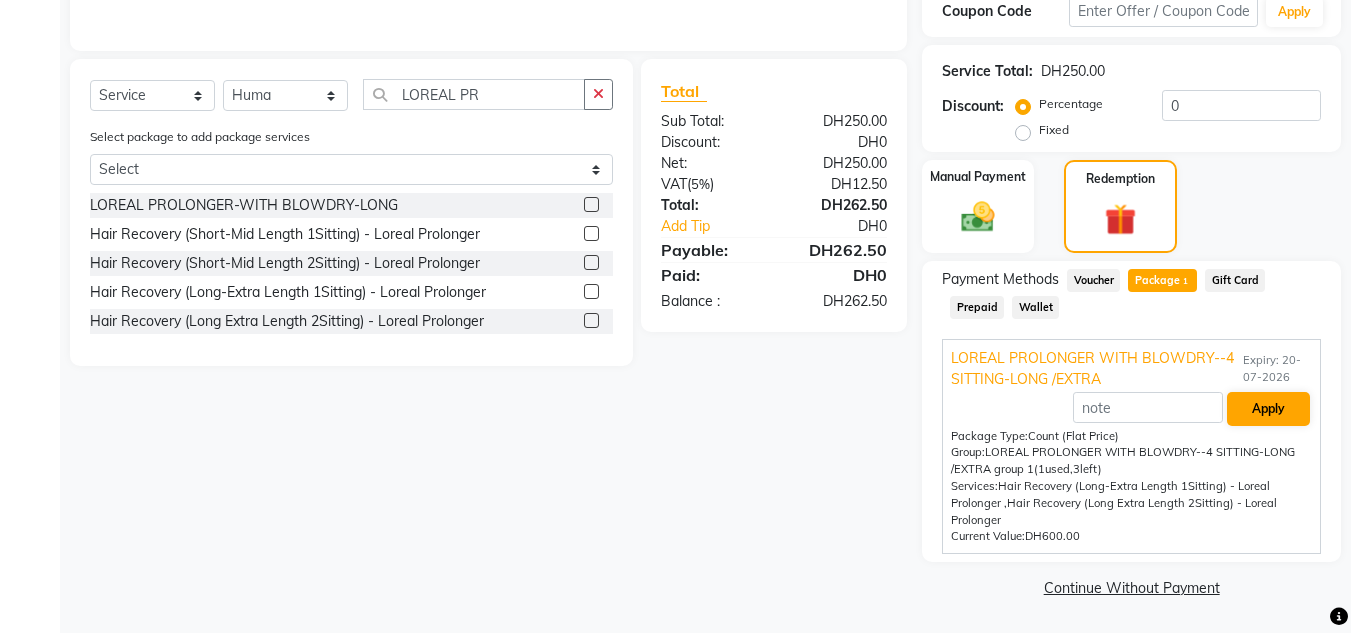 click on "Package Type:  Count (Flat Price)" at bounding box center [1131, 436] 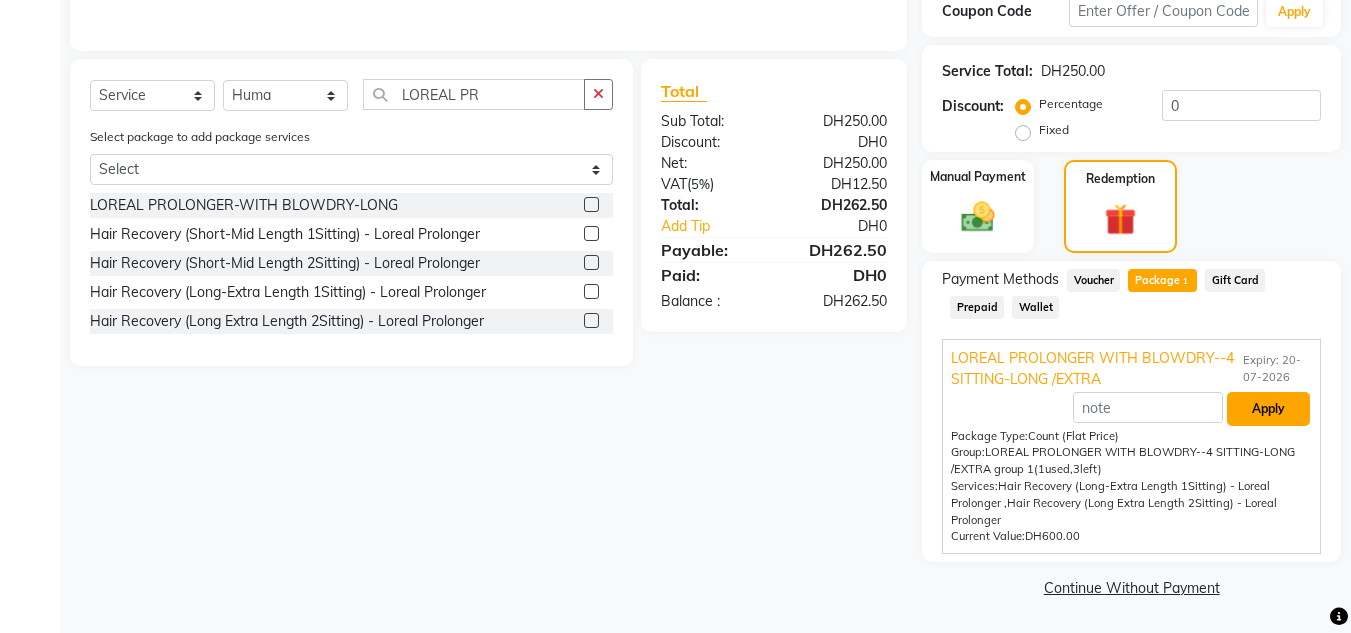 click on "Apply" at bounding box center (1268, 409) 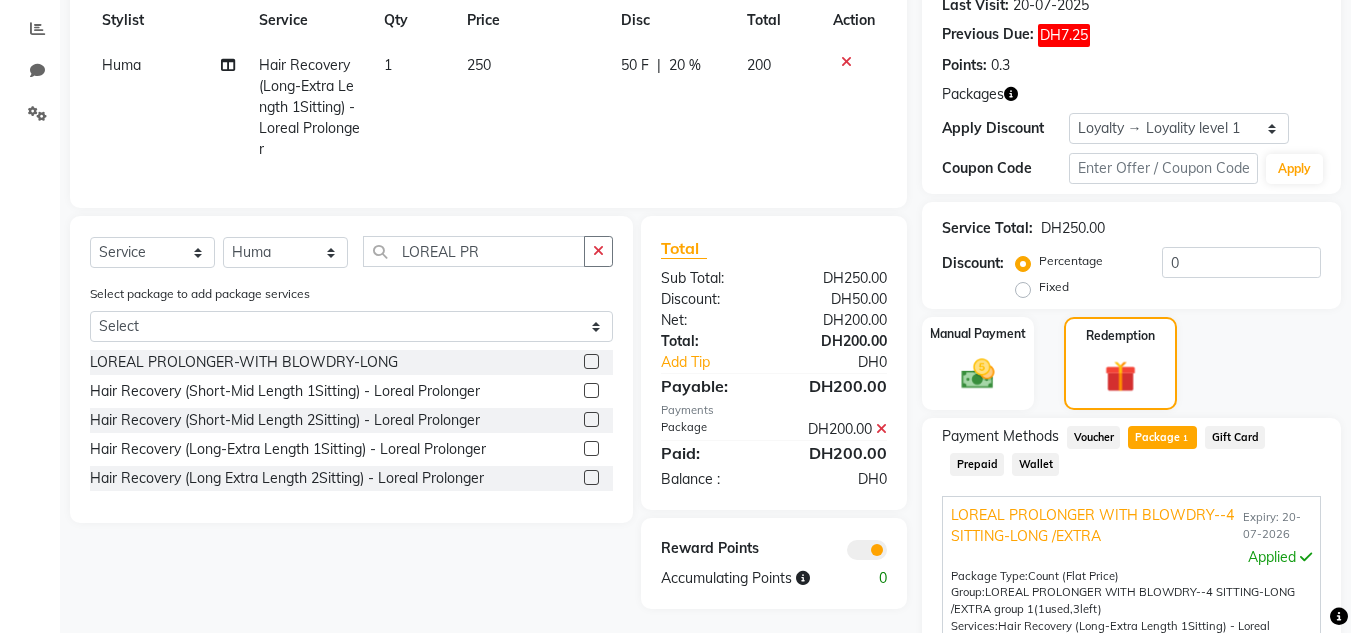 scroll, scrollTop: 540, scrollLeft: 0, axis: vertical 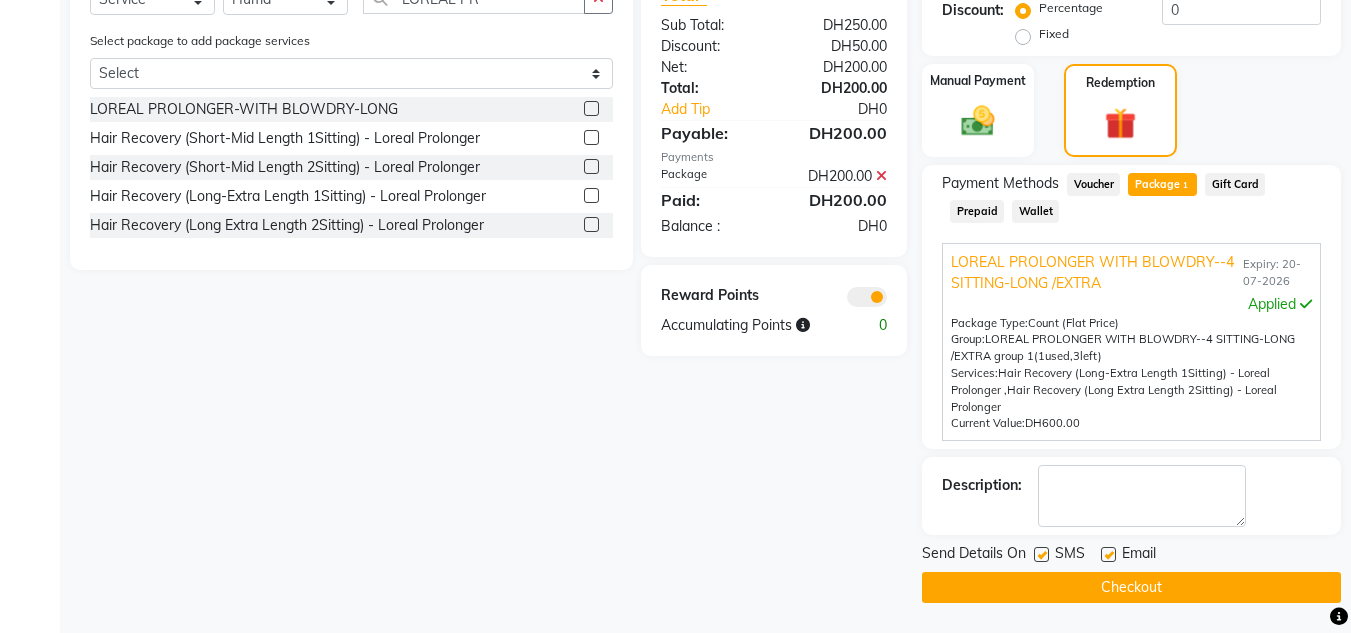 drag, startPoint x: 1088, startPoint y: 593, endPoint x: 1365, endPoint y: 583, distance: 277.18045 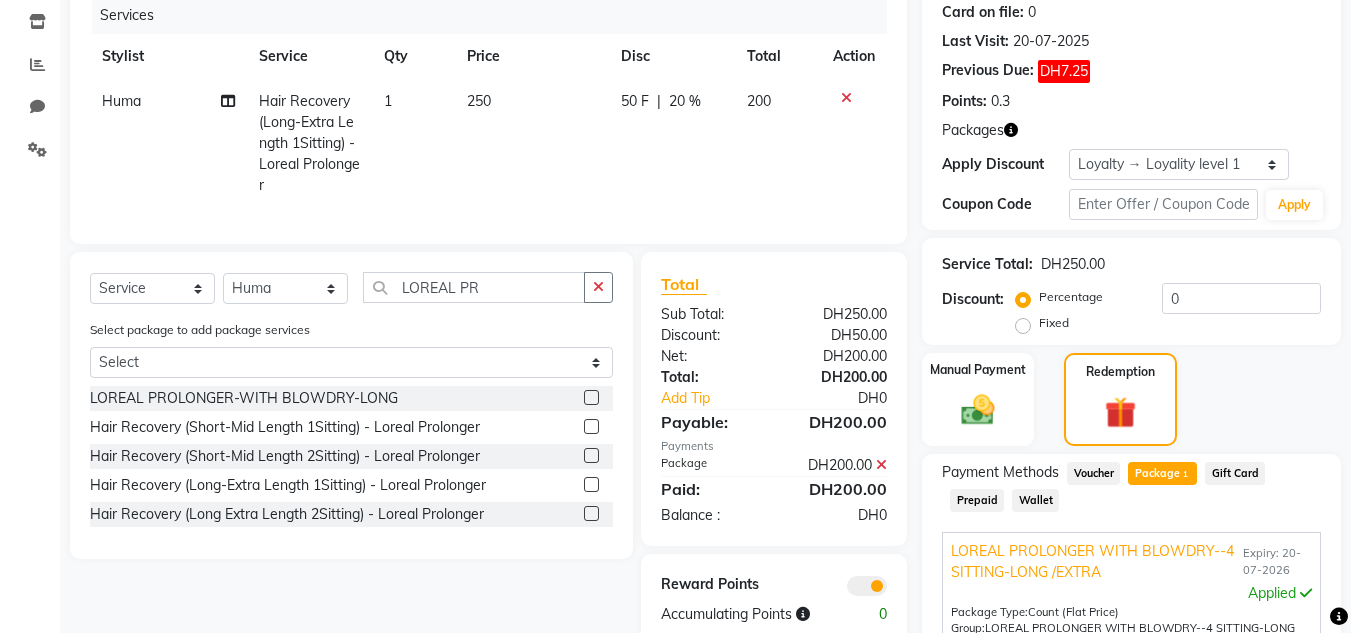 scroll, scrollTop: 540, scrollLeft: 0, axis: vertical 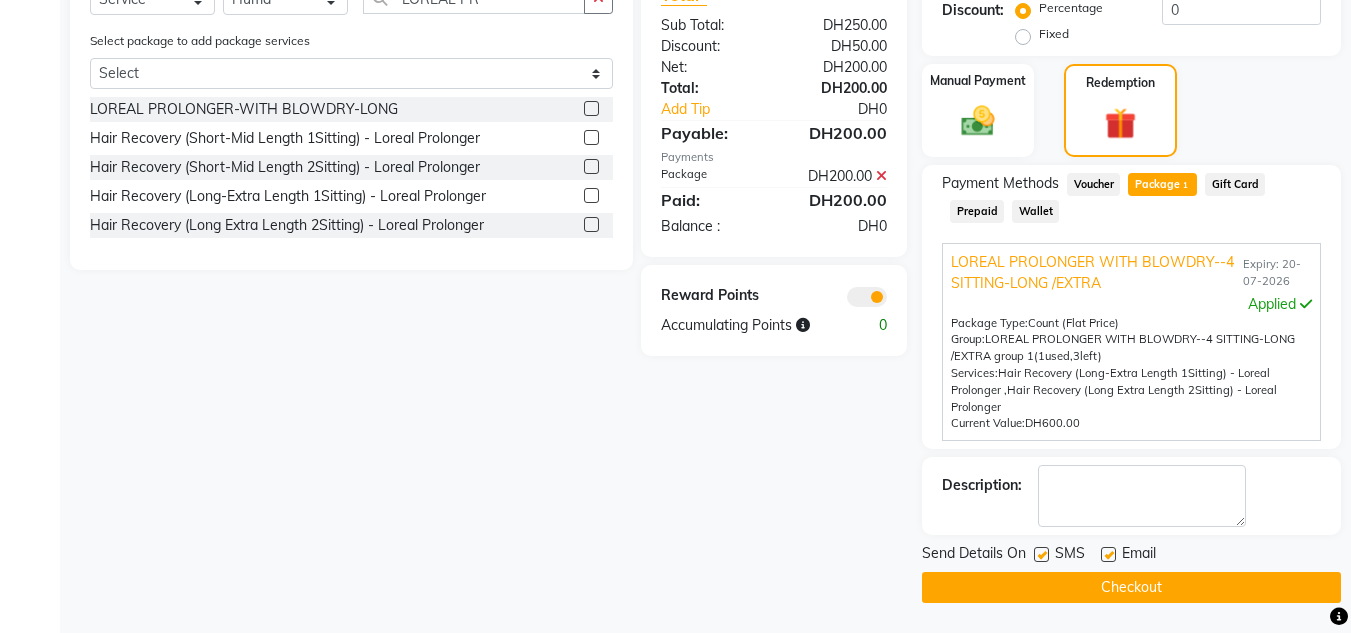 drag, startPoint x: 1186, startPoint y: 581, endPoint x: 1183, endPoint y: 592, distance: 11.401754 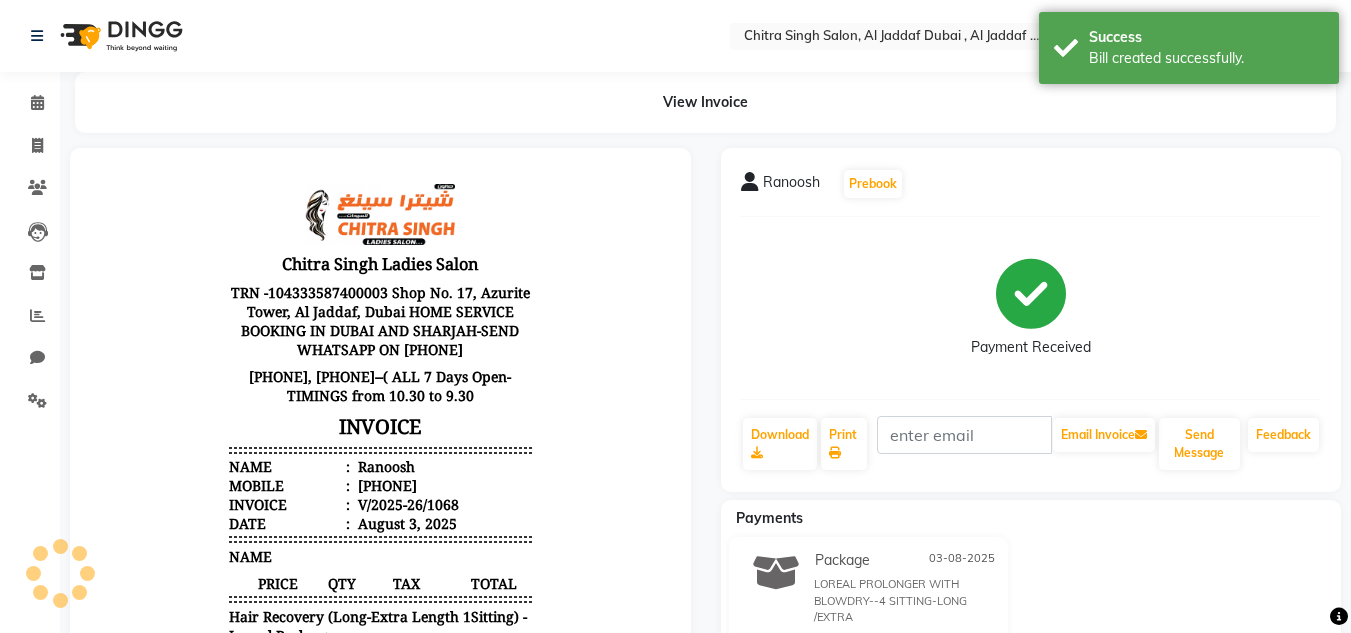 scroll, scrollTop: 0, scrollLeft: 0, axis: both 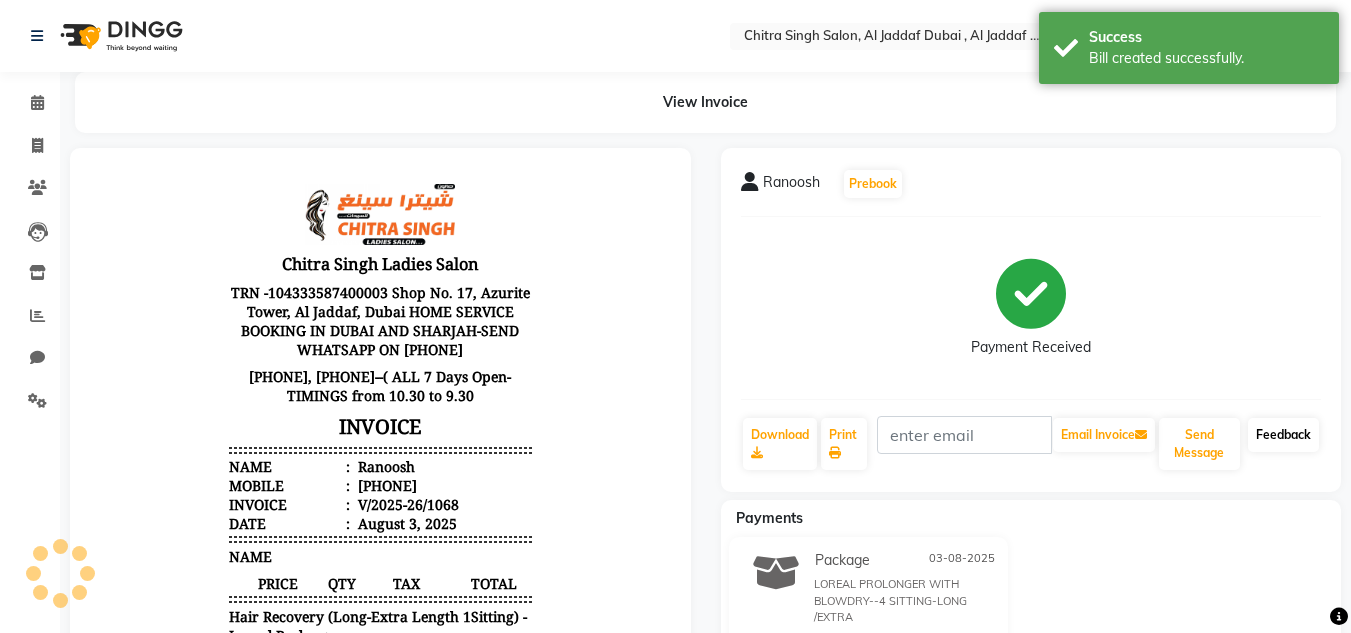 click on "Feedback" 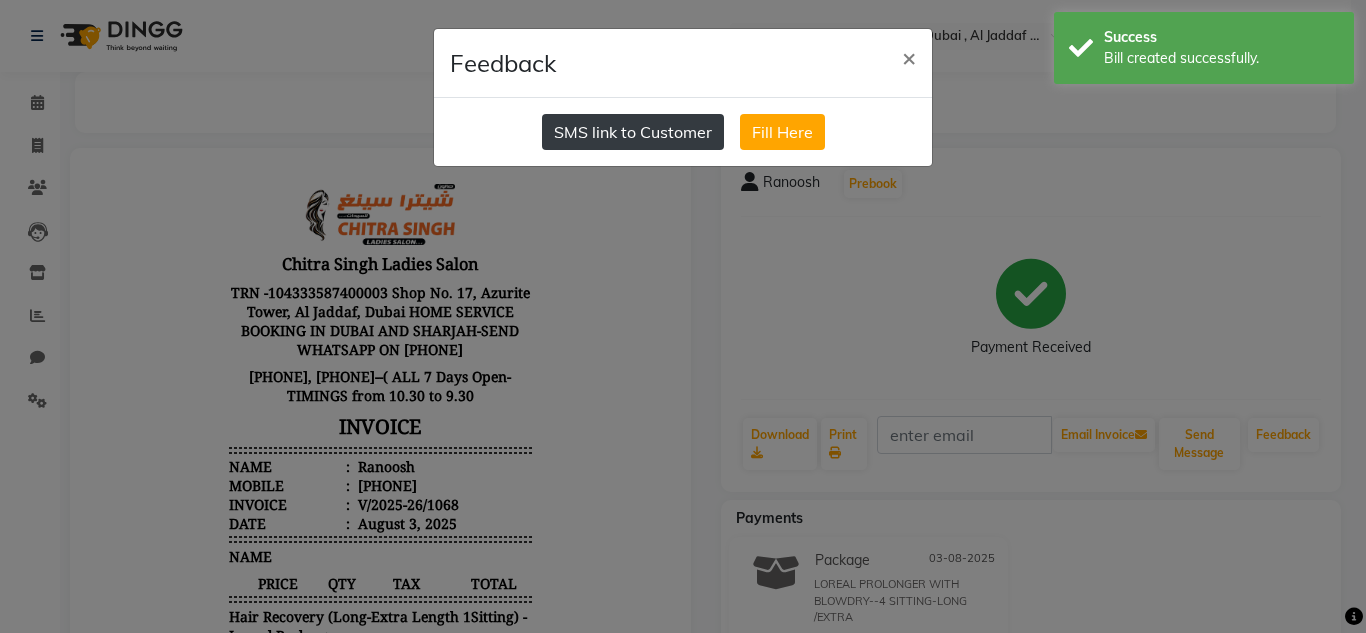 click on "SMS link to Customer" 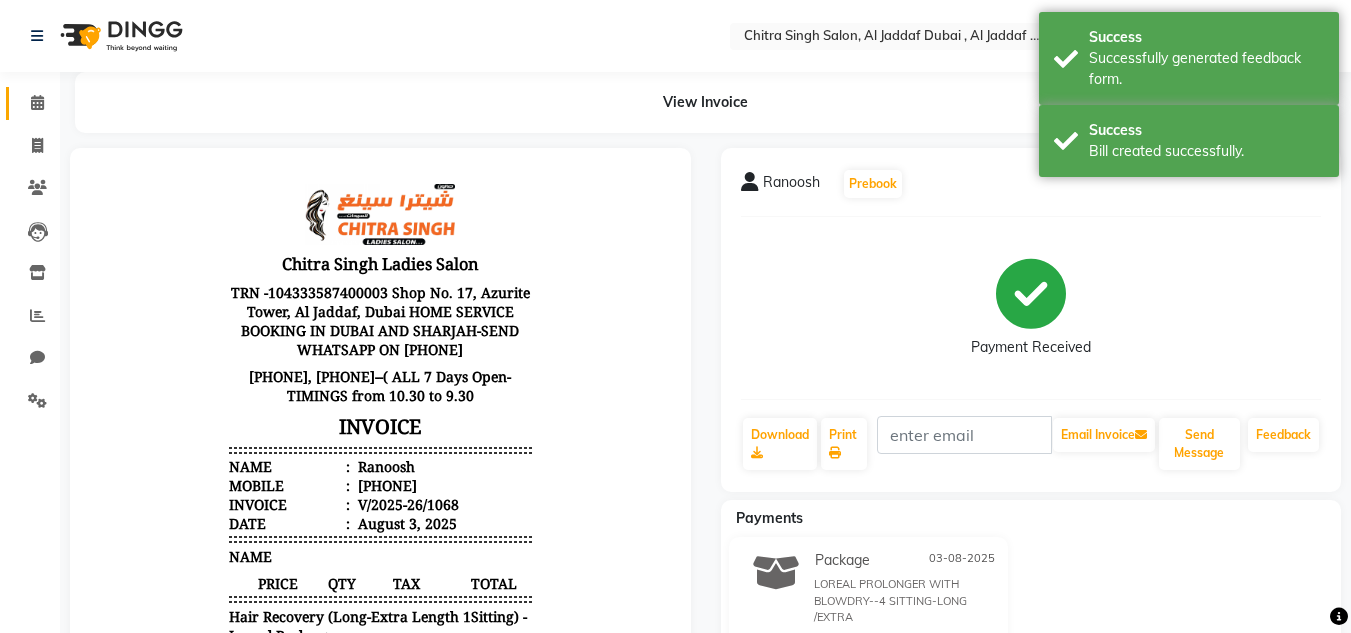 click on "Calendar" 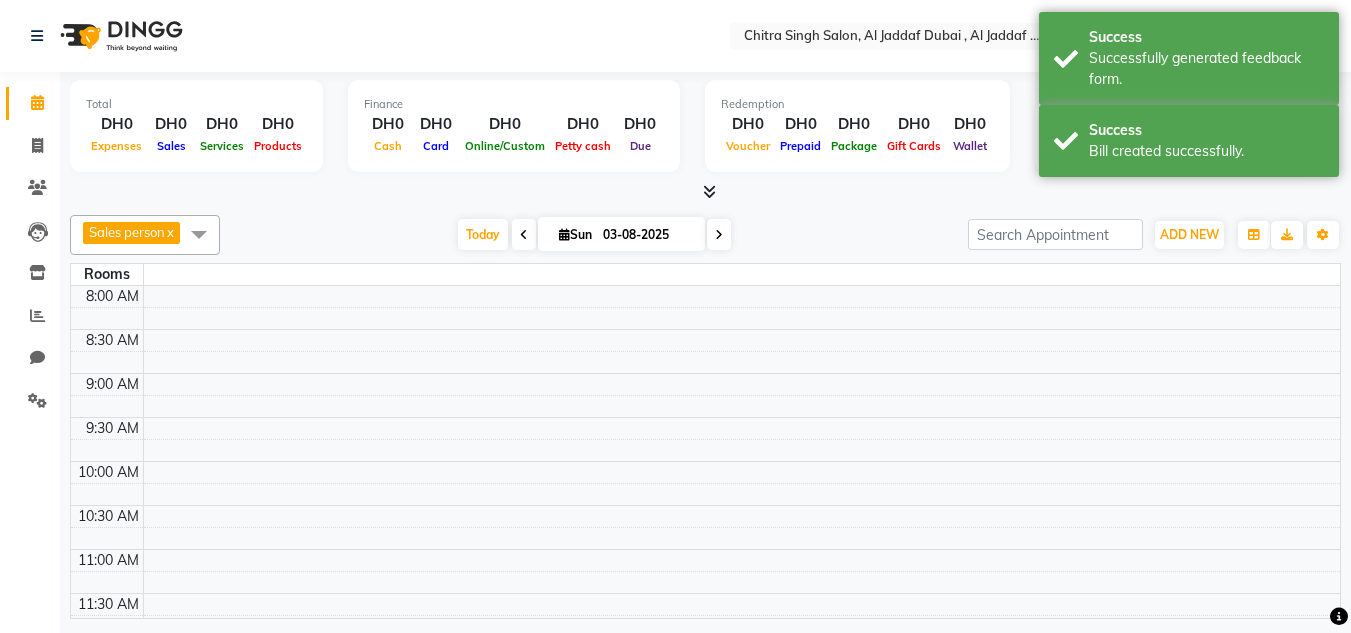 scroll, scrollTop: 0, scrollLeft: 0, axis: both 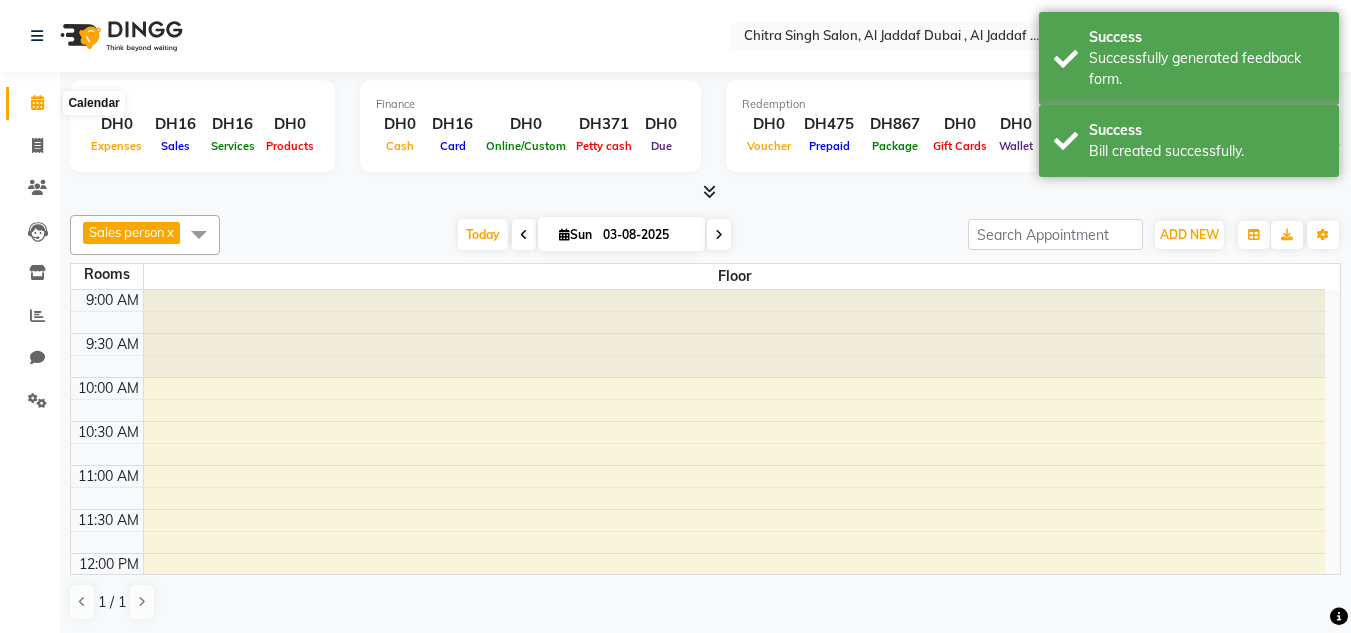 click 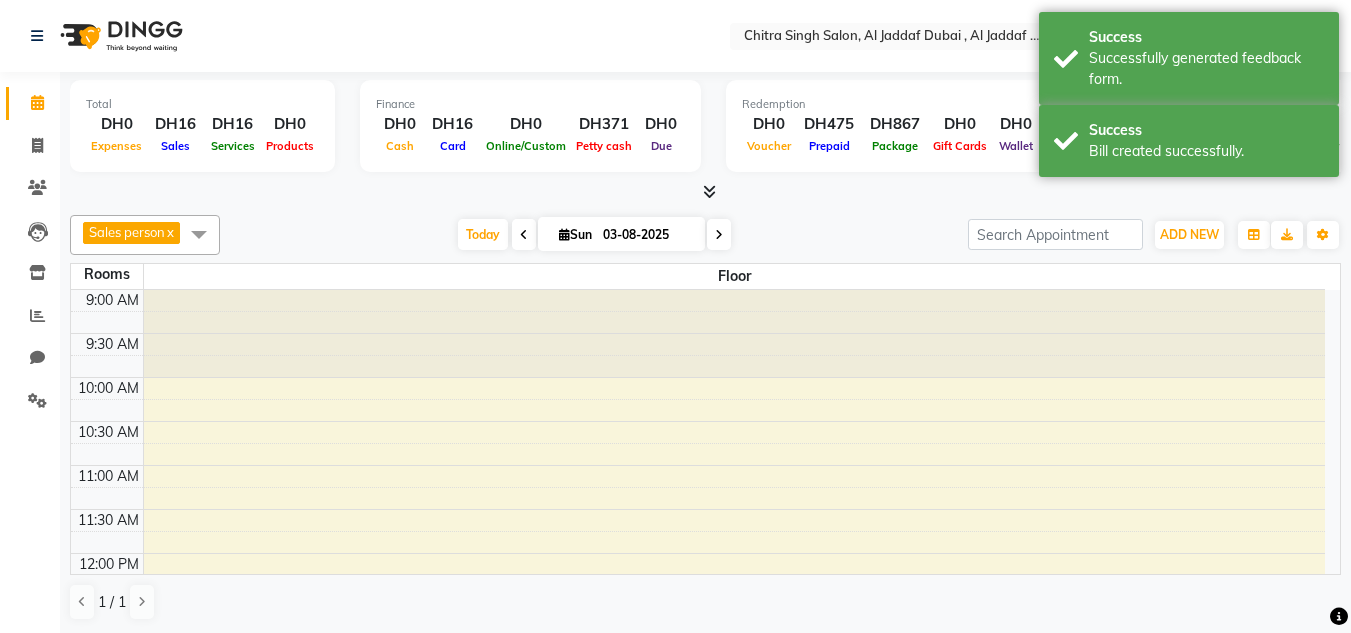 click at bounding box center (705, 192) 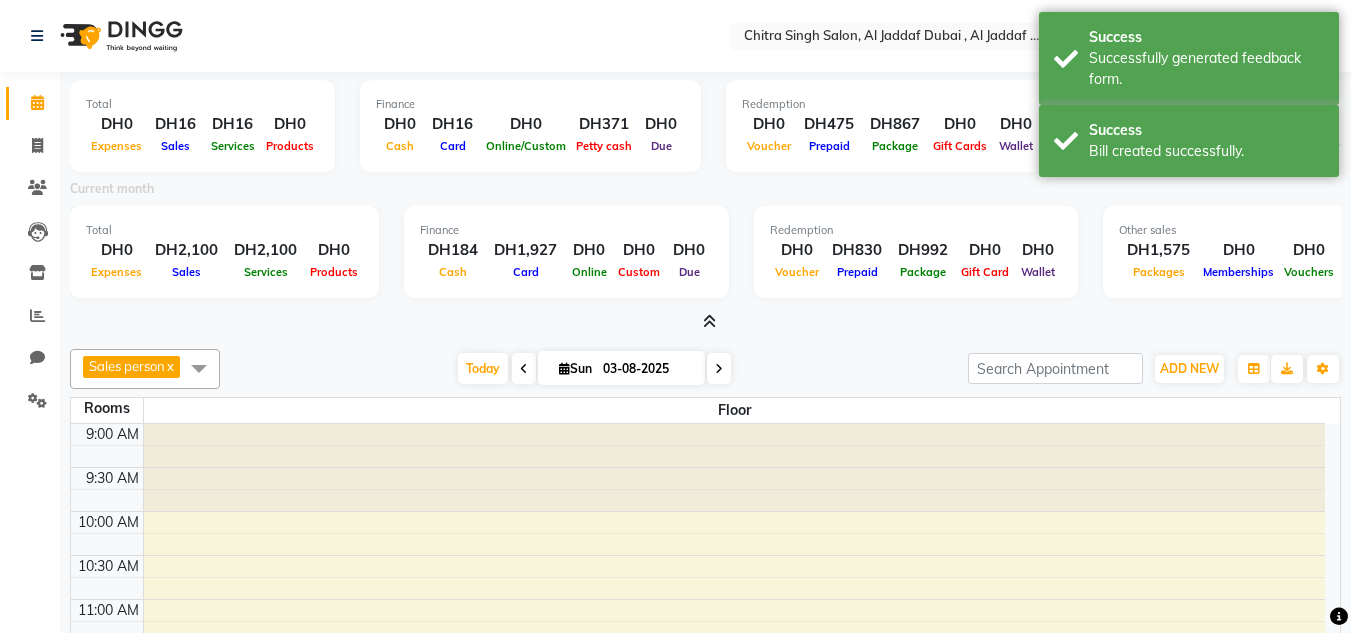 click at bounding box center (705, 322) 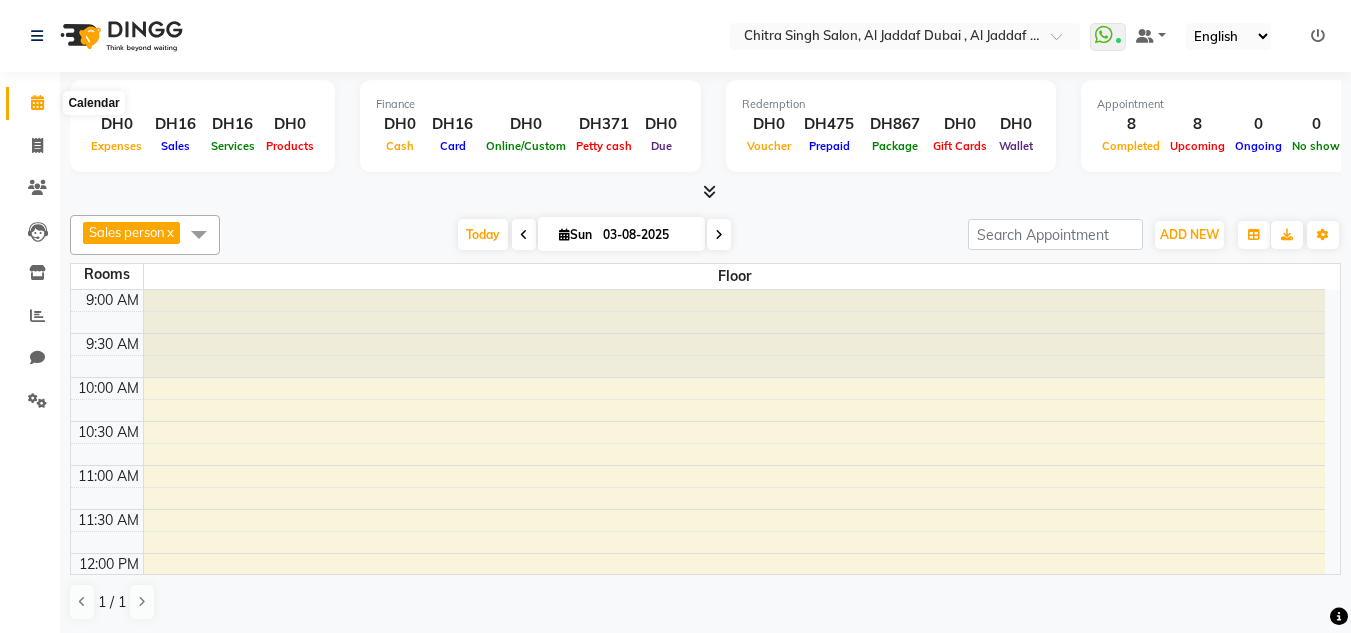 click 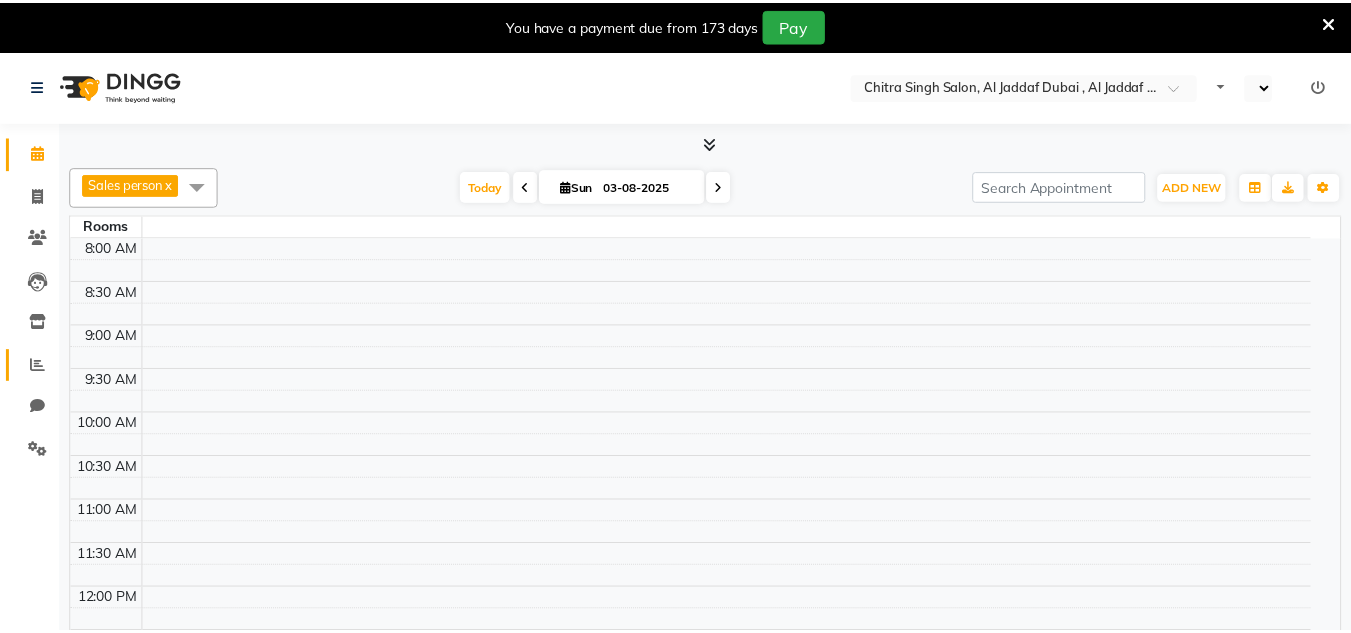 scroll, scrollTop: 0, scrollLeft: 0, axis: both 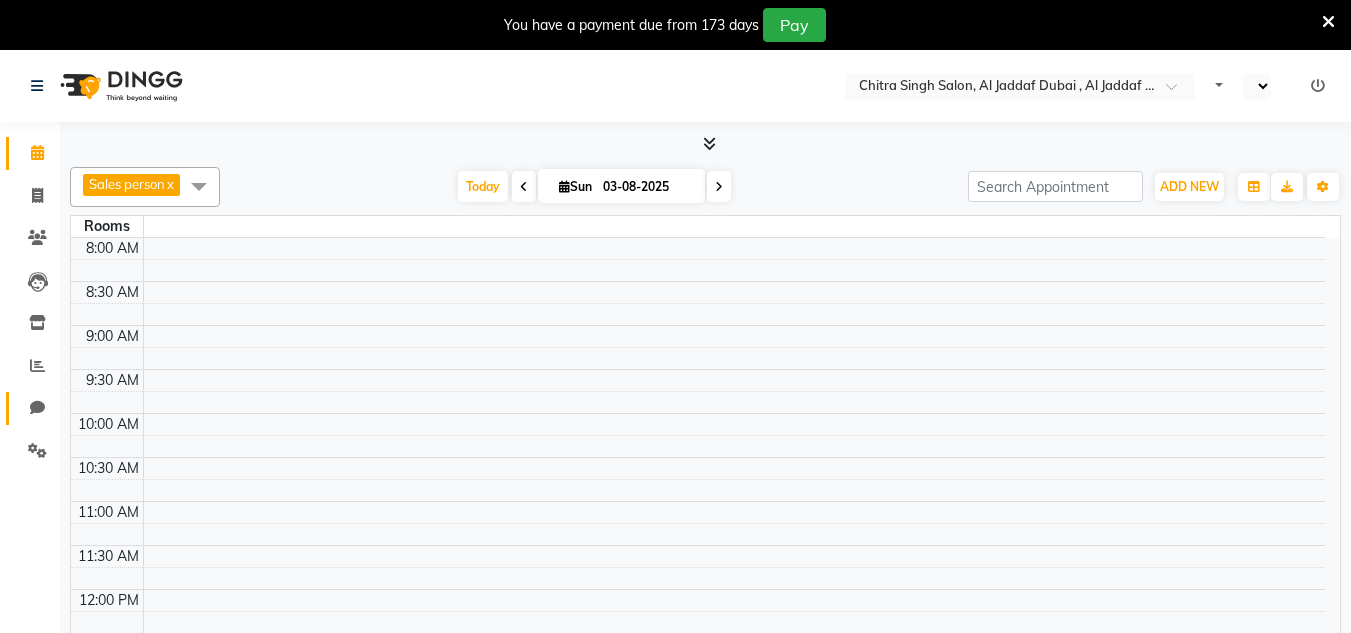 select on "en" 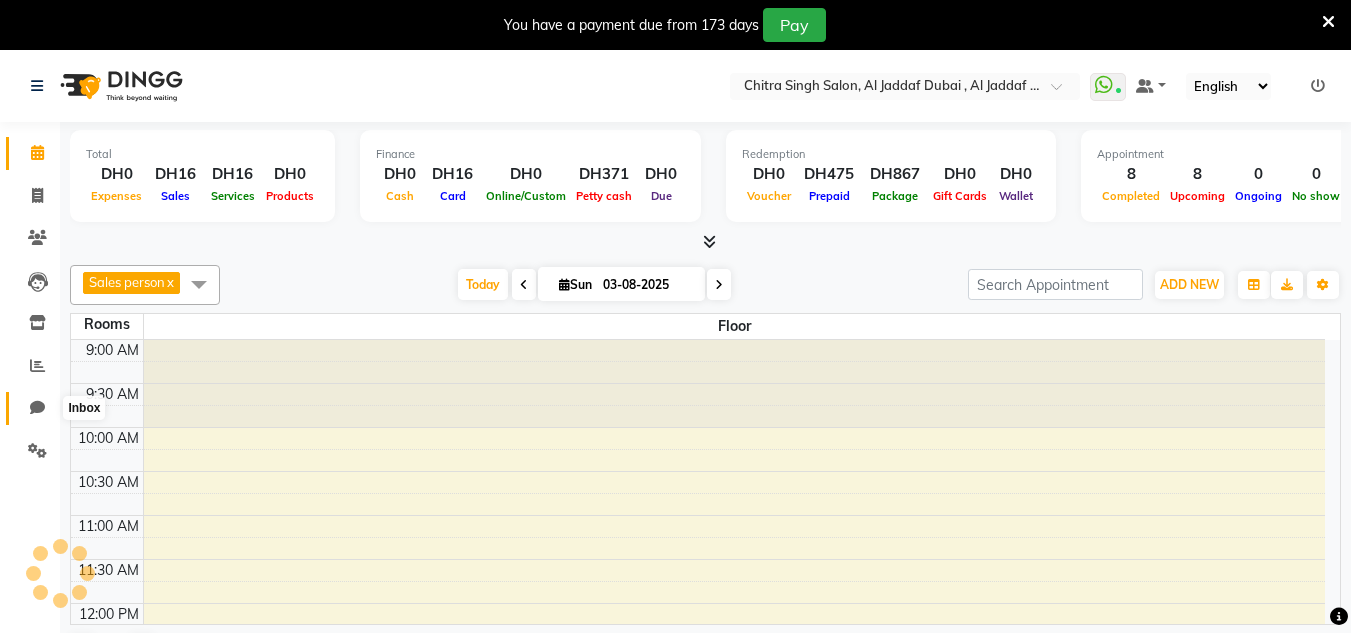 click 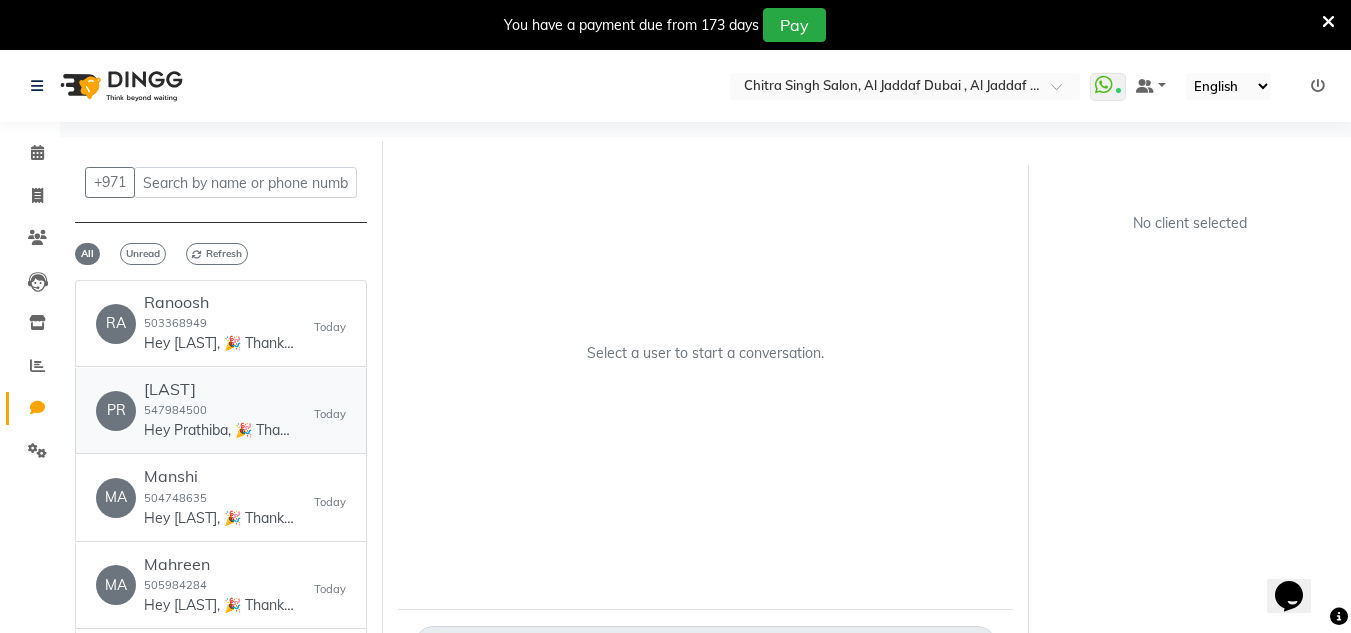 scroll, scrollTop: 0, scrollLeft: 0, axis: both 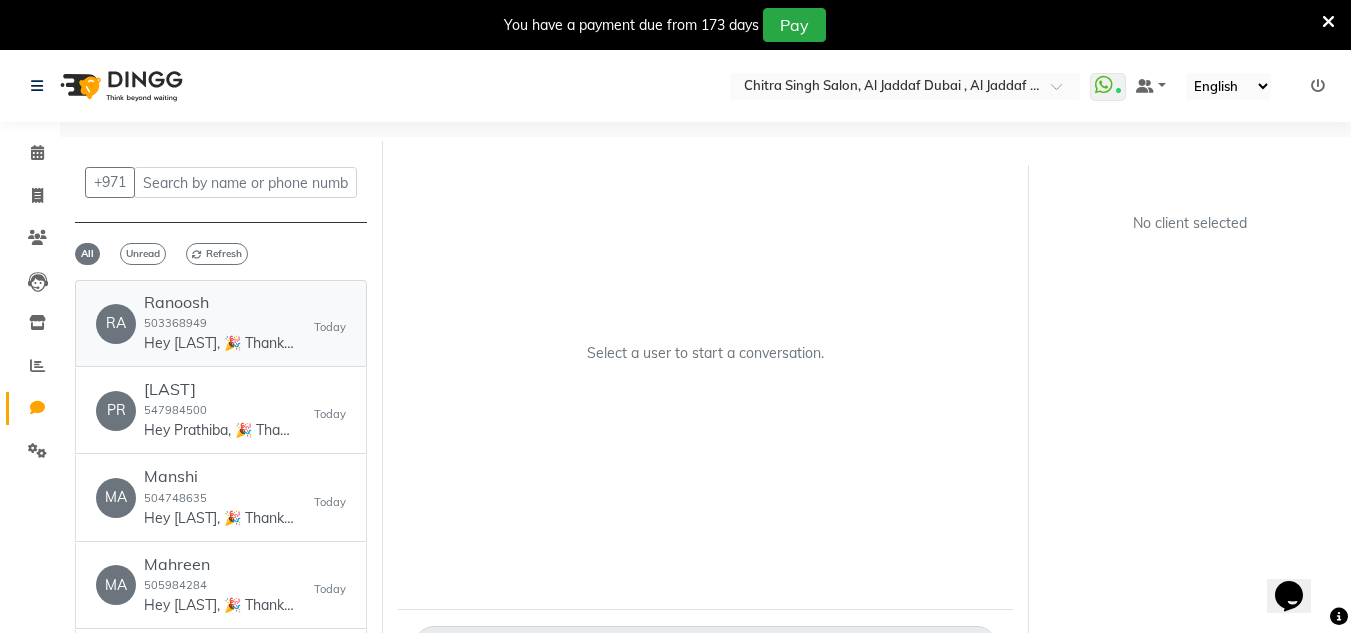 click on "Ranoosh  503368949  Hey Ranoosh, 🎉 Thank you for choosing Chitra Singh Salon, Al Jadd...! Here’s your invoice: 💰 Amount: 200 🧾 Invoice: ww4.in/a?c=l9YRjC We appreciate your visit and hope to see you again soon! 😊
PLEASE NOTE THAT- This no reply number ,for any queries related to Invoice,Appointments etc , please reach out to our customer service team at +971543817040. available from 10.30 am to 10 pm---All 7" 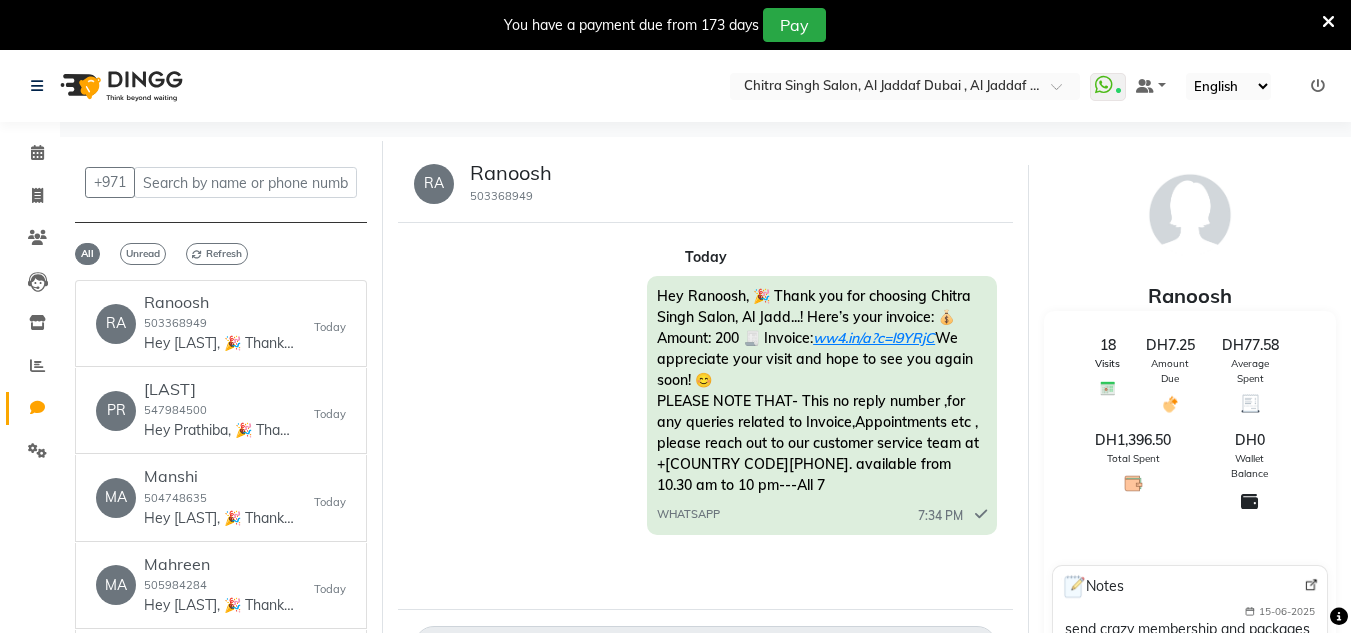 click on "ww4.in/a?c=l9YRjC" 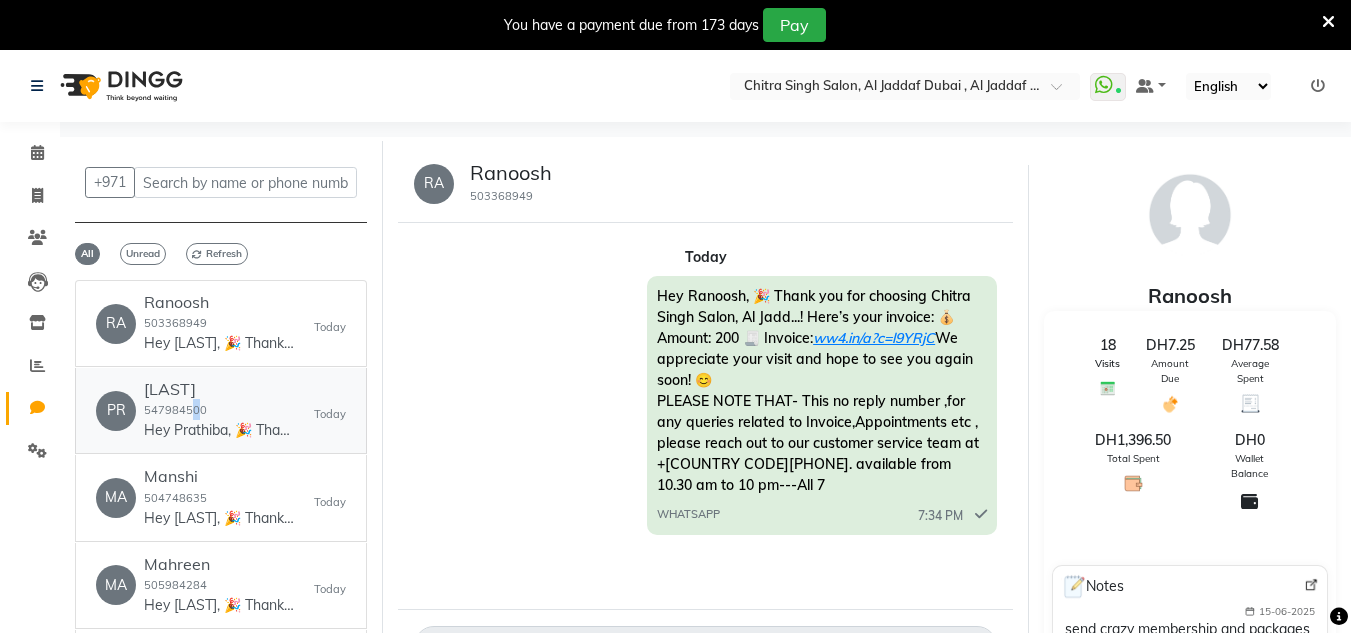 click on "547984500" 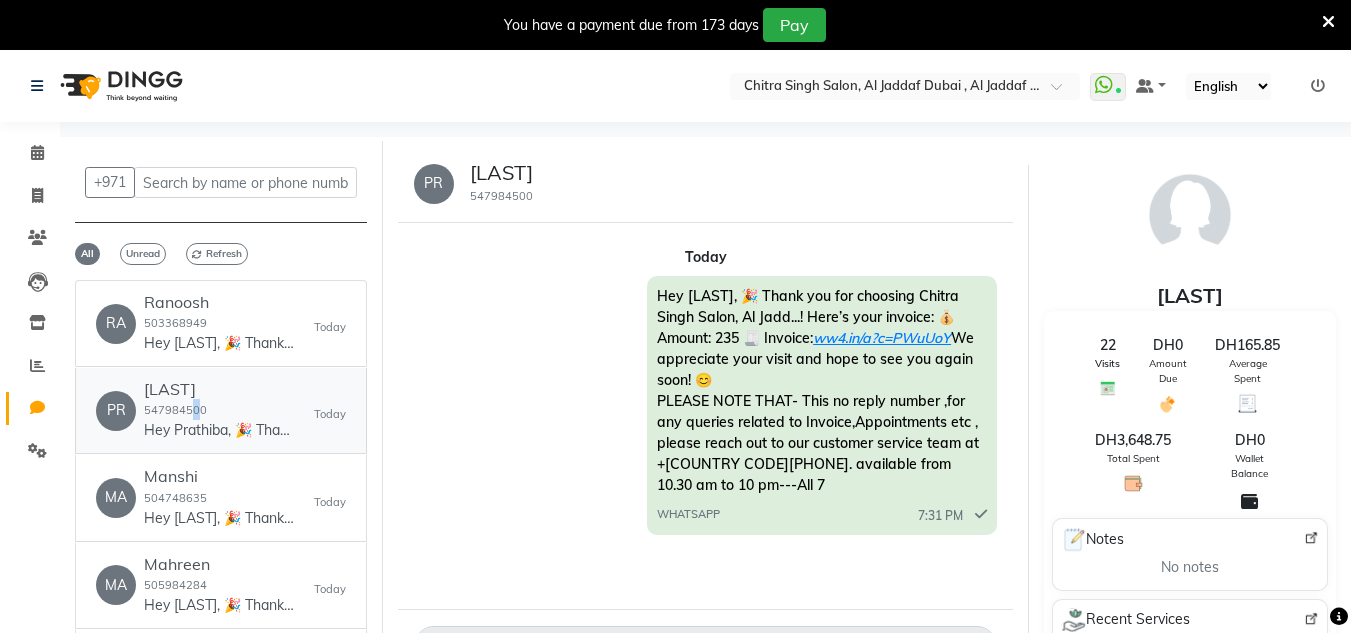 drag, startPoint x: 269, startPoint y: 404, endPoint x: 350, endPoint y: 404, distance: 81 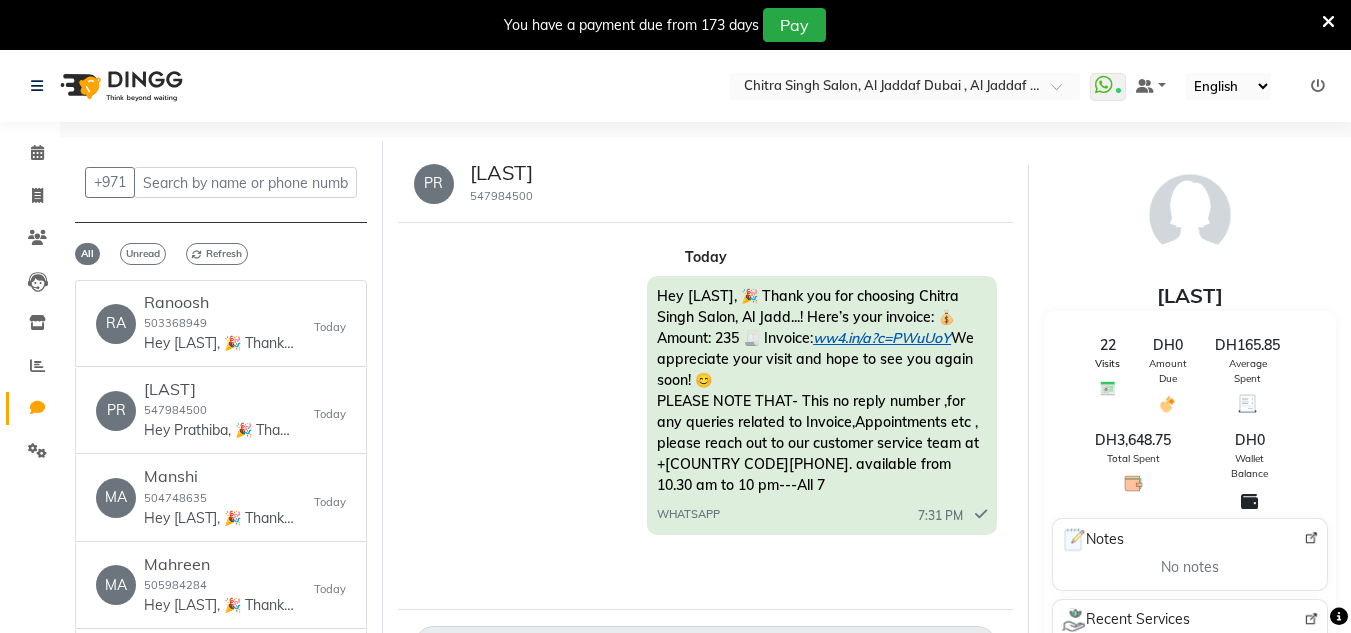 click on "ww4.in/a?c=PWuUoY" 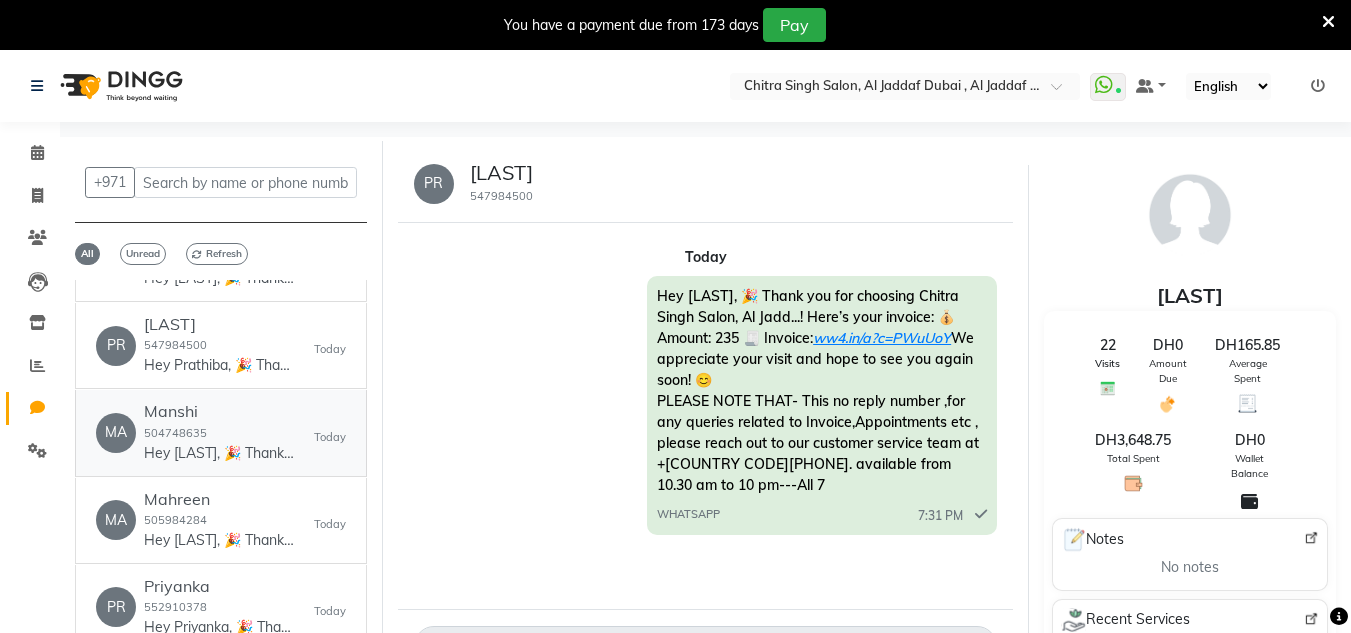 scroll, scrollTop: 100, scrollLeft: 0, axis: vertical 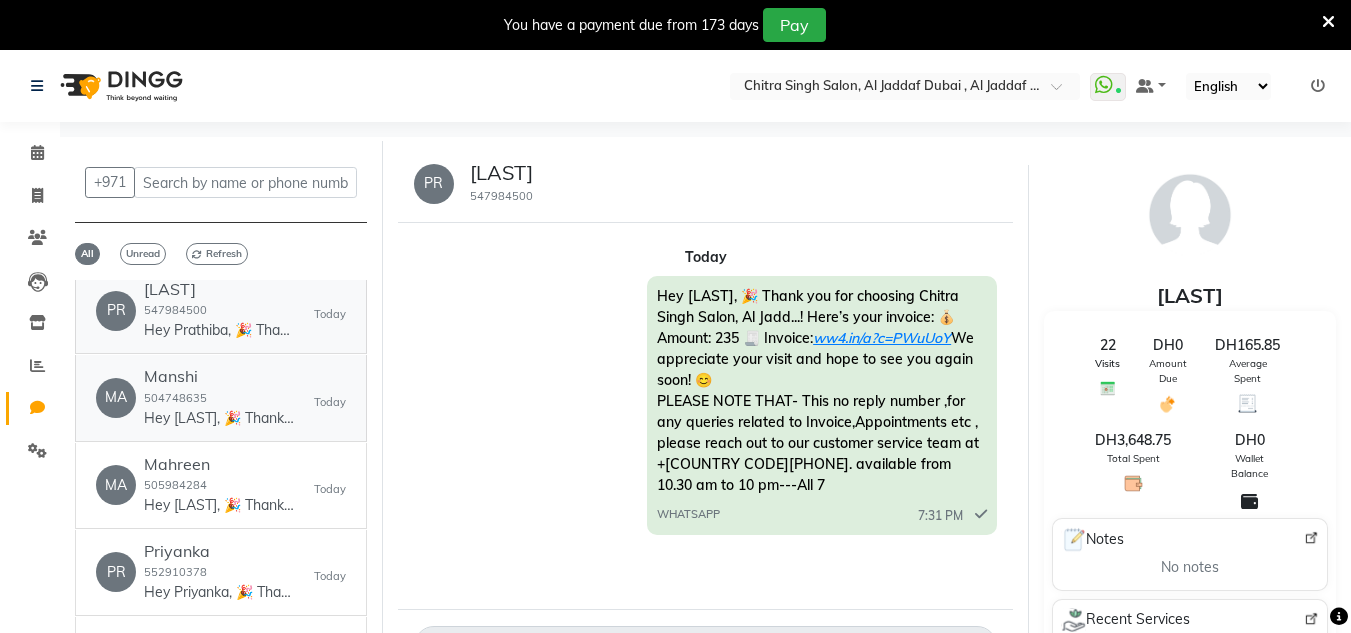drag, startPoint x: 296, startPoint y: 348, endPoint x: 291, endPoint y: 373, distance: 25.495098 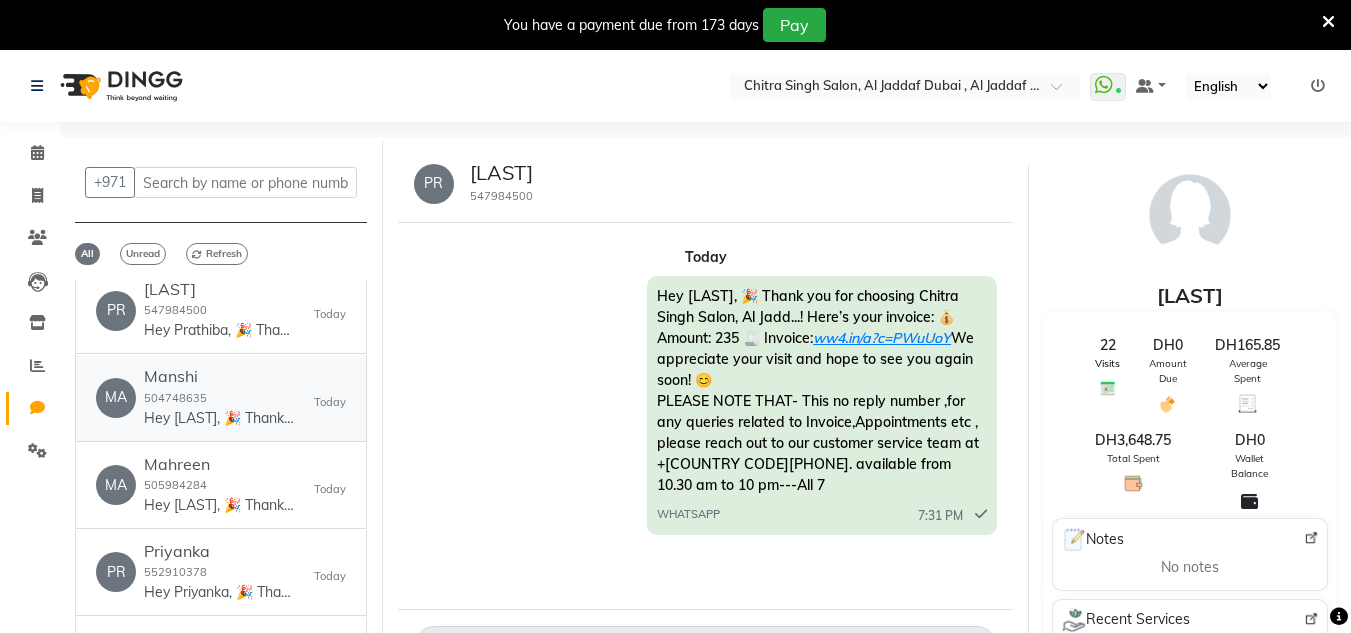 click on "Manshi" 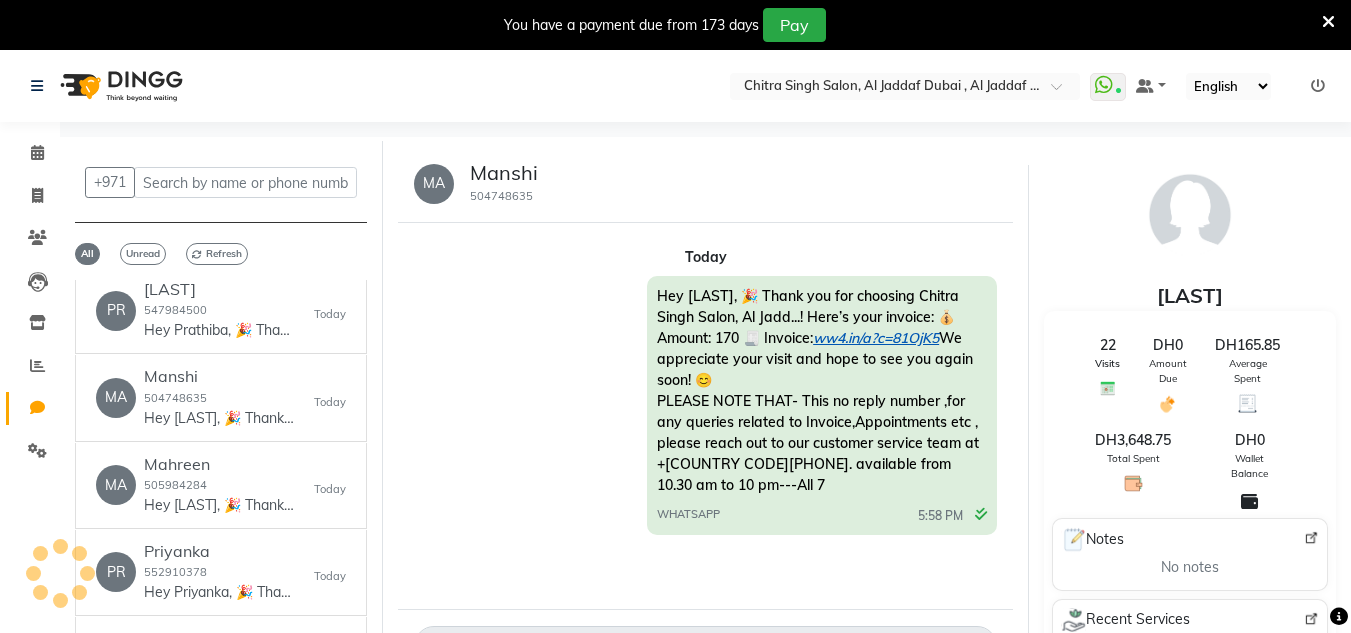click on "ww4.in/a?c=81OjK5" 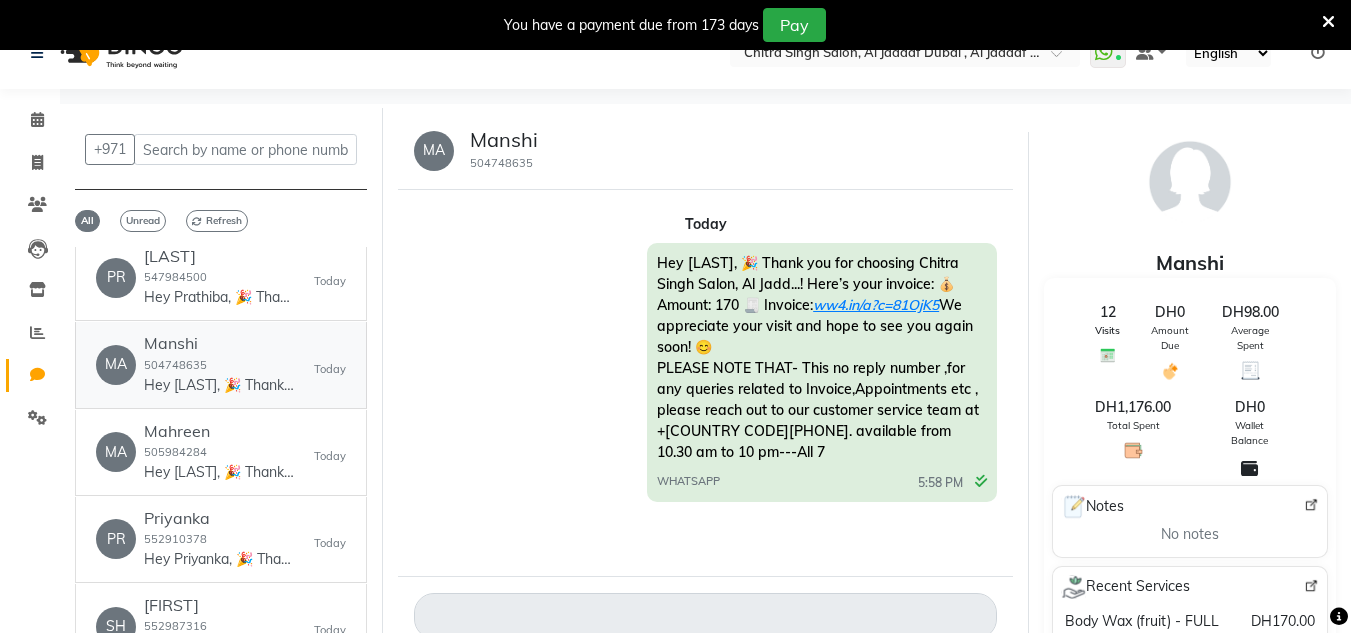 scroll, scrollTop: 65, scrollLeft: 0, axis: vertical 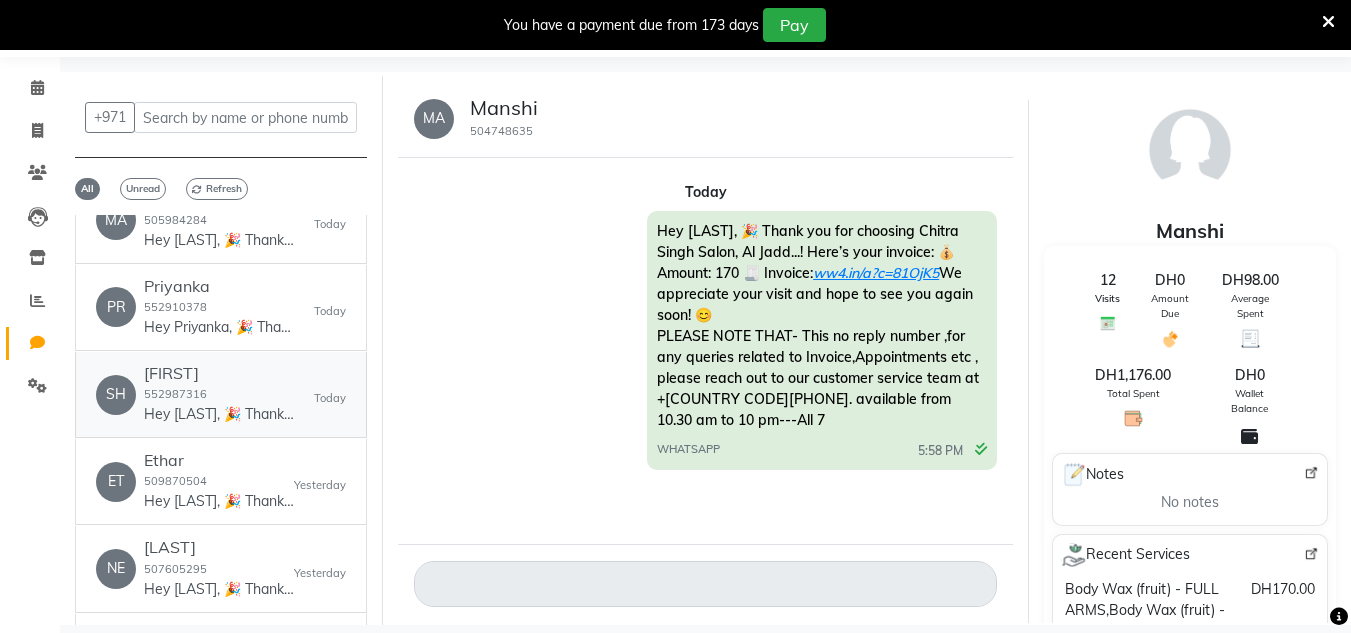 drag, startPoint x: 264, startPoint y: 380, endPoint x: 425, endPoint y: 381, distance: 161.00311 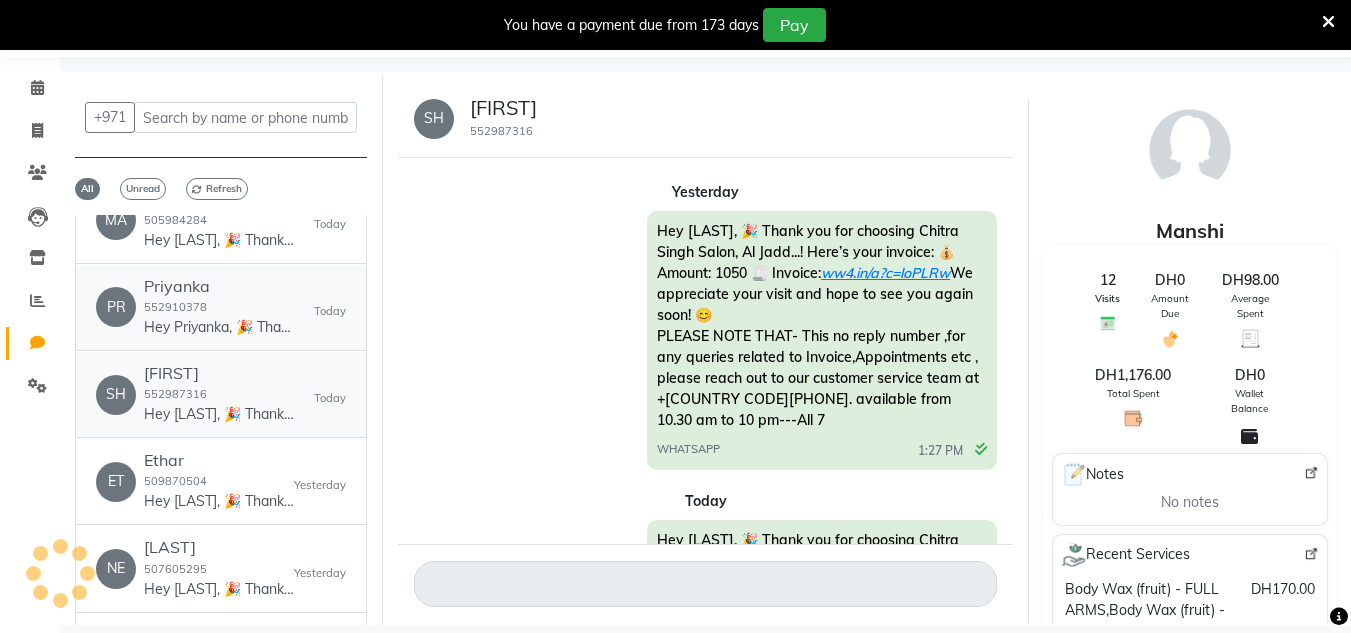 scroll, scrollTop: 240, scrollLeft: 0, axis: vertical 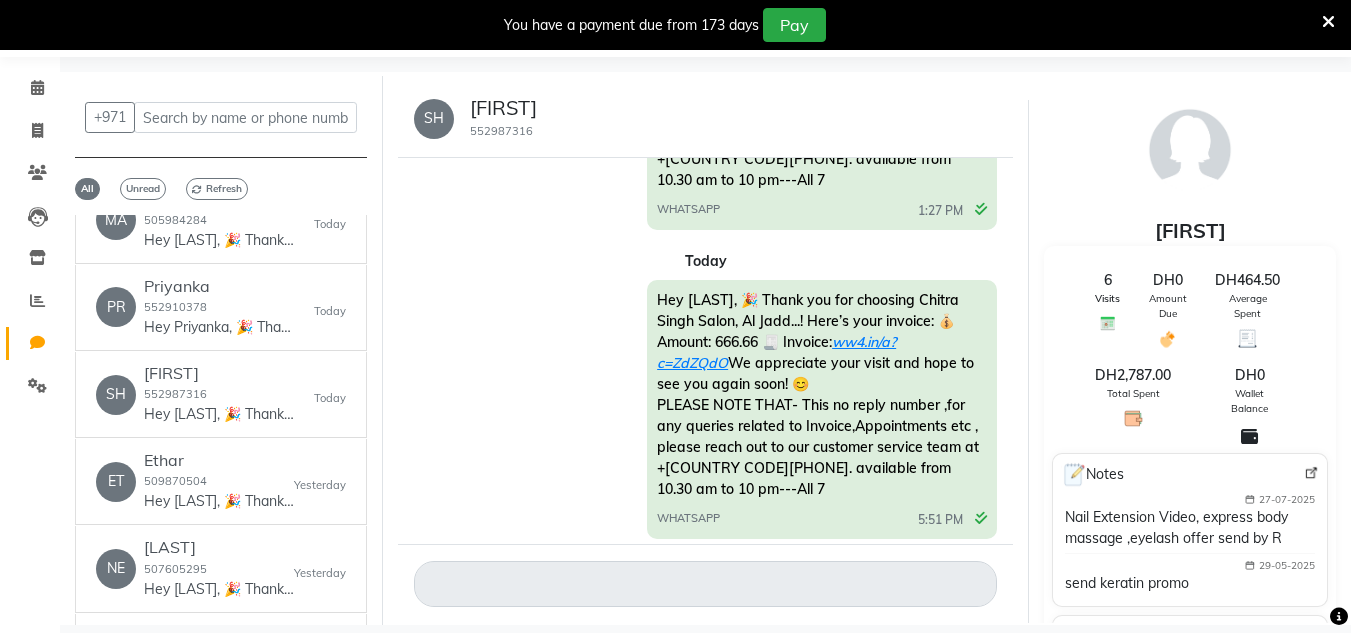 click on "Hey Shehana, 🎉 Thank you for choosing Chitra Singh Salon, Al Jadd...! Here’s your invoice: 💰 Amount: 666.66 🧾 Invoice:  ww4.in/a?c=ZdZQdO  We appreciate your visit and hope to see you again soon! 😊
PLEASE NOTE THAT- This no reply number ,for any queries related to Invoice,Appointments etc , please reach out to our customer service team at +971543817040. available from 10.30 am to 10 pm---All 7 WHATSAPP  5:51 PM" 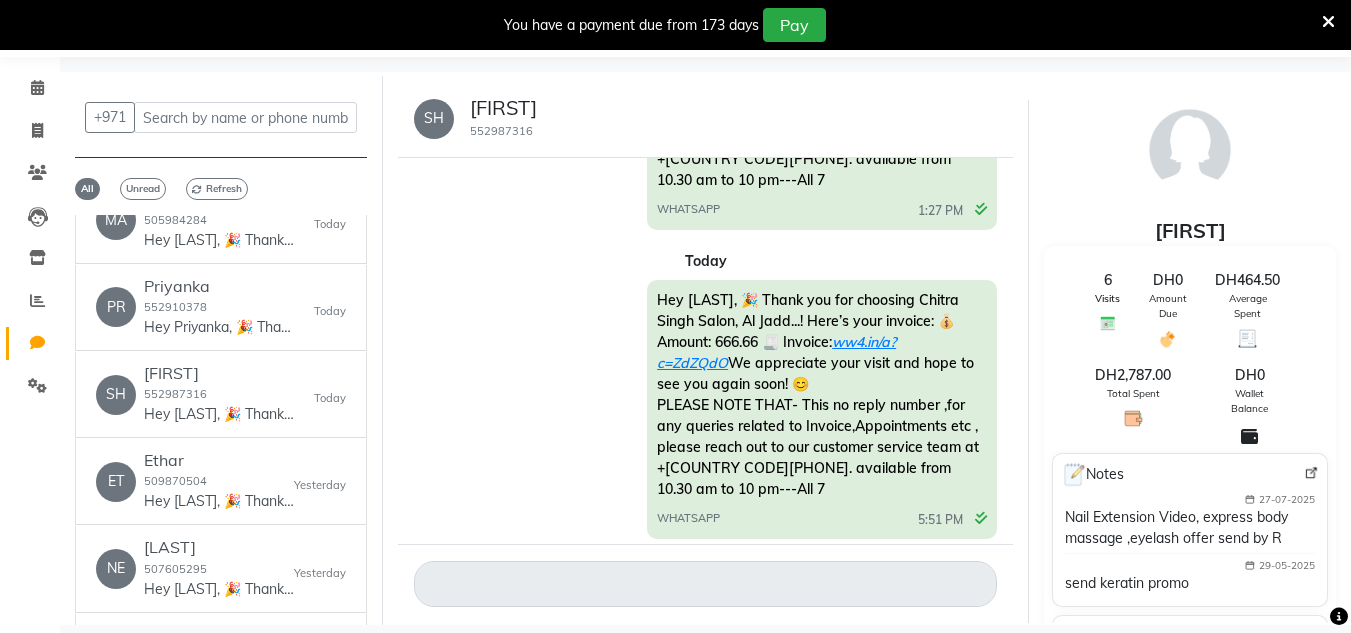 click on "Hey Shehana, 🎉 Thank you for choosing Chitra Singh Salon, Al Jadd...! Here’s your invoice: 💰 Amount: 666.66 🧾 Invoice:  ww4.in/a?c=ZdZQdO  We appreciate your visit and hope to see you again soon! 😊
PLEASE NOTE THAT- This no reply number ,for any queries related to Invoice,Appointments etc , please reach out to our customer service team at +971543817040. available from 10.30 am to 10 pm---All 7 WHATSAPP  5:51 PM" 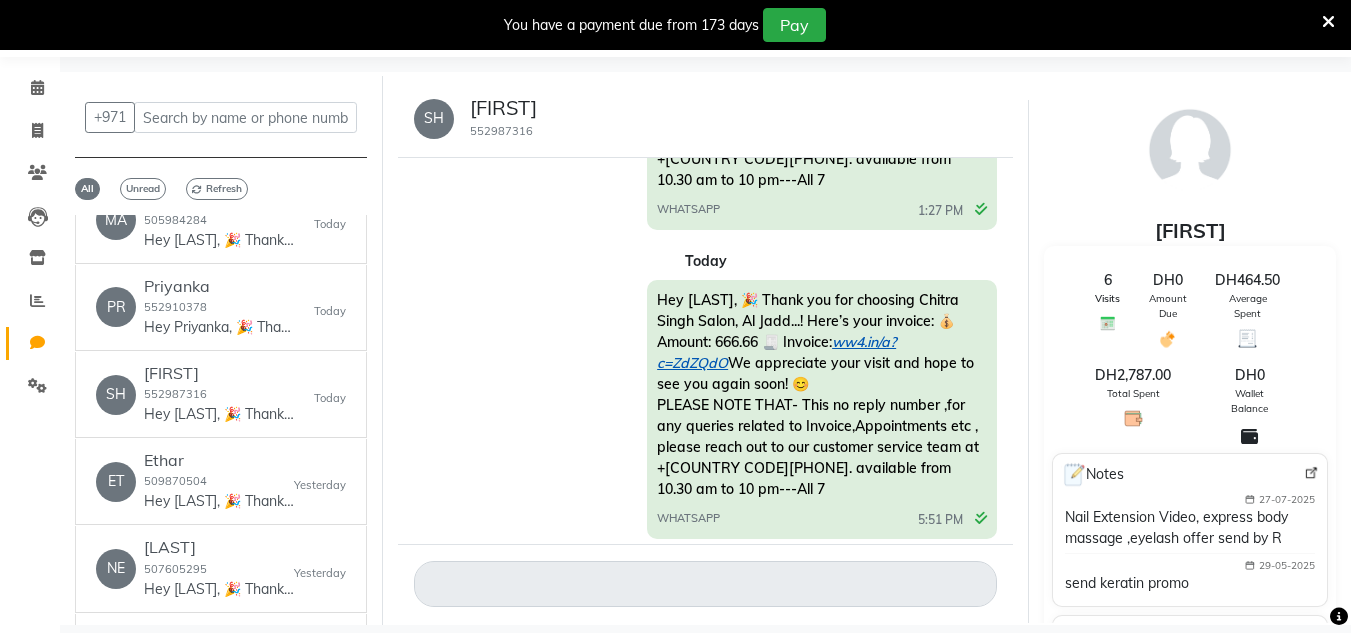 click on "ww4.in/a?c=ZdZQdO" 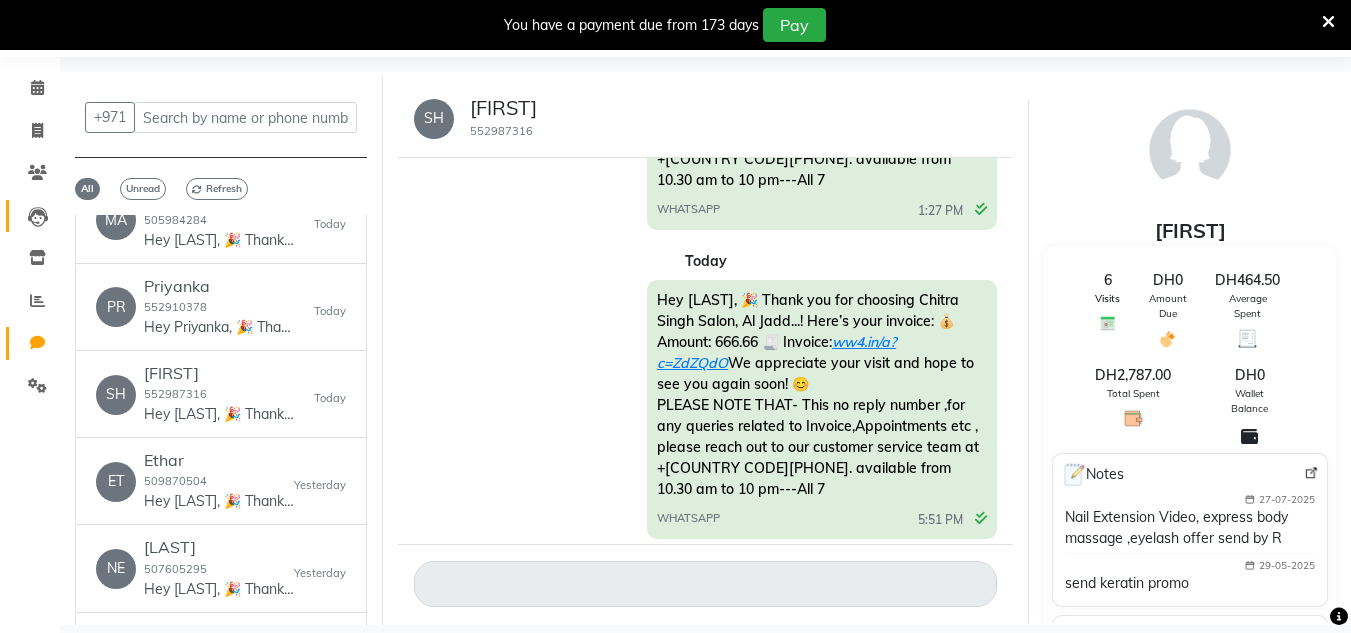 click on "Leads" 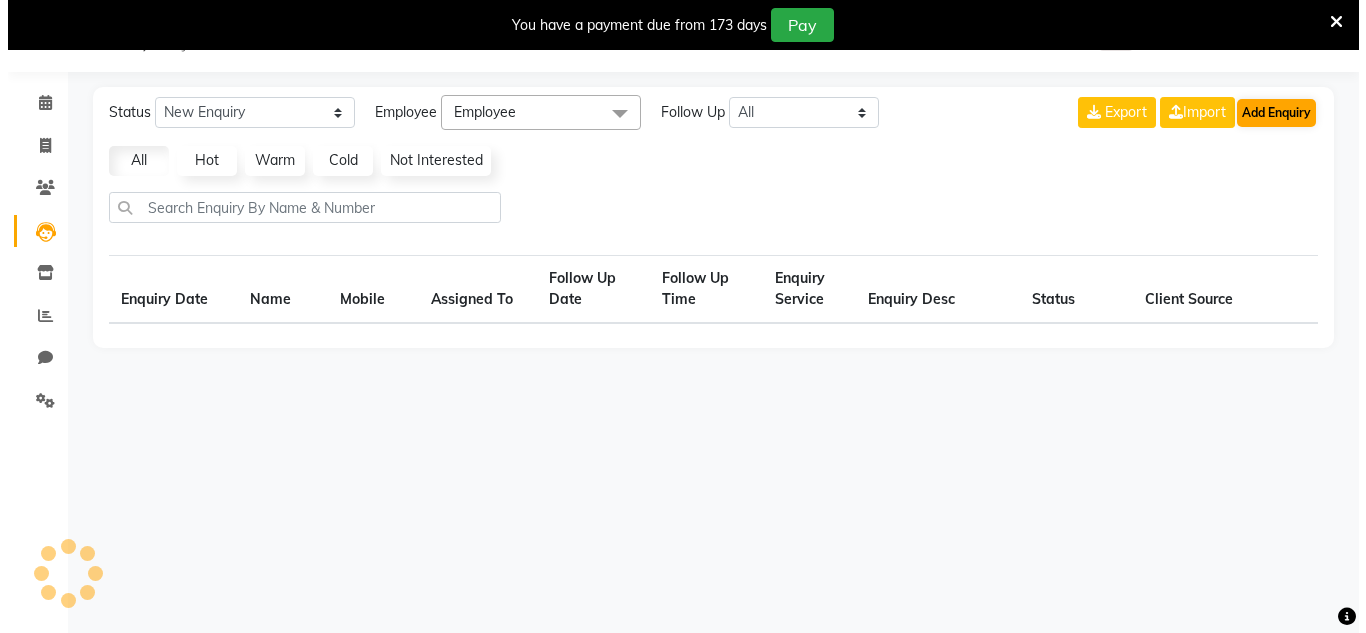 scroll, scrollTop: 65, scrollLeft: 0, axis: vertical 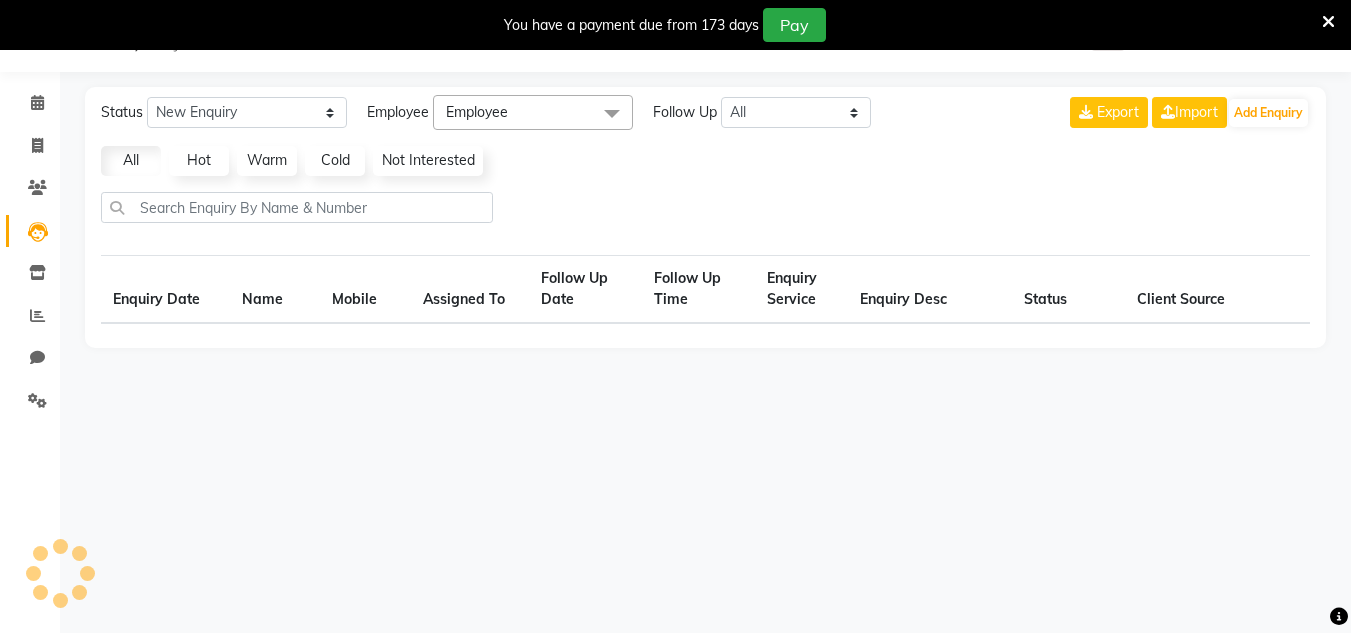 select on "10" 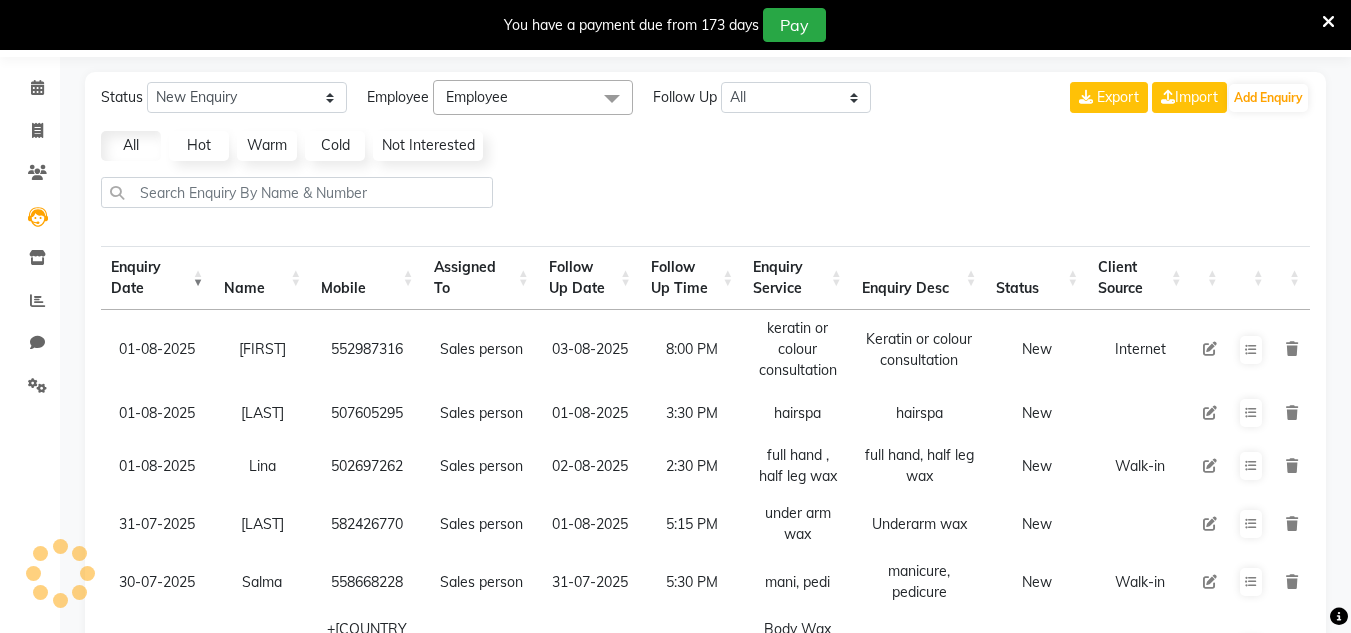 drag, startPoint x: 1268, startPoint y: 116, endPoint x: 1259, endPoint y: 127, distance: 14.21267 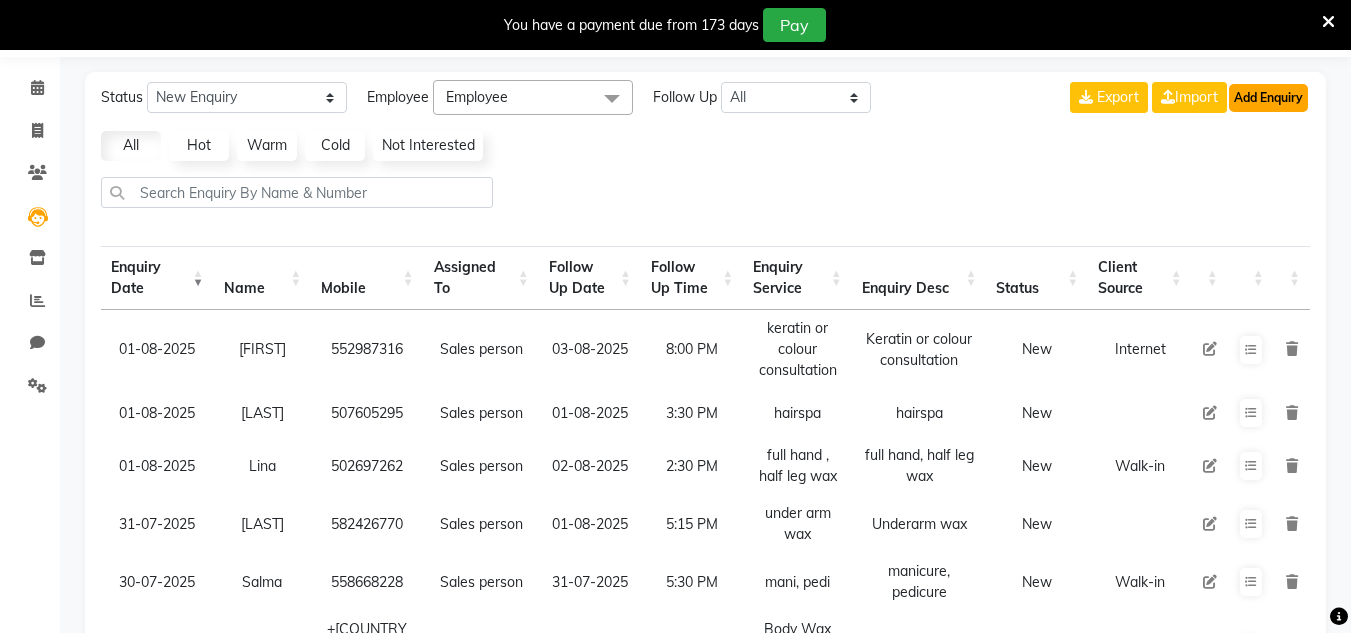 click on "Add Enquiry" 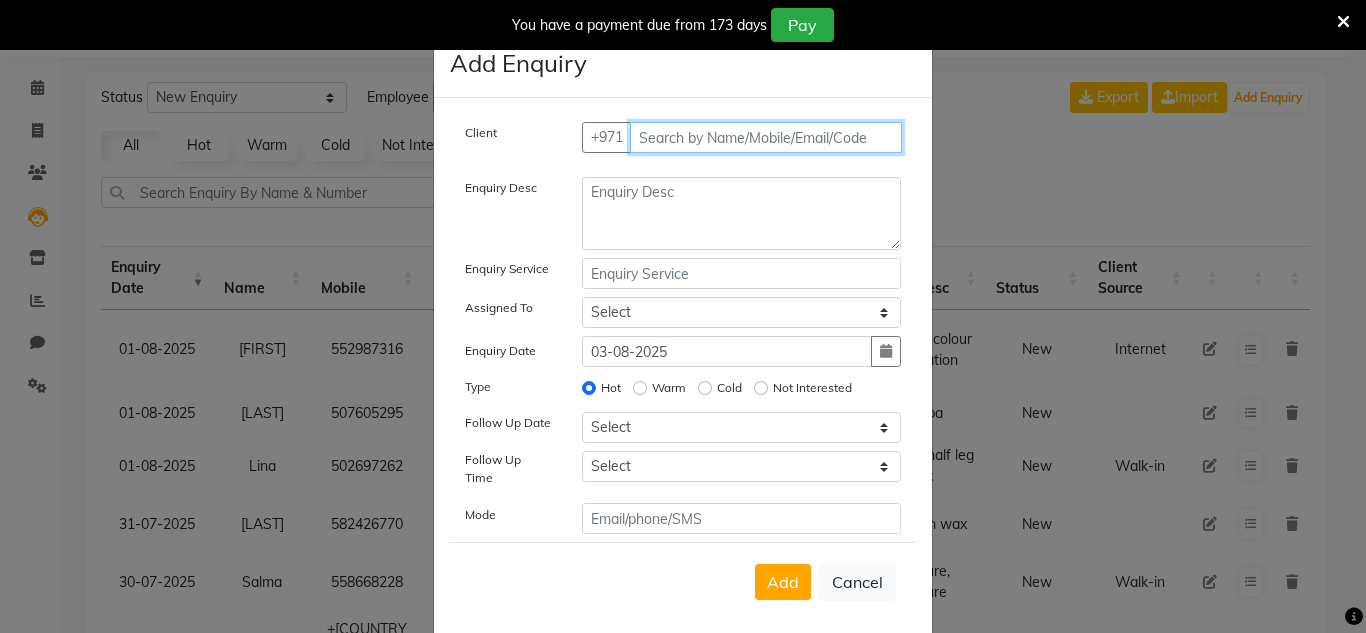 drag, startPoint x: 730, startPoint y: 134, endPoint x: 693, endPoint y: 112, distance: 43.046486 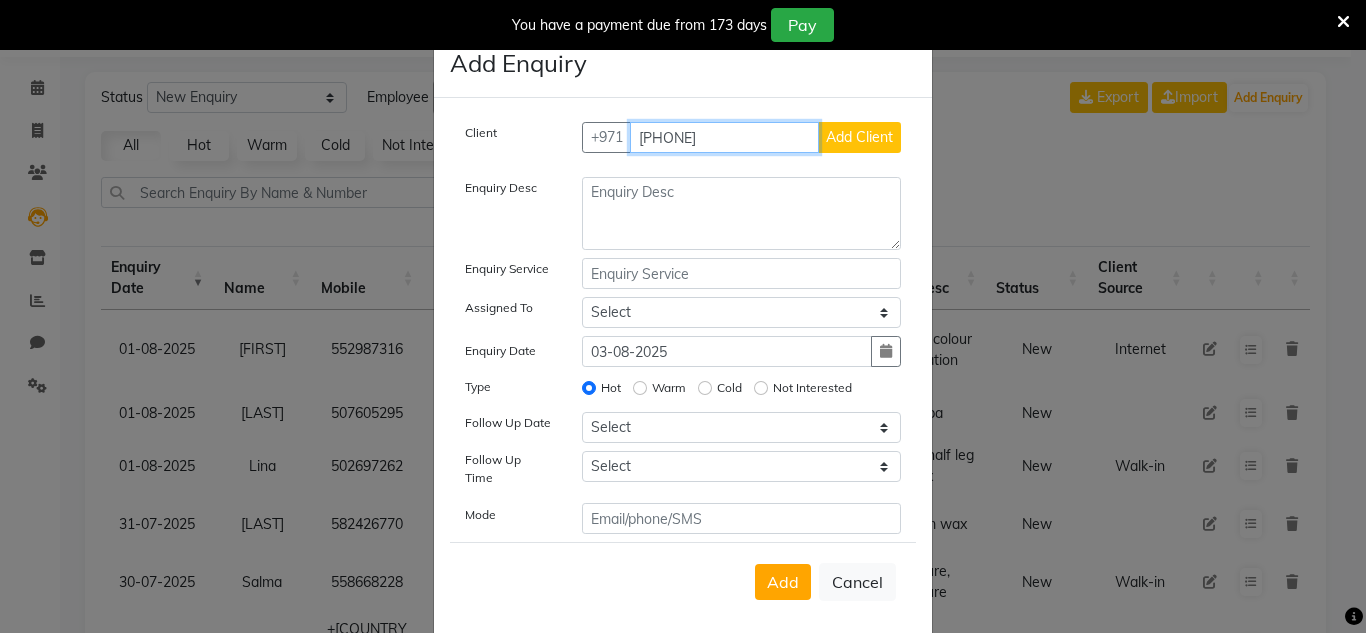 type on "551916268" 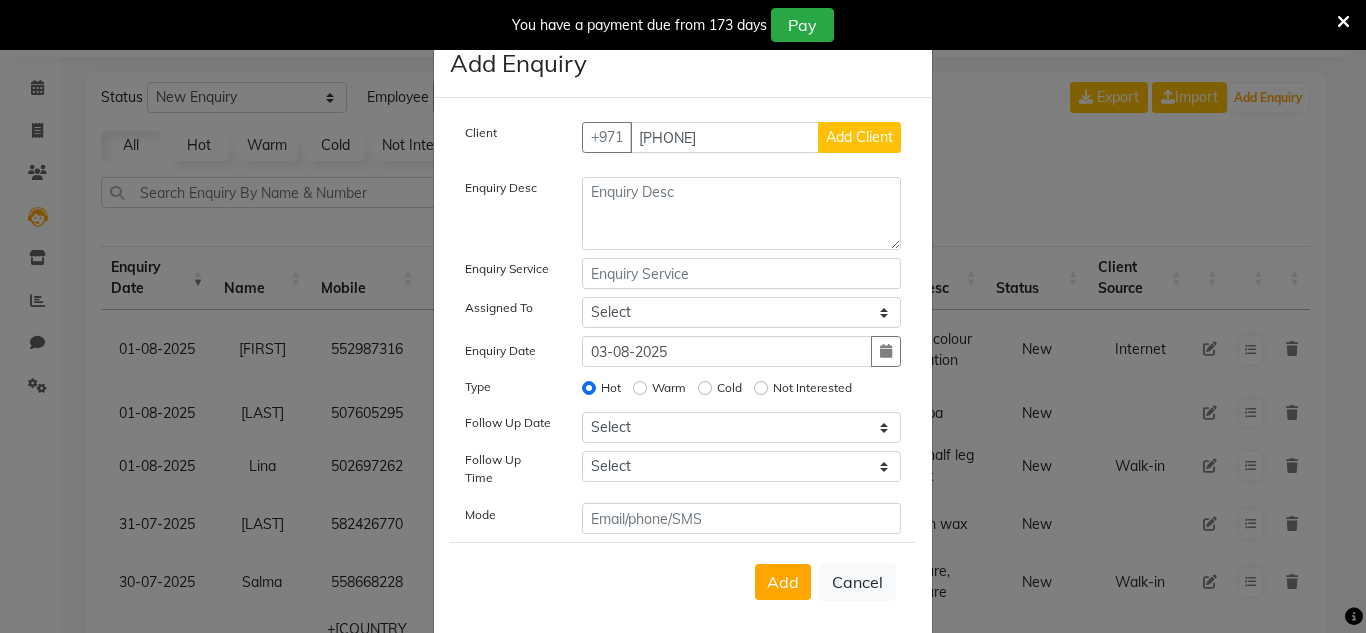 click on "Client +971 551916268 Add Client" 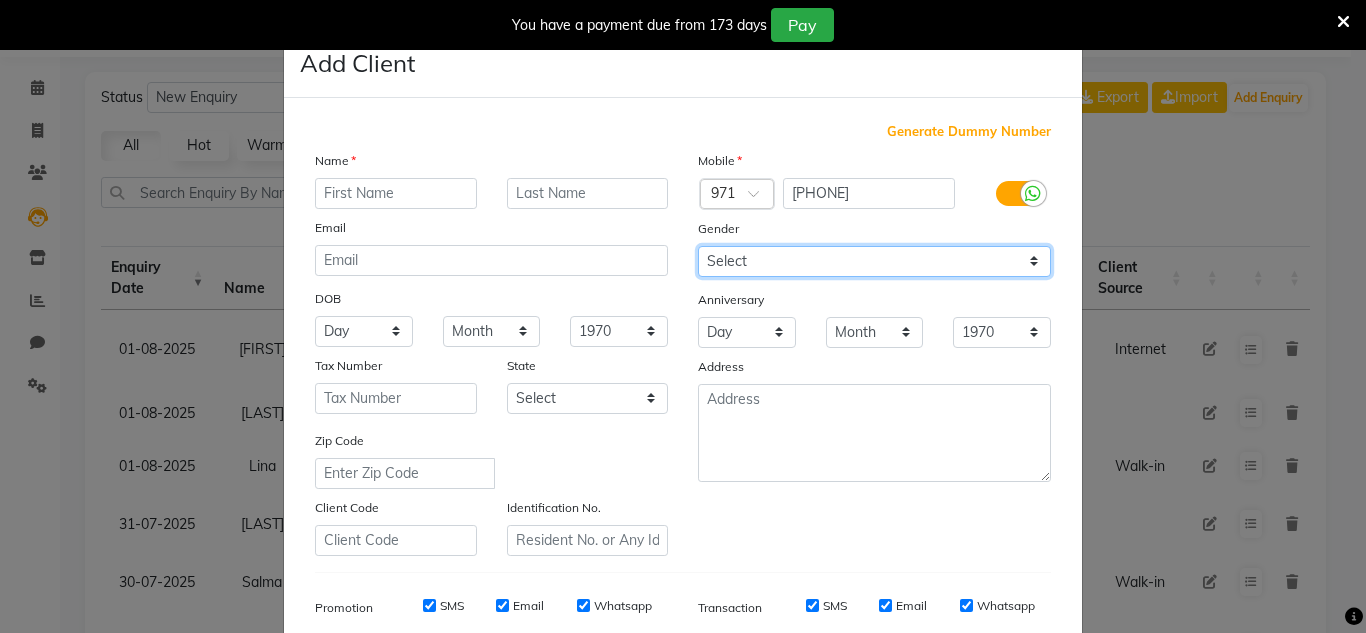 drag, startPoint x: 794, startPoint y: 259, endPoint x: 797, endPoint y: 274, distance: 15.297058 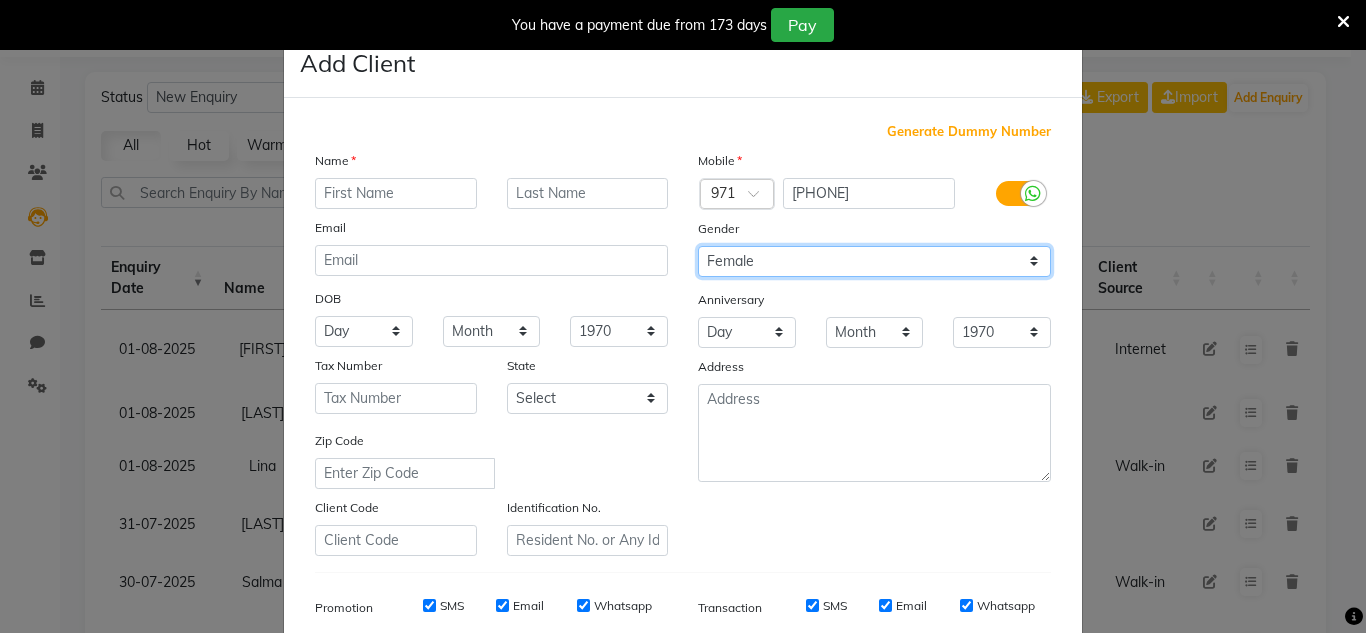 click on "Select Male Female Other Prefer Not To Say" 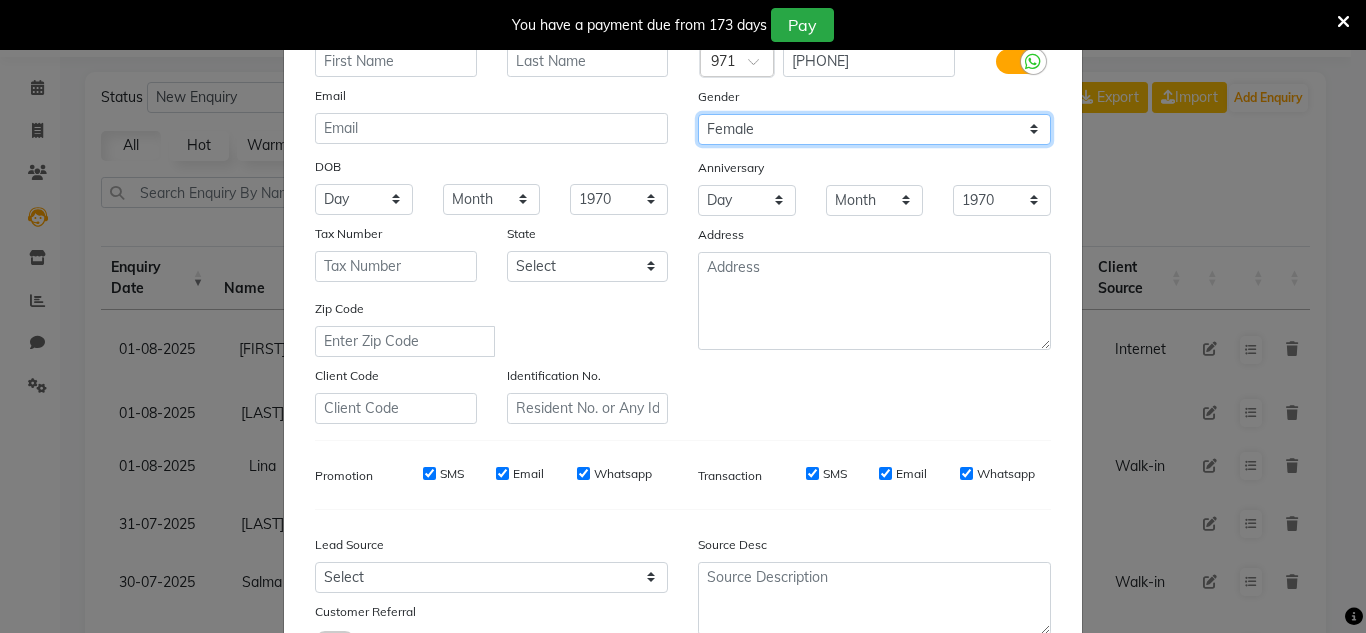scroll, scrollTop: 290, scrollLeft: 0, axis: vertical 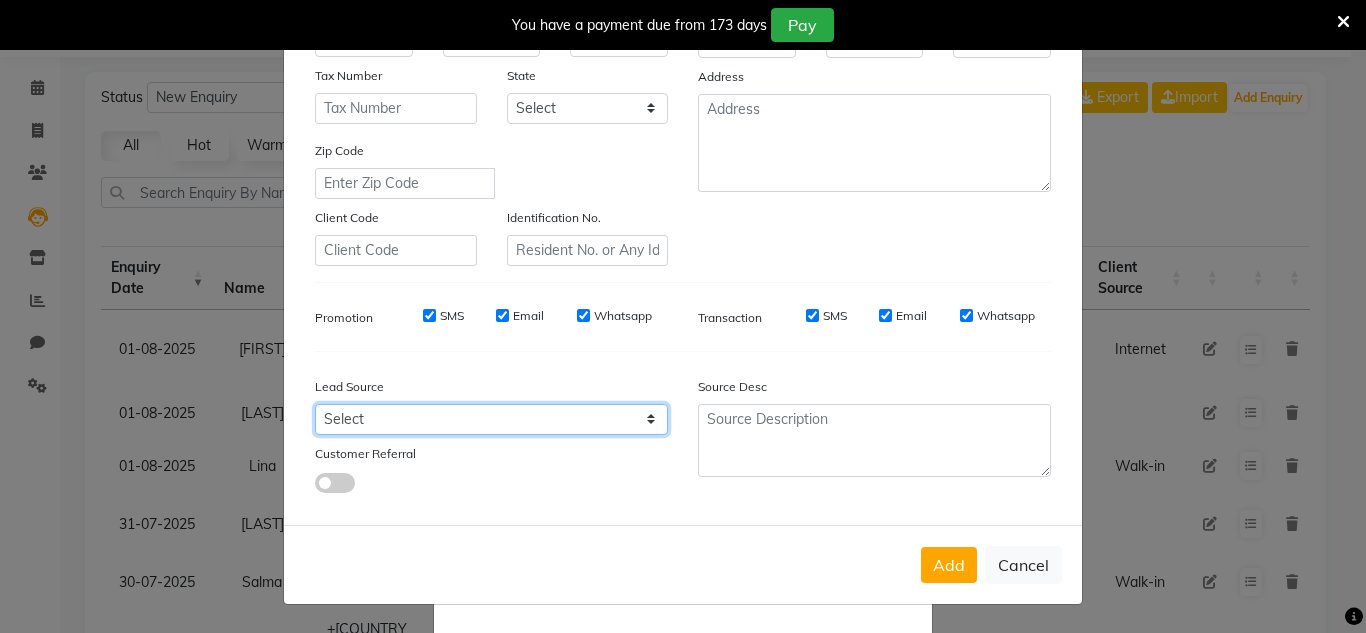 click on "Select Walk-in Referral Internet Friend Word of Mouth Advertisement Facebook JustDial Google Other Instagram  YouTube  WhatsApp" 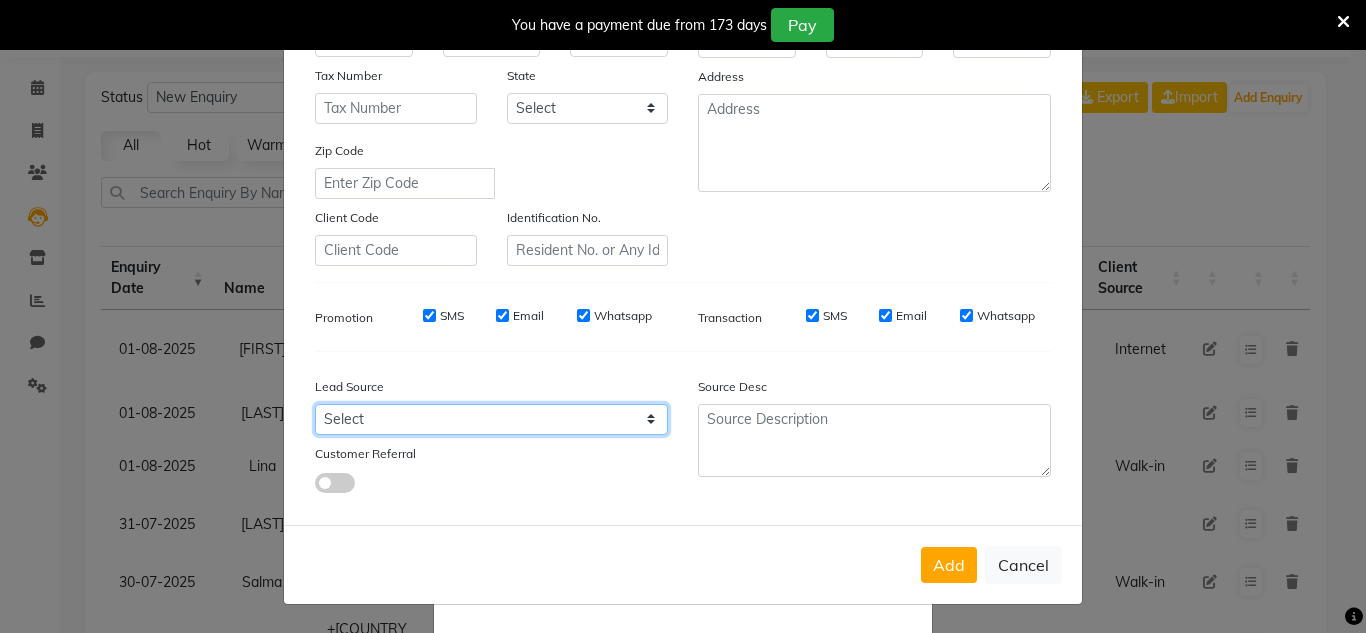 select on "44402" 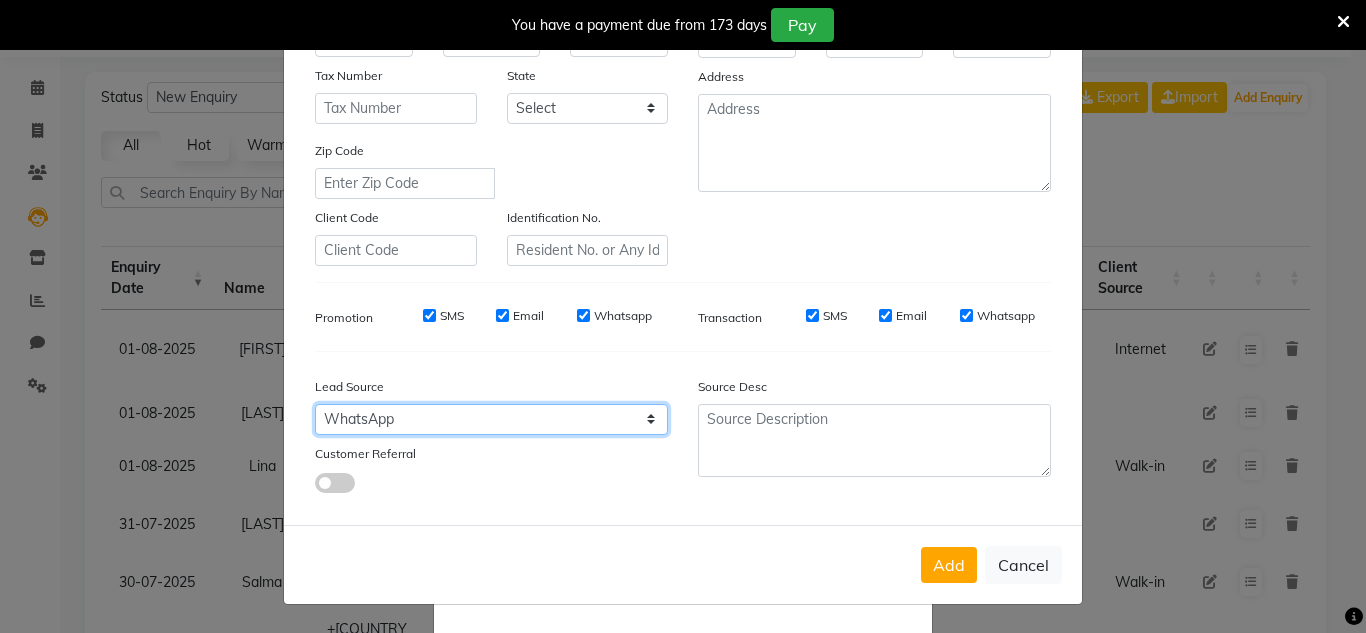 click on "Select Walk-in Referral Internet Friend Word of Mouth Advertisement Facebook JustDial Google Other Instagram  YouTube  WhatsApp" 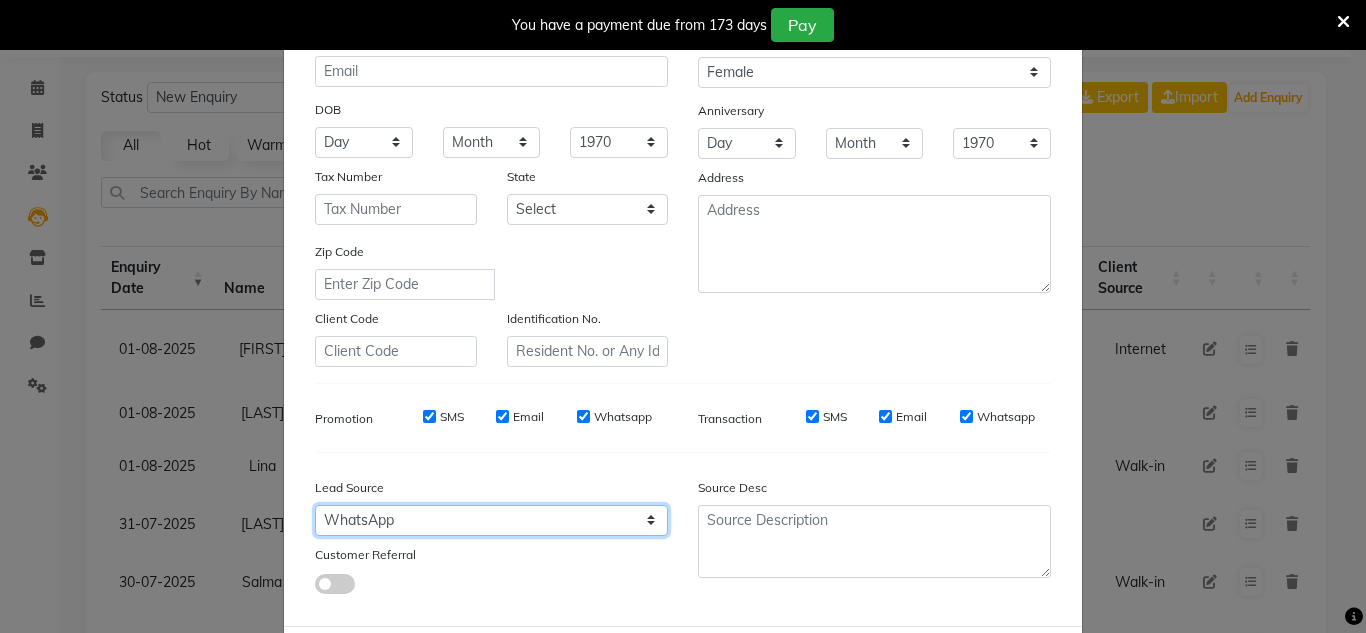 scroll, scrollTop: 0, scrollLeft: 0, axis: both 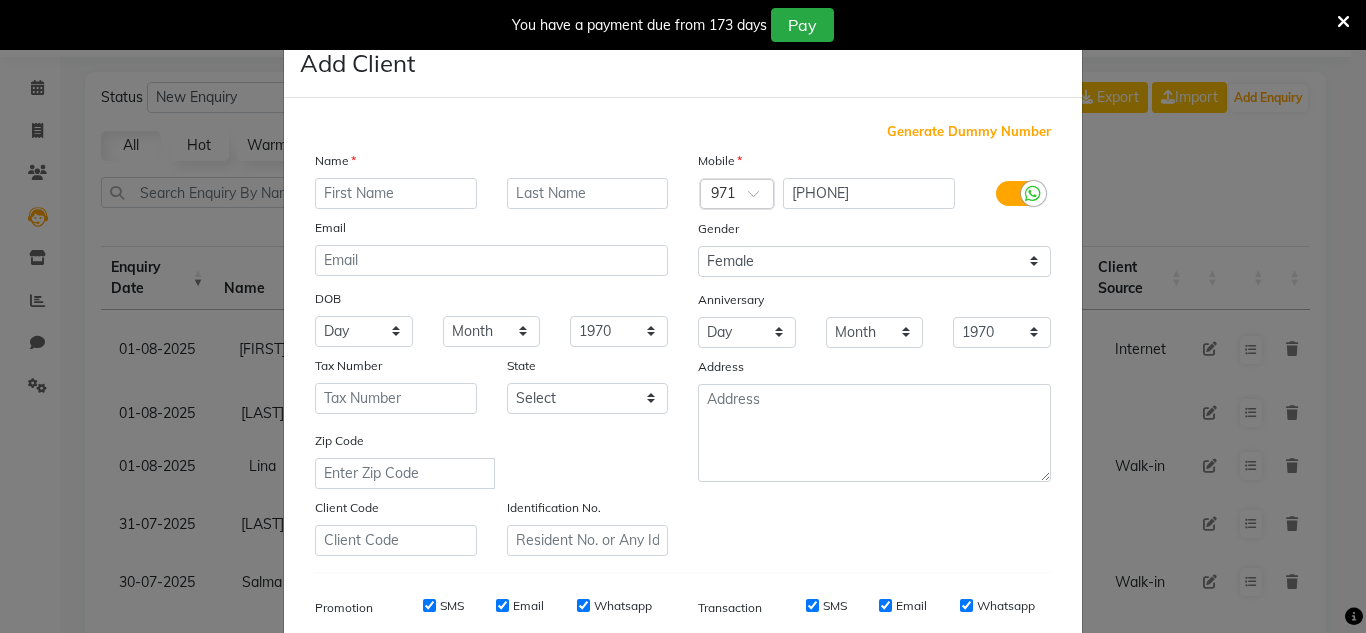 click on "Name" 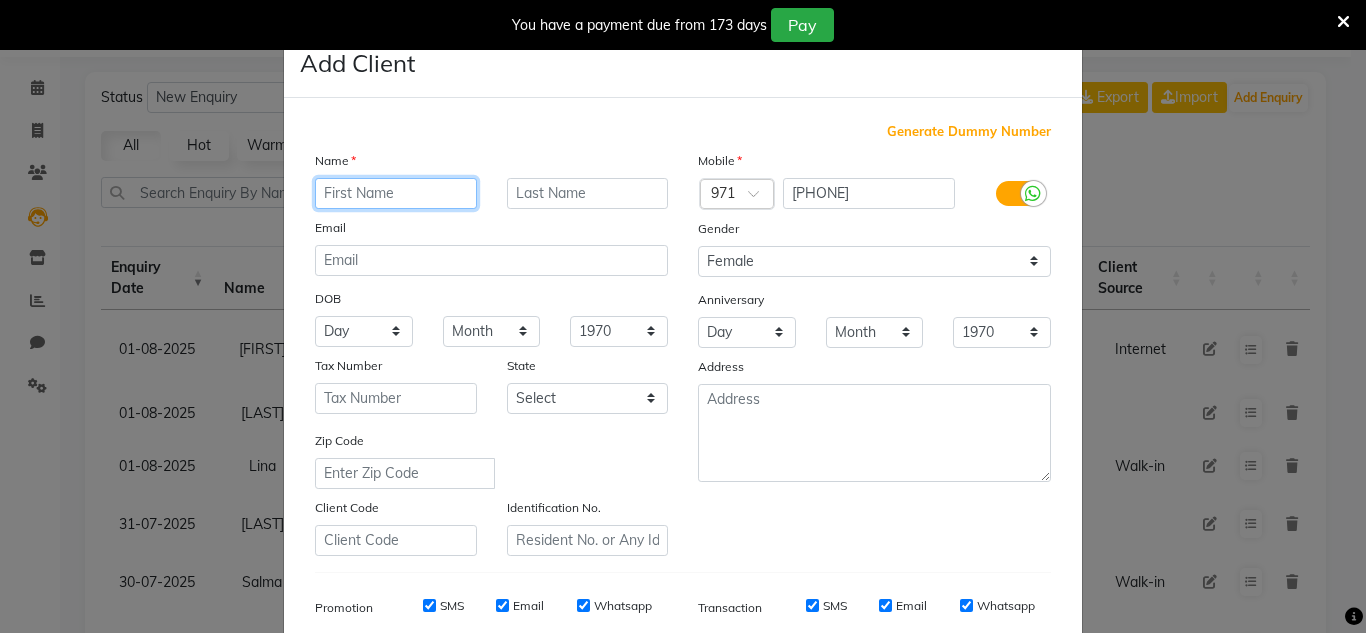 click 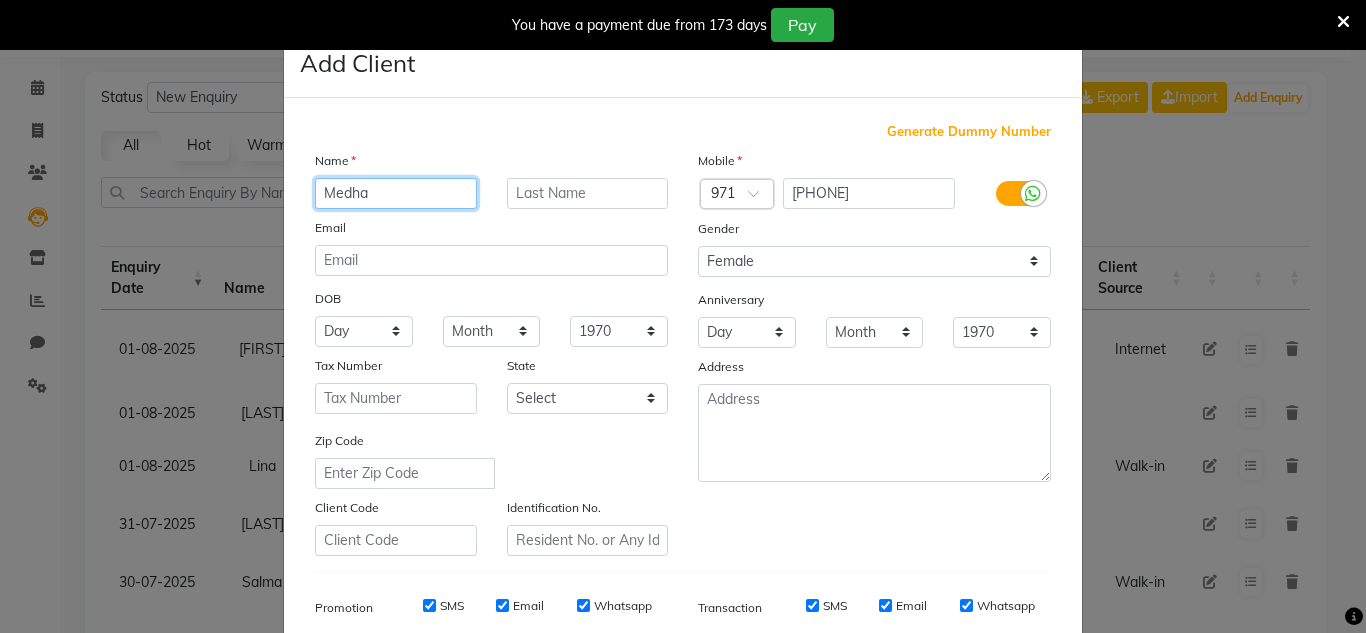 type on "Medha" 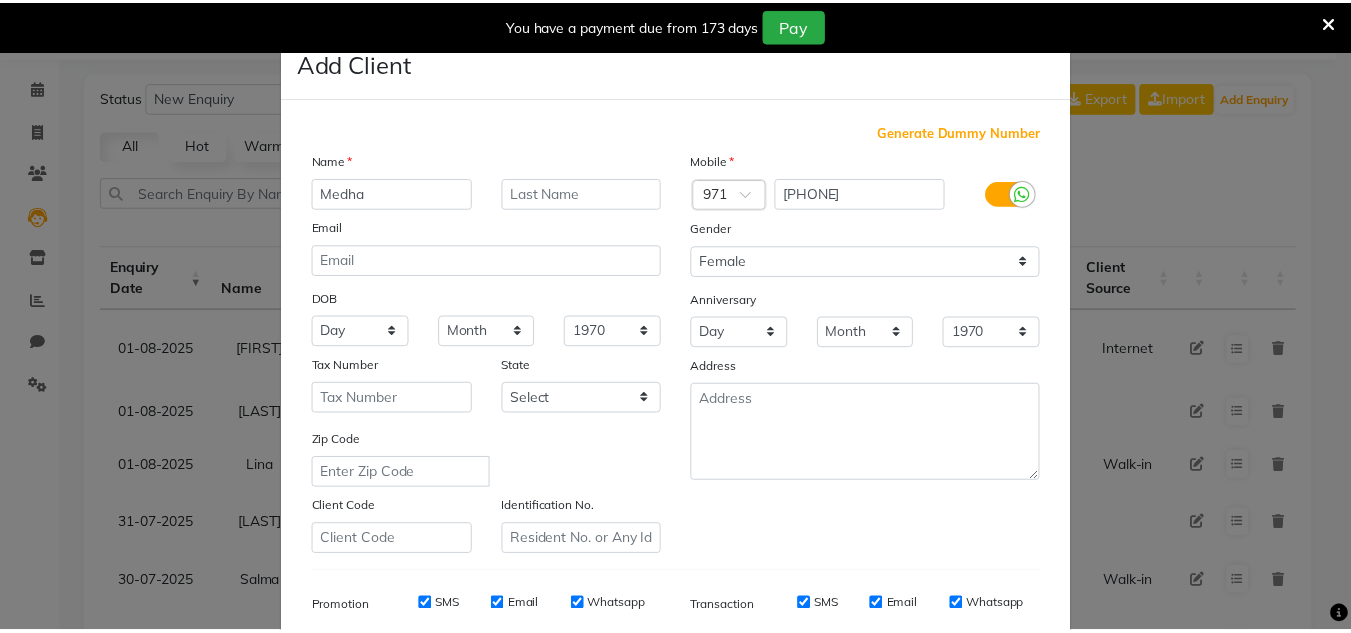 scroll, scrollTop: 290, scrollLeft: 0, axis: vertical 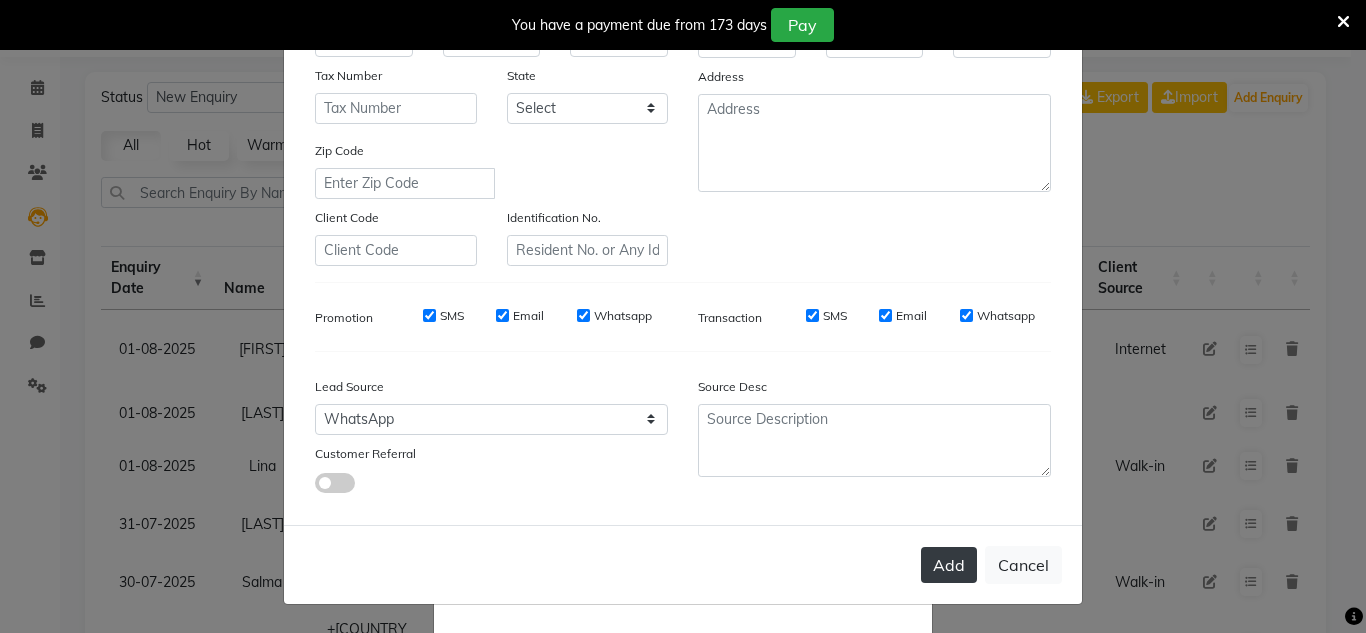 click on "Add" 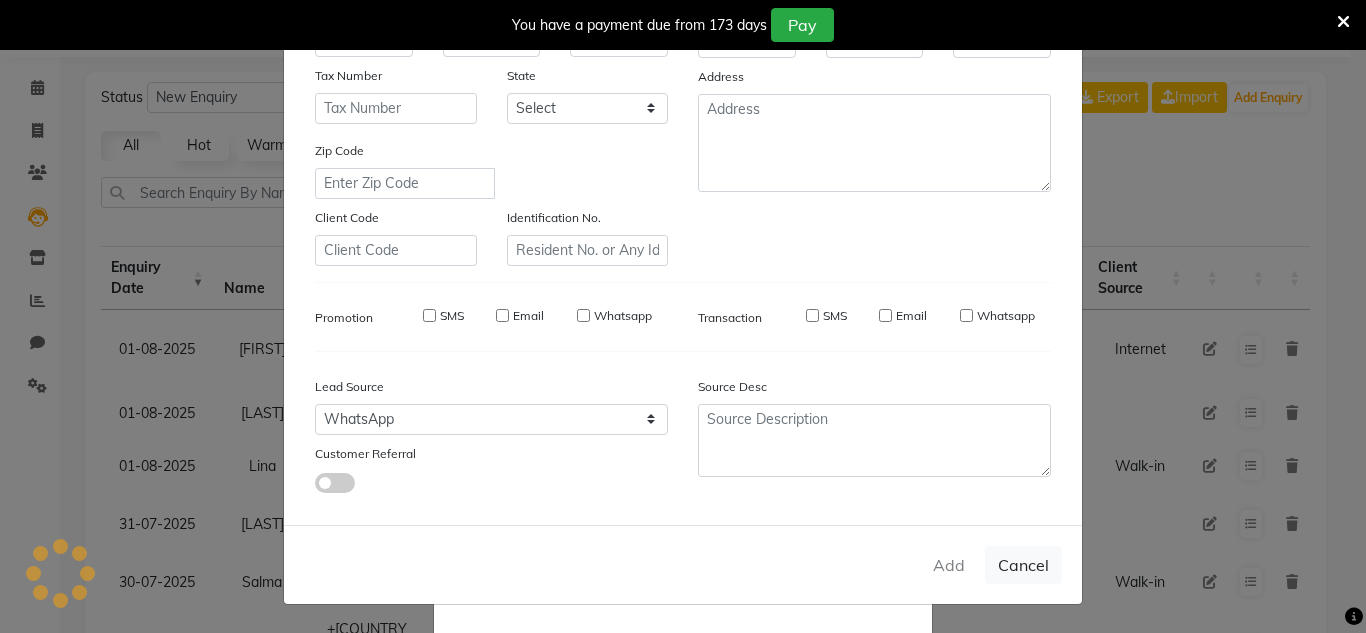 type 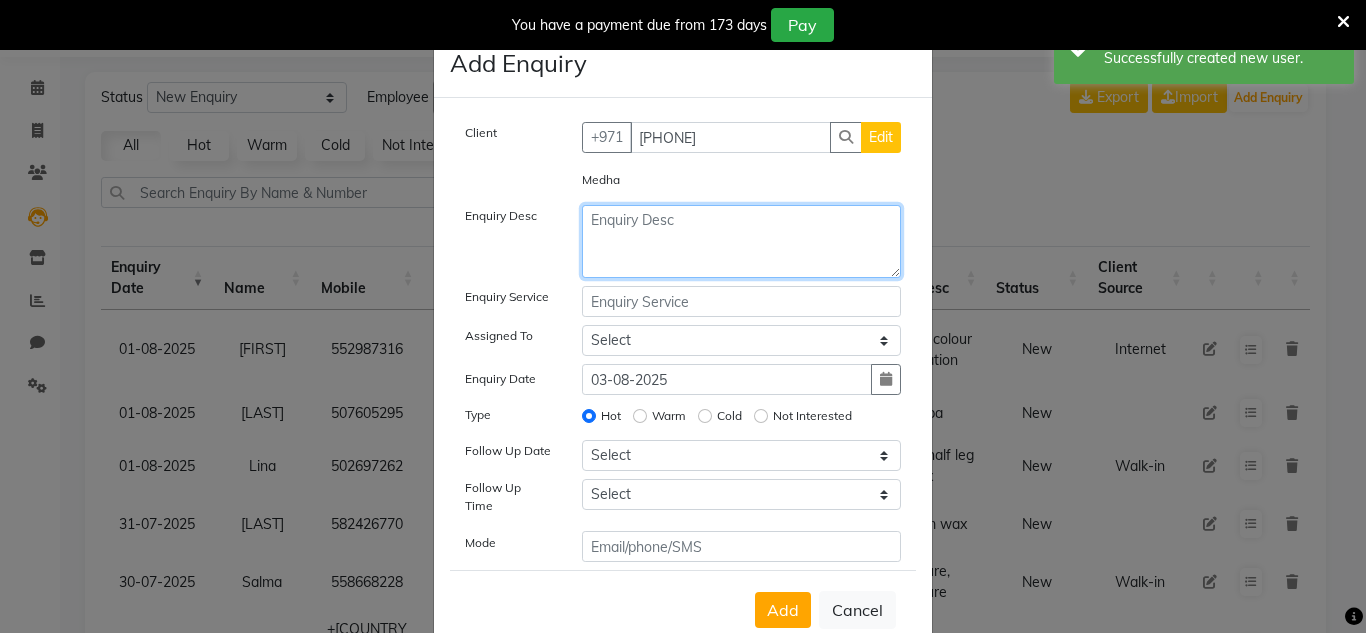 click 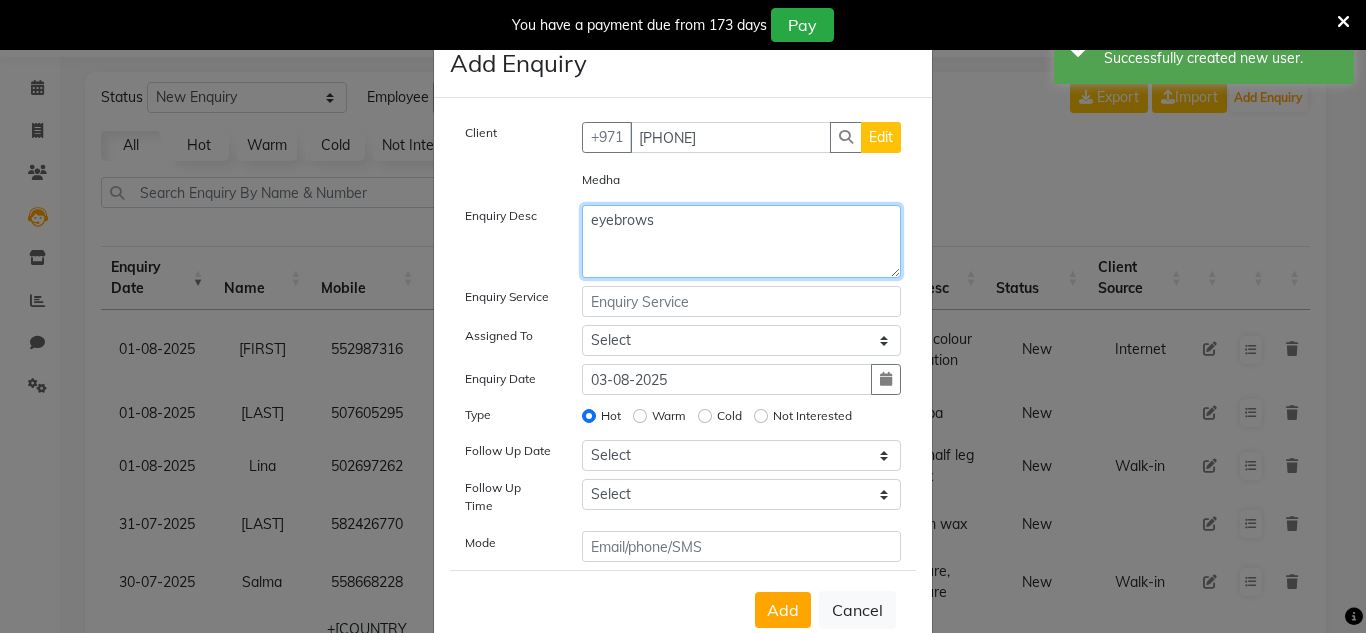type on "eyebrows" 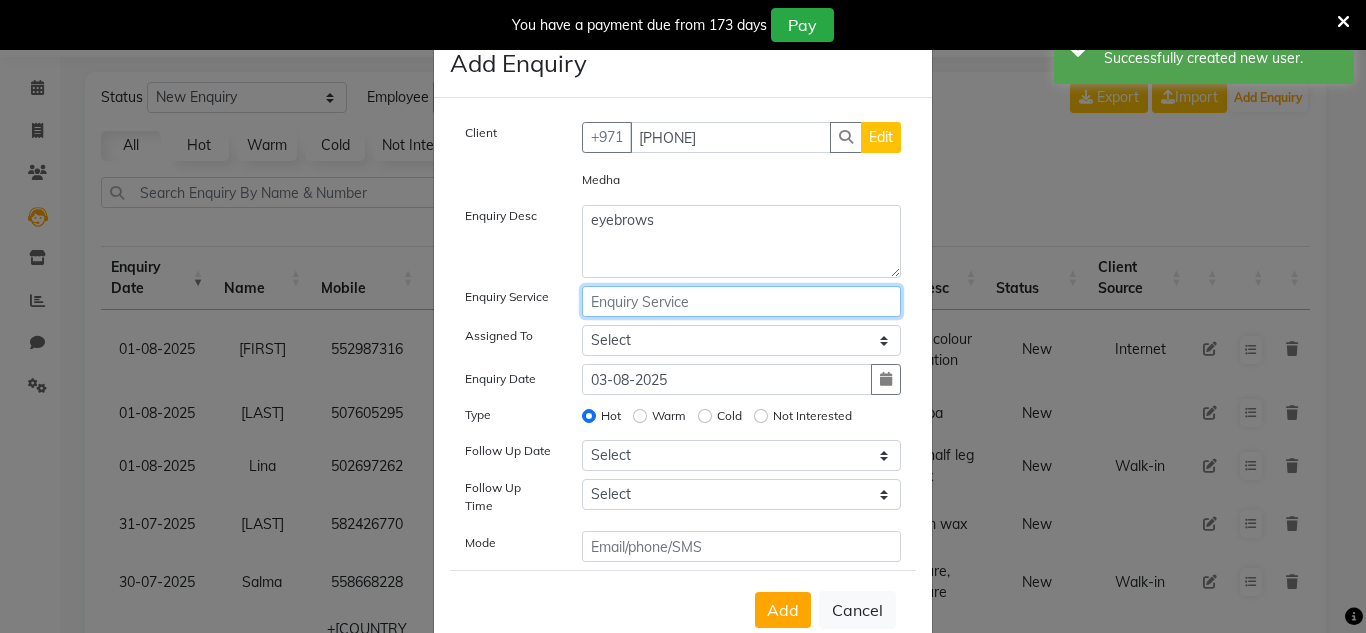 click at bounding box center [742, 301] 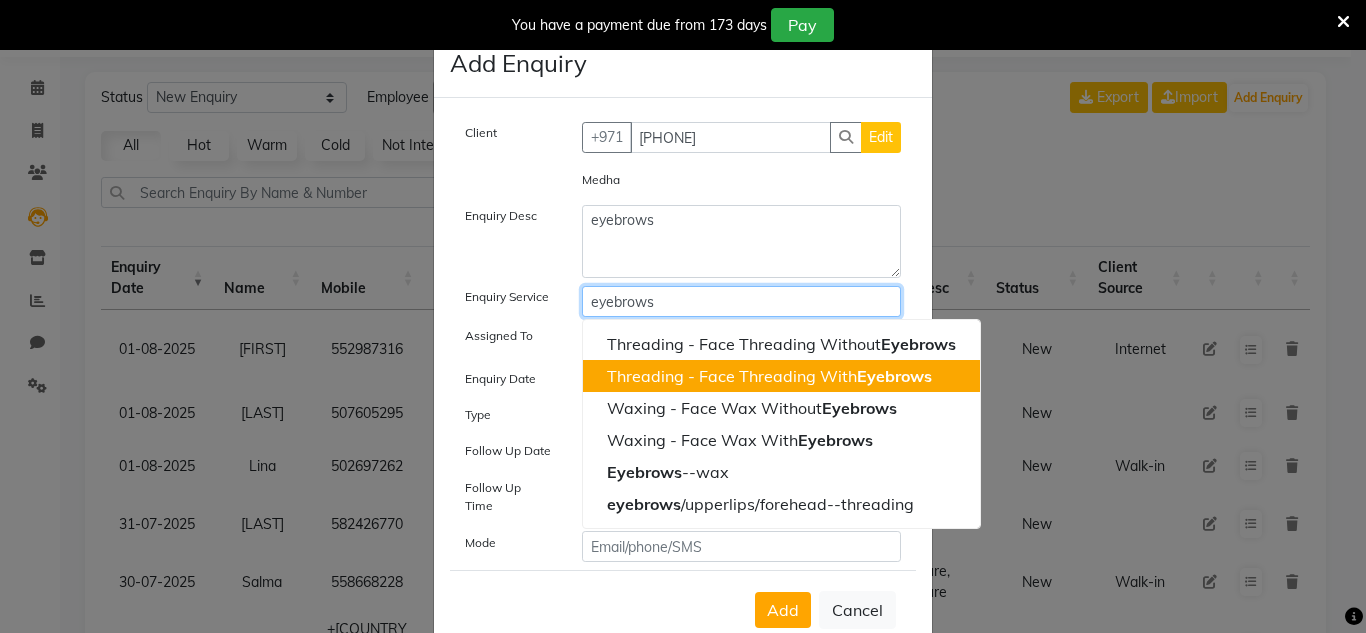 type on "eyebrows" 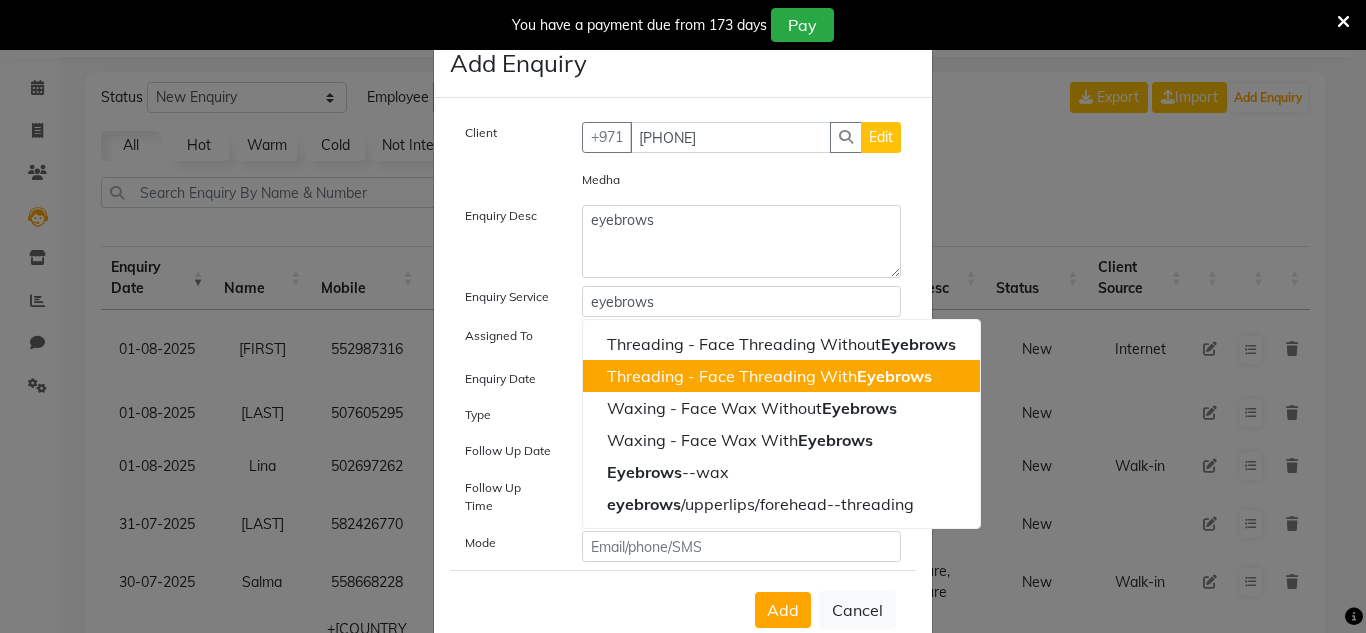 click on "Client +971 551916268 Edit Medha  Enquiry Desc eyebrows Enquiry Service eyebrows Threading - Face Threading Without  Eyebrows Threading - Face Threading With  Eyebrows Waxing - Face Wax Without  Eyebrows Waxing - Face Wax With  Eyebrows Eyebrows --wax eyebrows /upperlips/forehead--threading Assigned To Select Huma Iqbal Kabita Management Riba Sales person Srijana trial lady Enquiry Date 03-08-2025 Type Hot Warm Cold Not Interested Follow Up Date Select Today Tomorrow In 2 days (Tuesday) In 3 days (Wednesday) In 4 days (Thursday) In 5 days (Friday) In 6 days (Saturday) In 1 Week (2025-08-10) In 2 Week (2025-08-17) In 1 Month (2025-09-03) In 2 Month (2025-10-03) In 3 Month (2025-11-03) Custom Date  Follow Up Time Select 07:00 AM 07:15 AM 07:30 AM 07:45 AM 08:00 AM 08:15 AM 08:30 AM 08:45 AM 09:00 AM 09:15 AM 09:30 AM 09:45 AM 10:00 AM 10:15 AM 10:30 AM 10:45 AM 11:00 AM 11:15 AM 11:30 AM 11:45 AM 12:00 PM 12:15 PM 12:30 PM 12:45 PM 01:00 PM 01:15 PM 01:30 PM 01:45 PM 02:00 PM 02:15 PM 02:30 PM 02:45 PM 03:00 PM" 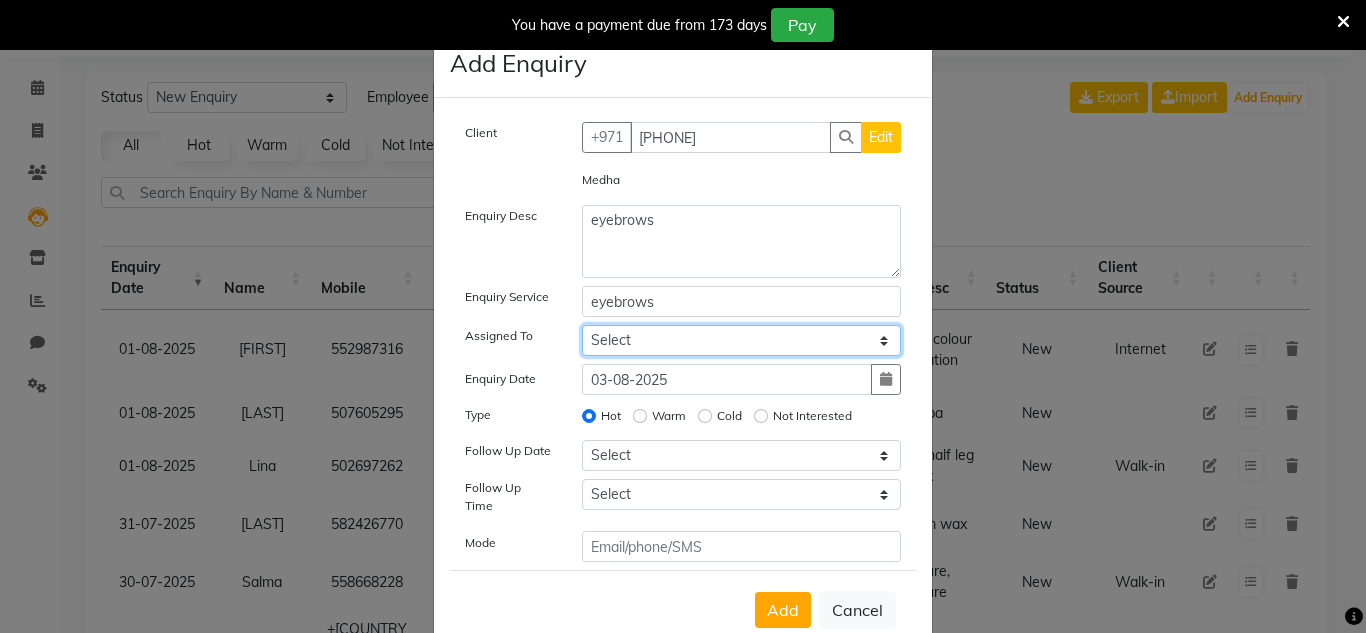 click on "Select Huma Iqbal Kabita Management Riba Sales person Srijana trial lady" 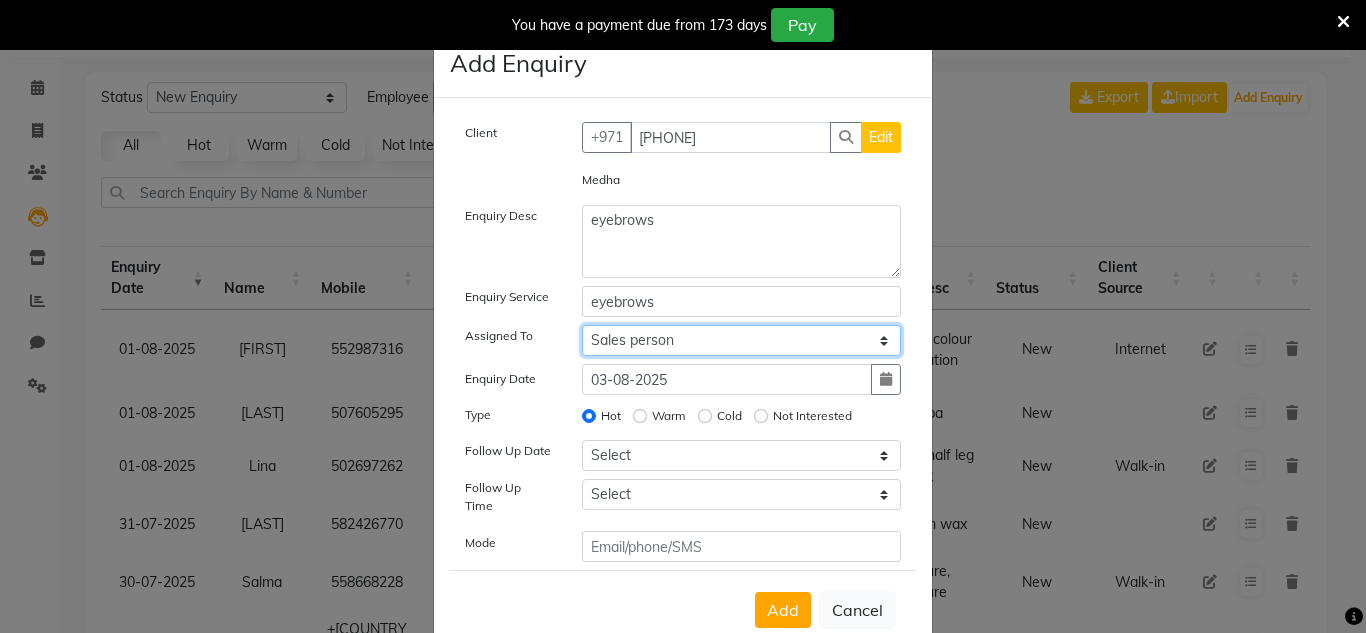 click on "Select Huma Iqbal Kabita Management Riba Sales person Srijana trial lady" 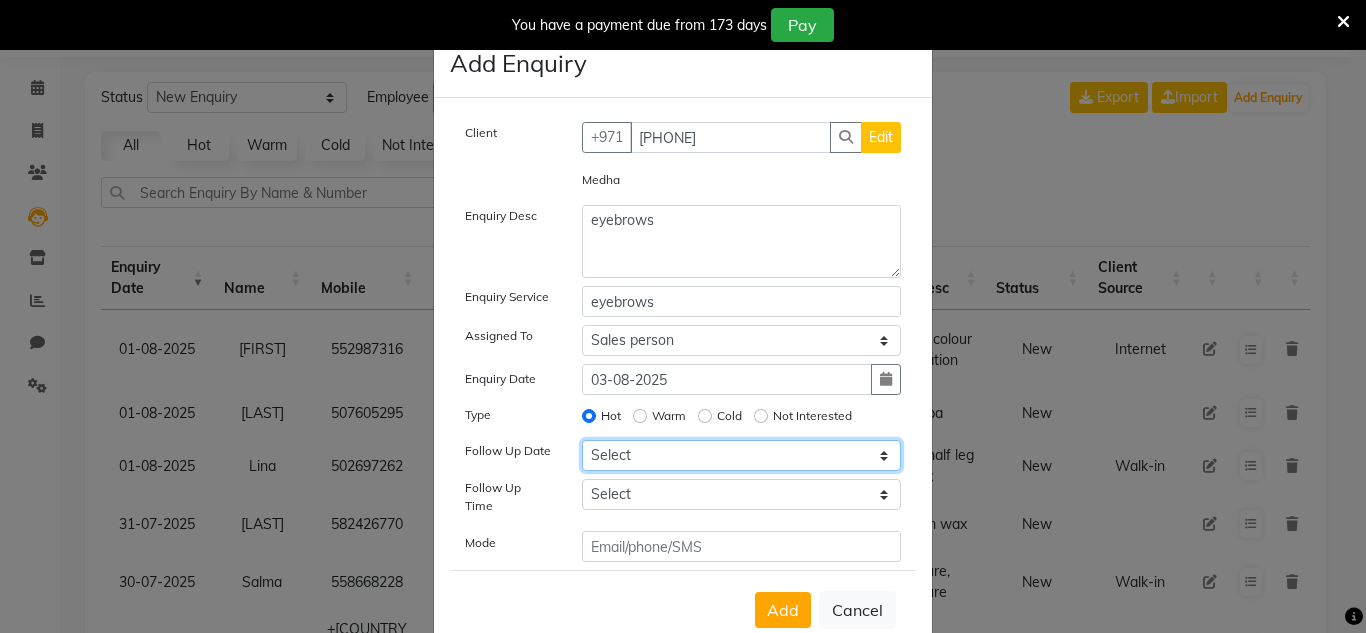 drag, startPoint x: 636, startPoint y: 462, endPoint x: 639, endPoint y: 450, distance: 12.369317 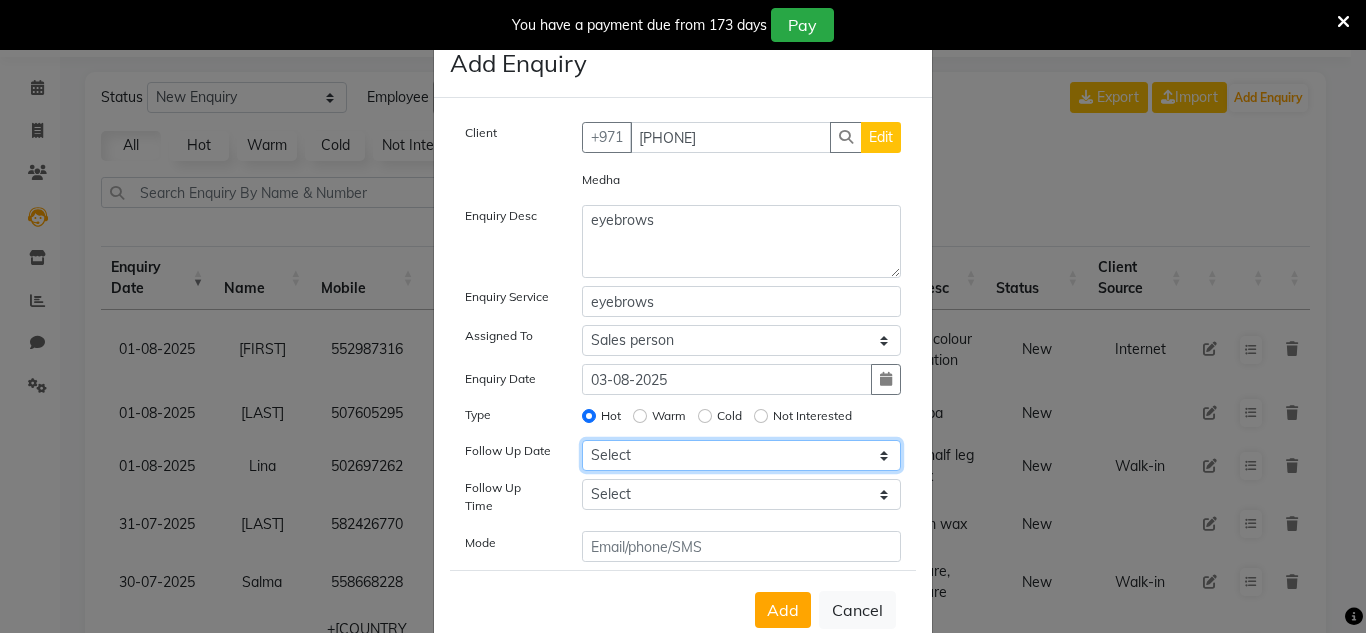 select on "2025-08-03" 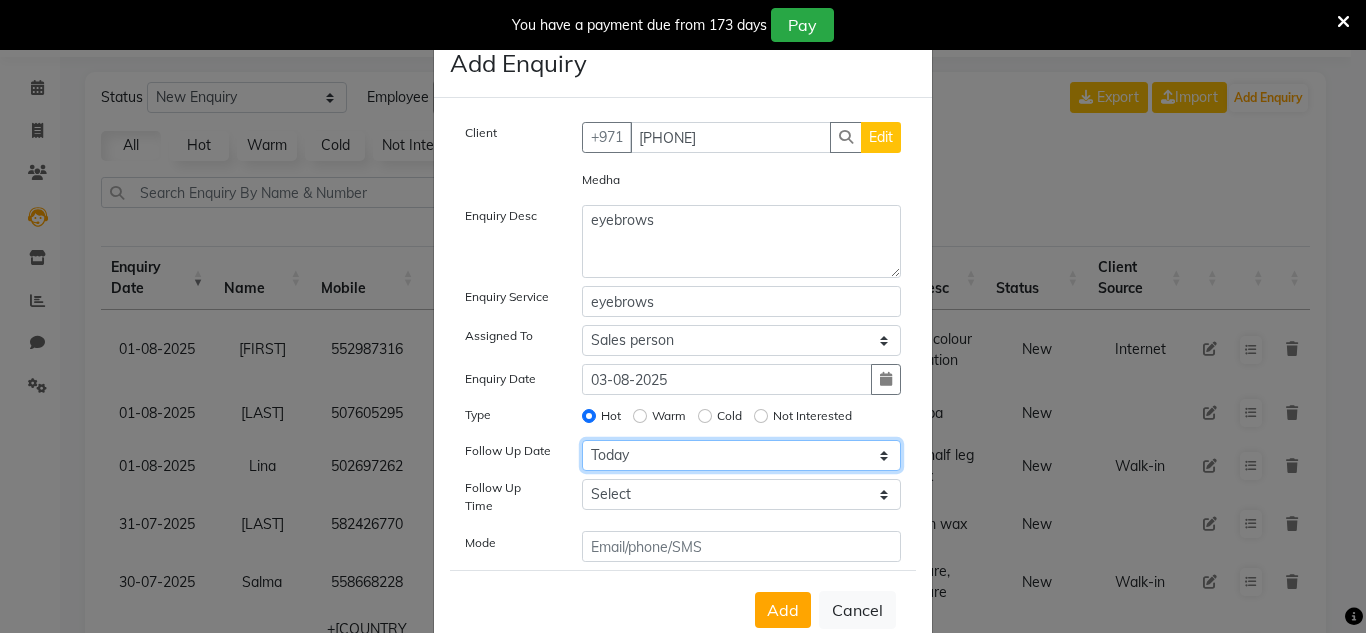 click on "Select Today Tomorrow In 2 days (Tuesday) In 3 days (Wednesday) In 4 days (Thursday) In 5 days (Friday) In 6 days (Saturday) In 1 Week (2025-08-10) In 2 Week (2025-08-17) In 1 Month (2025-09-03) In 2 Month (2025-10-03) In 3 Month (2025-11-03) Custom Date" at bounding box center [742, 455] 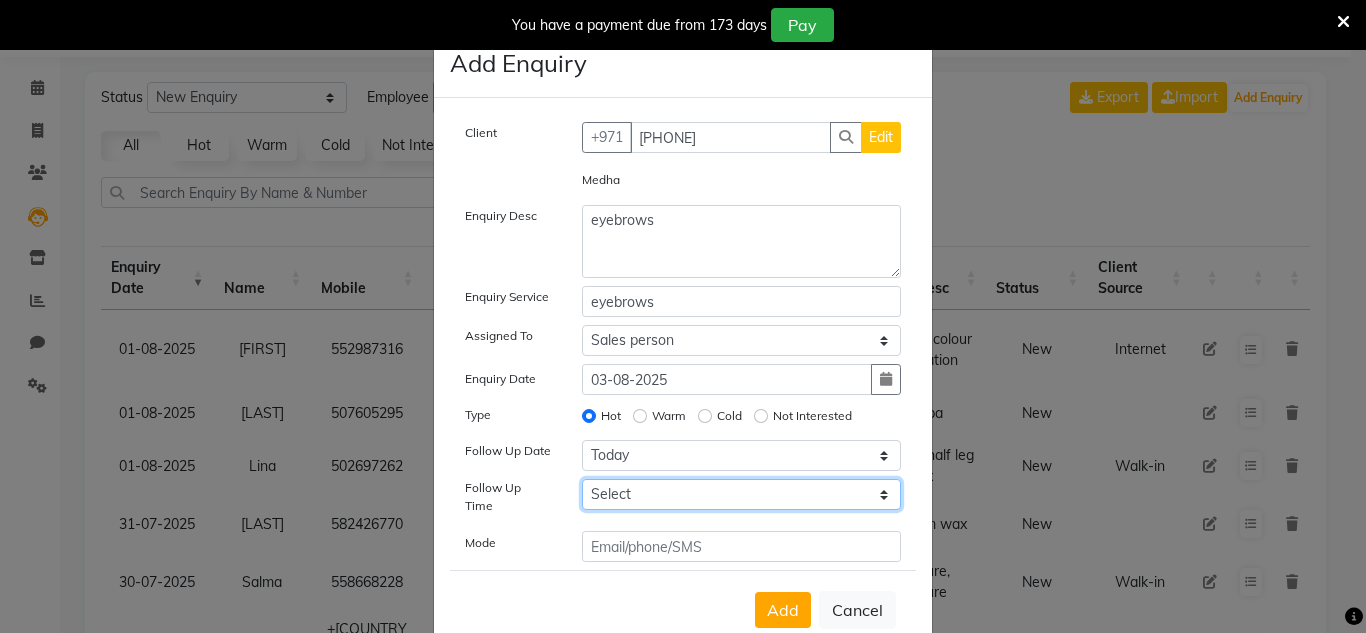 drag, startPoint x: 740, startPoint y: 485, endPoint x: 741, endPoint y: 507, distance: 22.022715 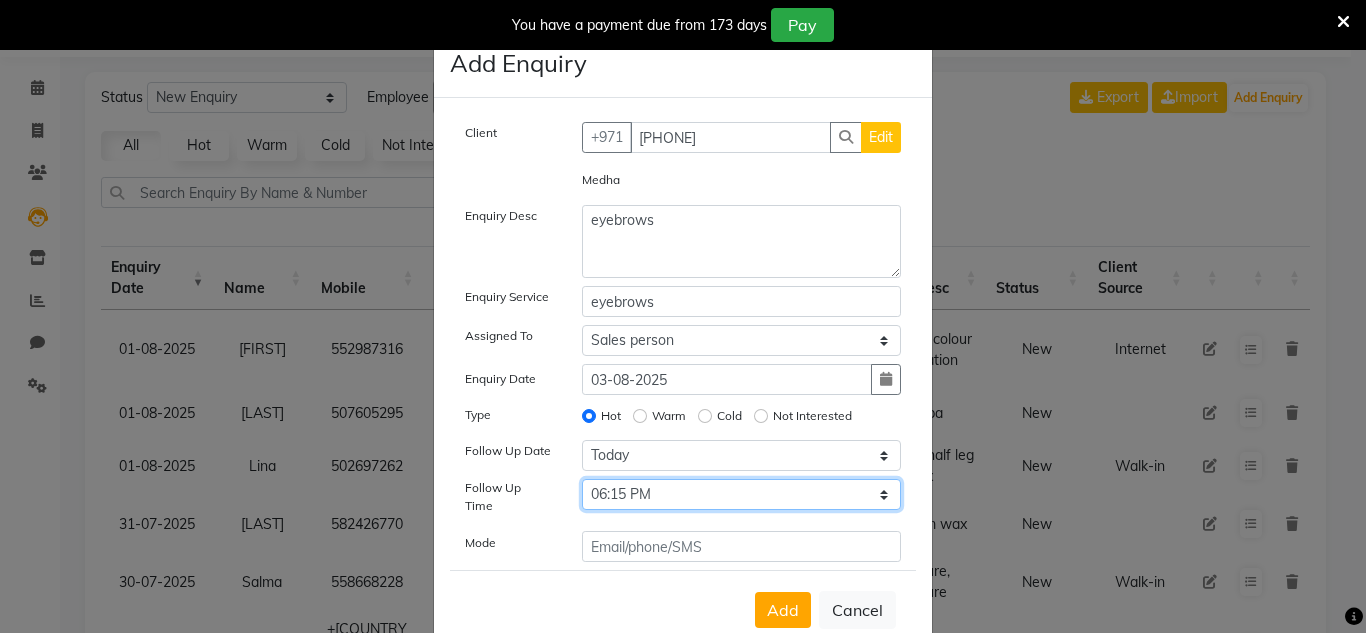 click on "Select 07:00 AM 07:15 AM 07:30 AM 07:45 AM 08:00 AM 08:15 AM 08:30 AM 08:45 AM 09:00 AM 09:15 AM 09:30 AM 09:45 AM 10:00 AM 10:15 AM 10:30 AM 10:45 AM 11:00 AM 11:15 AM 11:30 AM 11:45 AM 12:00 PM 12:15 PM 12:30 PM 12:45 PM 01:00 PM 01:15 PM 01:30 PM 01:45 PM 02:00 PM 02:15 PM 02:30 PM 02:45 PM 03:00 PM 03:15 PM 03:30 PM 03:45 PM 04:00 PM 04:15 PM 04:30 PM 04:45 PM 05:00 PM 05:15 PM 05:30 PM 05:45 PM 06:00 PM 06:15 PM 06:30 PM 06:45 PM 07:00 PM 07:15 PM 07:30 PM 07:45 PM 08:00 PM 08:15 PM 08:30 PM 08:45 PM 09:00 PM 09:15 PM 09:30 PM 09:45 PM 10:00 PM" at bounding box center [742, 494] 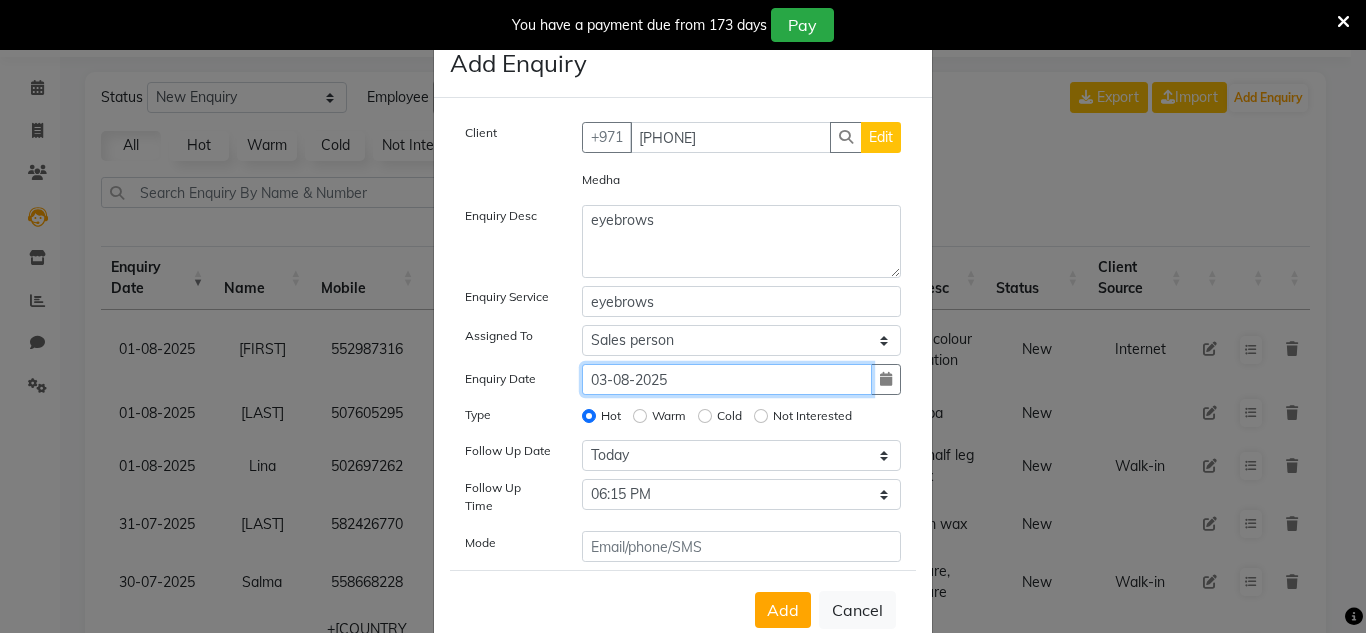 drag, startPoint x: 724, startPoint y: 379, endPoint x: 724, endPoint y: 417, distance: 38 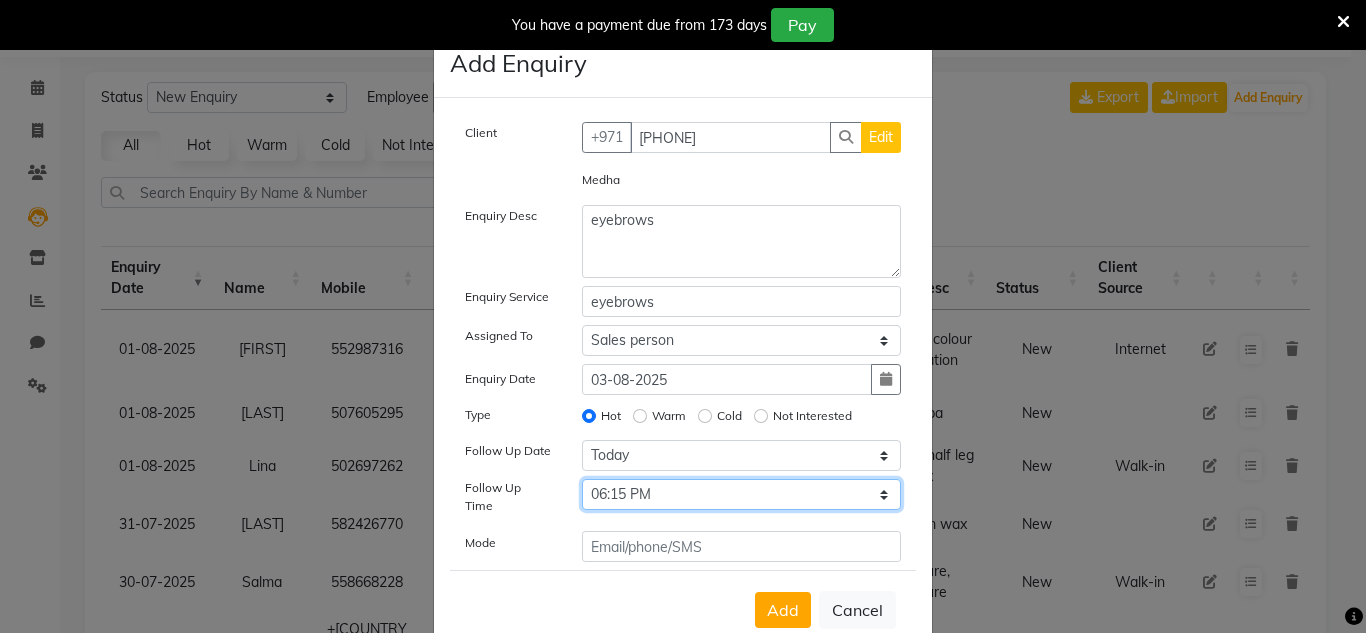click on "Select 07:00 AM 07:15 AM 07:30 AM 07:45 AM 08:00 AM 08:15 AM 08:30 AM 08:45 AM 09:00 AM 09:15 AM 09:30 AM 09:45 AM 10:00 AM 10:15 AM 10:30 AM 10:45 AM 11:00 AM 11:15 AM 11:30 AM 11:45 AM 12:00 PM 12:15 PM 12:30 PM 12:45 PM 01:00 PM 01:15 PM 01:30 PM 01:45 PM 02:00 PM 02:15 PM 02:30 PM 02:45 PM 03:00 PM 03:15 PM 03:30 PM 03:45 PM 04:00 PM 04:15 PM 04:30 PM 04:45 PM 05:00 PM 05:15 PM 05:30 PM 05:45 PM 06:00 PM 06:15 PM 06:30 PM 06:45 PM 07:00 PM 07:15 PM 07:30 PM 07:45 PM 08:00 PM 08:15 PM 08:30 PM 08:45 PM 09:00 PM 09:15 PM 09:30 PM 09:45 PM 10:00 PM" at bounding box center (742, 455) 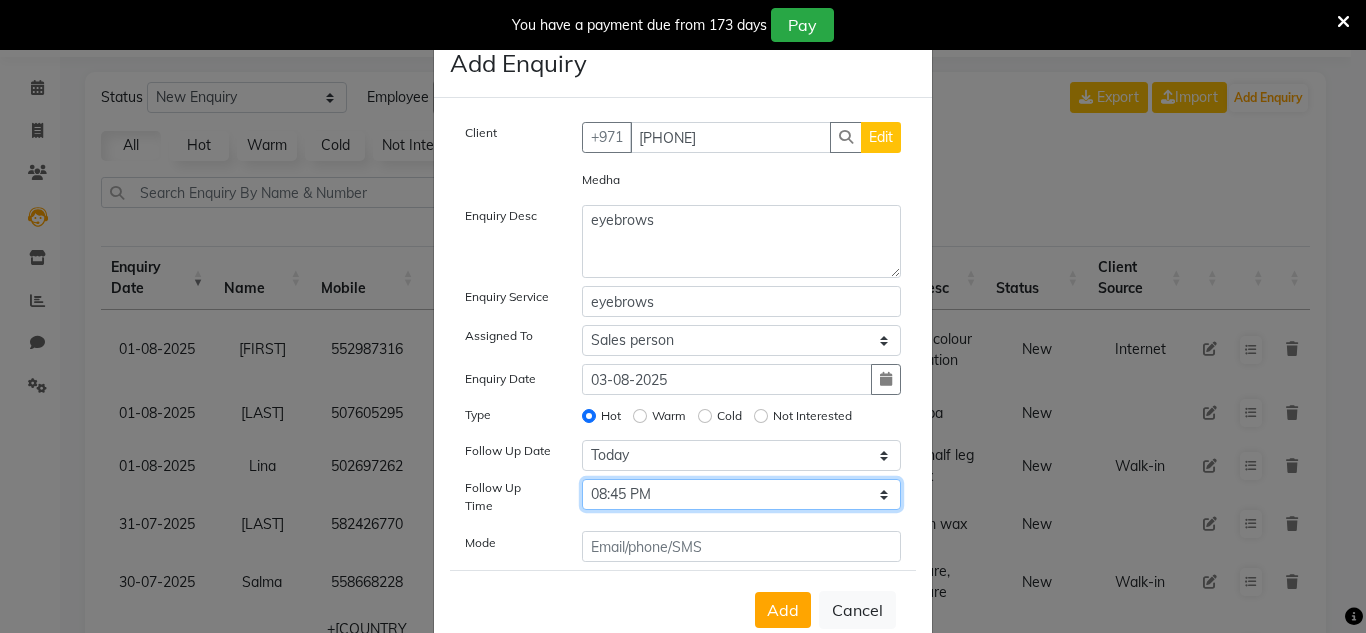 click on "Select 07:00 AM 07:15 AM 07:30 AM 07:45 AM 08:00 AM 08:15 AM 08:30 AM 08:45 AM 09:00 AM 09:15 AM 09:30 AM 09:45 AM 10:00 AM 10:15 AM 10:30 AM 10:45 AM 11:00 AM 11:15 AM 11:30 AM 11:45 AM 12:00 PM 12:15 PM 12:30 PM 12:45 PM 01:00 PM 01:15 PM 01:30 PM 01:45 PM 02:00 PM 02:15 PM 02:30 PM 02:45 PM 03:00 PM 03:15 PM 03:30 PM 03:45 PM 04:00 PM 04:15 PM 04:30 PM 04:45 PM 05:00 PM 05:15 PM 05:30 PM 05:45 PM 06:00 PM 06:15 PM 06:30 PM 06:45 PM 07:00 PM 07:15 PM 07:30 PM 07:45 PM 08:00 PM 08:15 PM 08:30 PM 08:45 PM 09:00 PM 09:15 PM 09:30 PM 09:45 PM 10:00 PM" at bounding box center (742, 455) 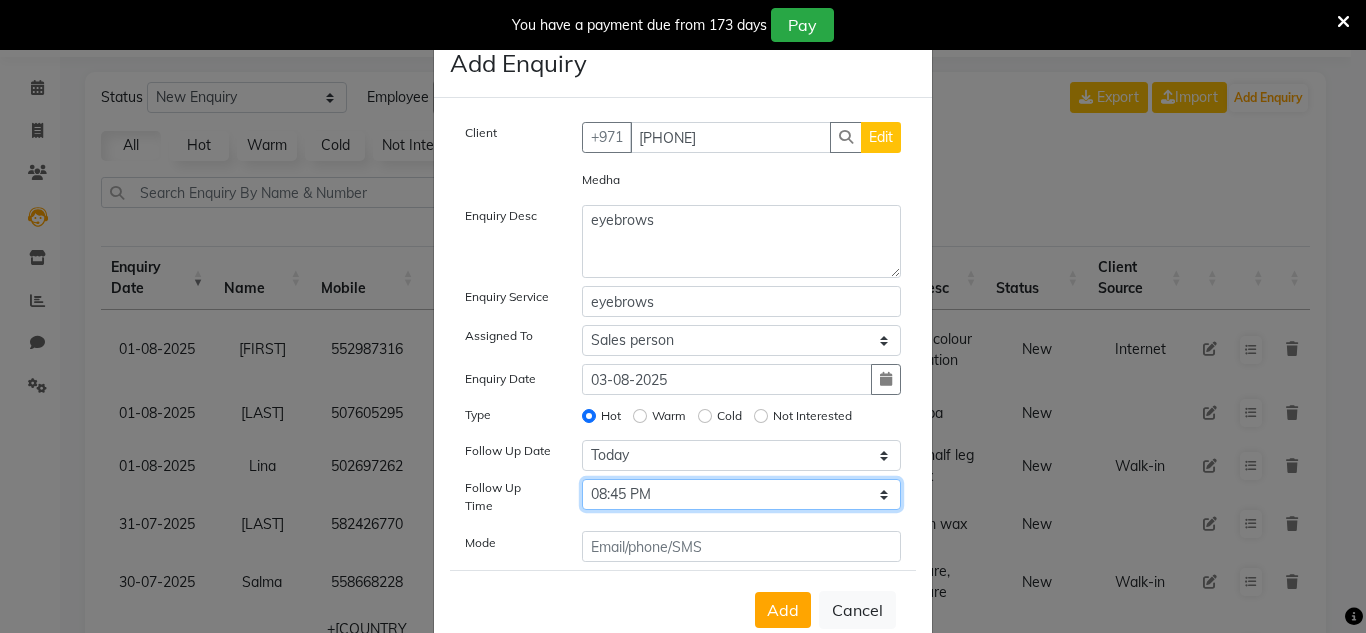 select on "1290" 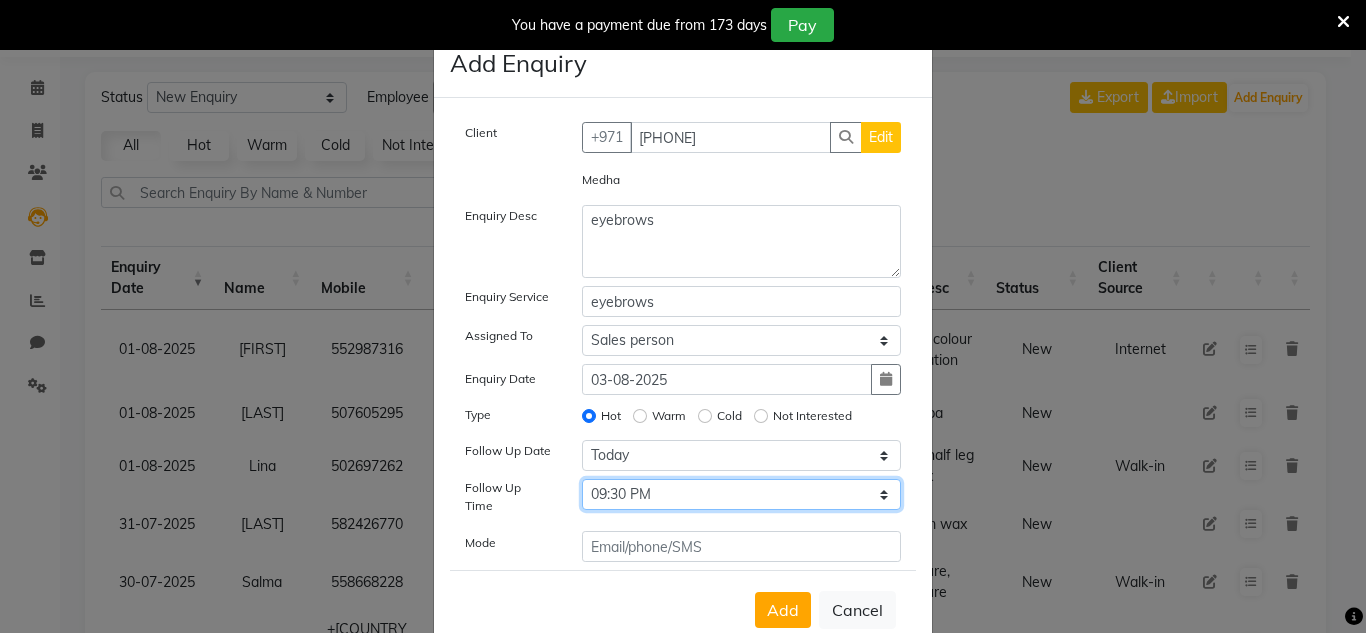 click on "Select 07:00 AM 07:15 AM 07:30 AM 07:45 AM 08:00 AM 08:15 AM 08:30 AM 08:45 AM 09:00 AM 09:15 AM 09:30 AM 09:45 AM 10:00 AM 10:15 AM 10:30 AM 10:45 AM 11:00 AM 11:15 AM 11:30 AM 11:45 AM 12:00 PM 12:15 PM 12:30 PM 12:45 PM 01:00 PM 01:15 PM 01:30 PM 01:45 PM 02:00 PM 02:15 PM 02:30 PM 02:45 PM 03:00 PM 03:15 PM 03:30 PM 03:45 PM 04:00 PM 04:15 PM 04:30 PM 04:45 PM 05:00 PM 05:15 PM 05:30 PM 05:45 PM 06:00 PM 06:15 PM 06:30 PM 06:45 PM 07:00 PM 07:15 PM 07:30 PM 07:45 PM 08:00 PM 08:15 PM 08:30 PM 08:45 PM 09:00 PM 09:15 PM 09:30 PM 09:45 PM 10:00 PM" at bounding box center (742, 455) 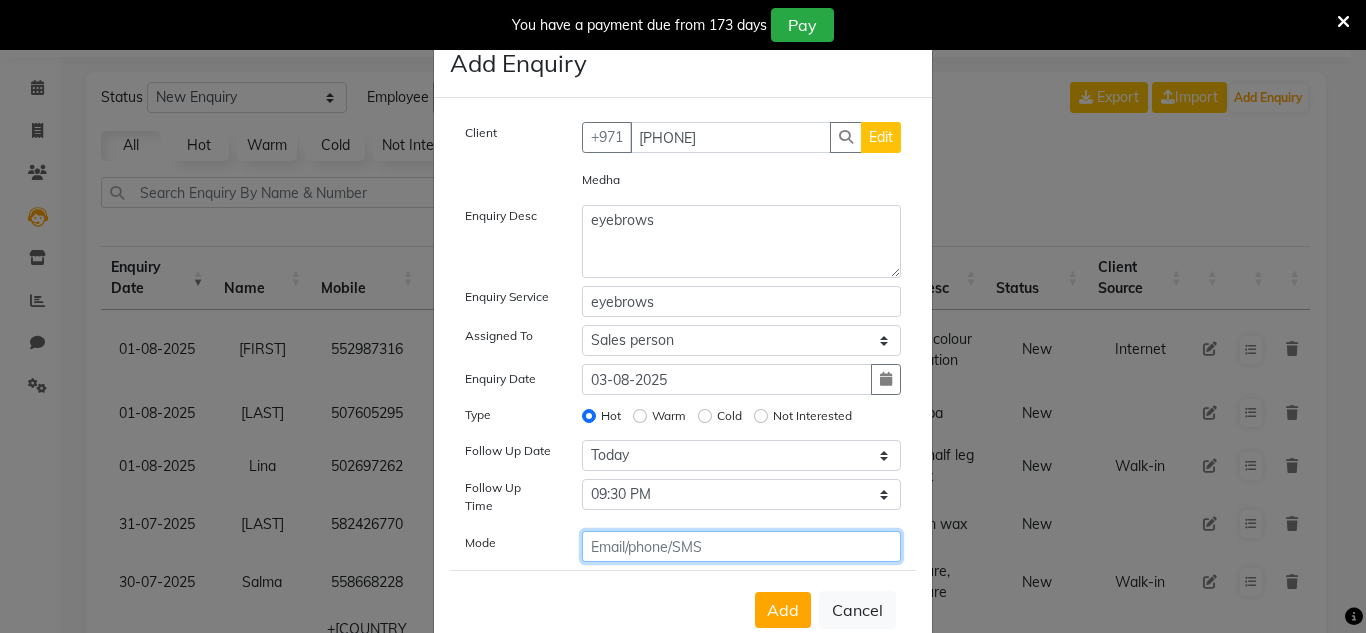 drag, startPoint x: 667, startPoint y: 528, endPoint x: 690, endPoint y: 540, distance: 25.942244 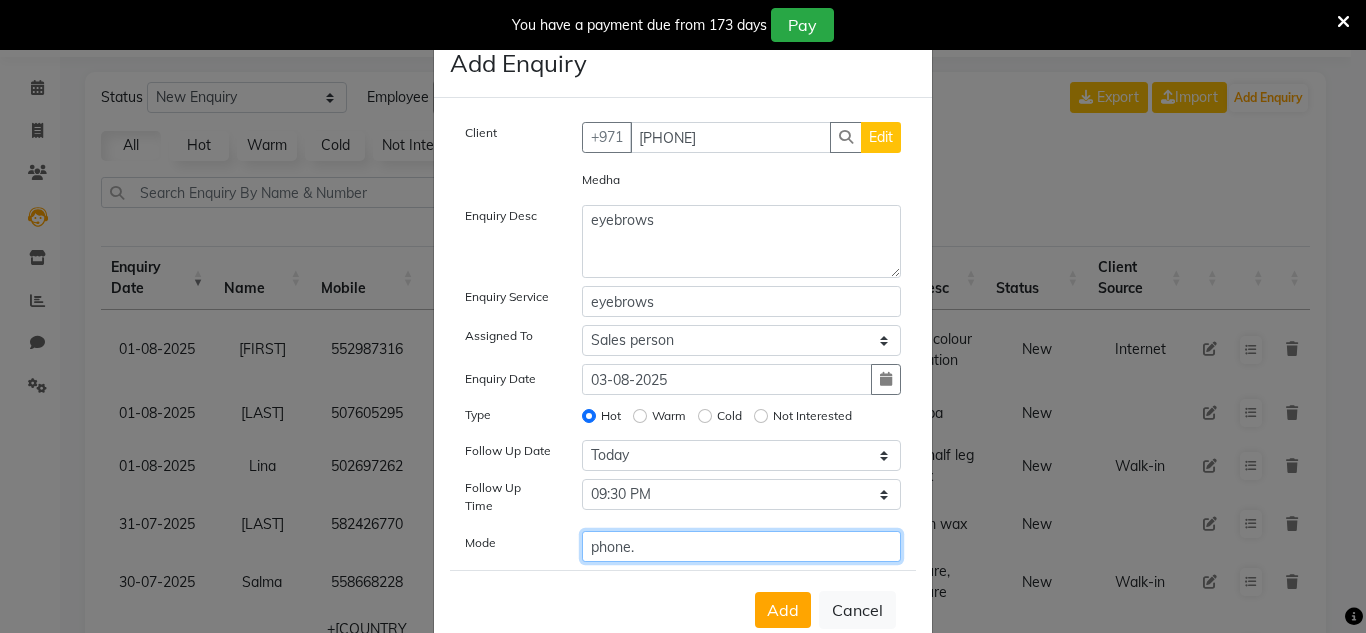 type on "phone." 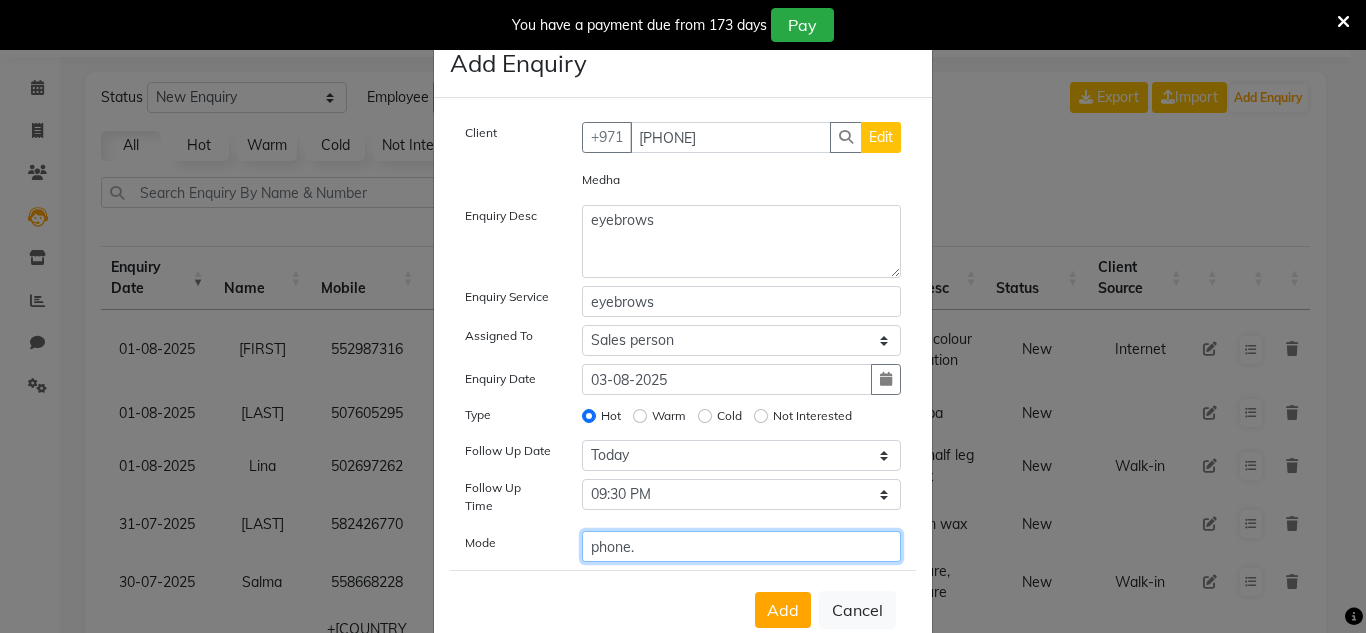 type 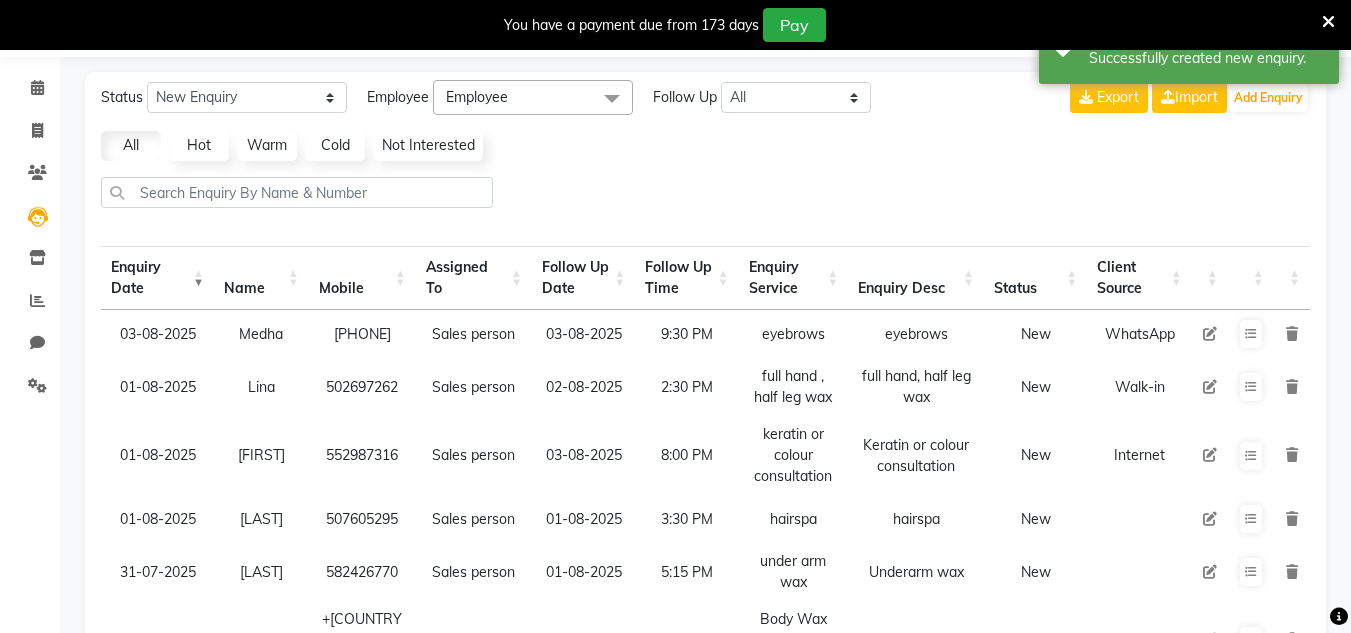 click at bounding box center [1328, 22] 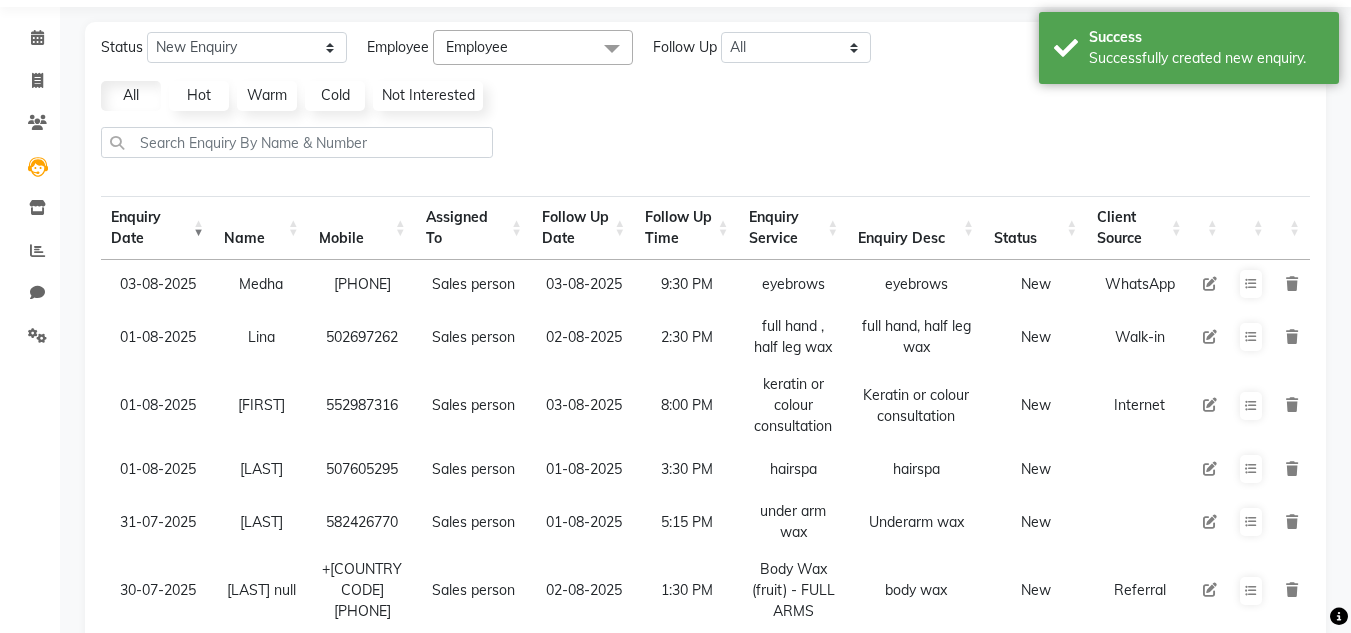 click on "Calendar" 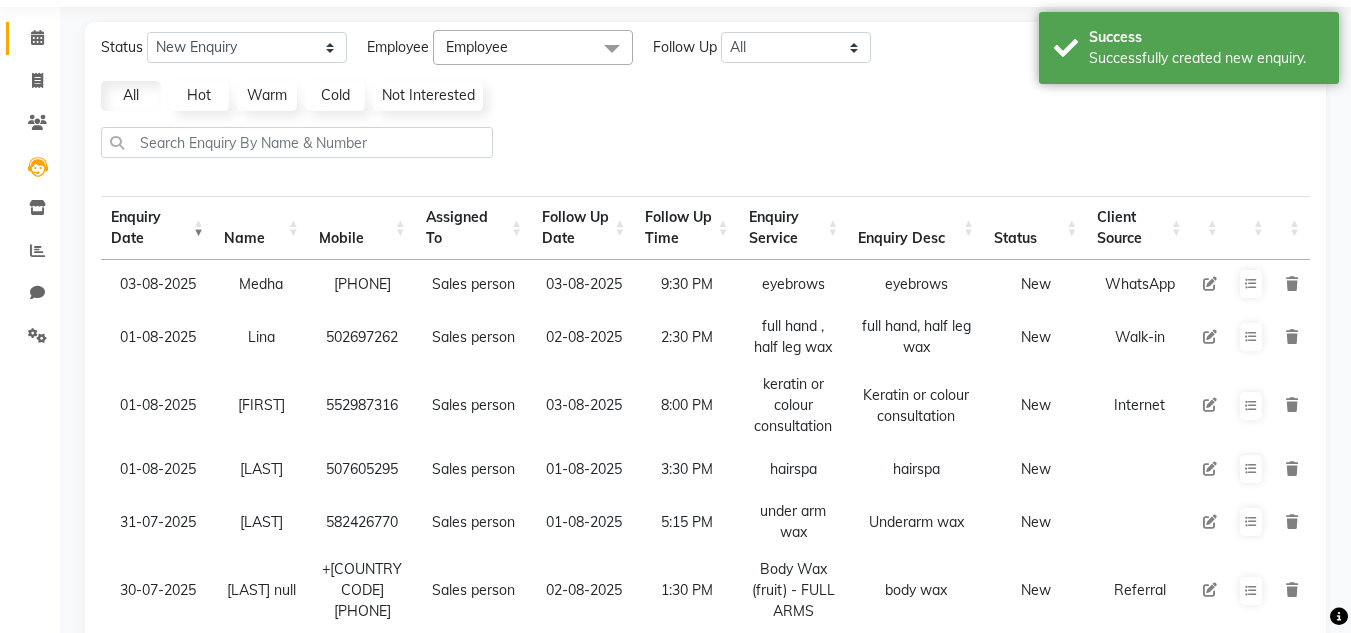 click on "Calendar" 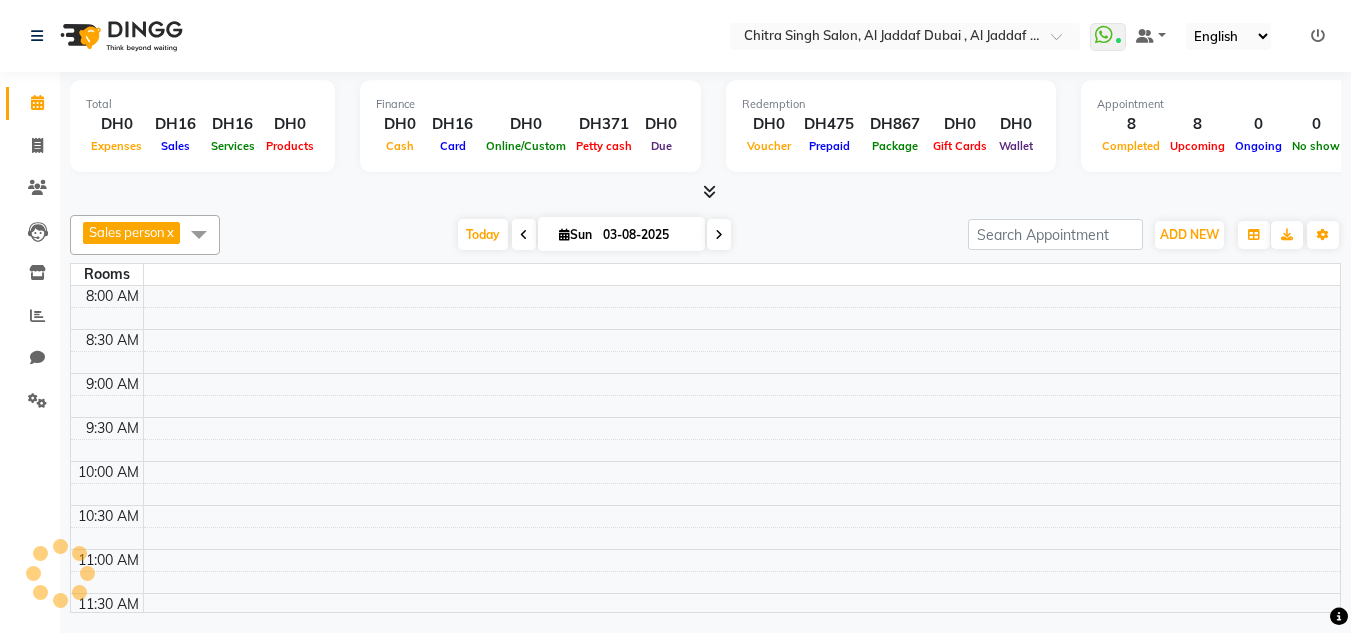 scroll, scrollTop: 0, scrollLeft: 0, axis: both 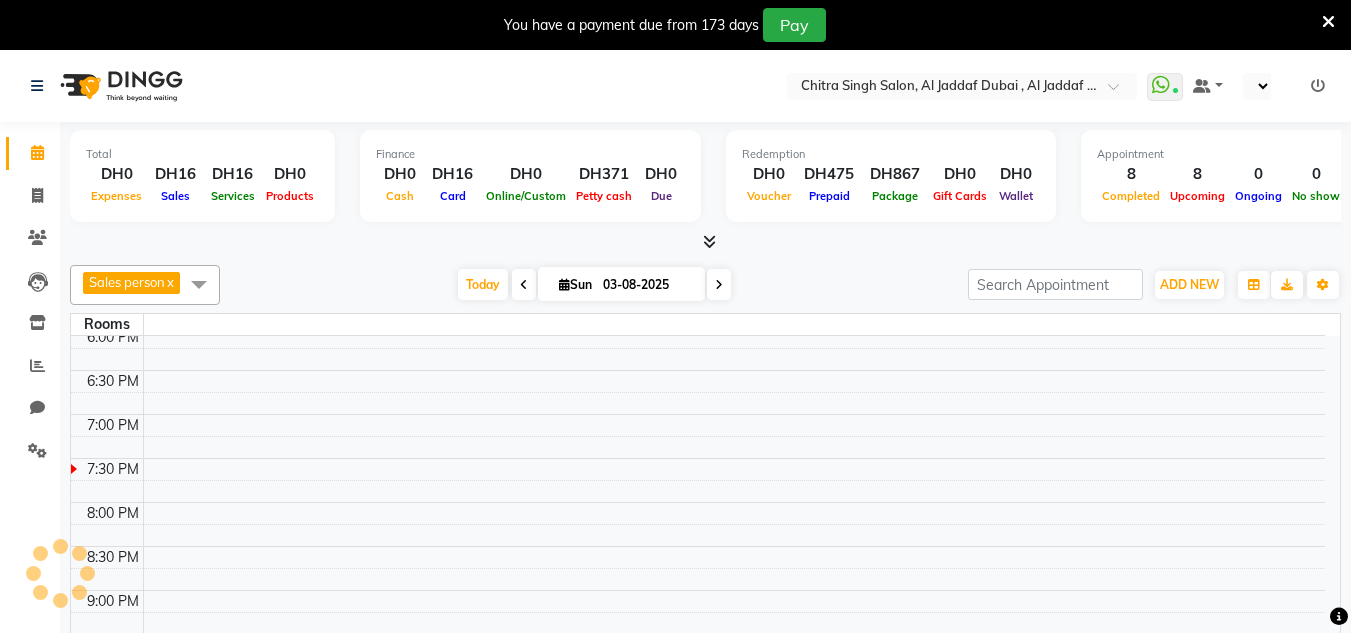 select on "en" 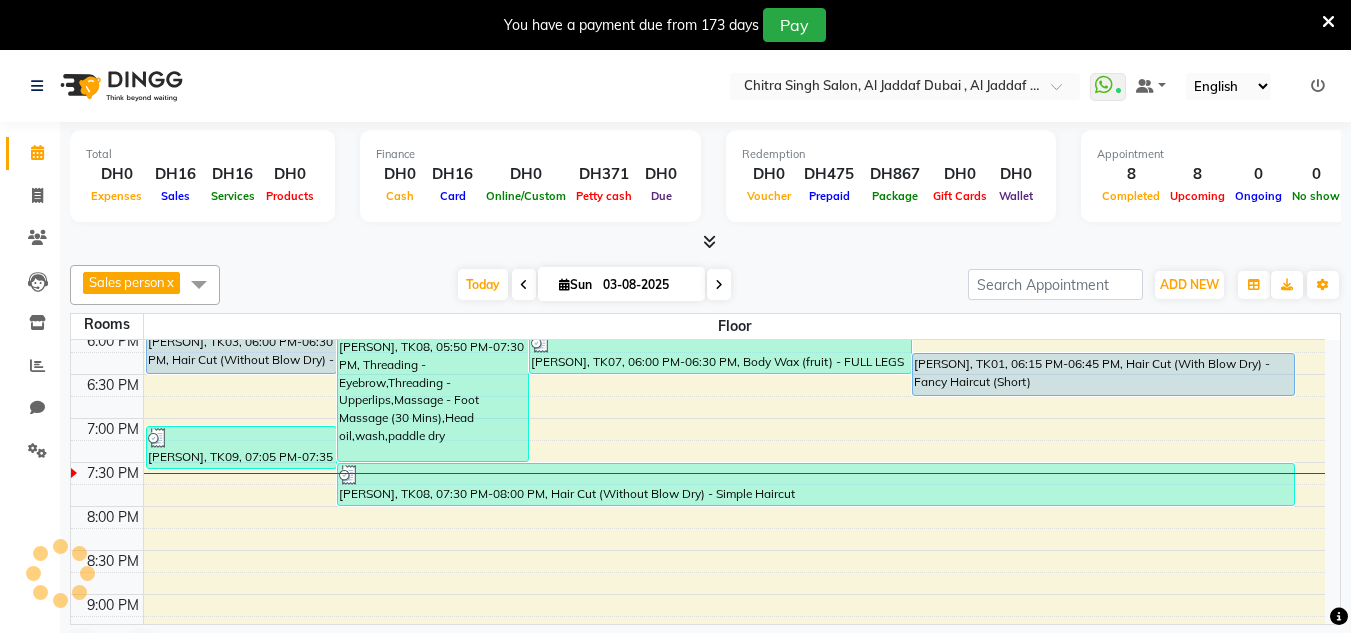 scroll, scrollTop: 0, scrollLeft: 0, axis: both 